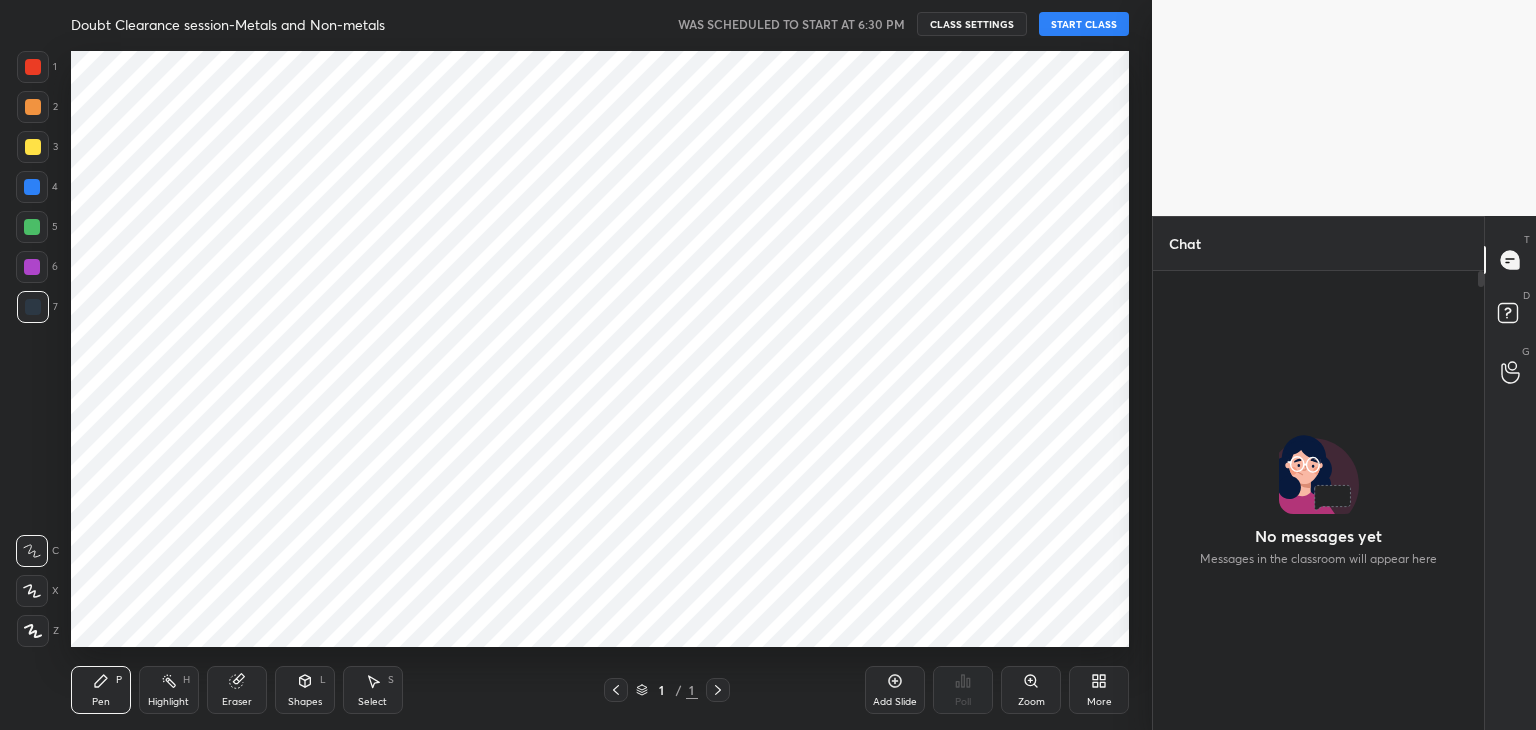 scroll, scrollTop: 0, scrollLeft: 0, axis: both 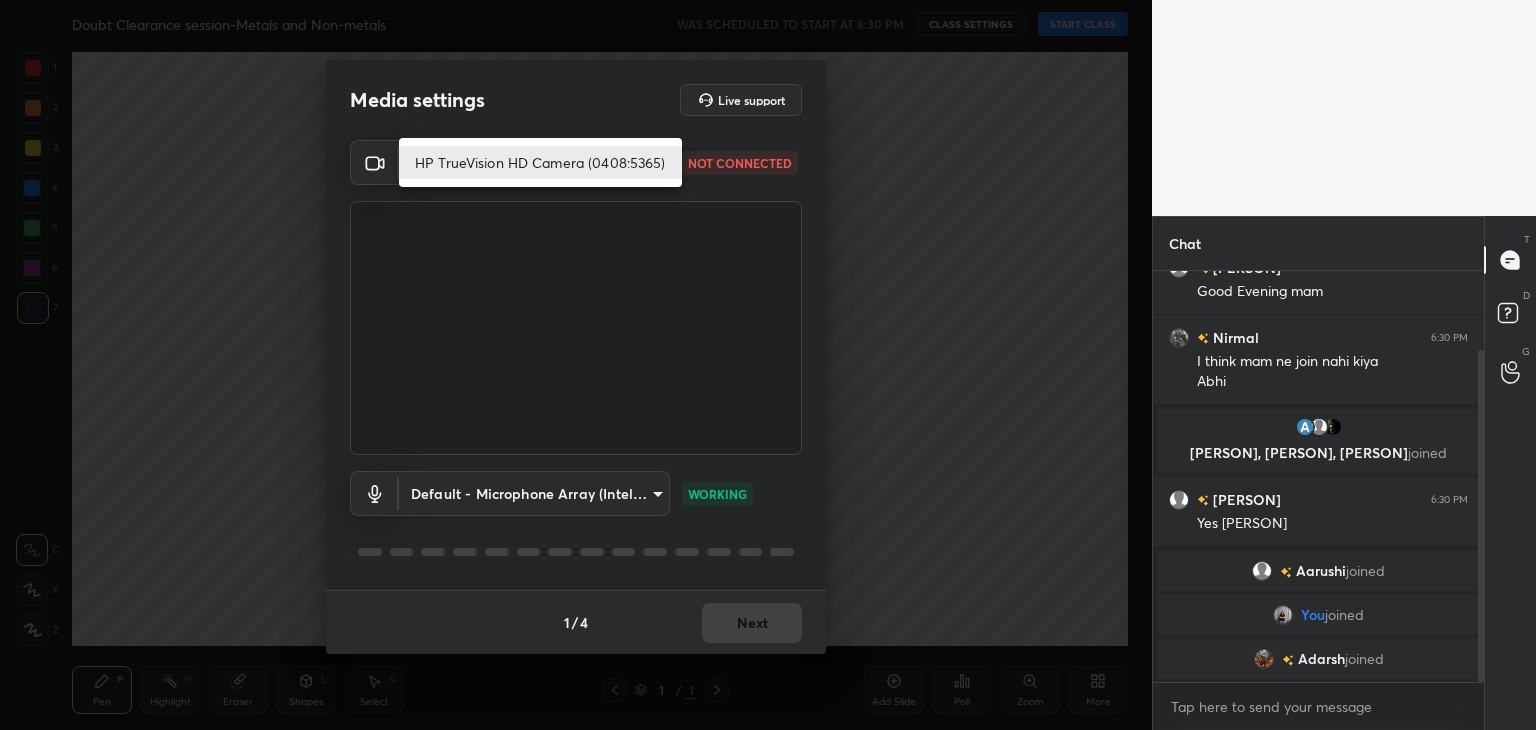 click on "1 2 3 4 5 6 7 C X Z C X Z E E Erase all   H H Doubt Clearance session-Metals and Non-metals WAS SCHEDULED TO START AT  6:30 PM CLASS SETTINGS START CLASS Setting up your live class Back Doubt Clearance session-Metals and Non-metals • L4 of Prahaar Grade 10 Chemistry [PERSON] Pen P Highlight H Eraser Shapes L Select S 1 / 1 Add Slide Poll Zoom More Chat [PERSON], [PERSON], [PERSON]  joined [PERSON] 6:30 PM Good Evening mam [PERSON] 6:30 PM I think mam ne join nahi kiya Abhi [PERSON], [PERSON], [PERSON]  joined [PERSON] 6:30 PM Yes nirmal [PERSON]  joined You  joined [PERSON]  joined JUMP TO LATEST Enable hand raising Enable raise hand to speak to learners. Once enabled, chat will be turned off temporarily. Enable x   introducing Raise a hand with a doubt Now learners can raise their hand along with a doubt  How it works? Doubts asked by learners will show up here Raise hand disabled You have disabled Raise hand currently. Enable it to invite learners to speak Enable Can't raise hand Got it T Messages (T) D Doubts (D) G 1" at bounding box center (768, 365) 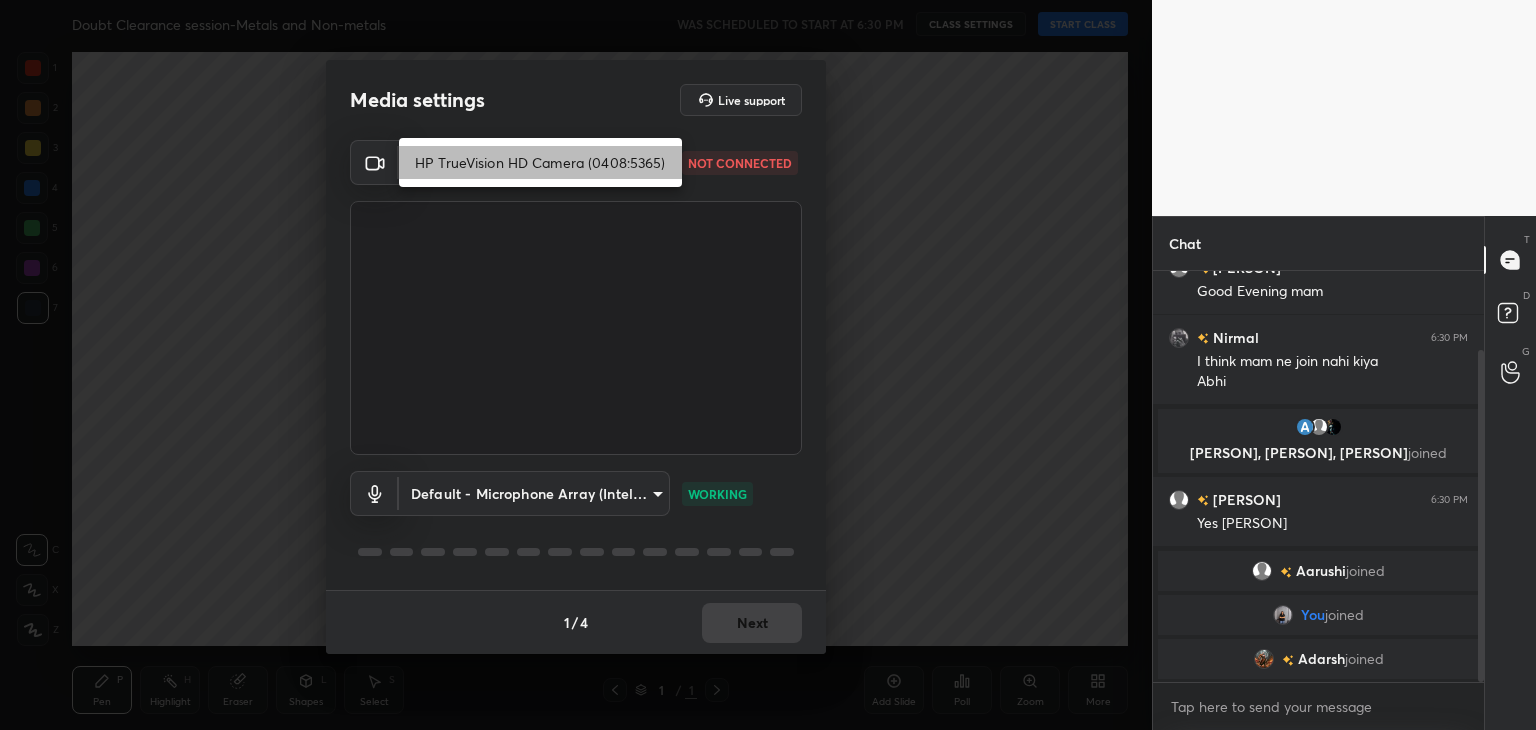 click on "HP TrueVision HD Camera (0408:5365)" at bounding box center [540, 162] 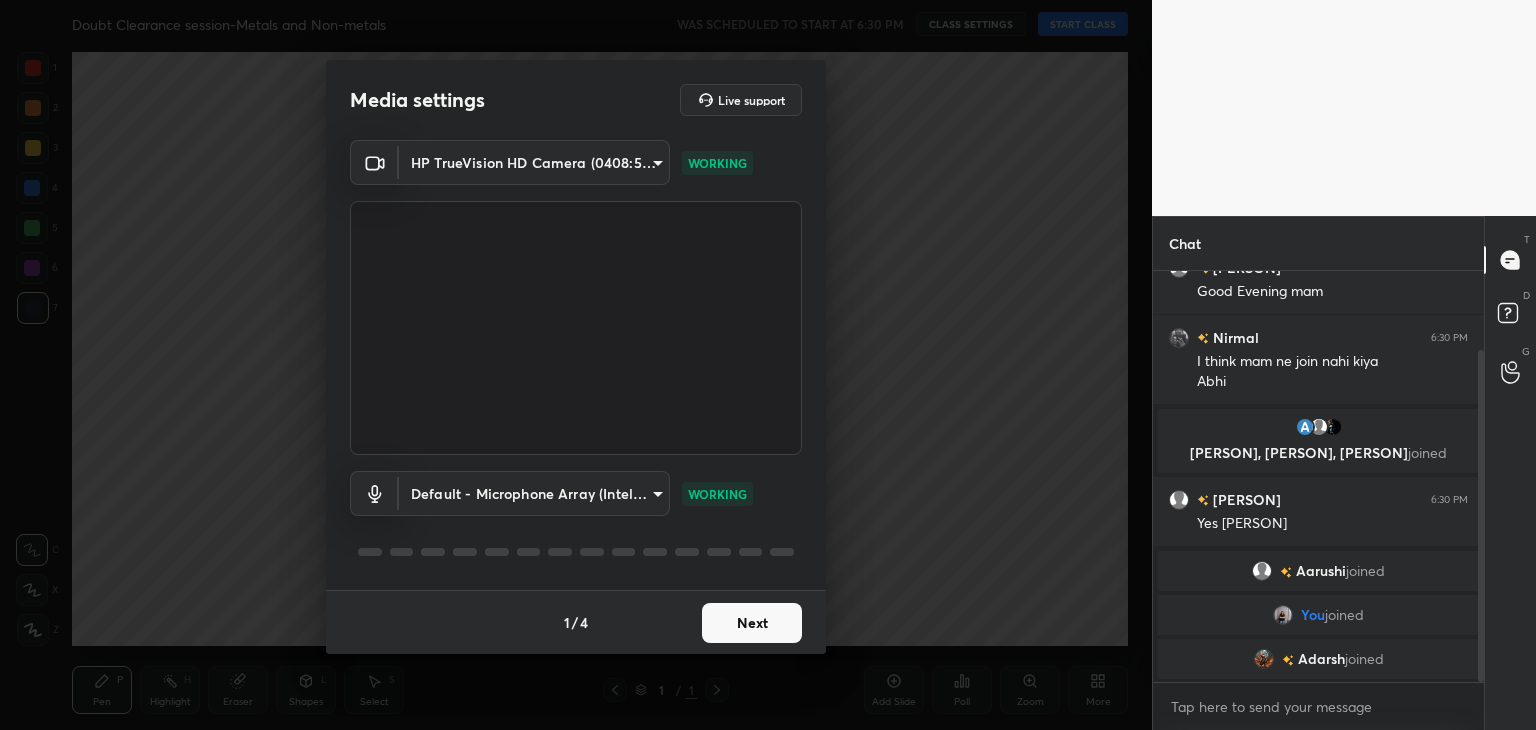 click on "Next" at bounding box center (752, 623) 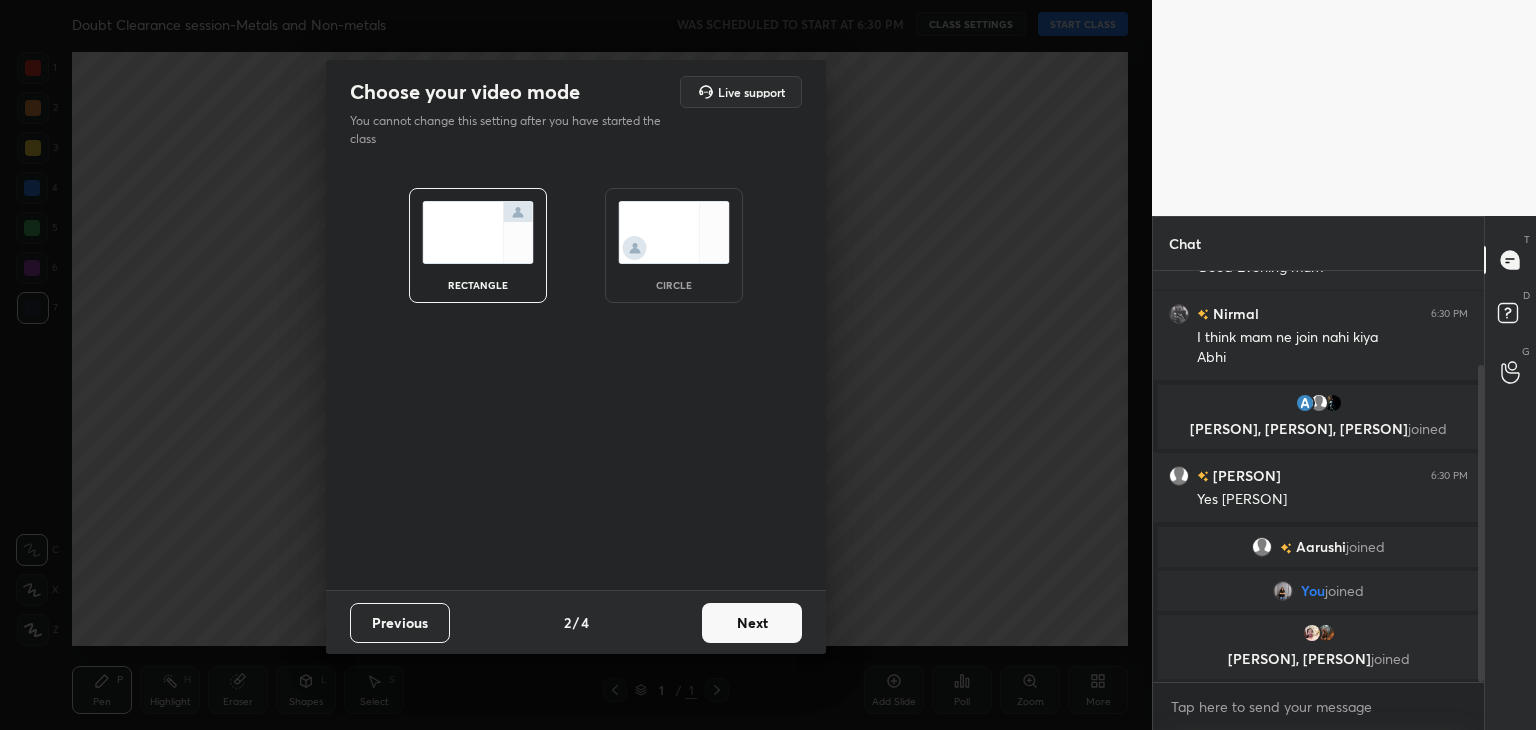 click on "circle" at bounding box center (674, 245) 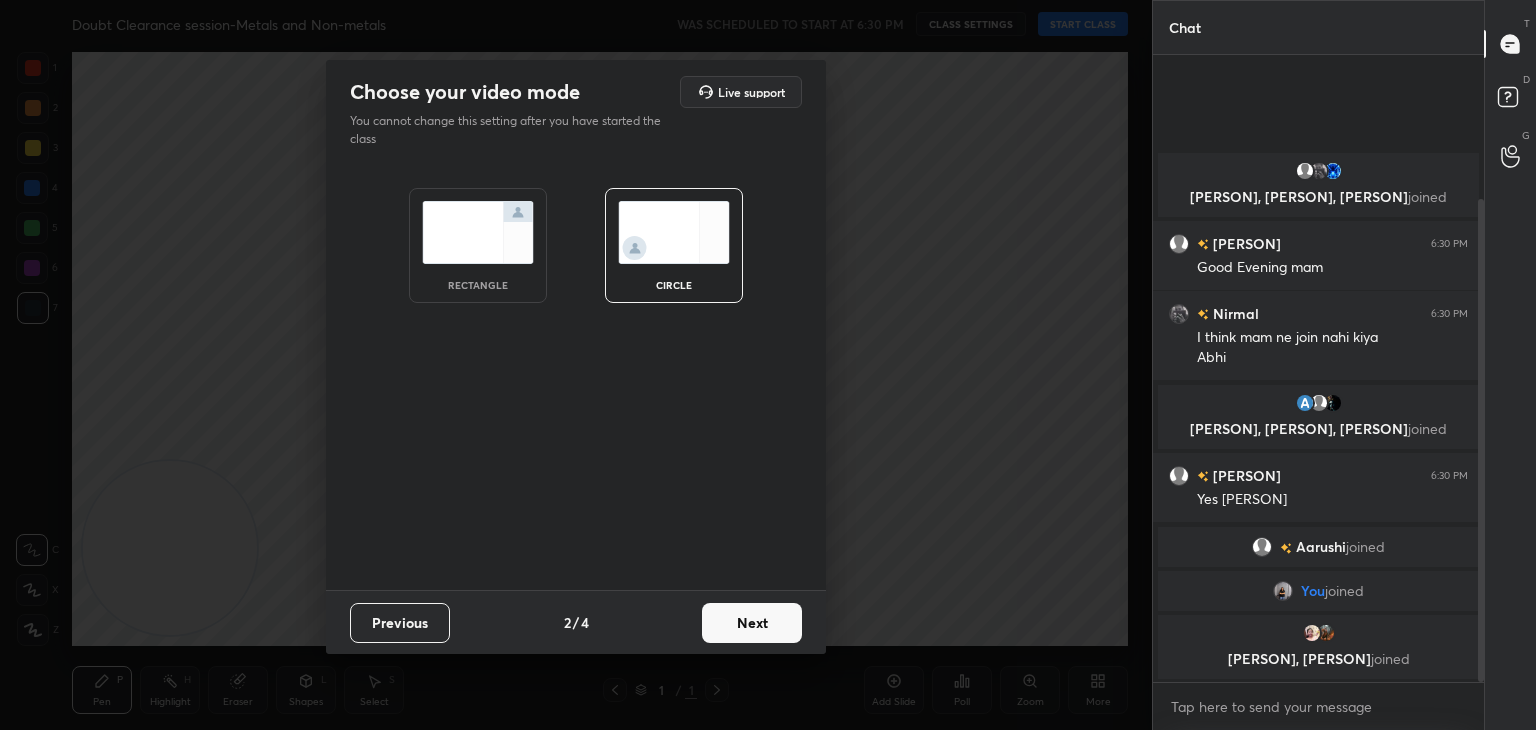 click on "Next" at bounding box center [752, 623] 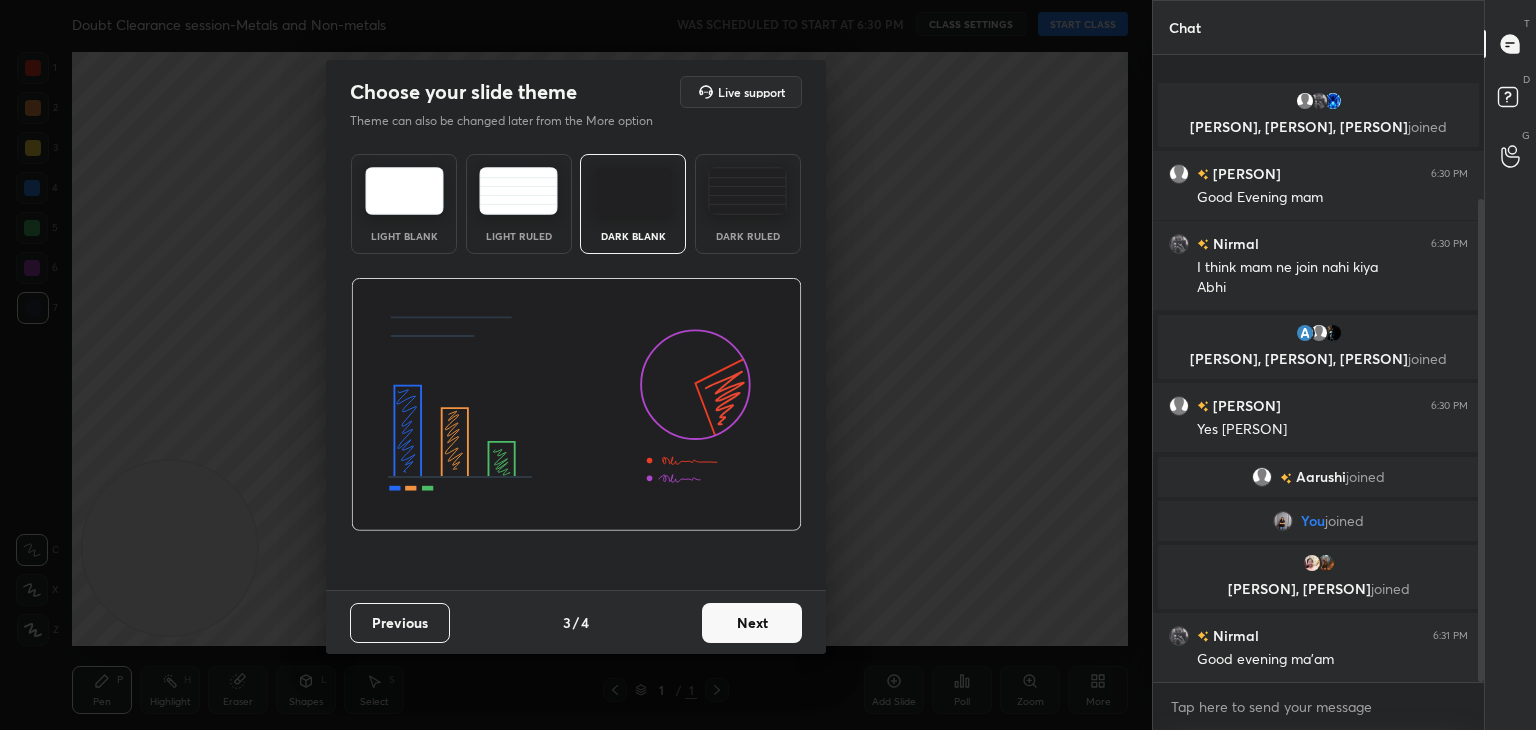click on "Next" at bounding box center [752, 623] 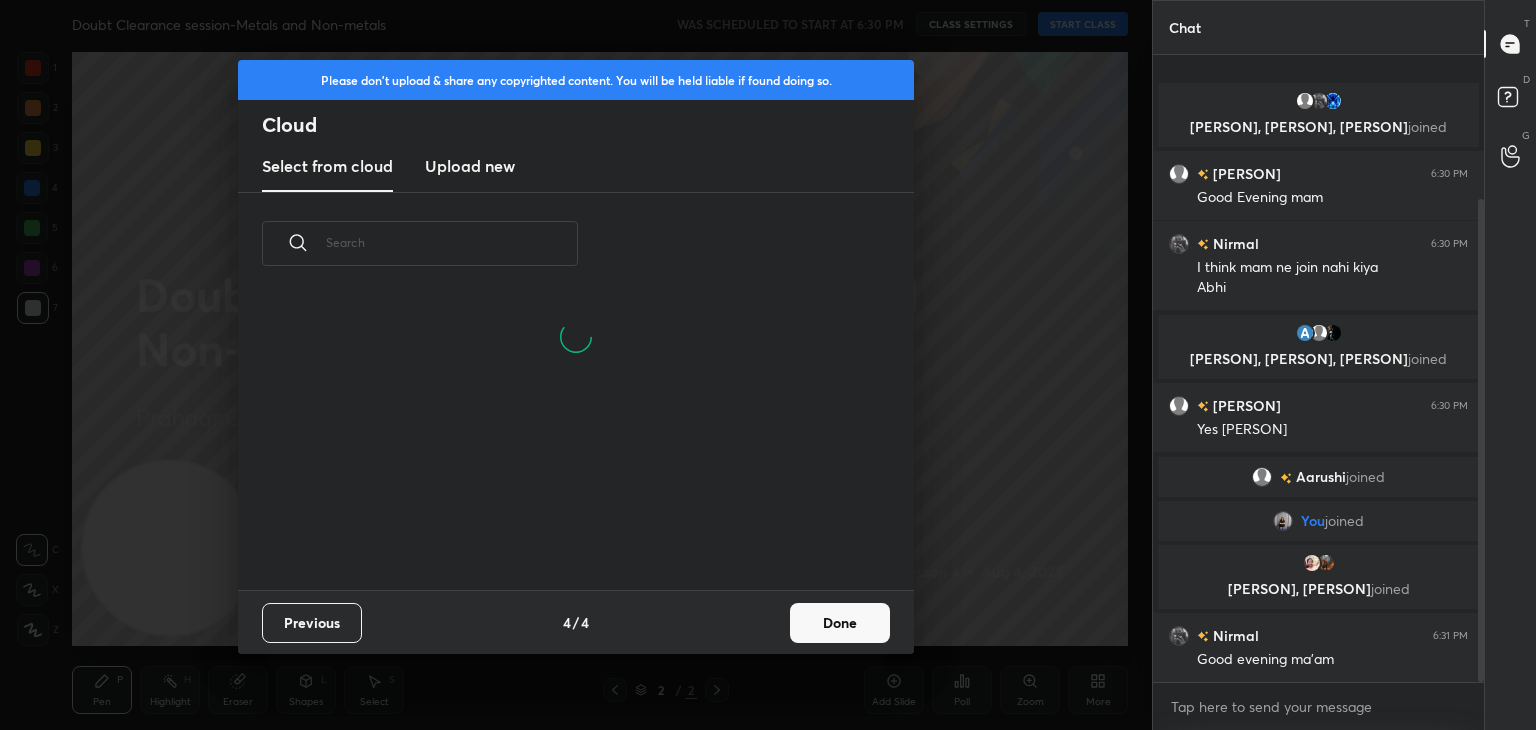click on "Upload new" at bounding box center [470, 166] 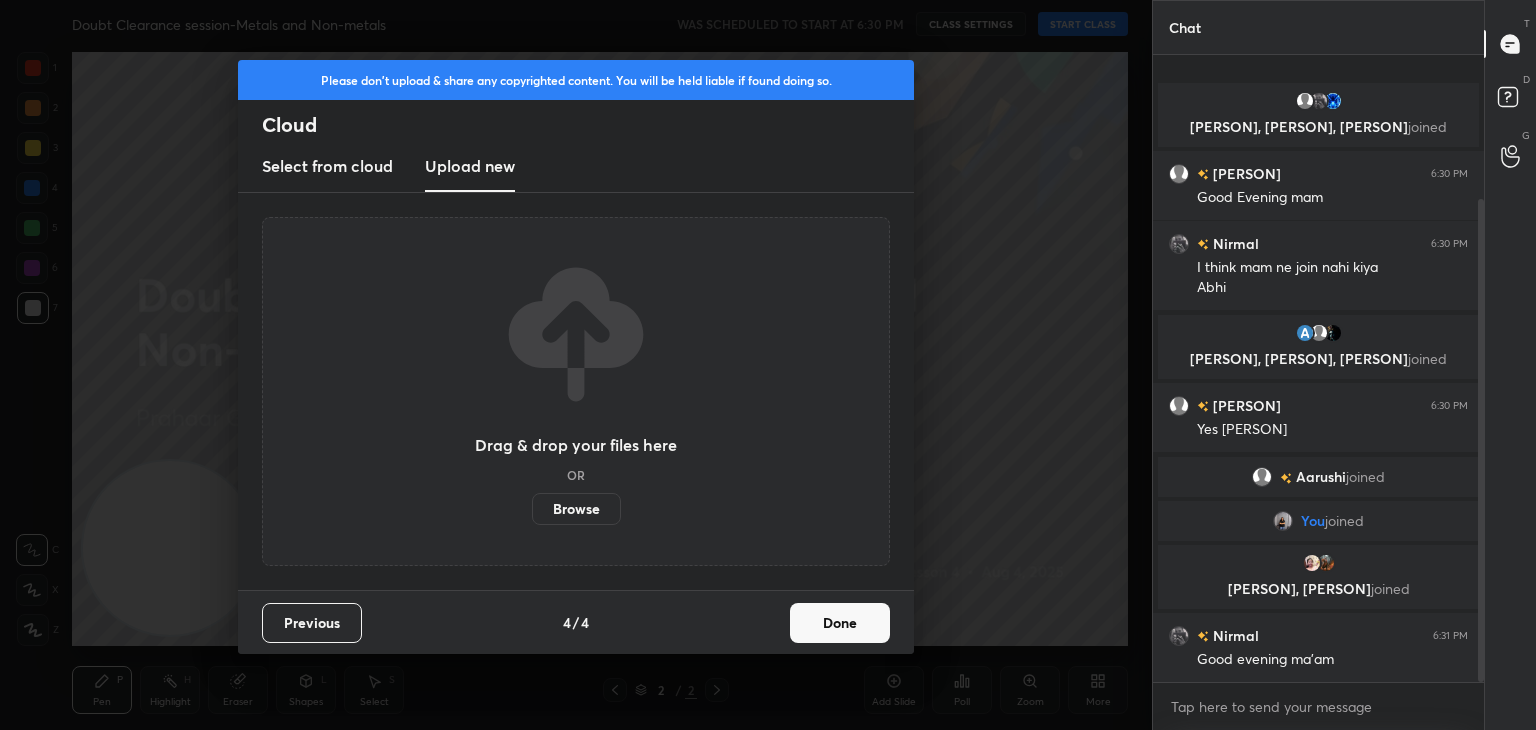 click on "Browse" at bounding box center (576, 509) 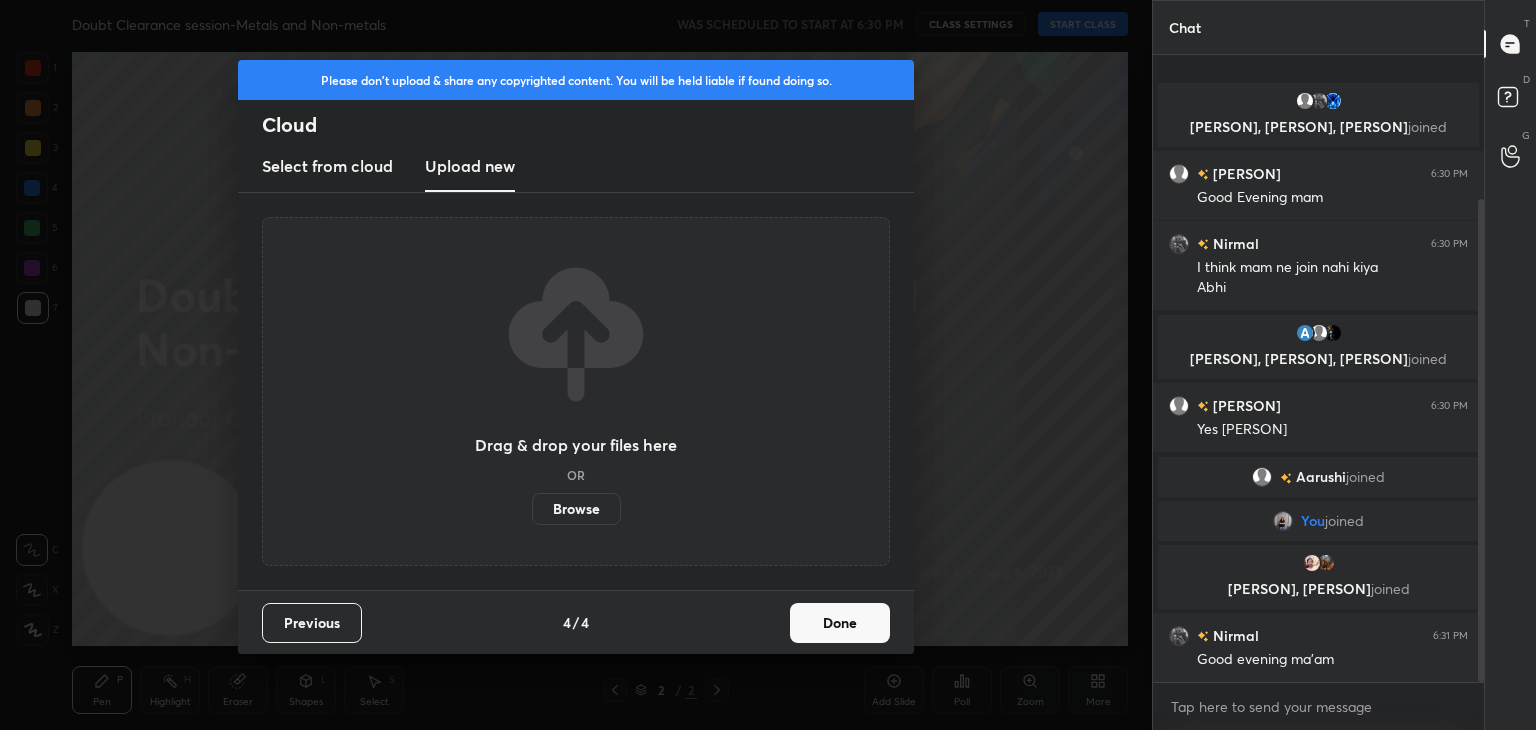 scroll, scrollTop: 82, scrollLeft: 0, axis: vertical 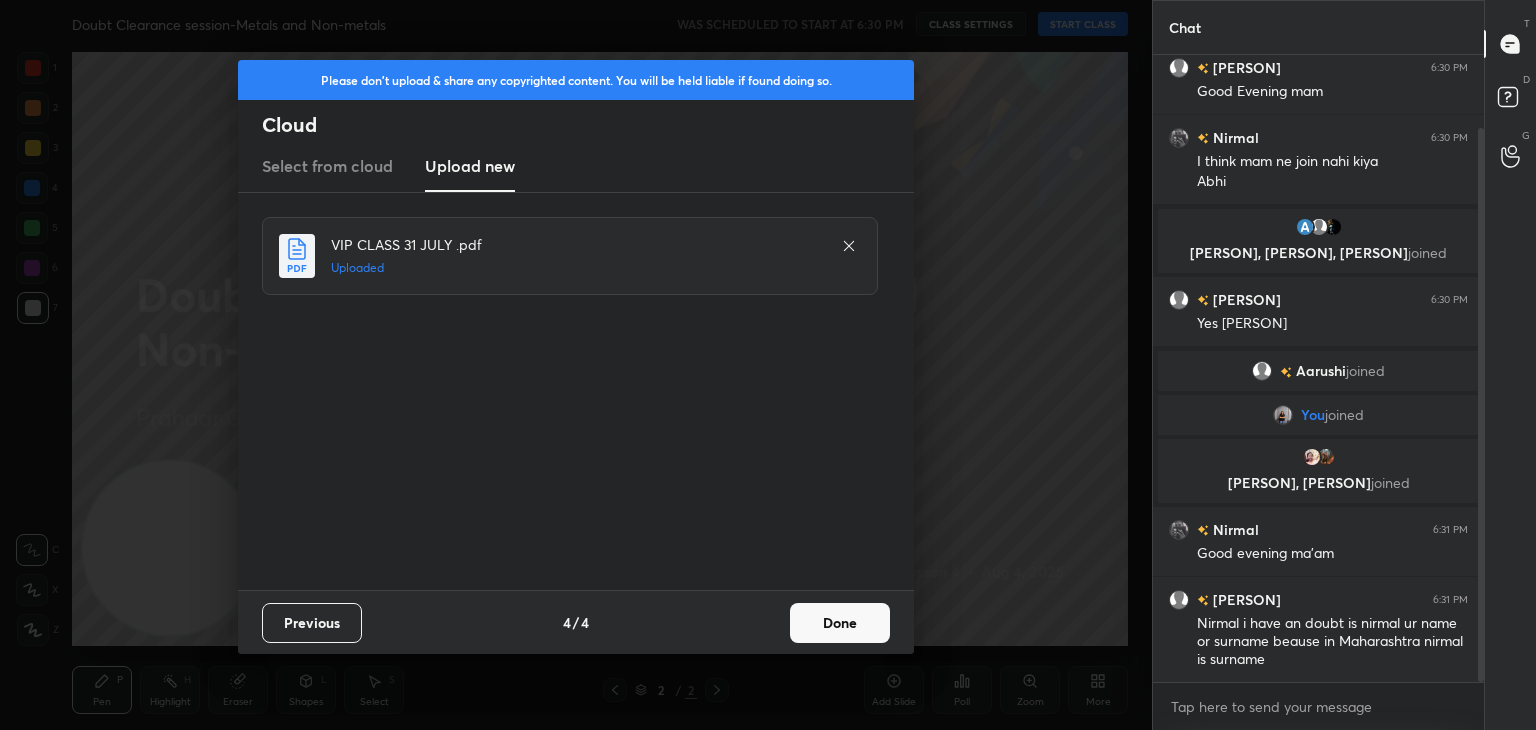 click on "Done" at bounding box center [840, 623] 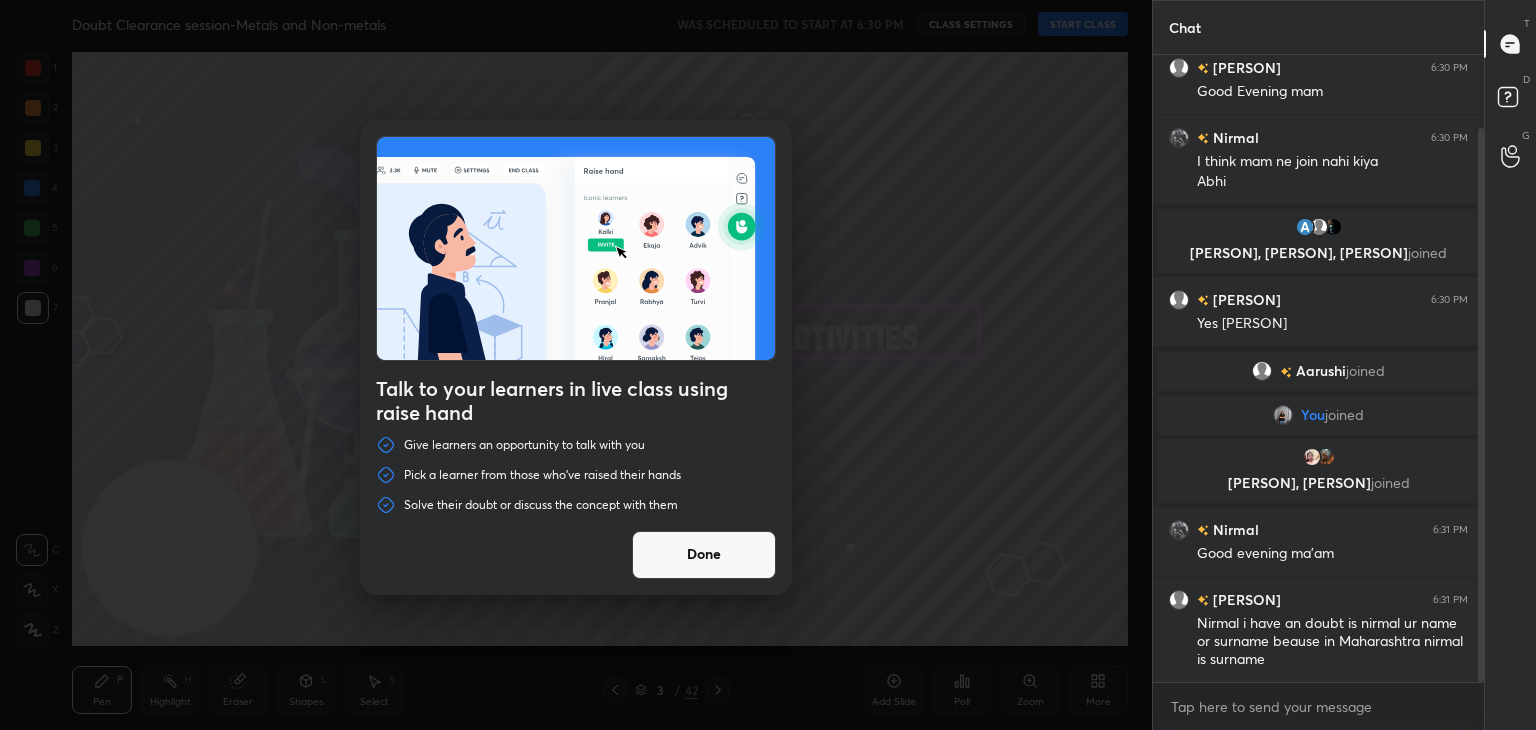 click on "Done" at bounding box center (704, 555) 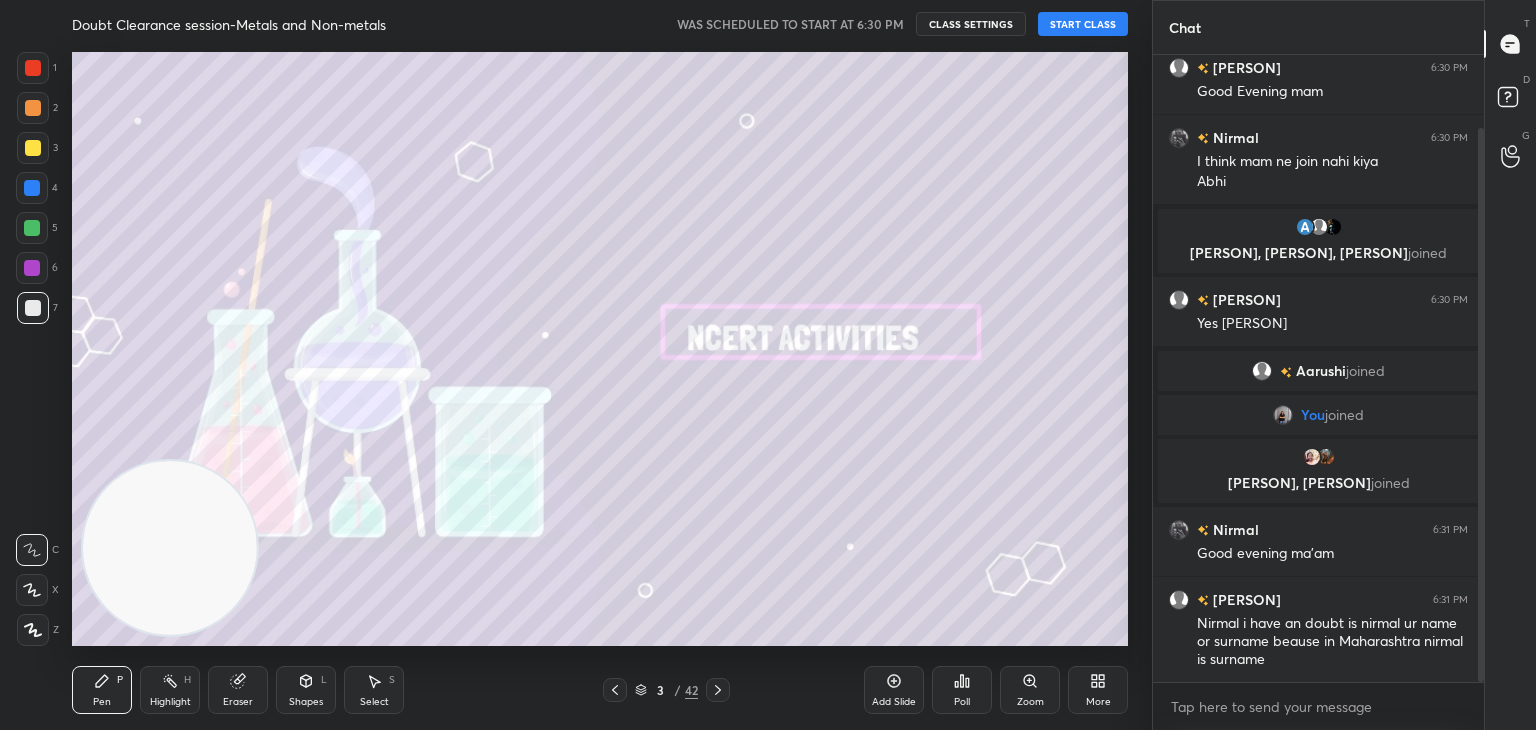 click on "More" at bounding box center [1098, 690] 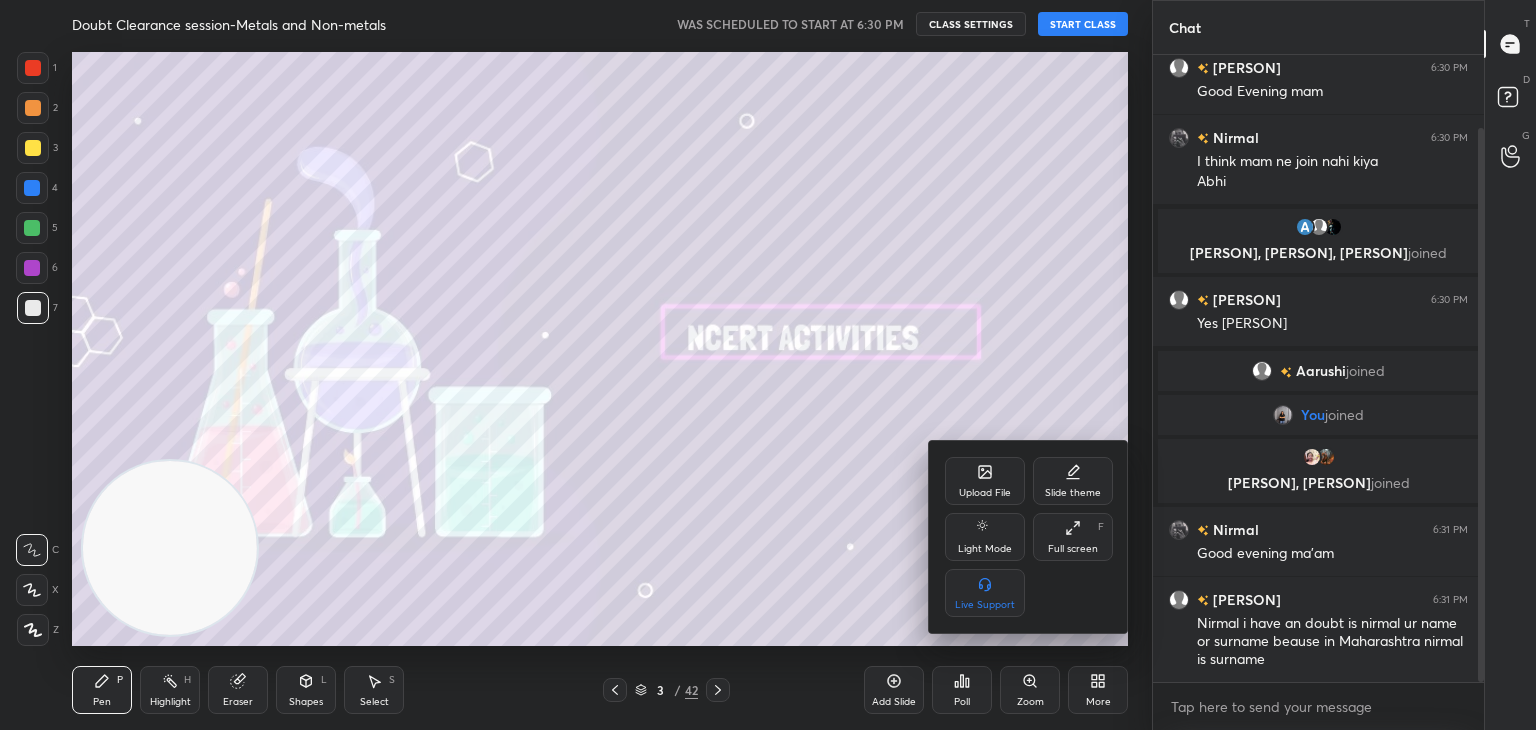 click on "Upload File" at bounding box center [985, 481] 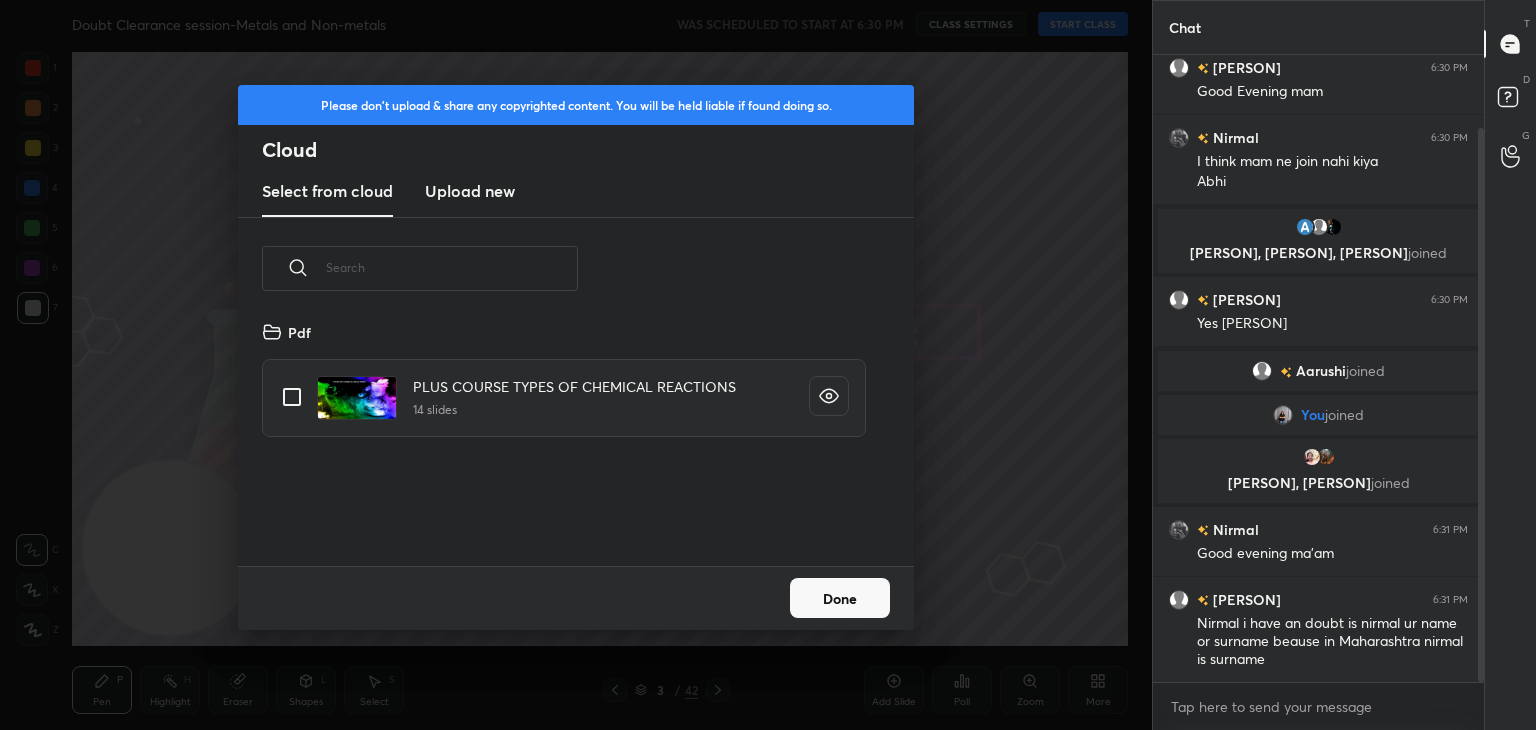 scroll, scrollTop: 5, scrollLeft: 10, axis: both 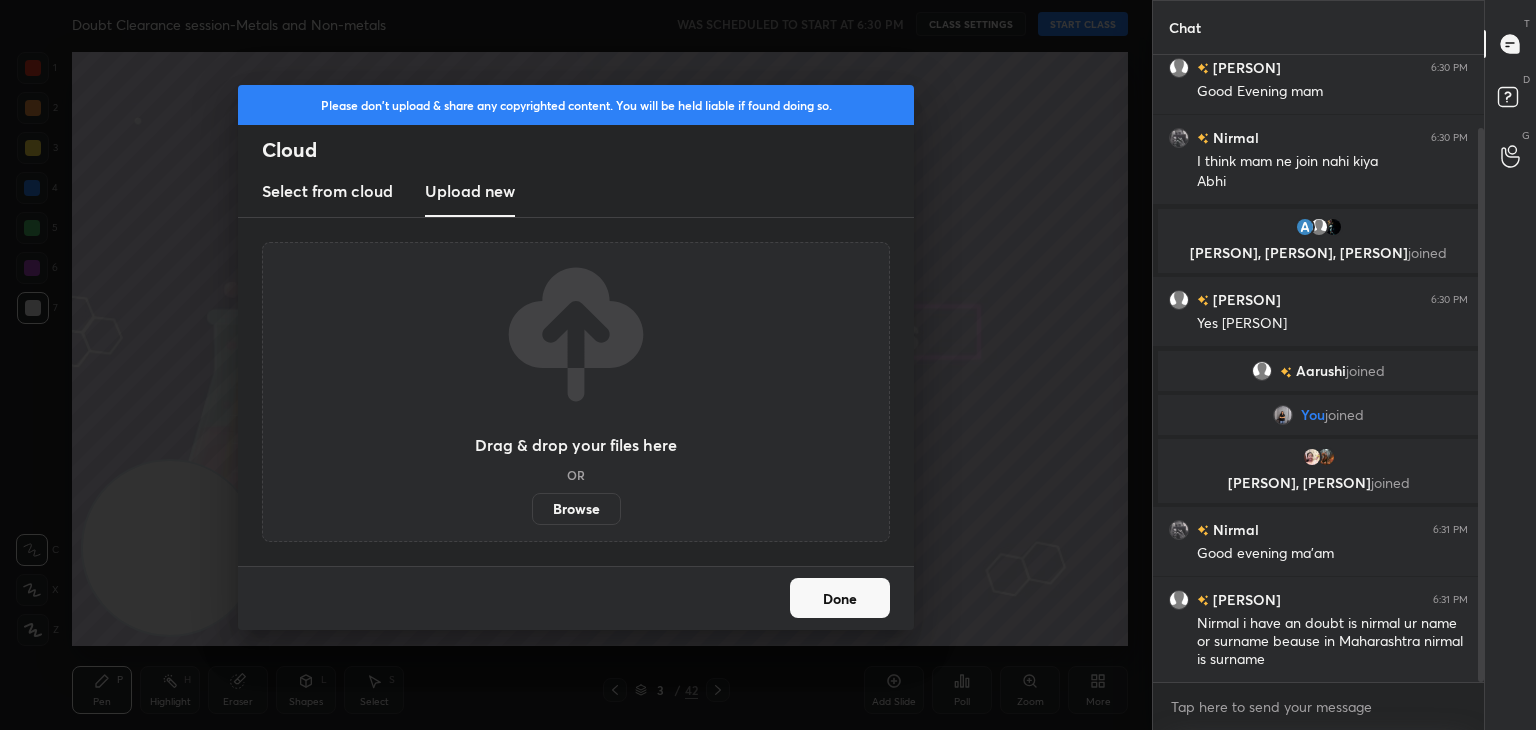 click on "Browse" at bounding box center (576, 509) 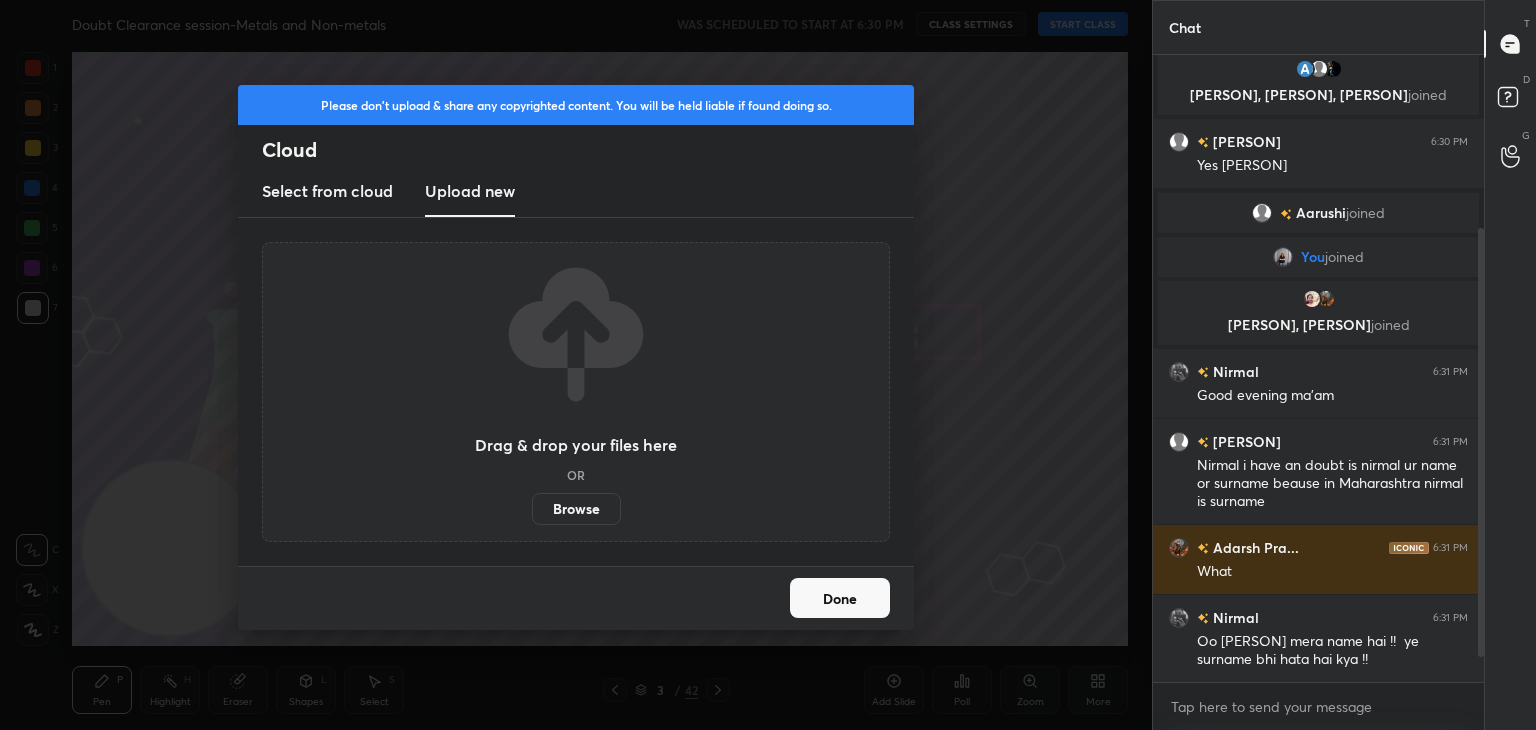 scroll, scrollTop: 310, scrollLeft: 0, axis: vertical 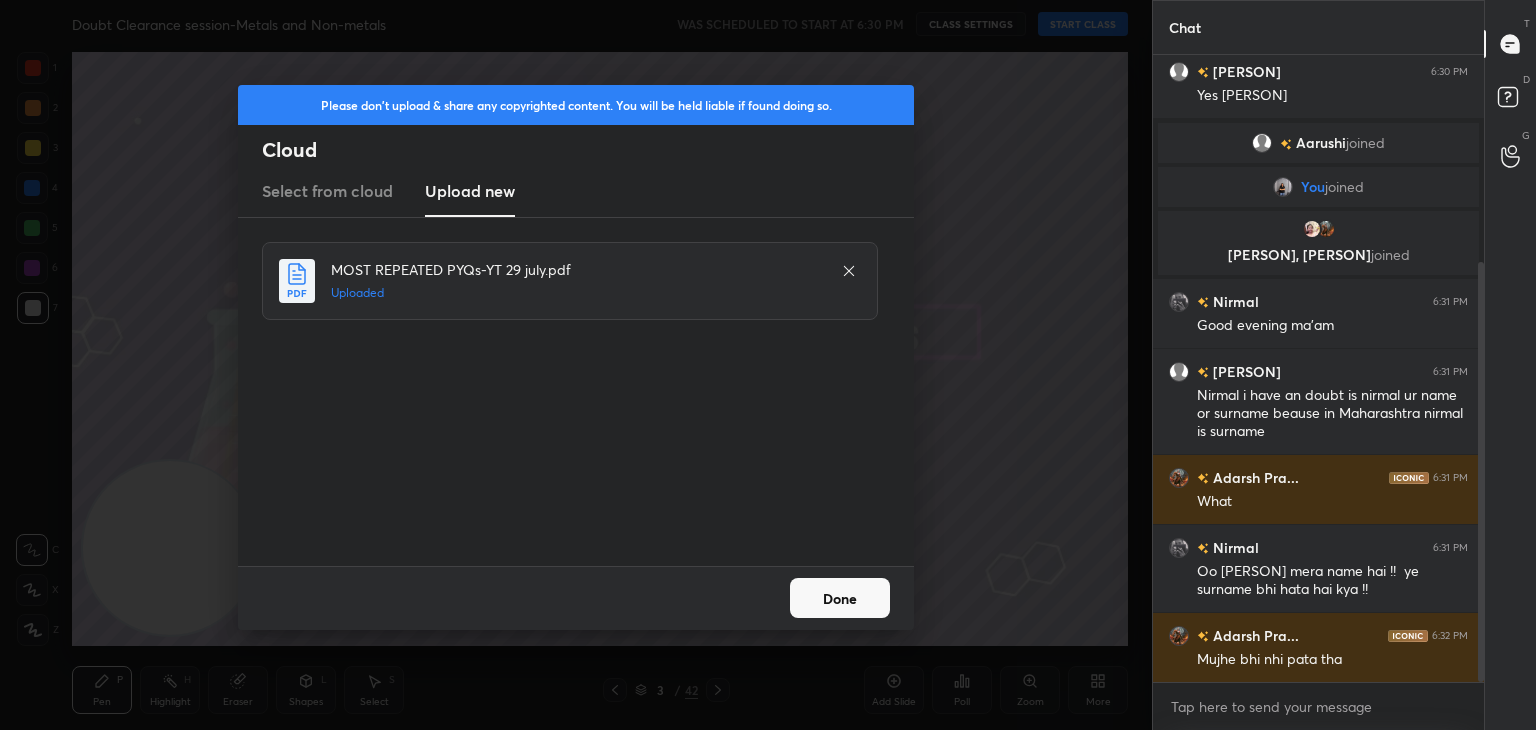 click on "Done" at bounding box center (840, 598) 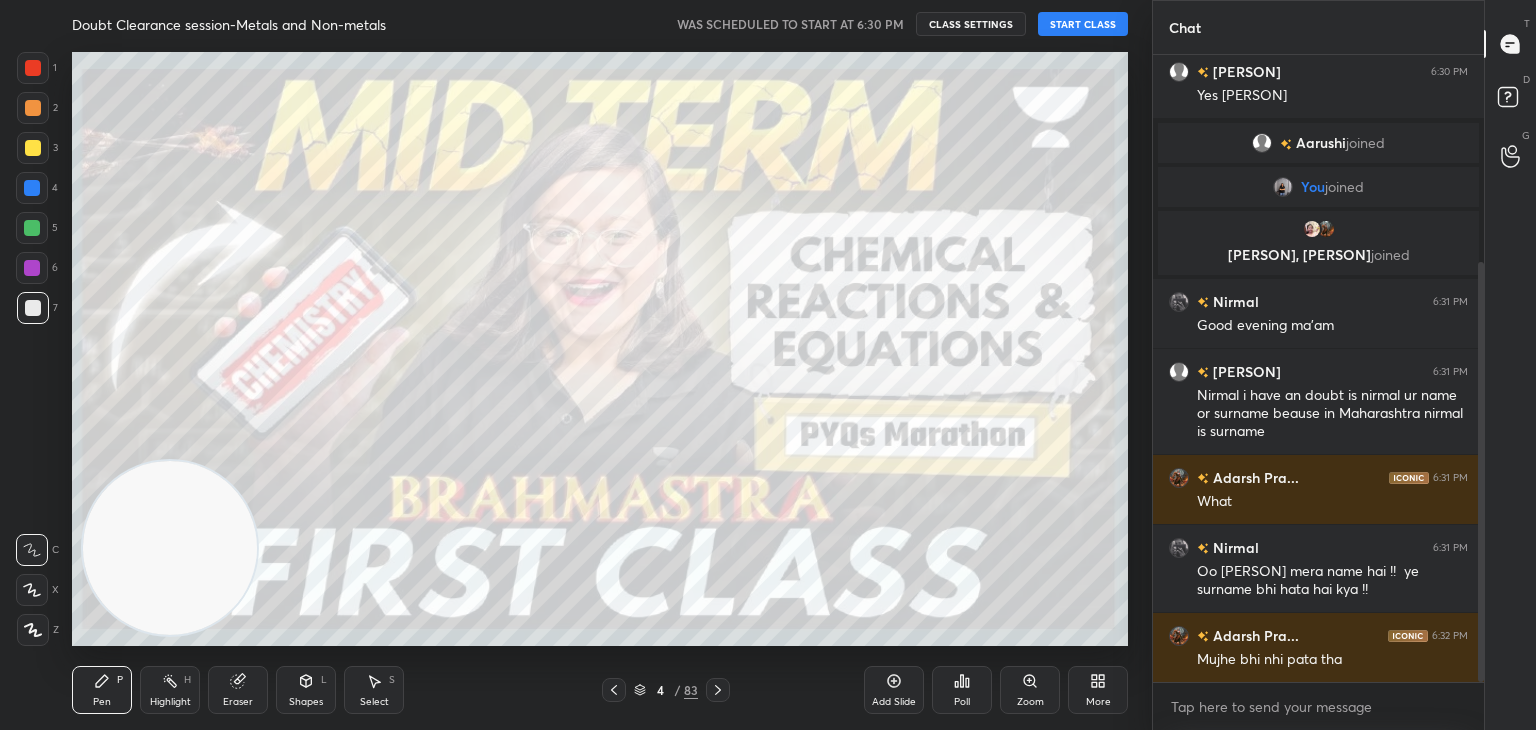 click 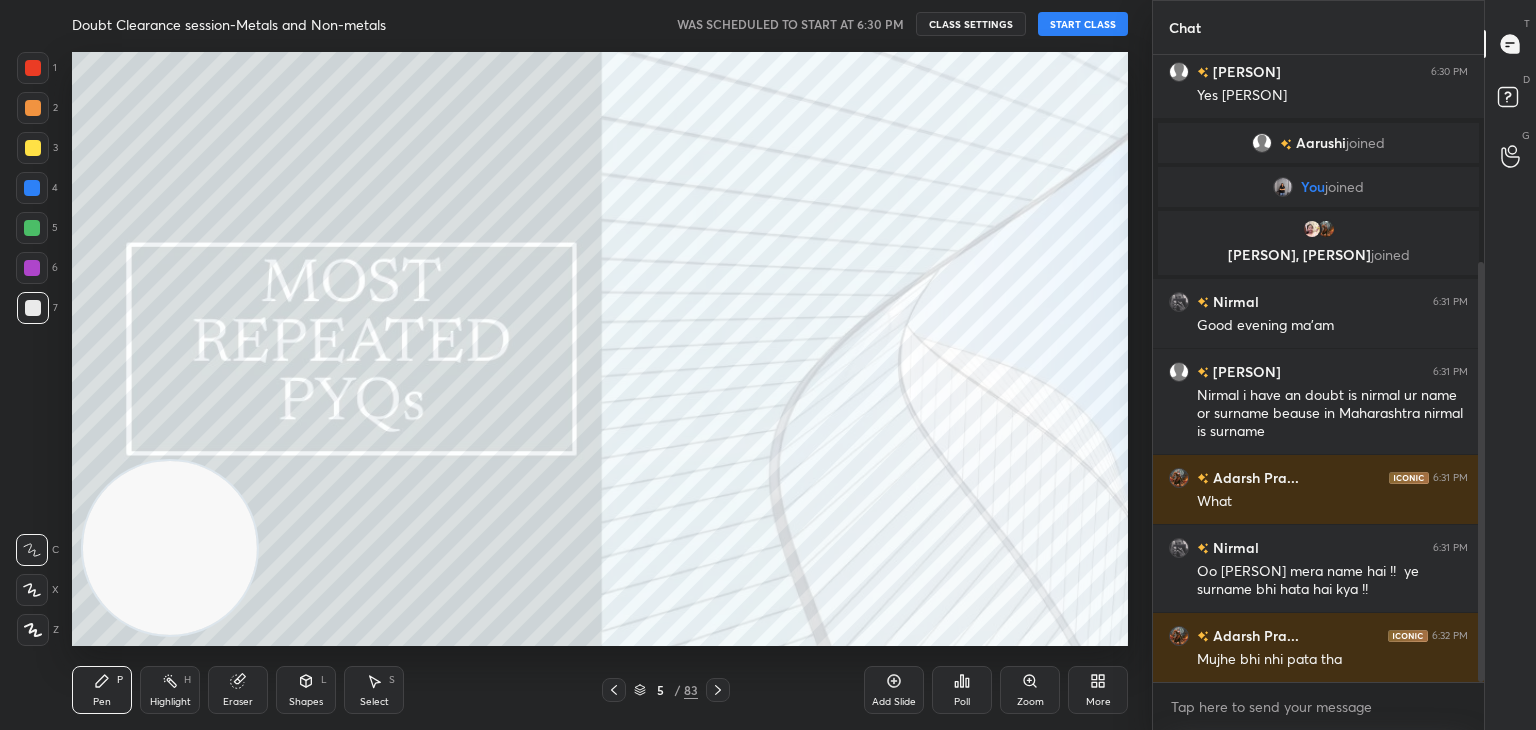 click 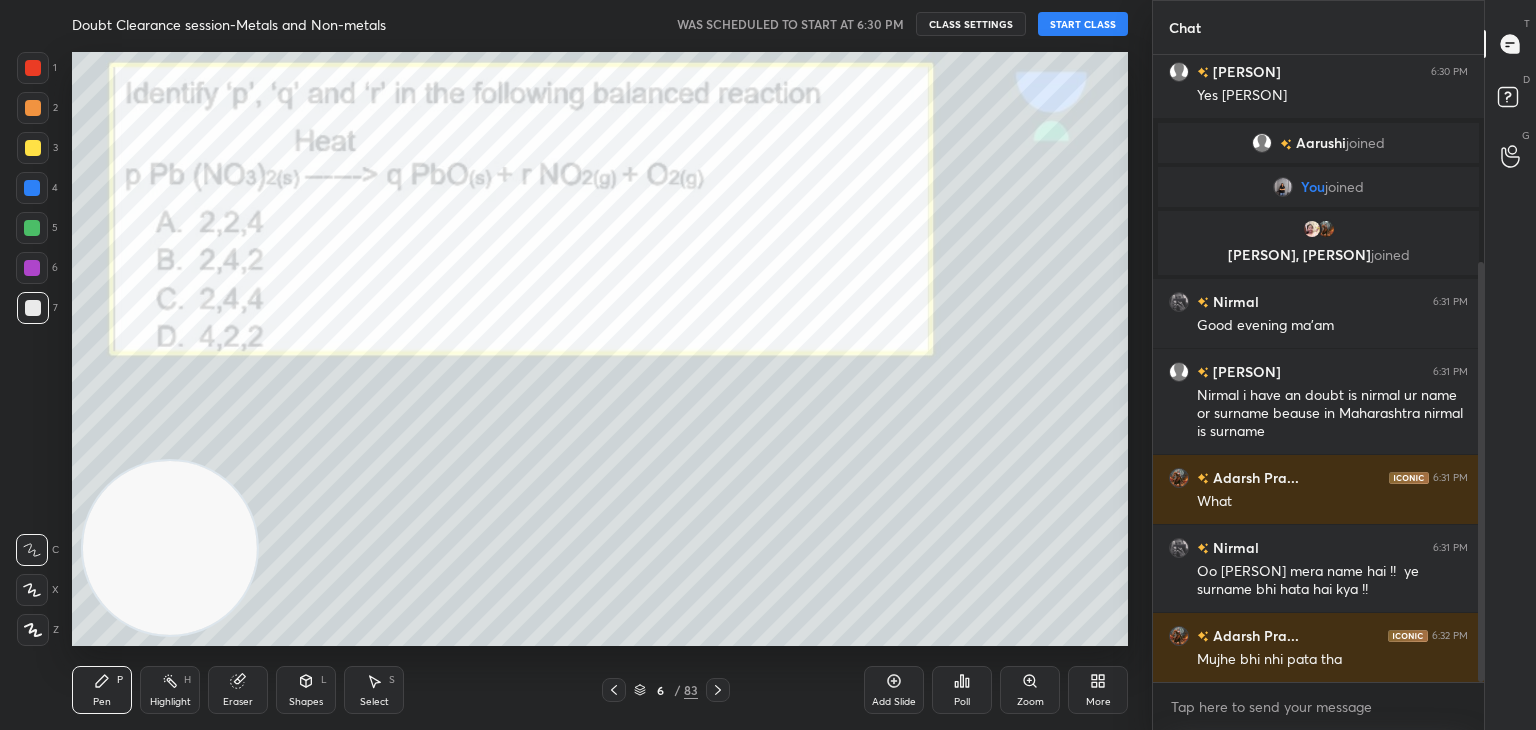 click 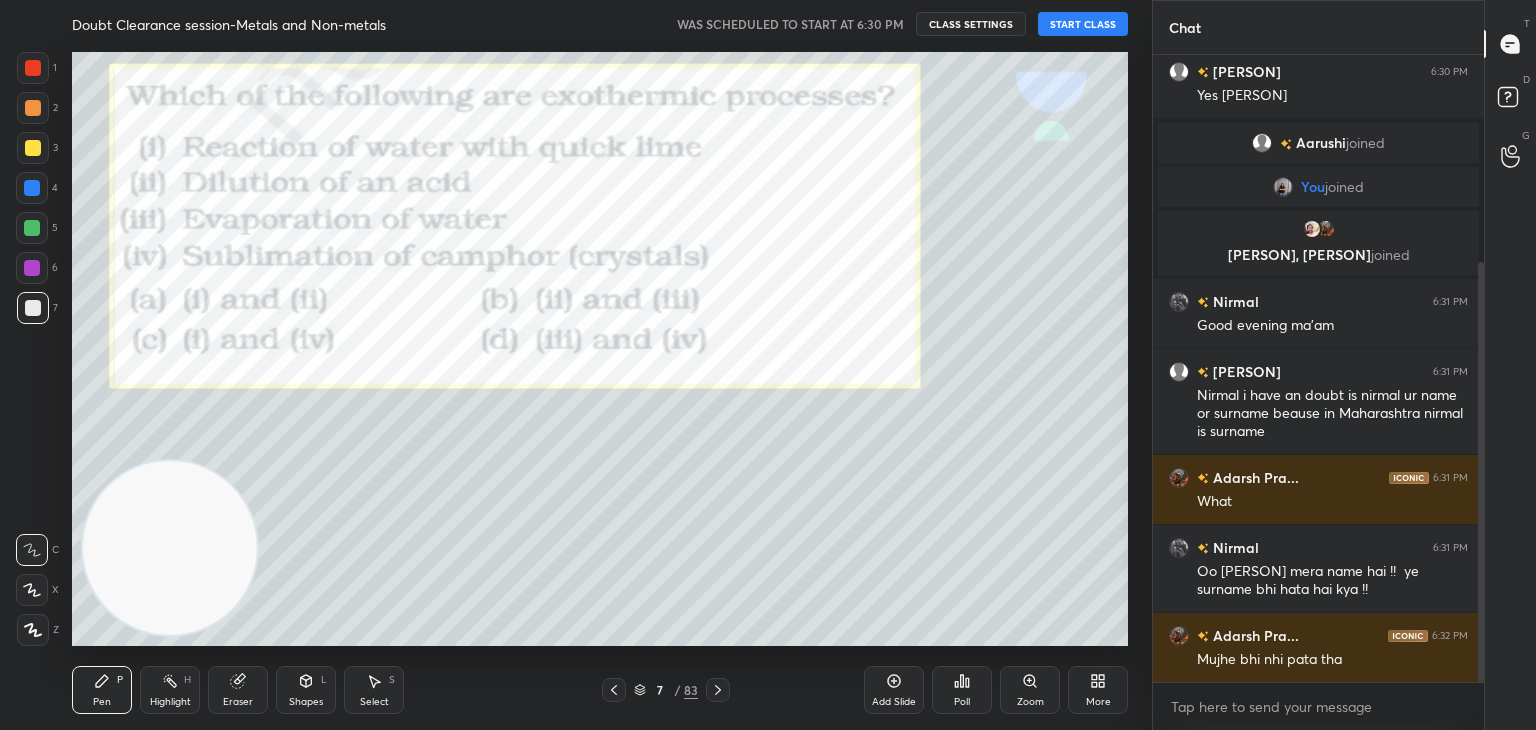 click 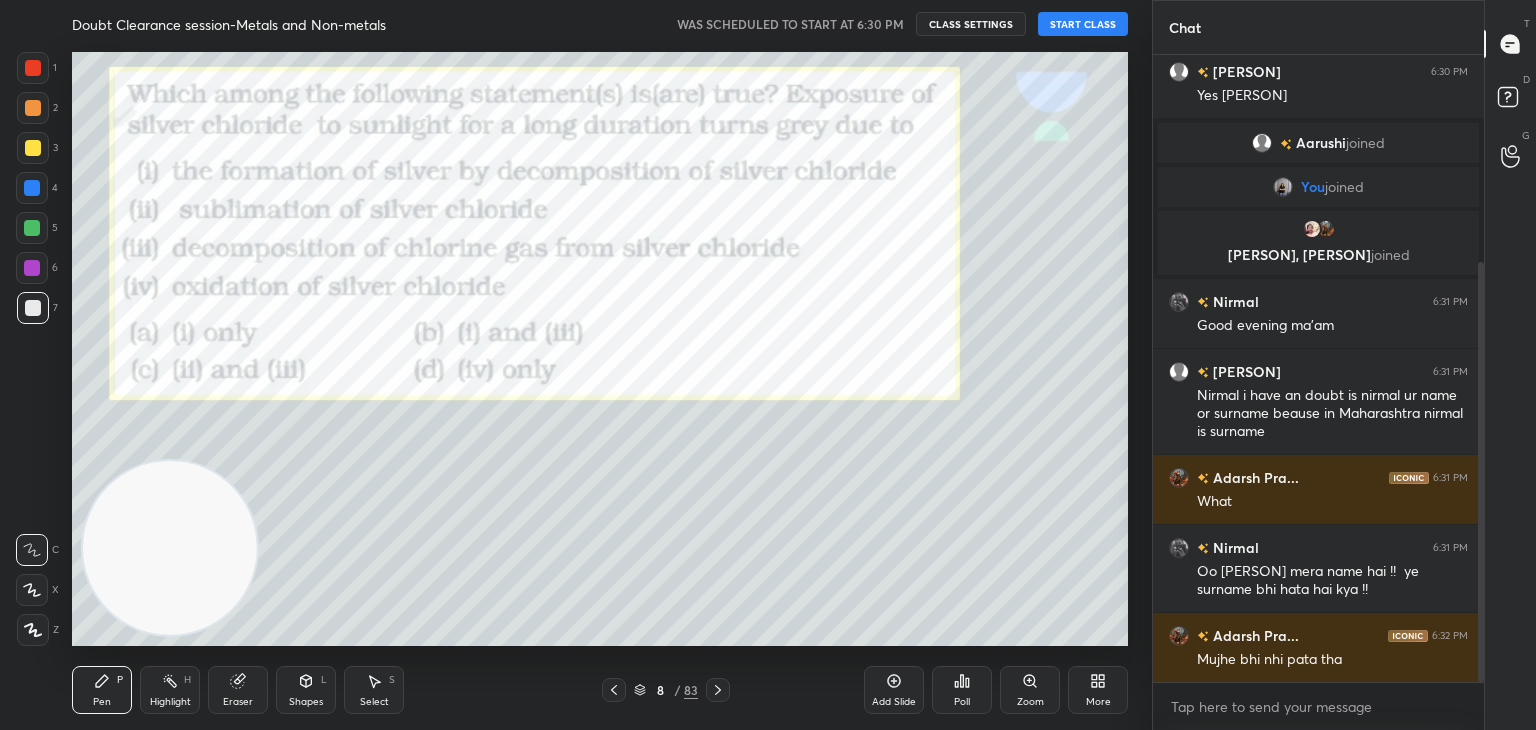 click 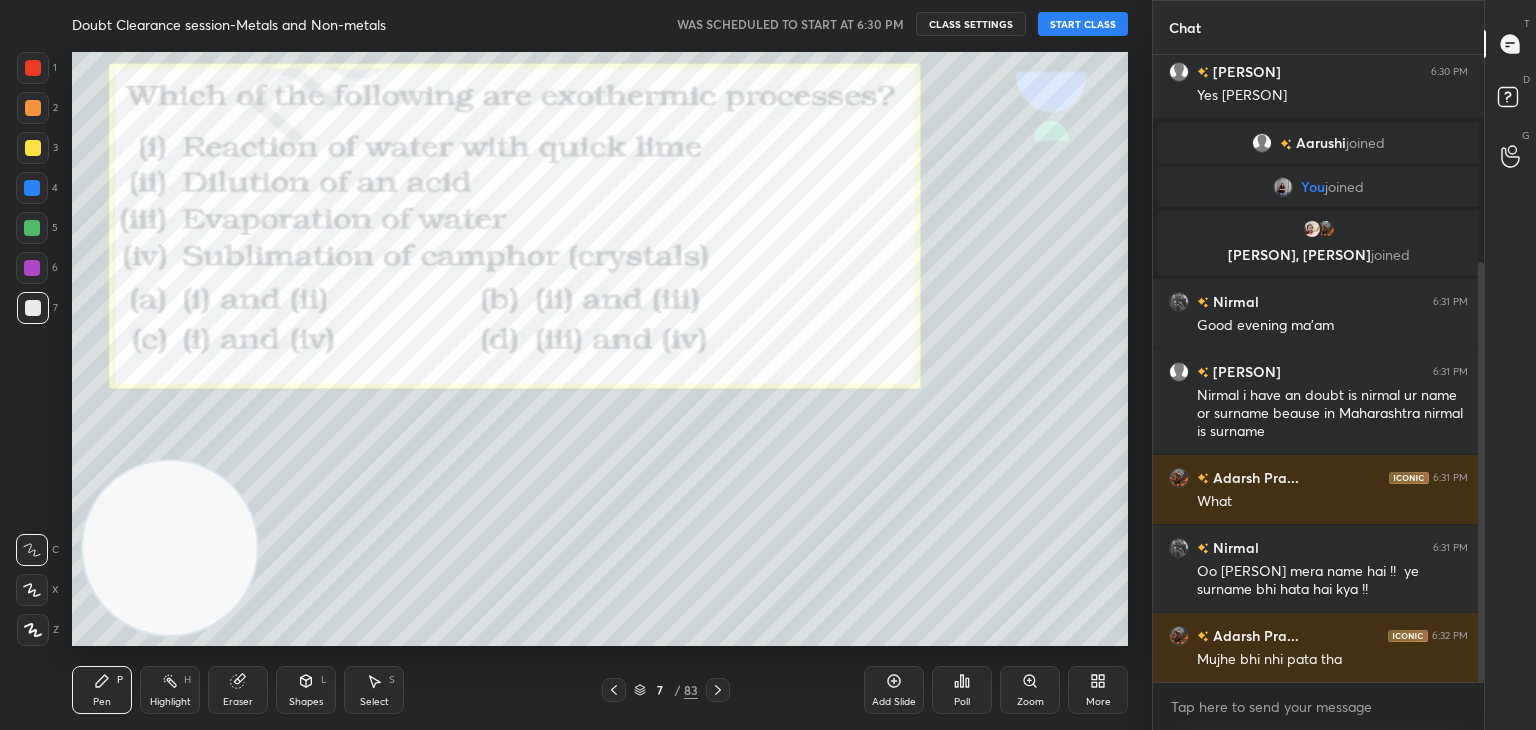 click 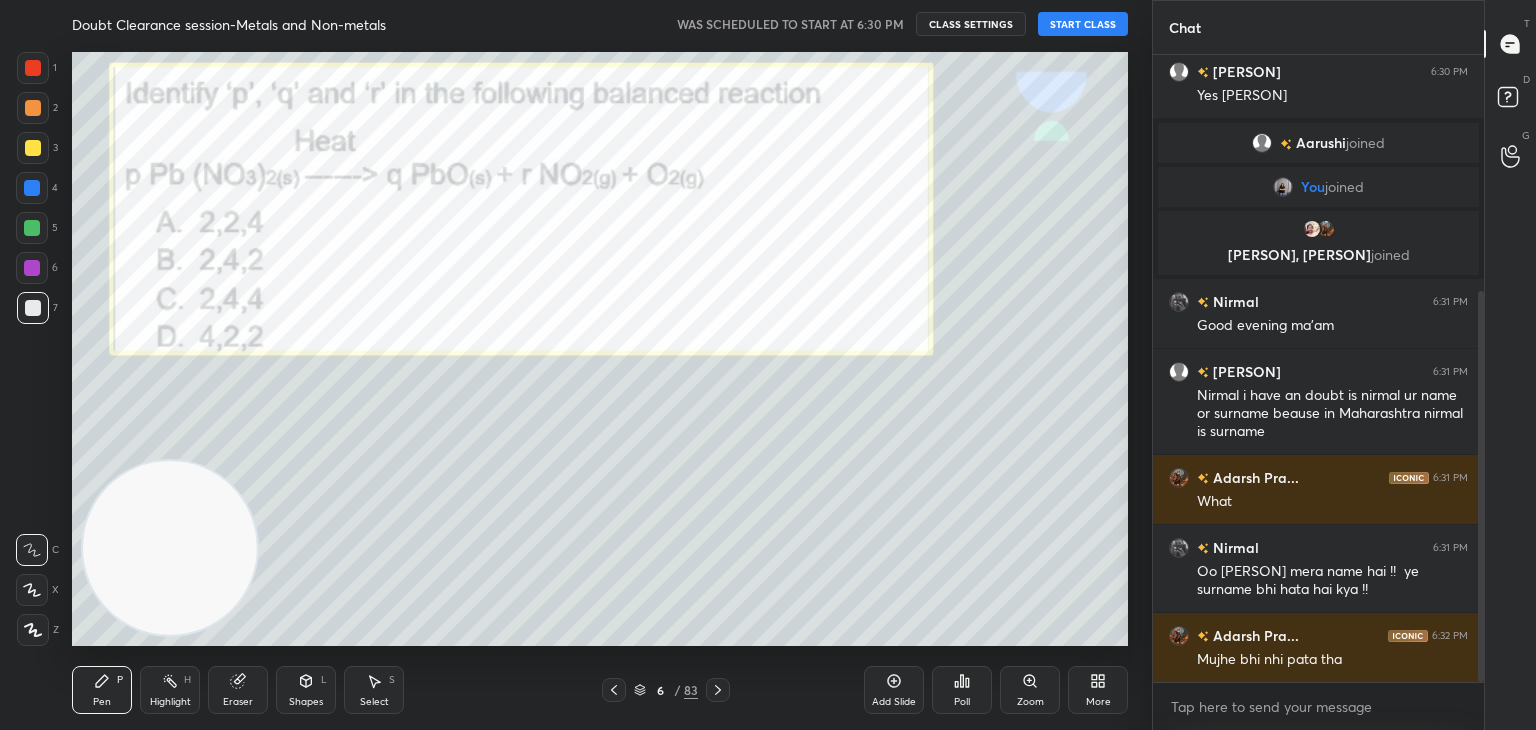 scroll, scrollTop: 380, scrollLeft: 0, axis: vertical 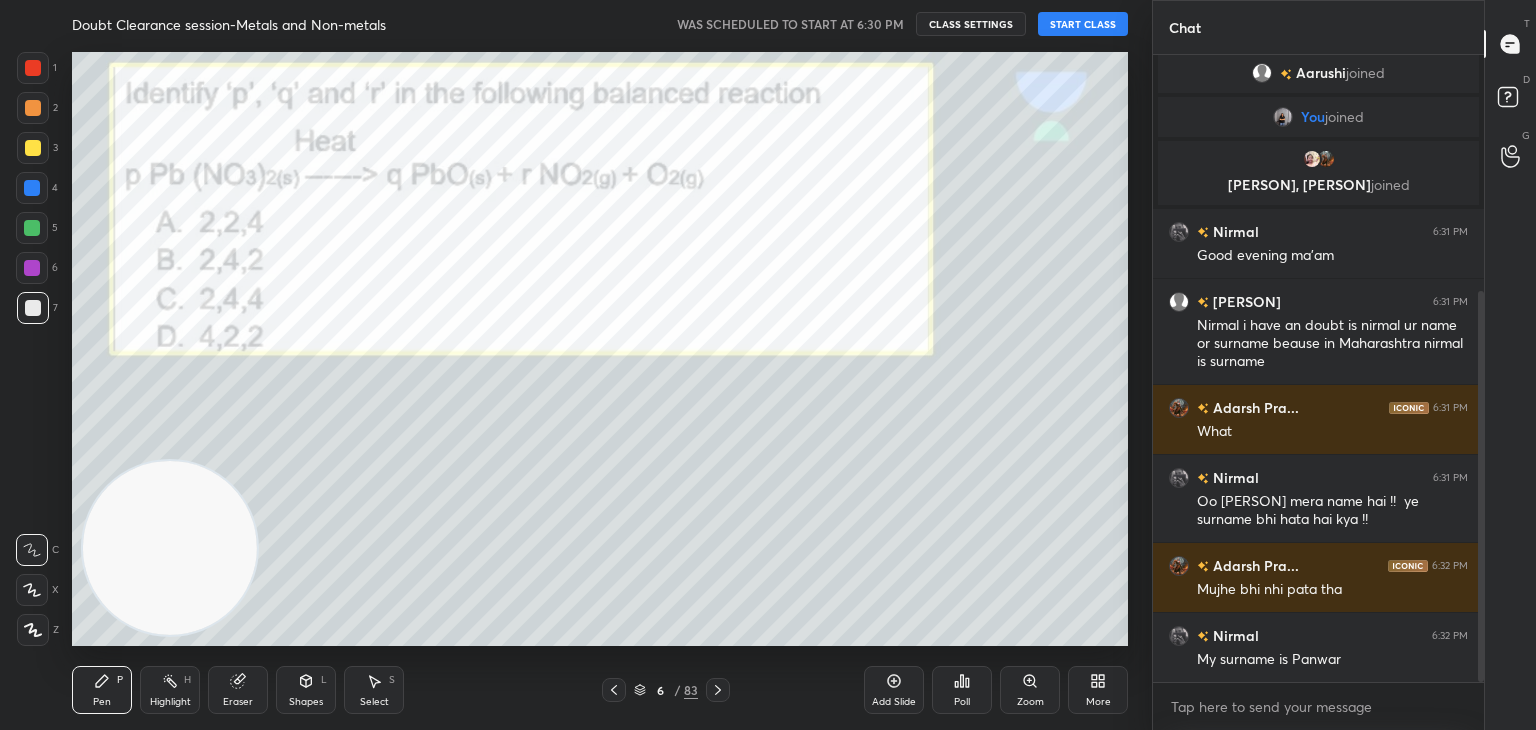 click 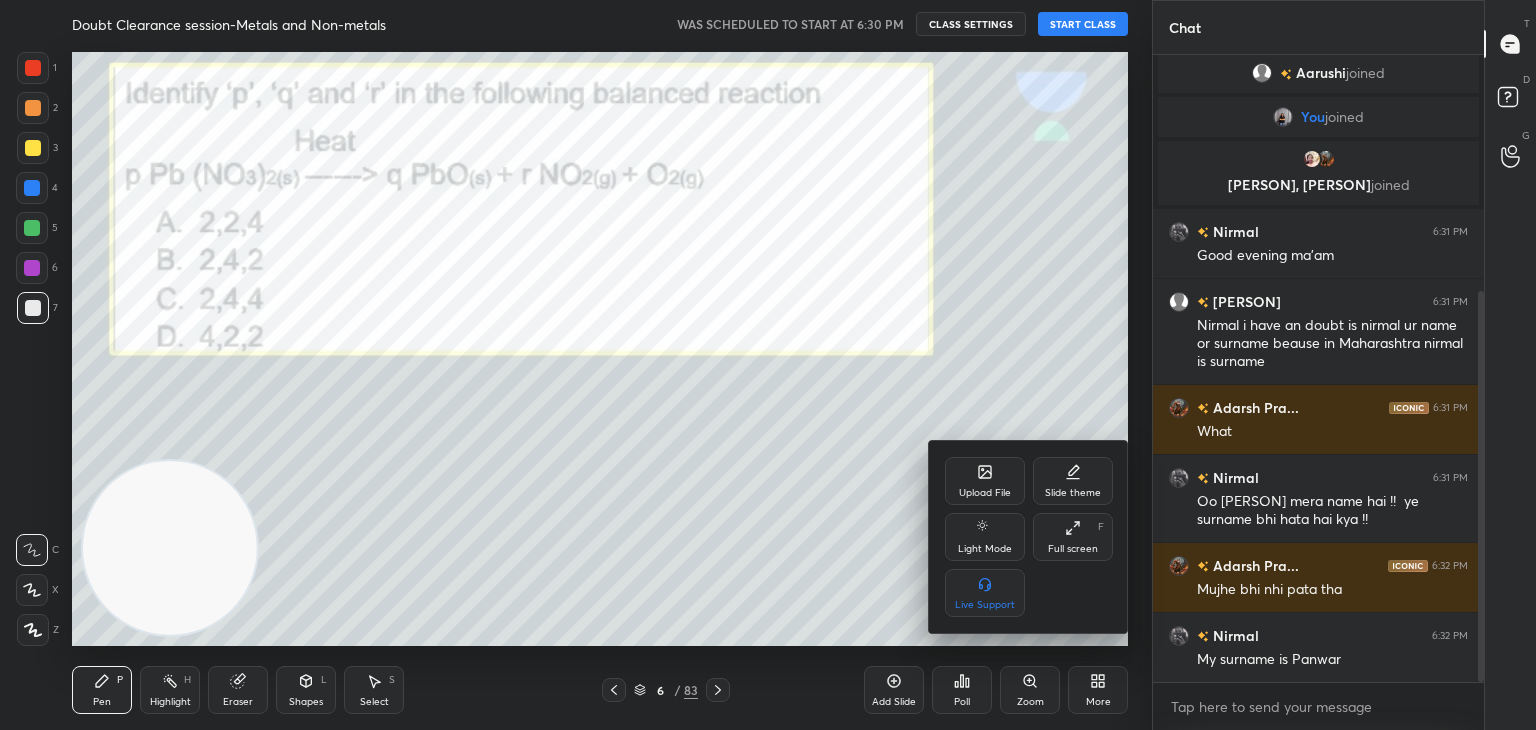 scroll, scrollTop: 450, scrollLeft: 0, axis: vertical 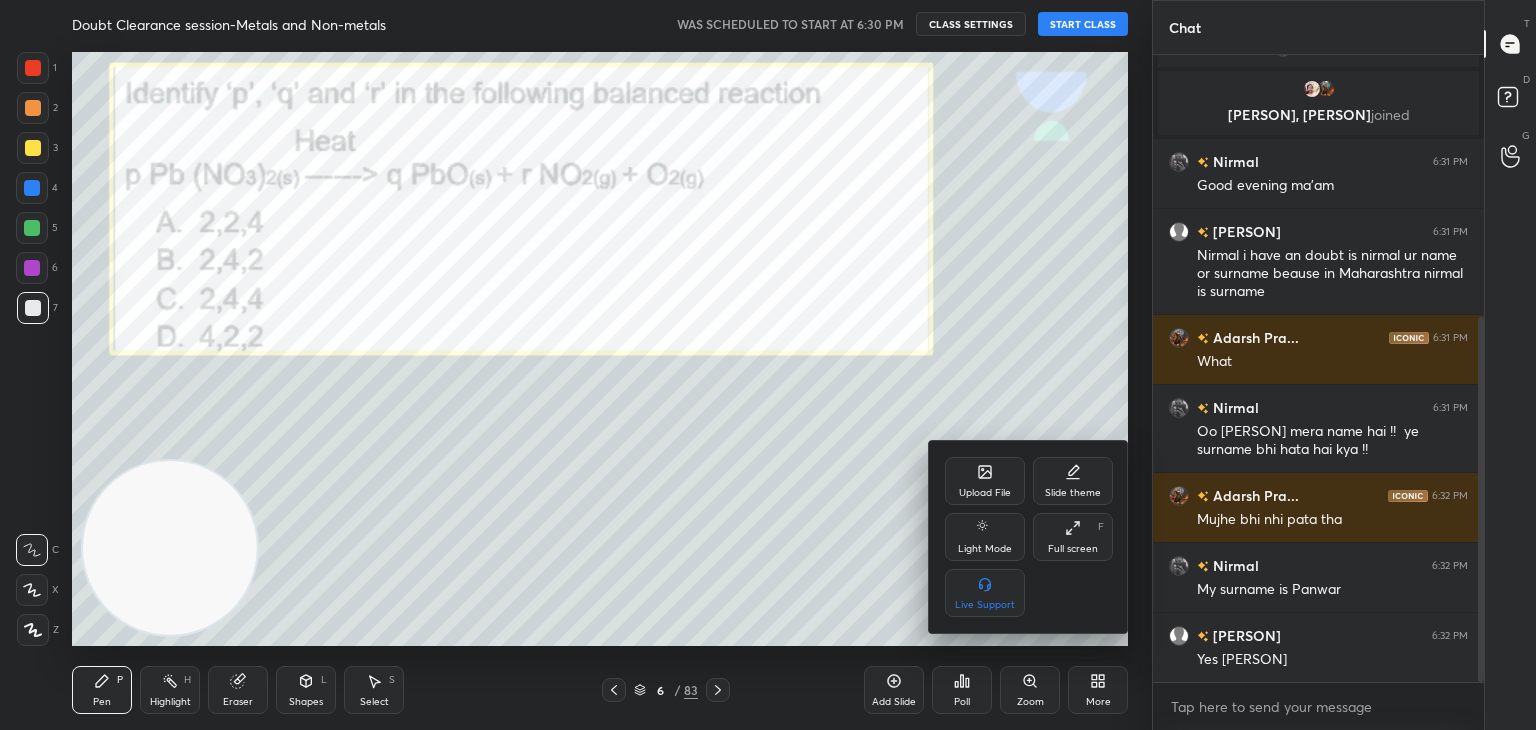 click on "Upload File" at bounding box center (985, 481) 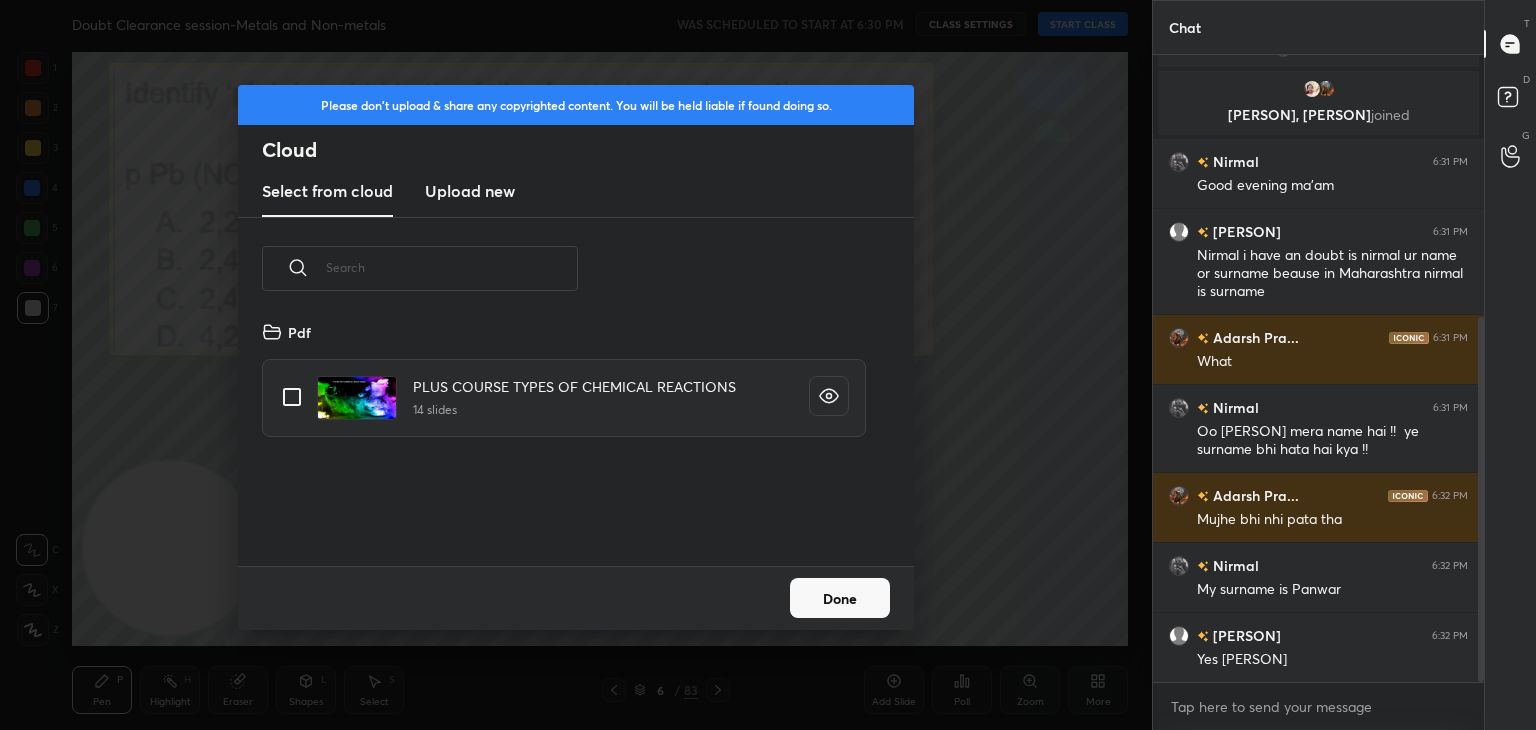 scroll, scrollTop: 5, scrollLeft: 10, axis: both 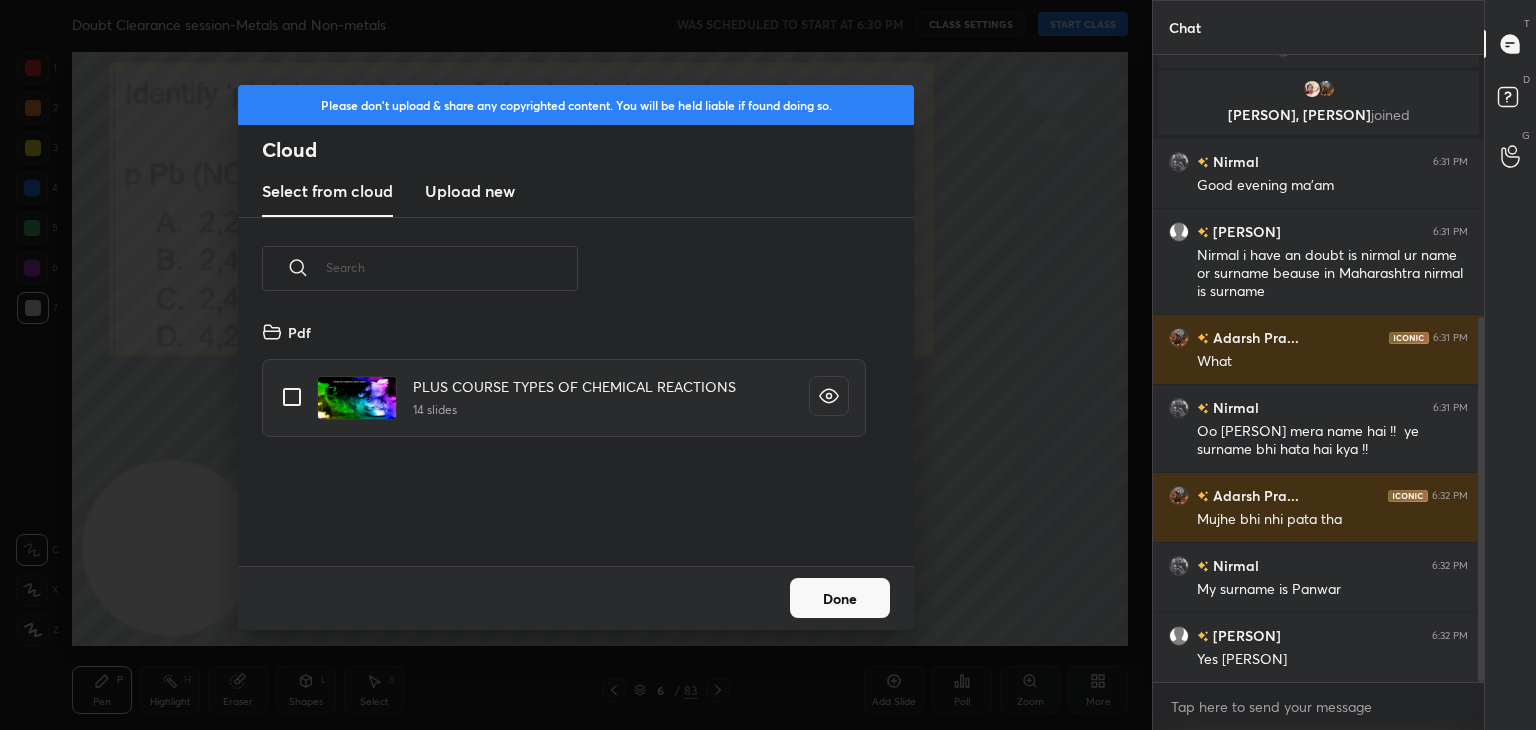 click on "Upload new" at bounding box center (470, 191) 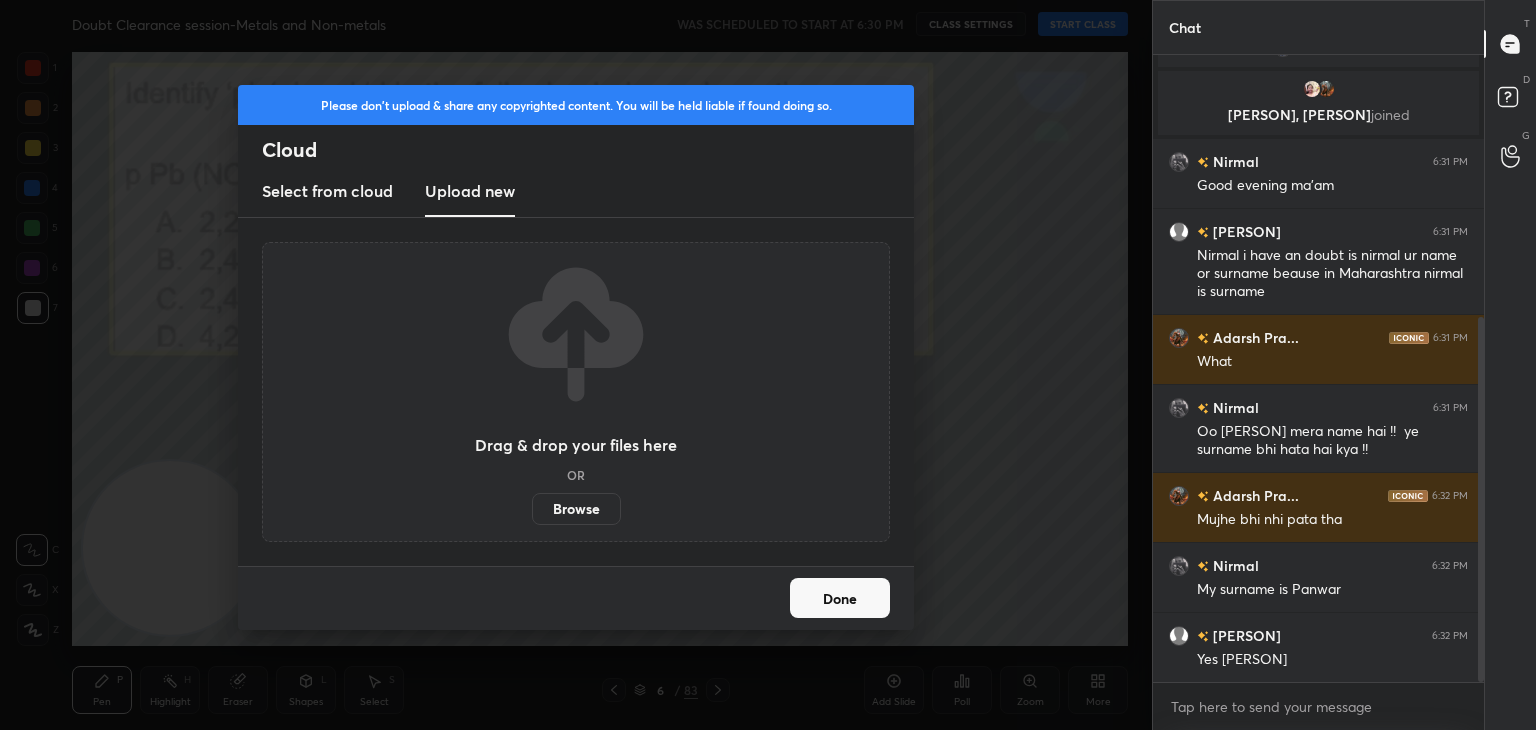 click on "Browse" at bounding box center (576, 509) 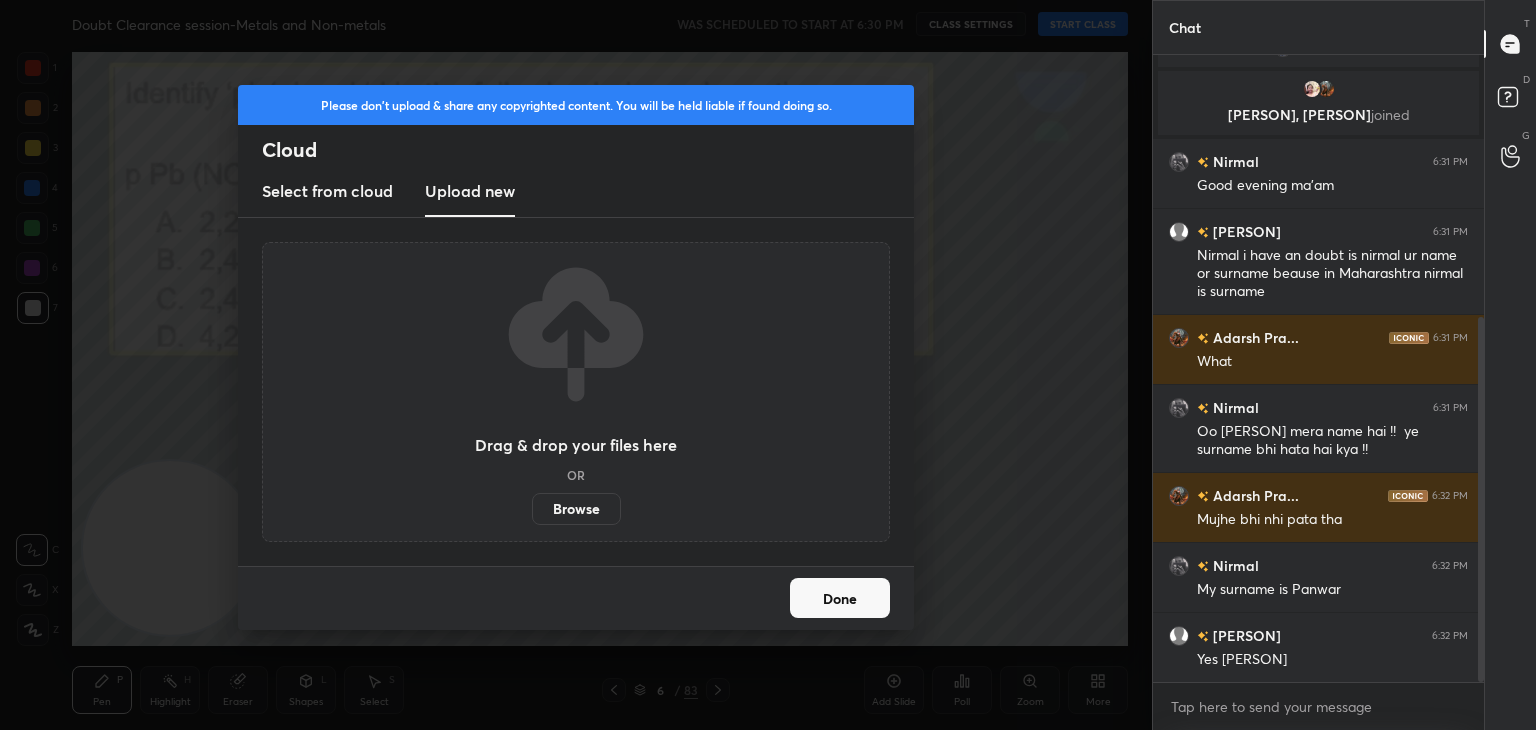 click on "Browse" at bounding box center (532, 509) 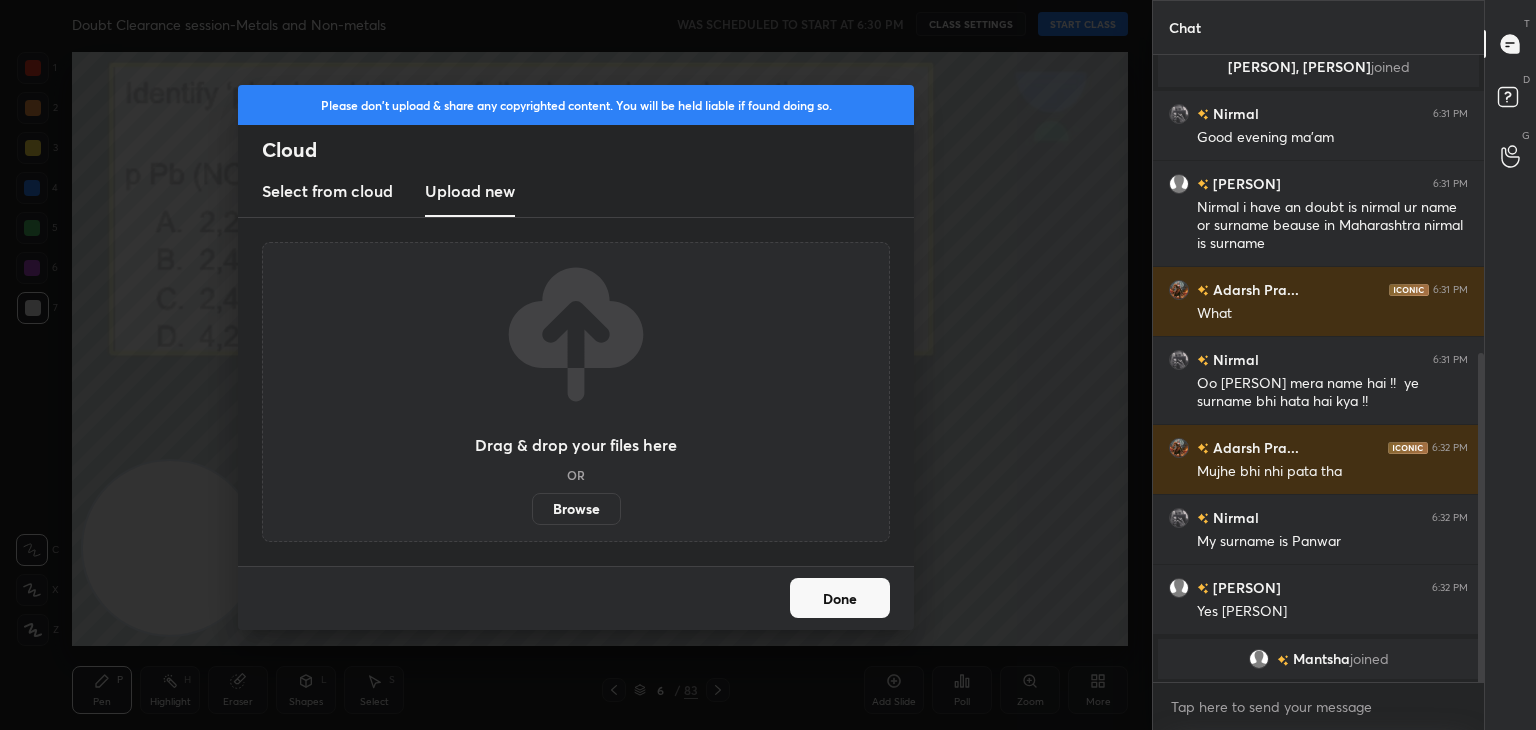 scroll, scrollTop: 568, scrollLeft: 0, axis: vertical 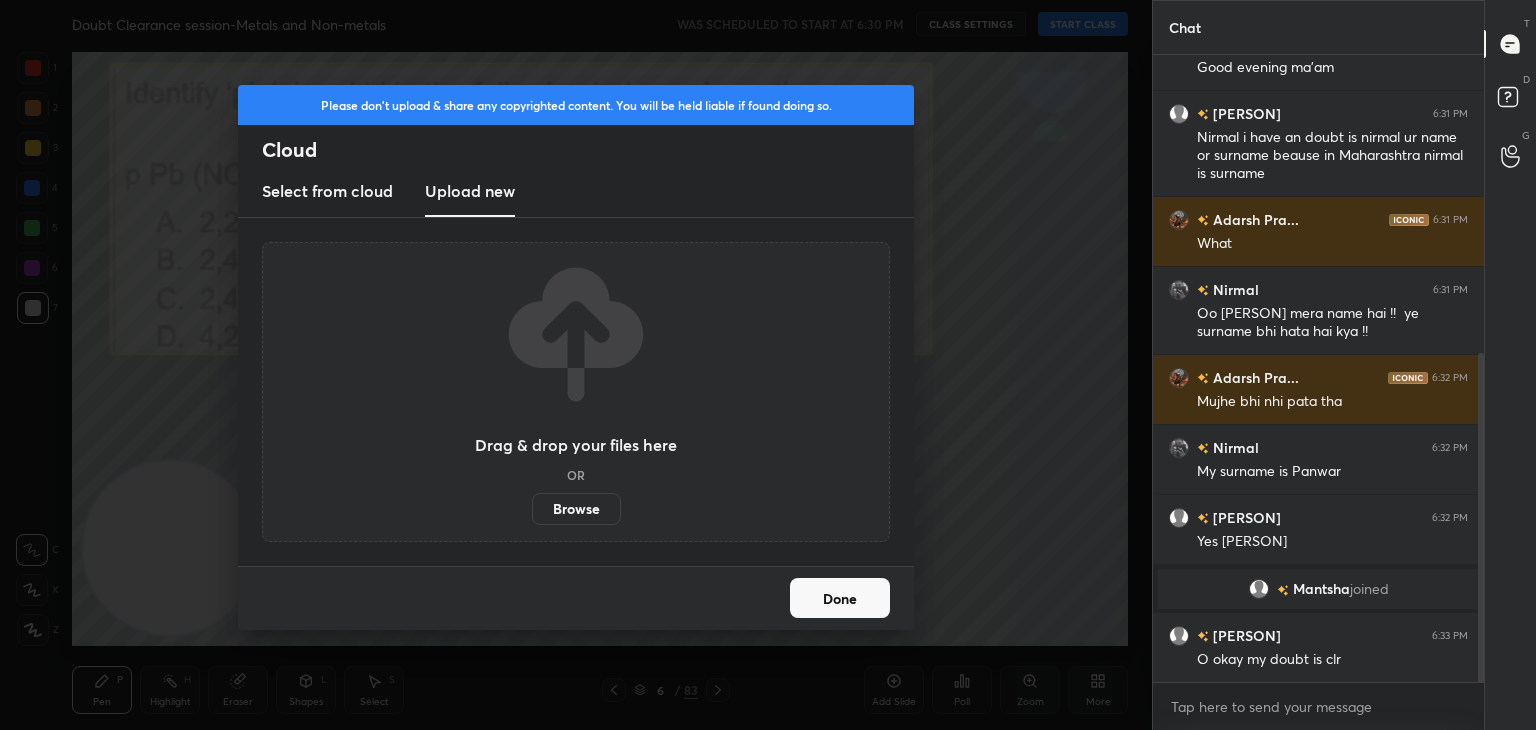 click on "Done" at bounding box center (840, 598) 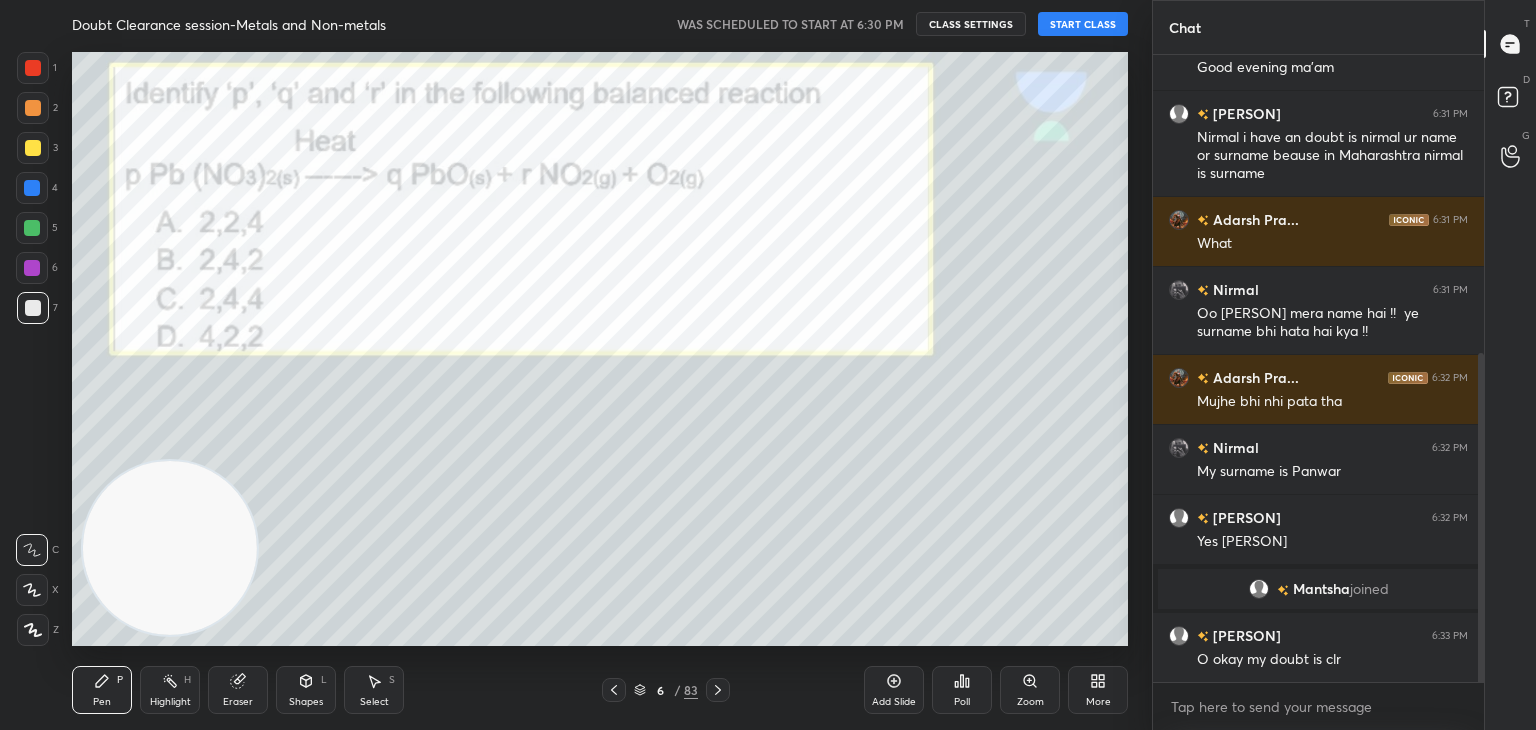 click on "START CLASS" at bounding box center [1083, 24] 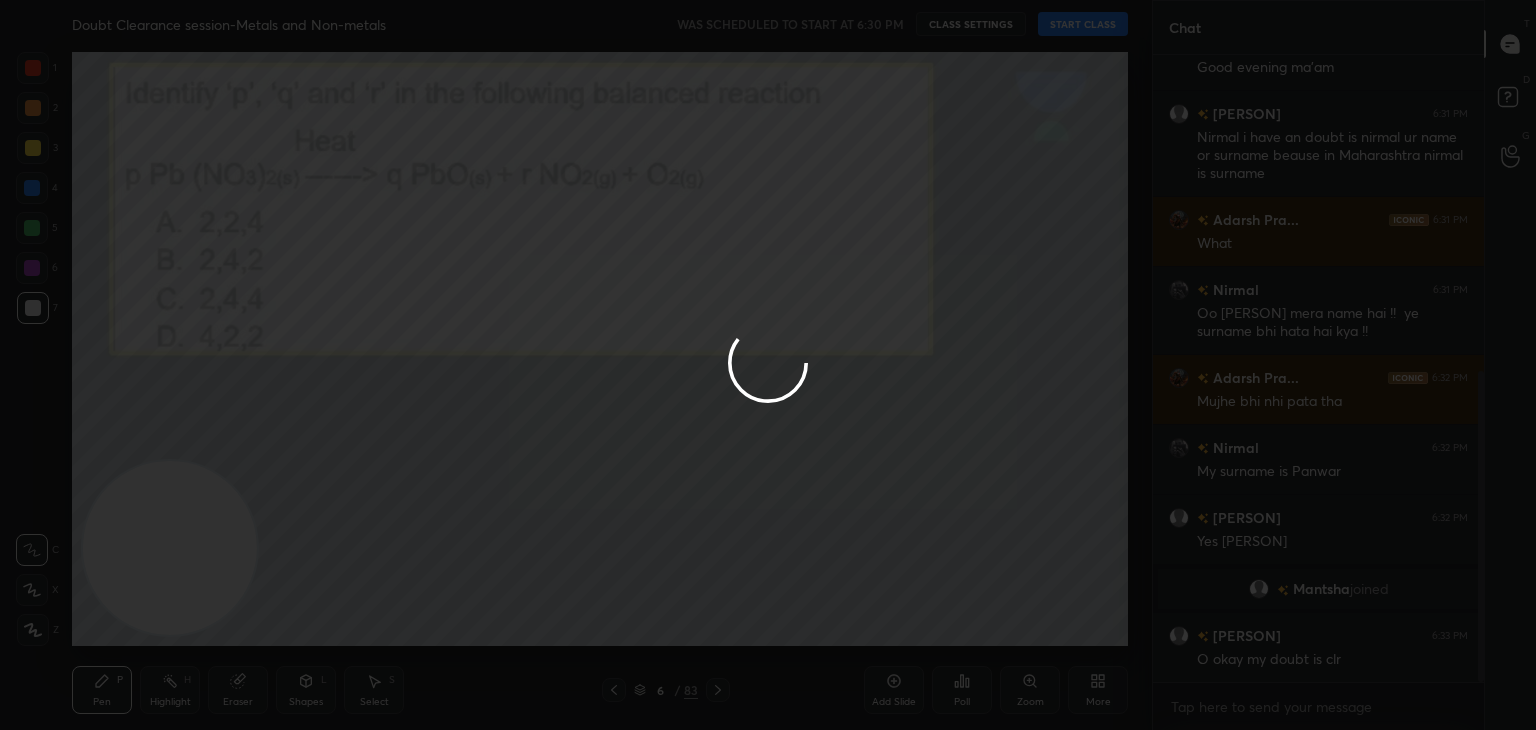 scroll, scrollTop: 638, scrollLeft: 0, axis: vertical 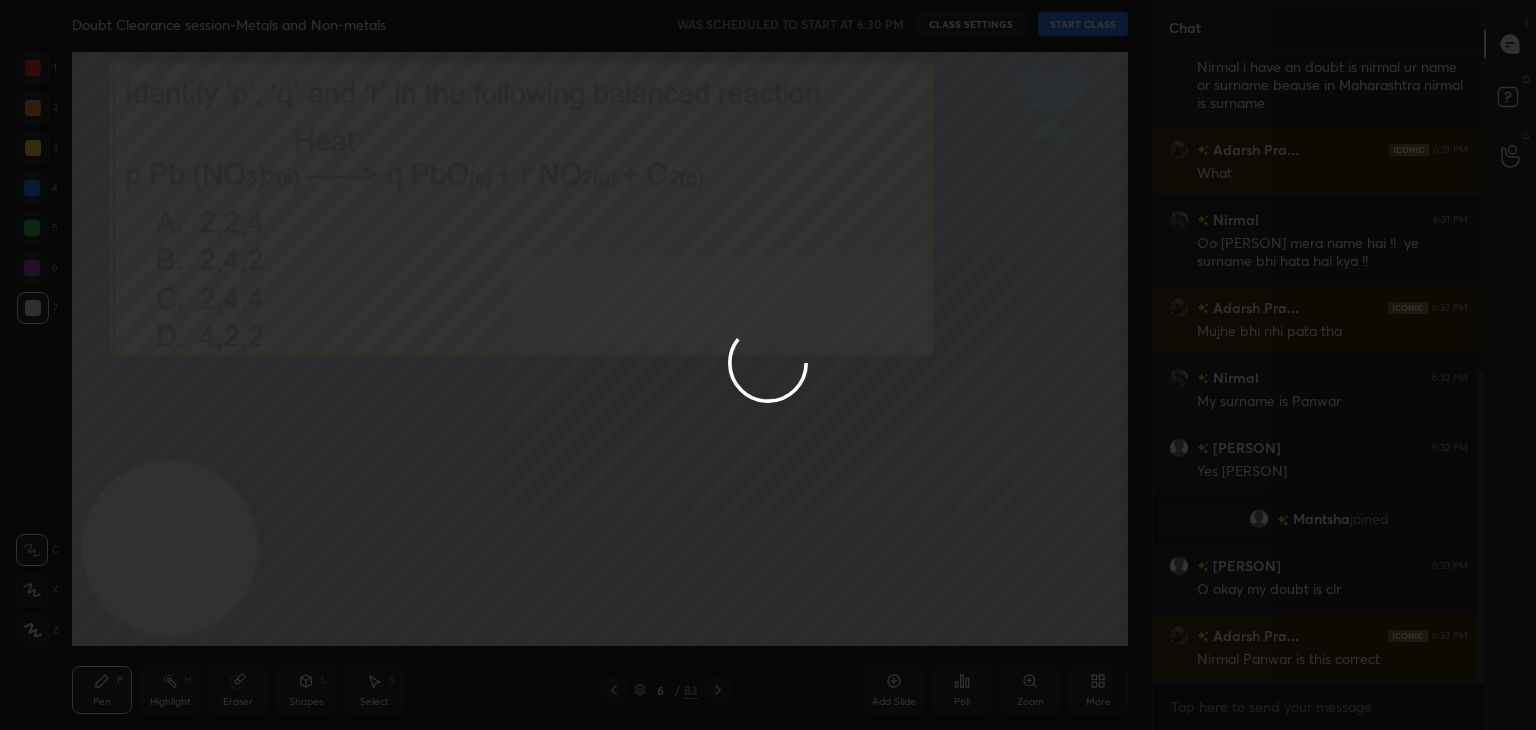type on "x" 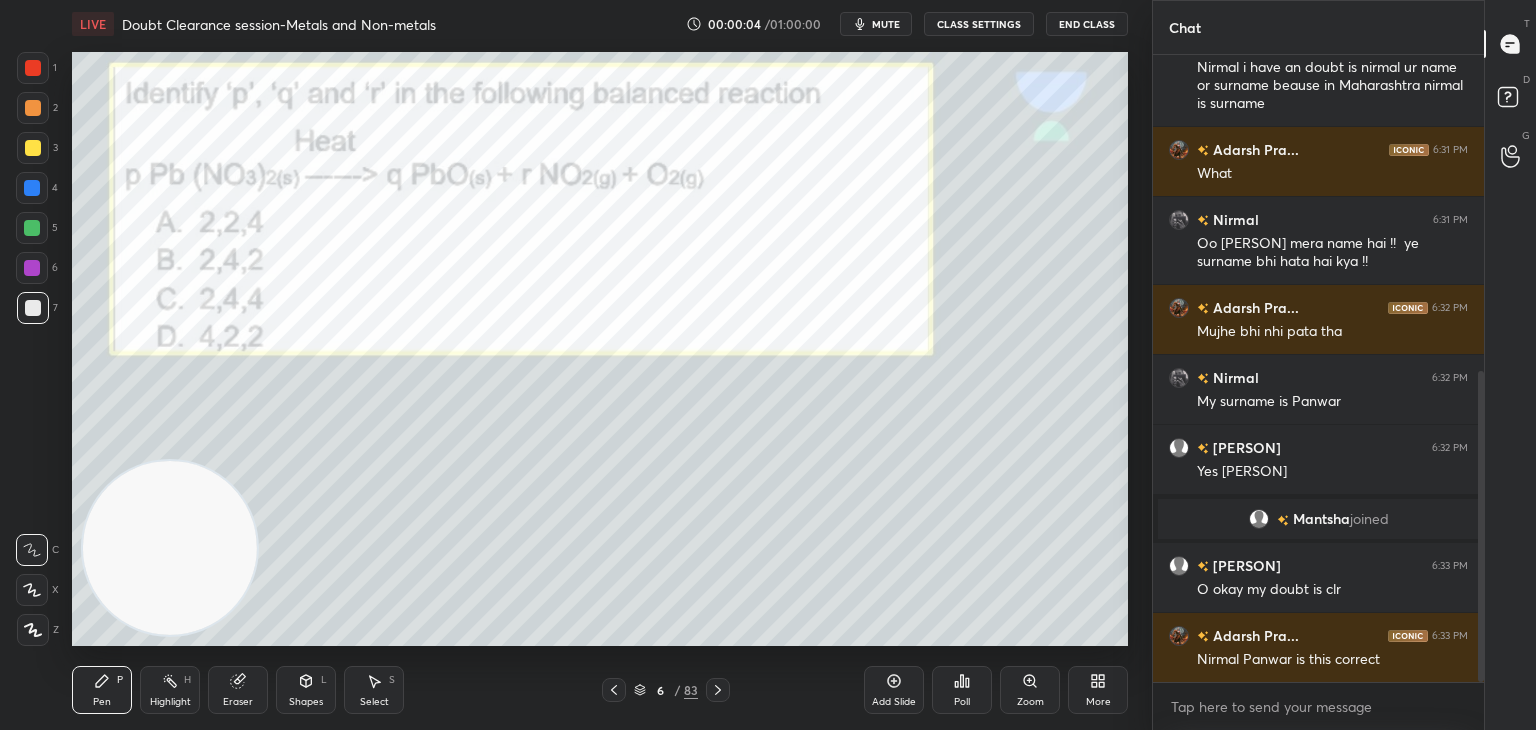 type 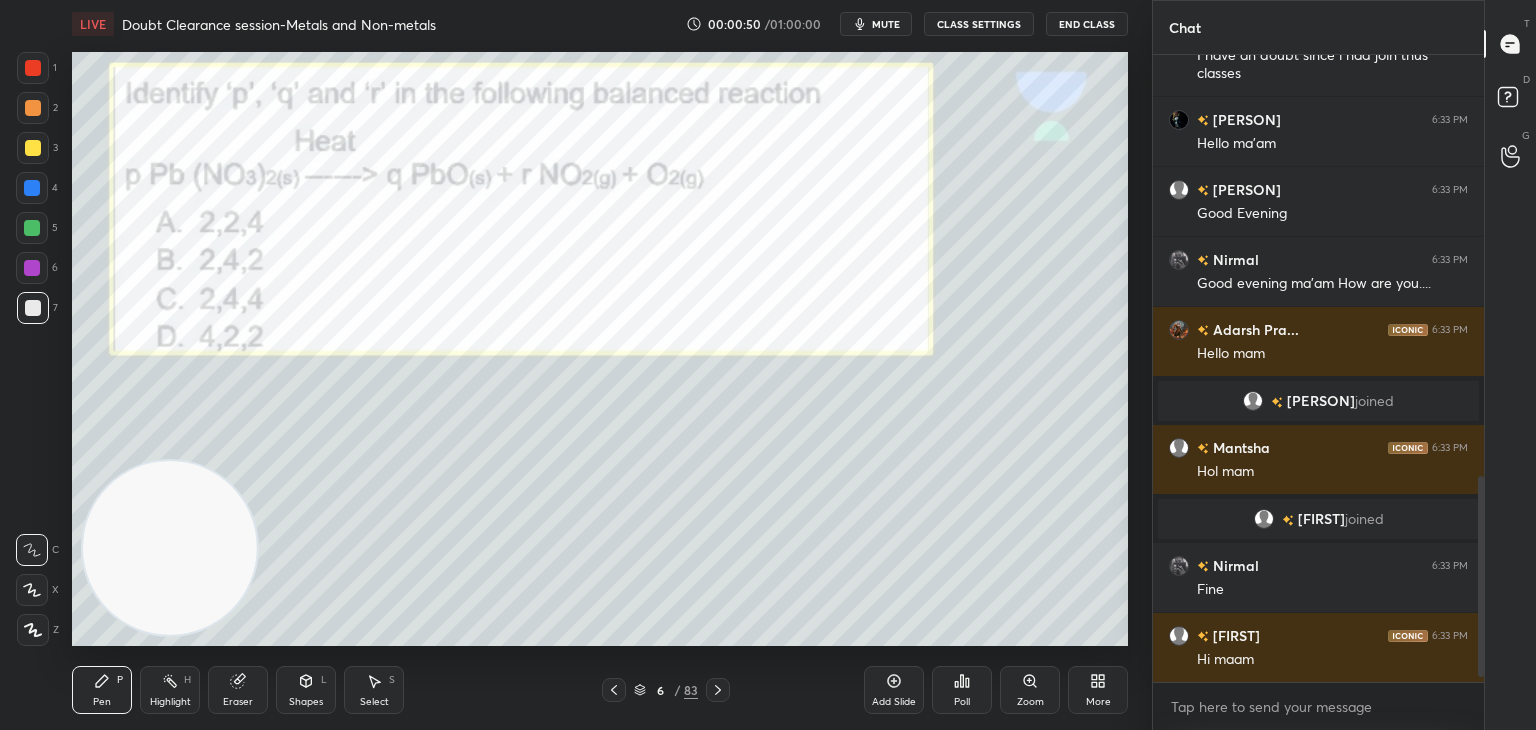 scroll, scrollTop: 1348, scrollLeft: 0, axis: vertical 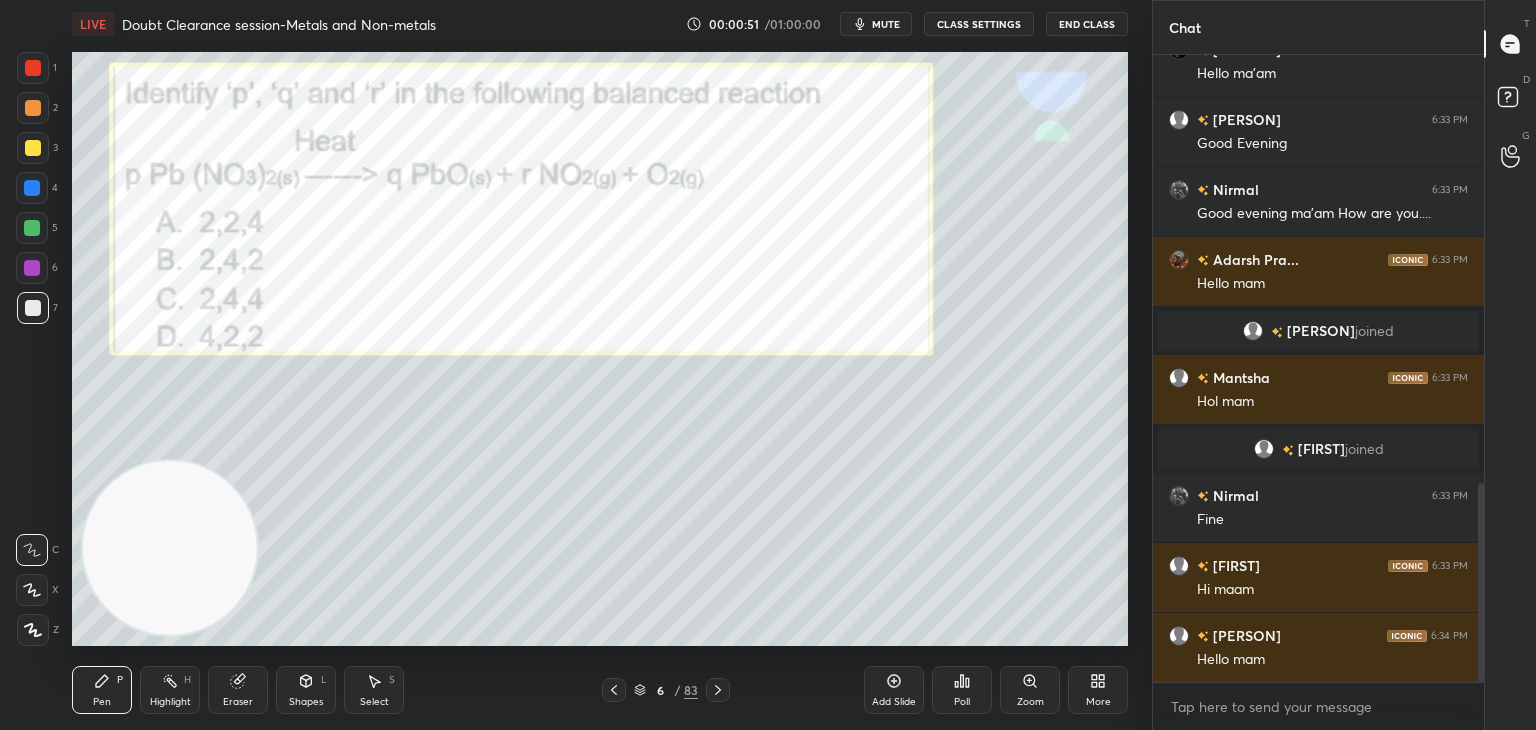 click at bounding box center (33, 68) 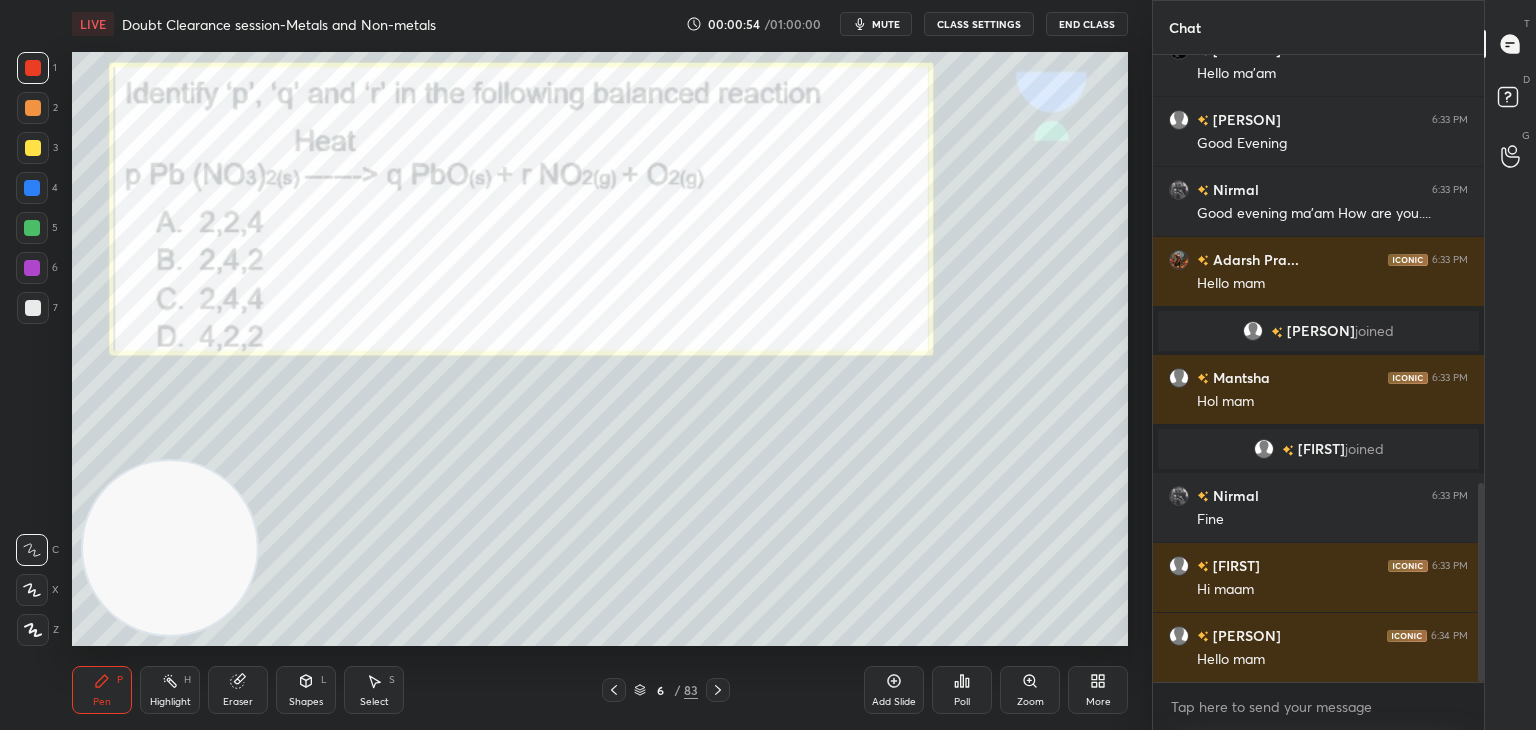 drag, startPoint x: 888, startPoint y: 683, endPoint x: 879, endPoint y: 677, distance: 10.816654 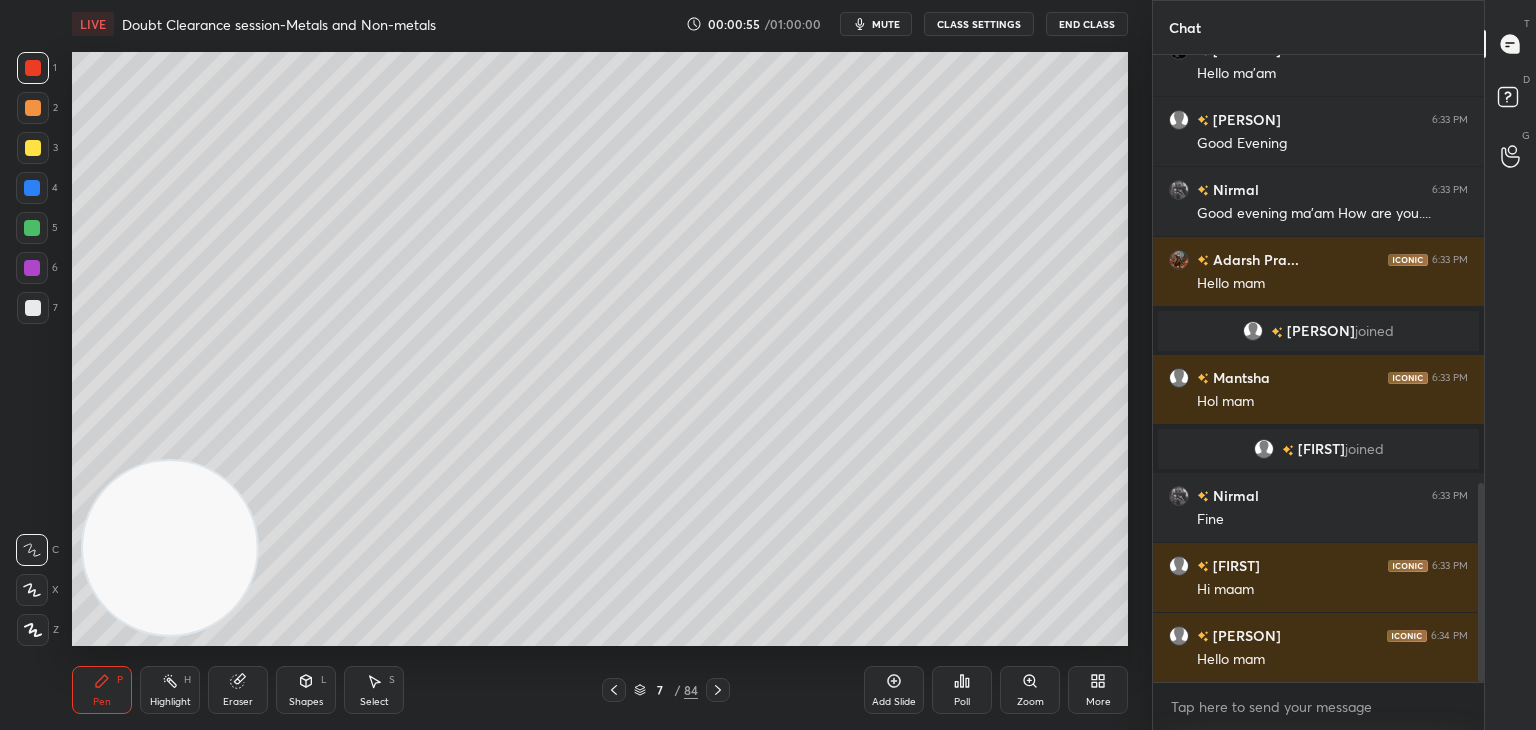 click at bounding box center (33, 308) 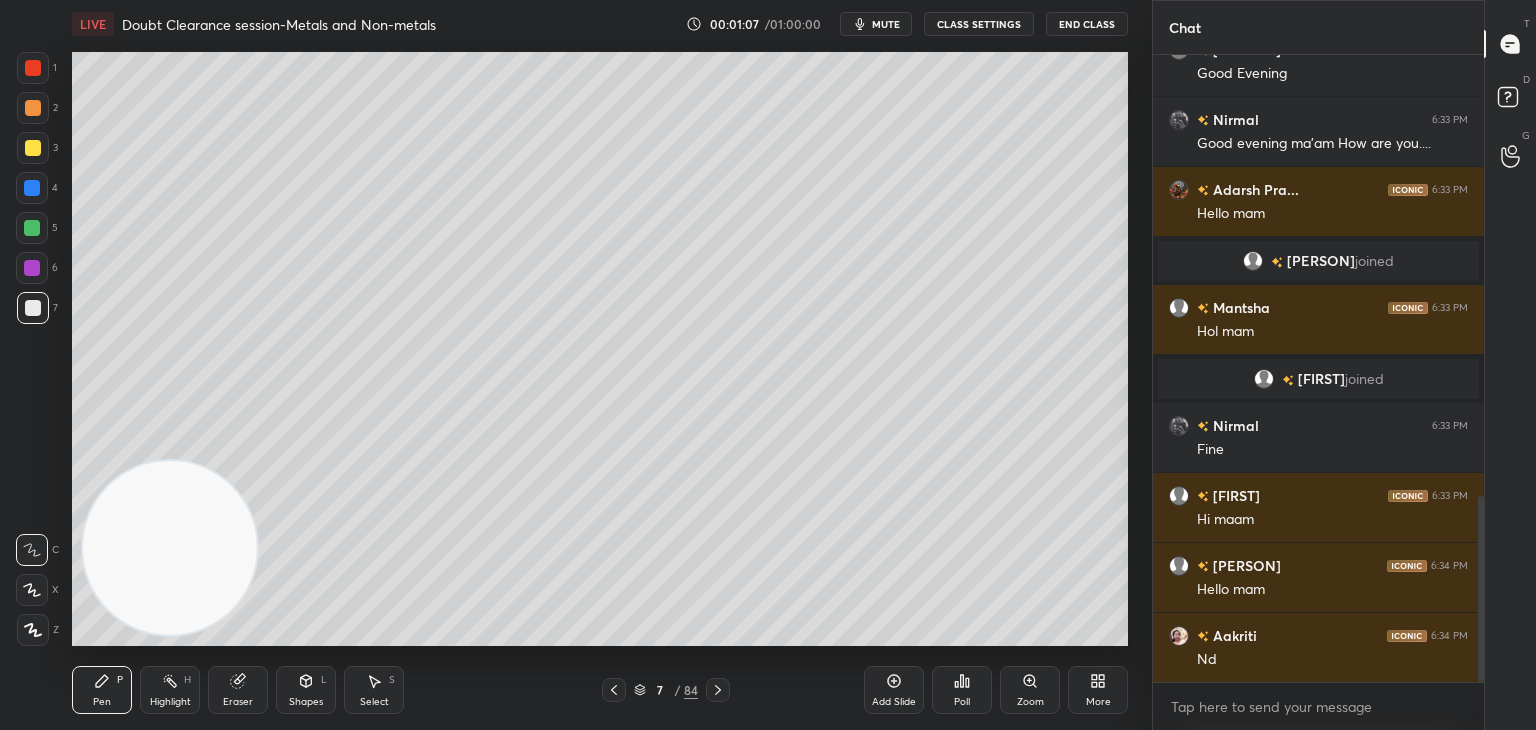 scroll, scrollTop: 1488, scrollLeft: 0, axis: vertical 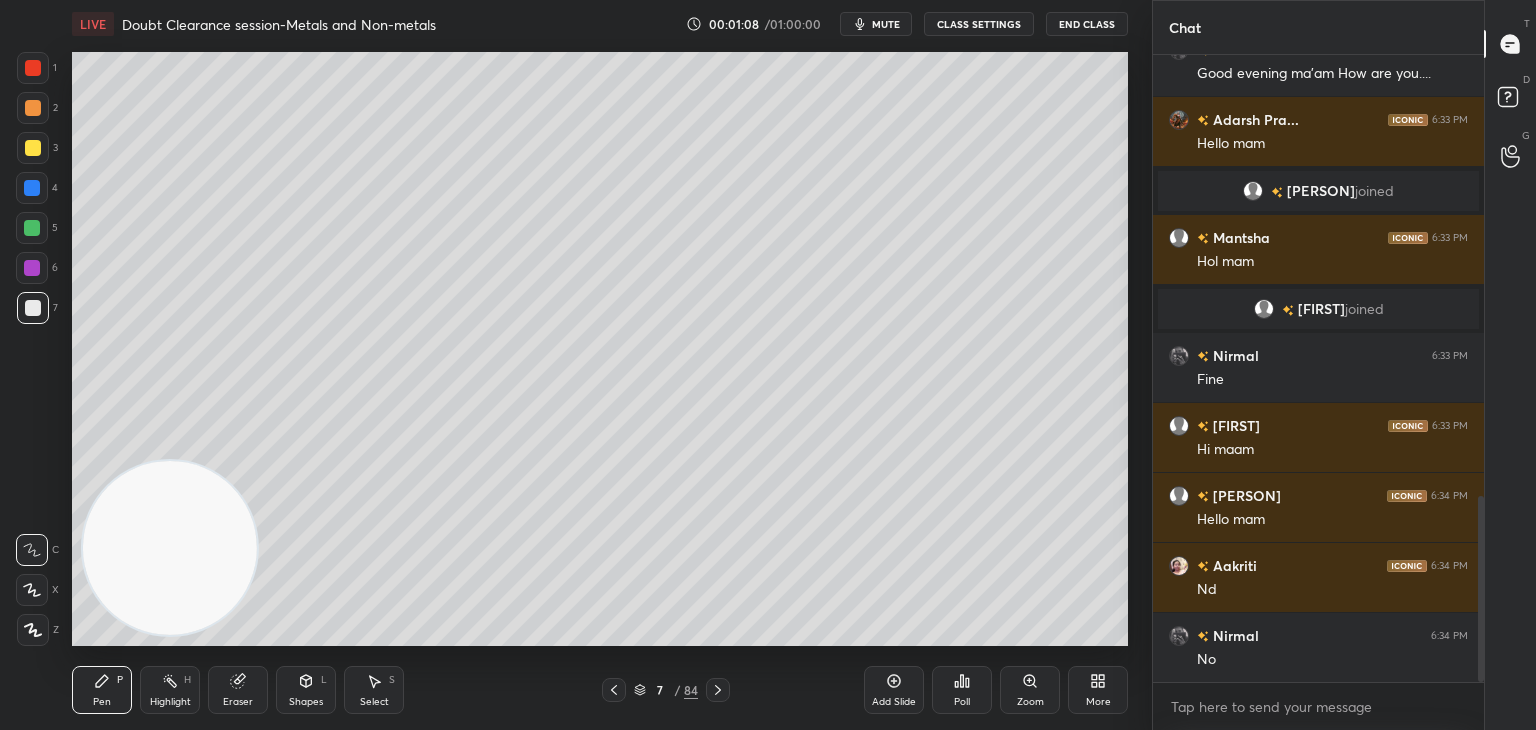 click 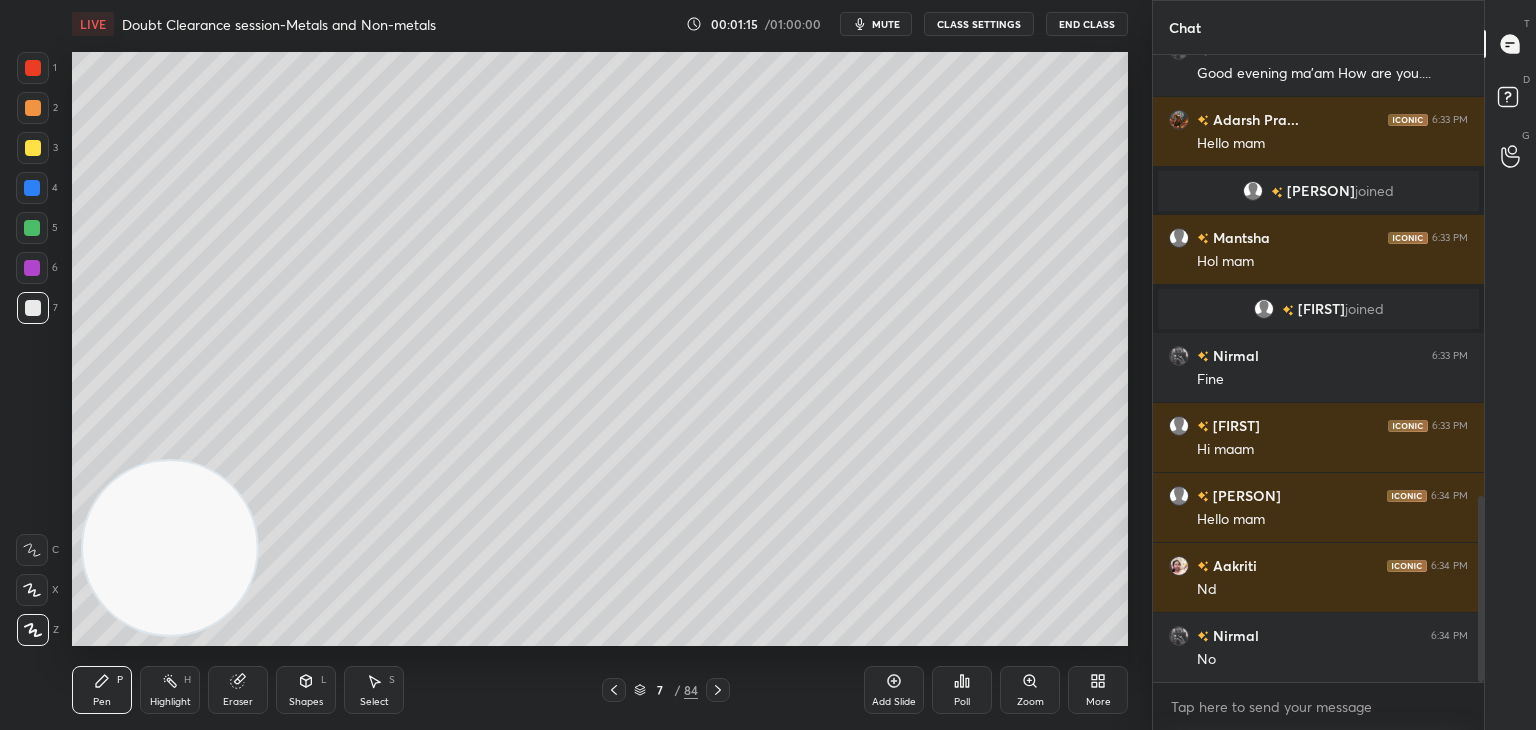 scroll, scrollTop: 1536, scrollLeft: 0, axis: vertical 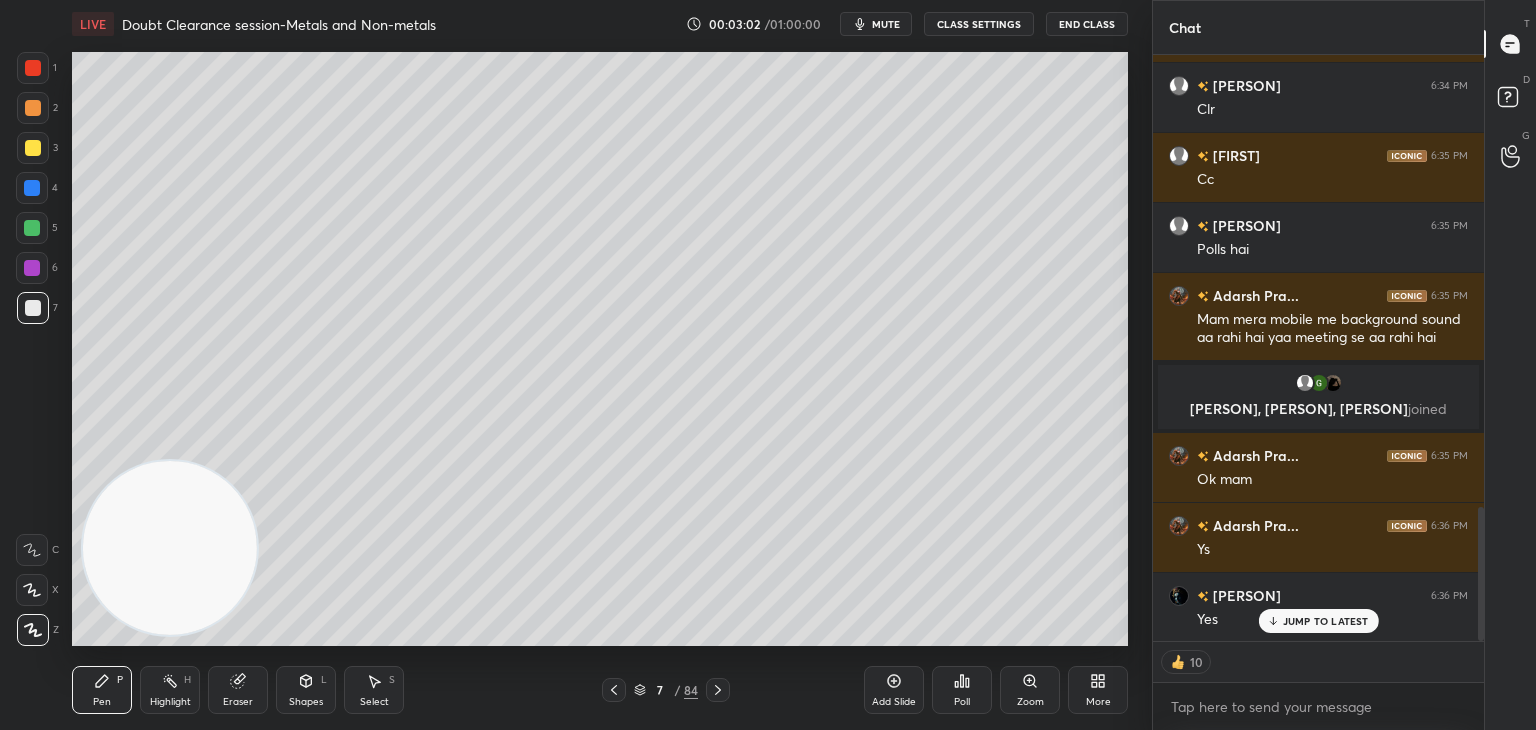 click 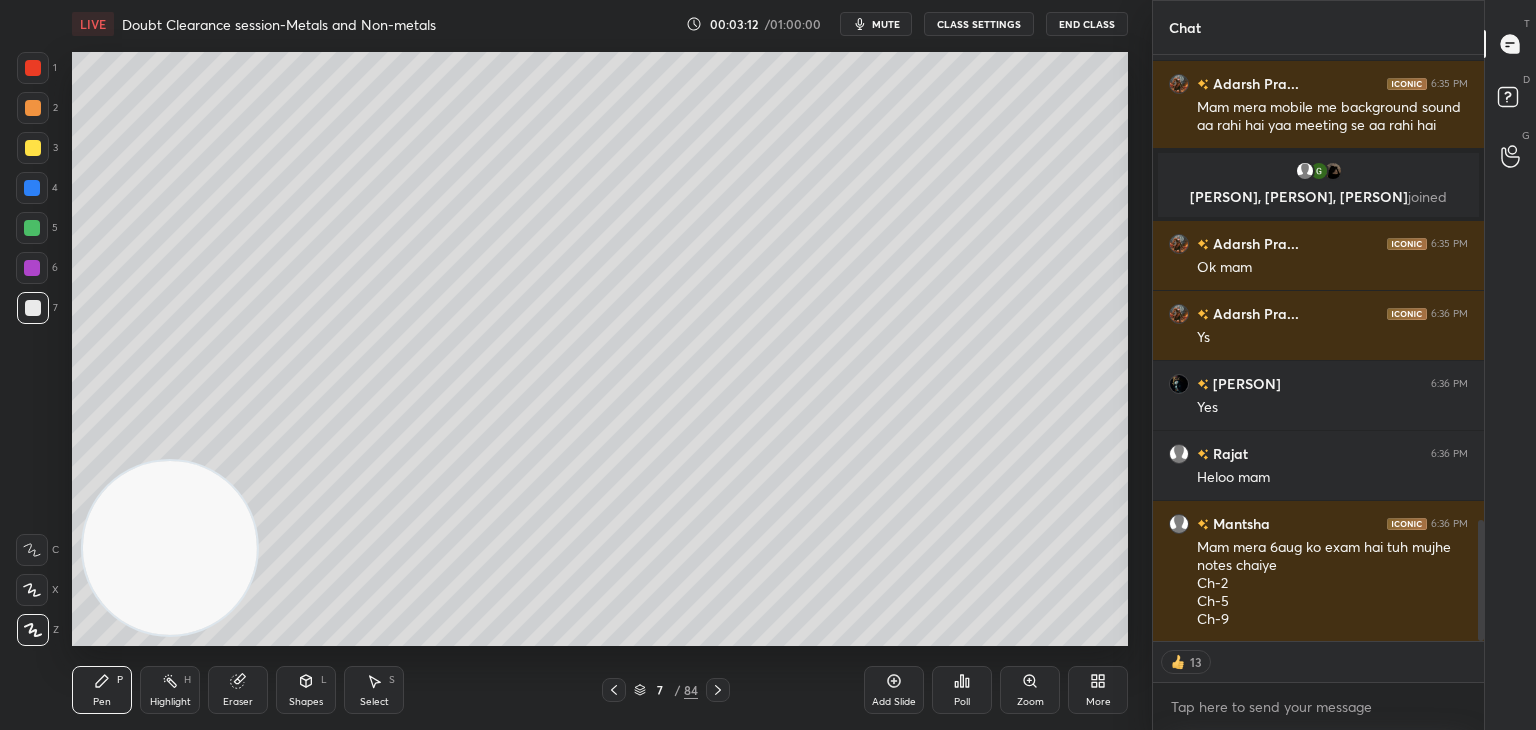scroll, scrollTop: 2259, scrollLeft: 0, axis: vertical 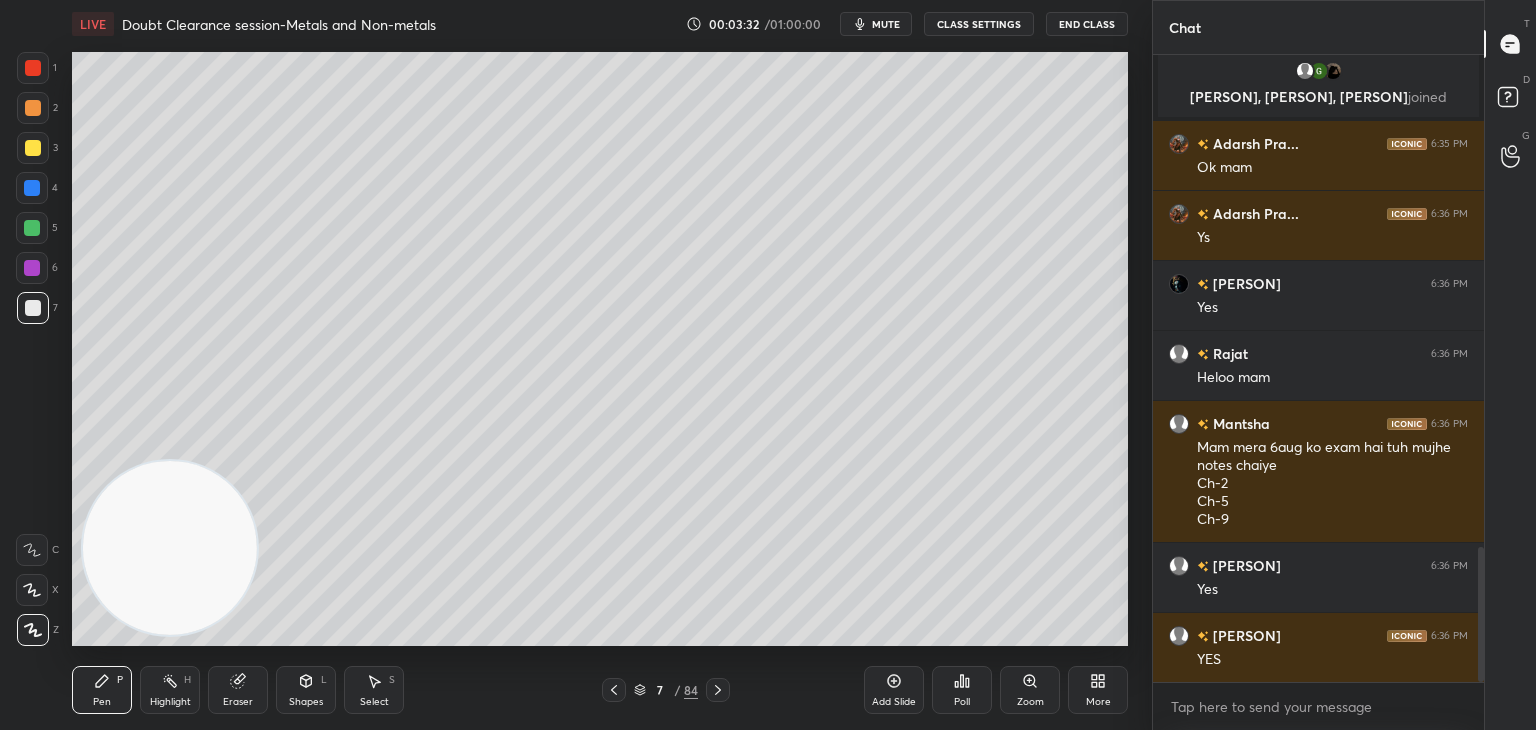 click 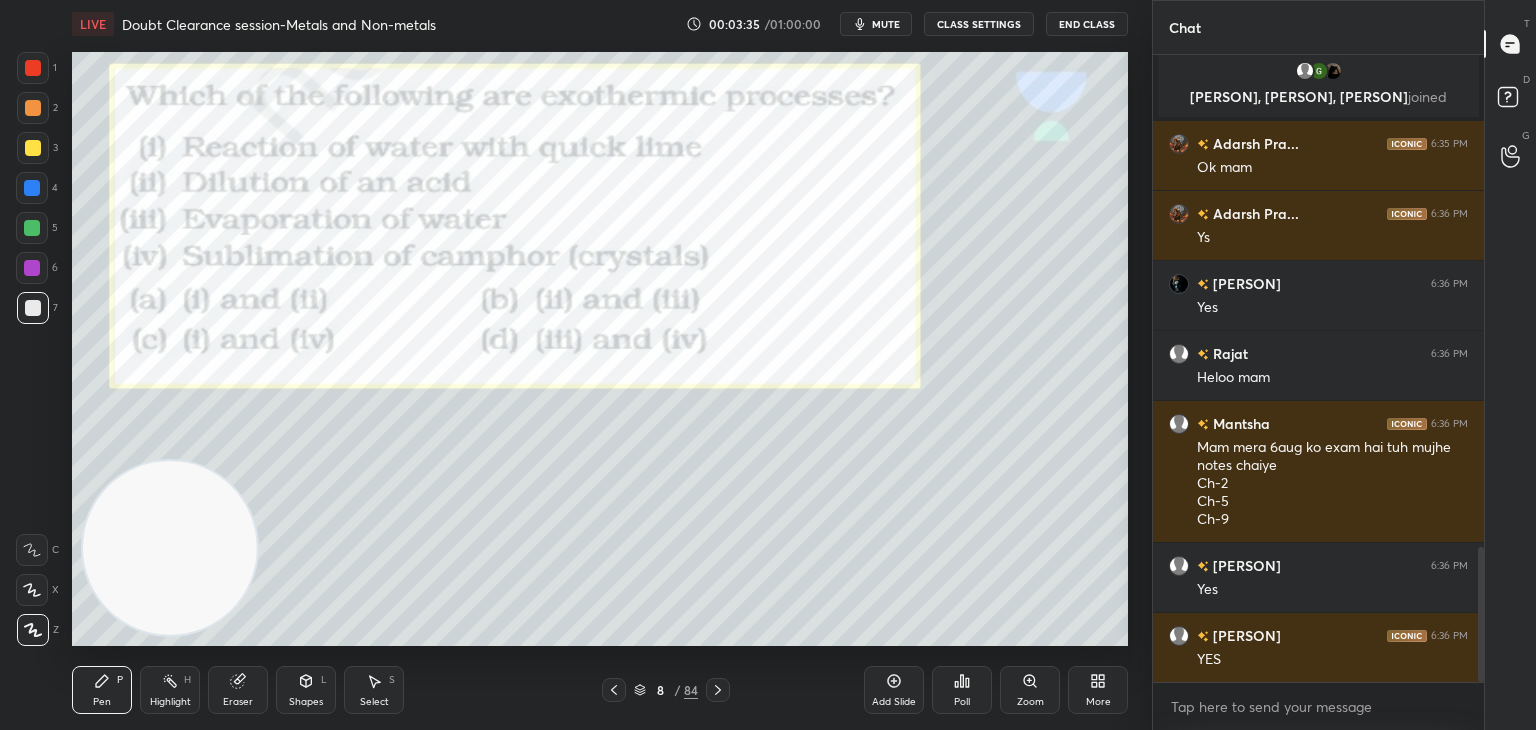 click 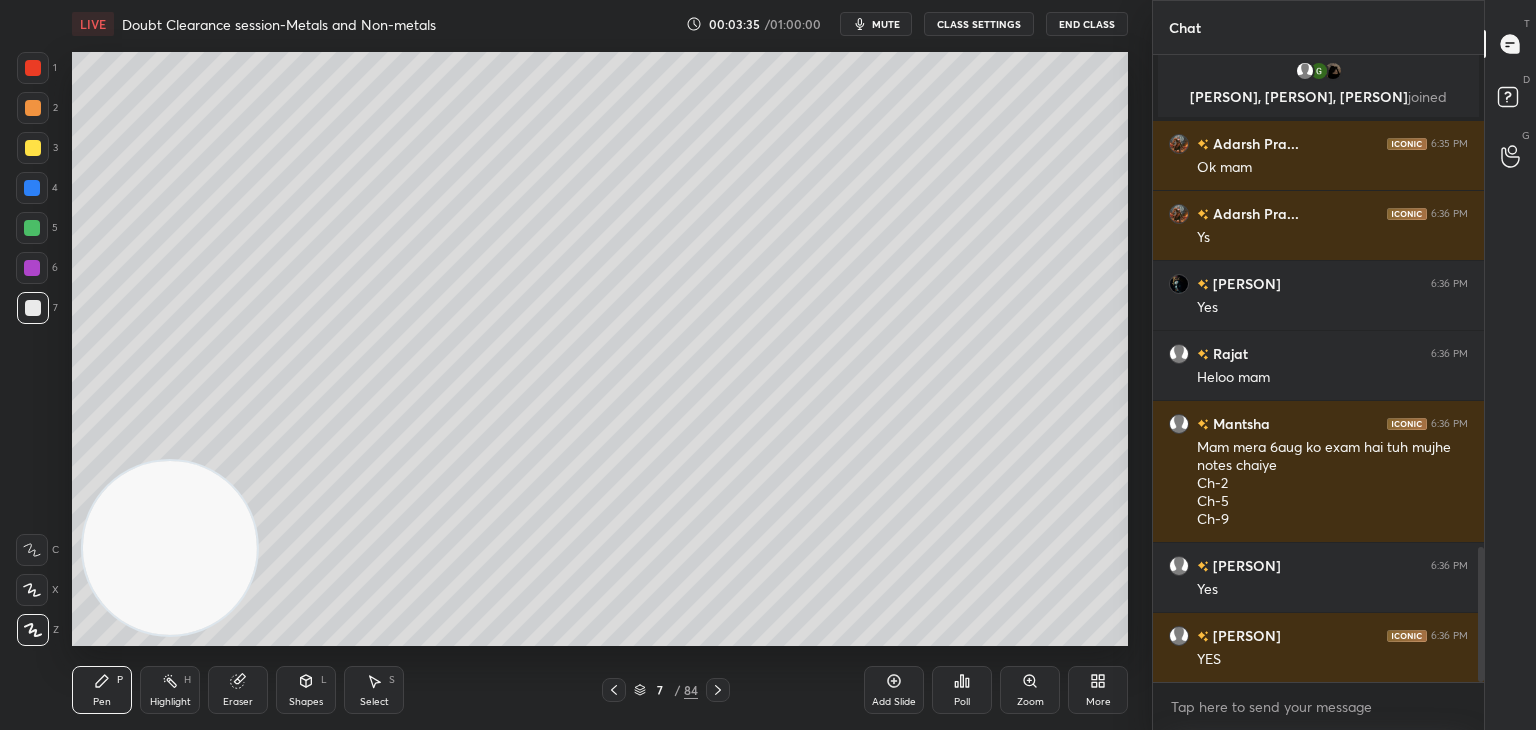 click 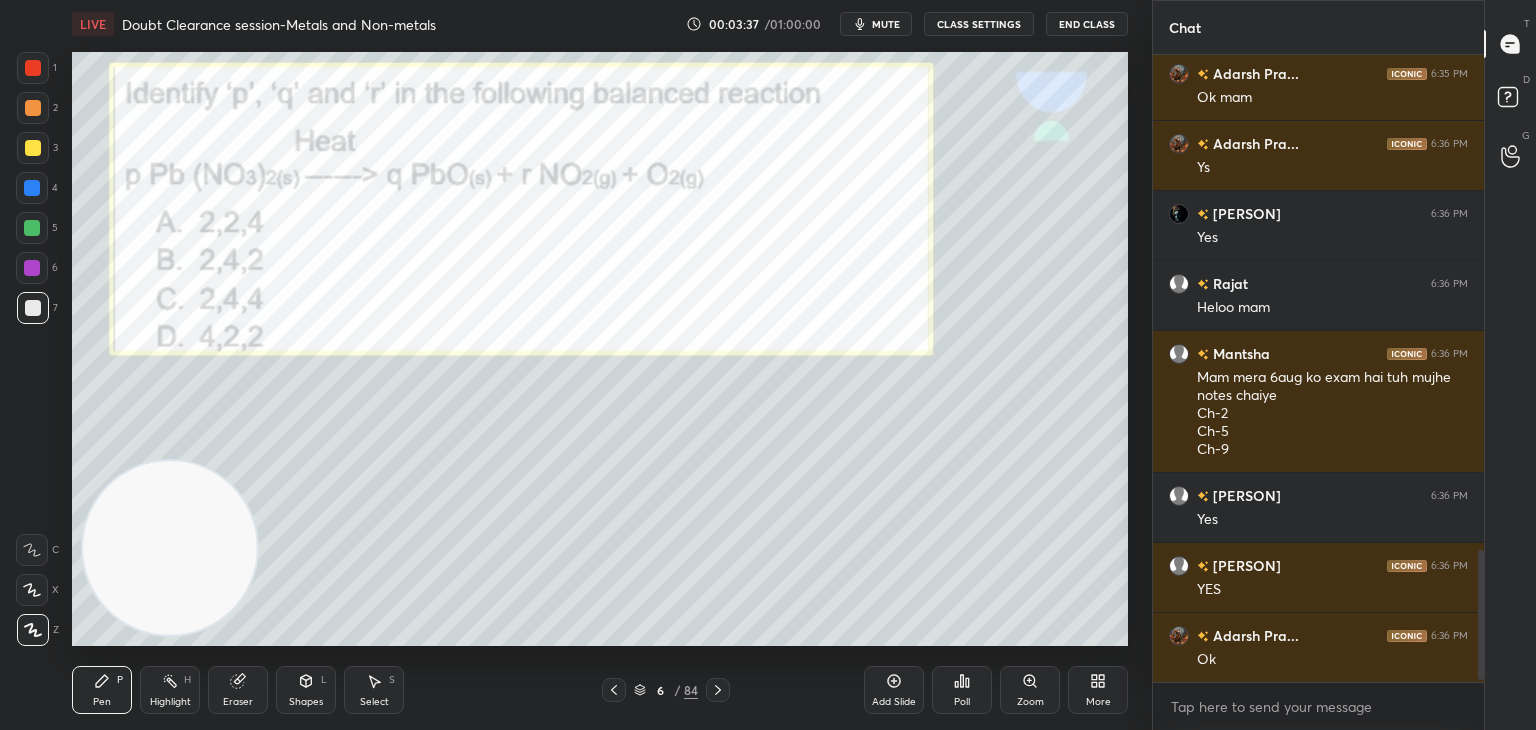 scroll, scrollTop: 2406, scrollLeft: 0, axis: vertical 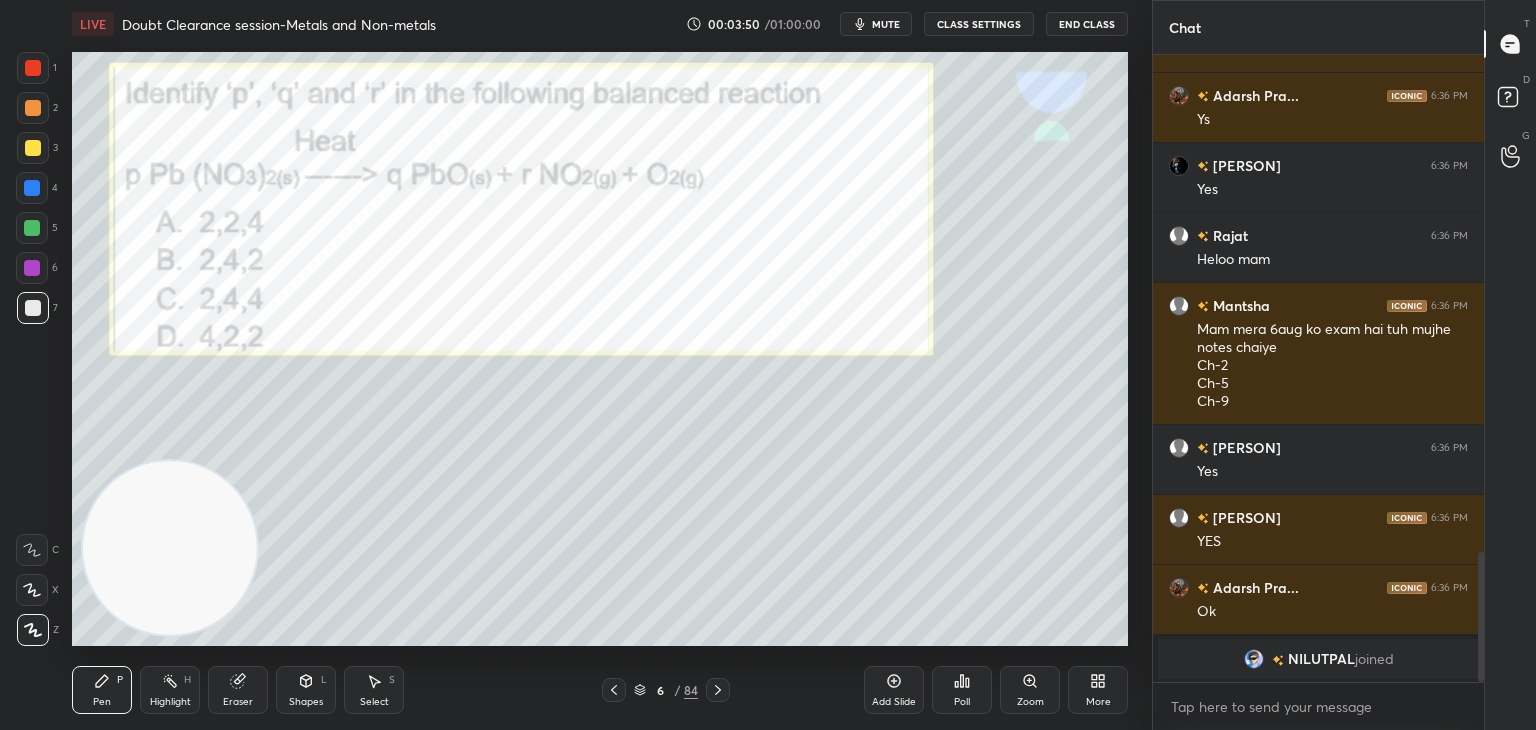 click 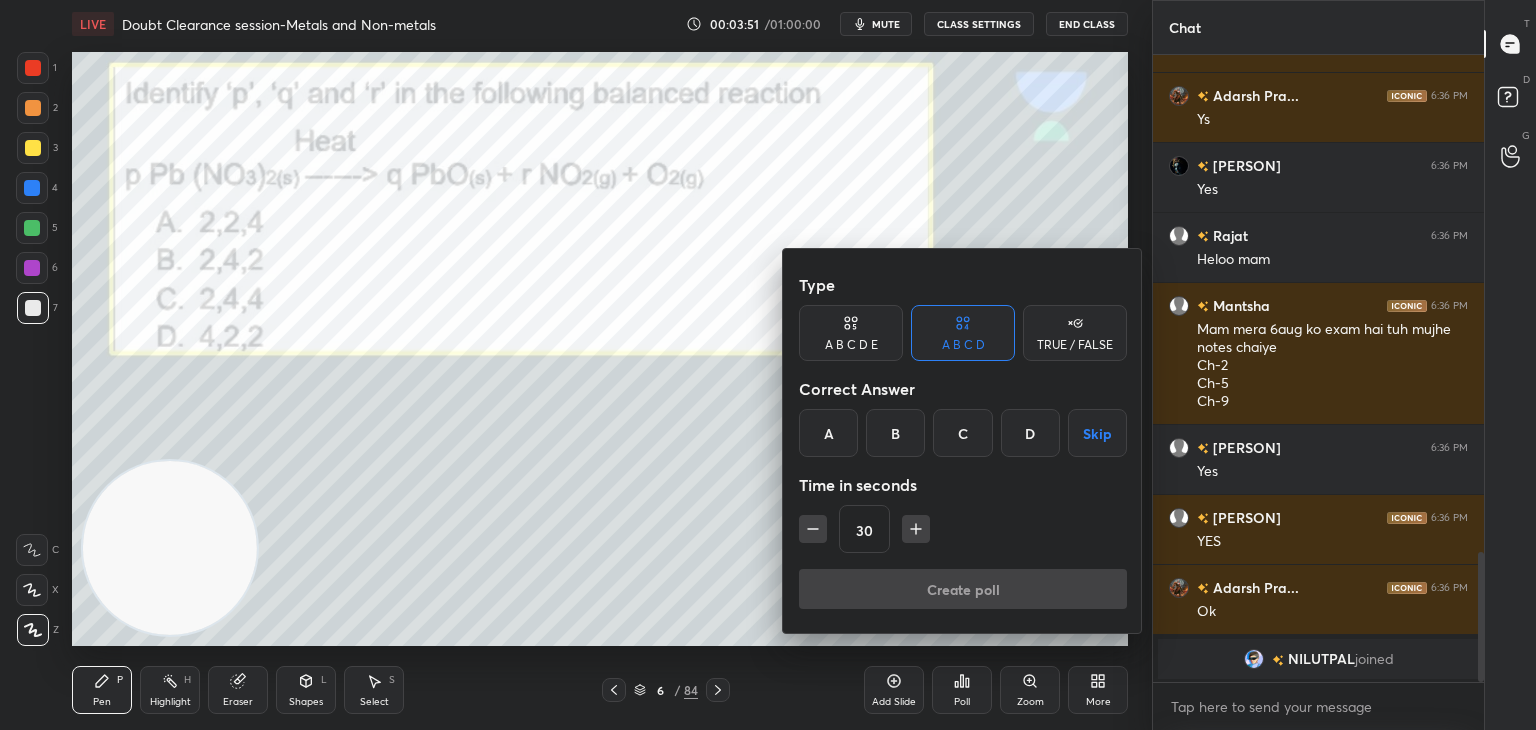 click on "A" at bounding box center (828, 433) 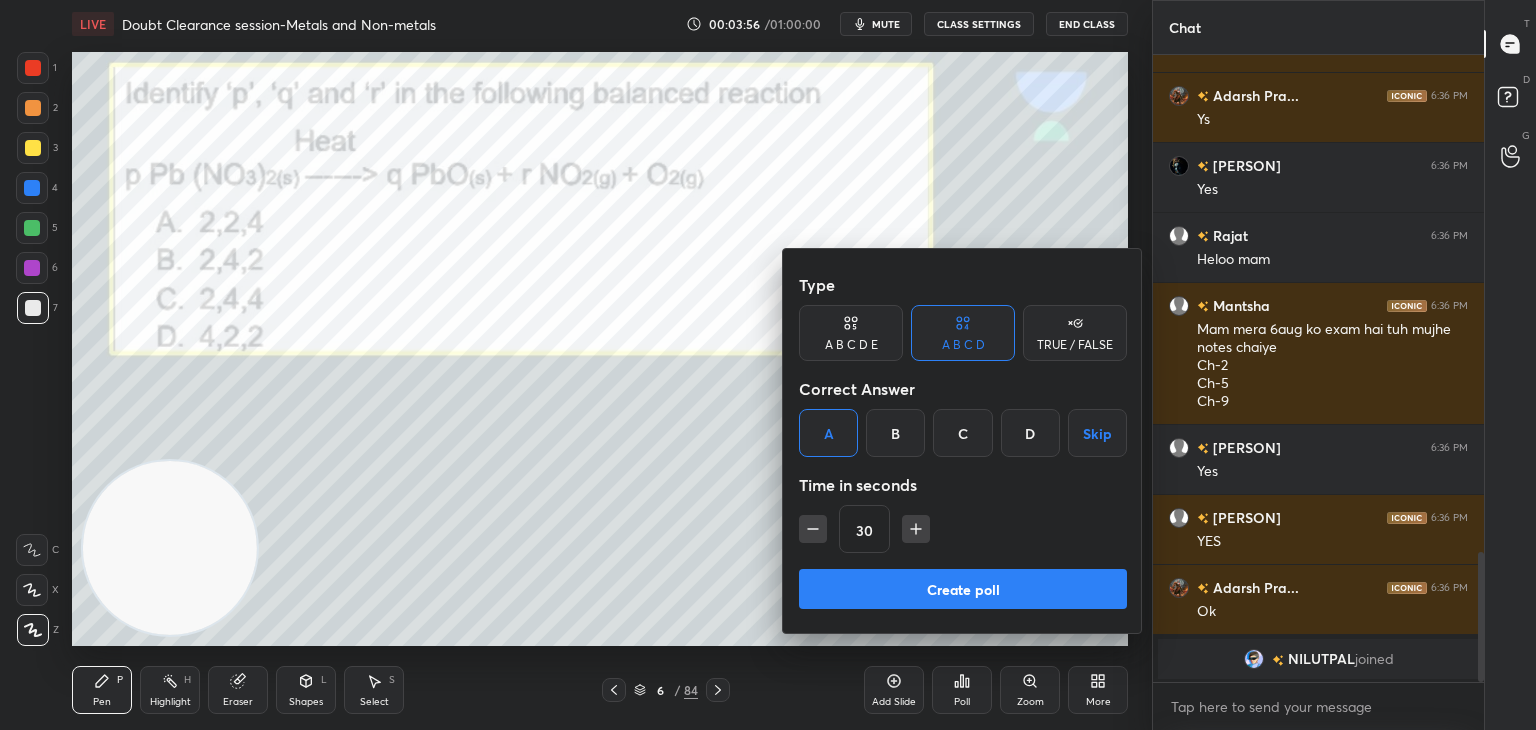 click on "Create poll" at bounding box center (963, 589) 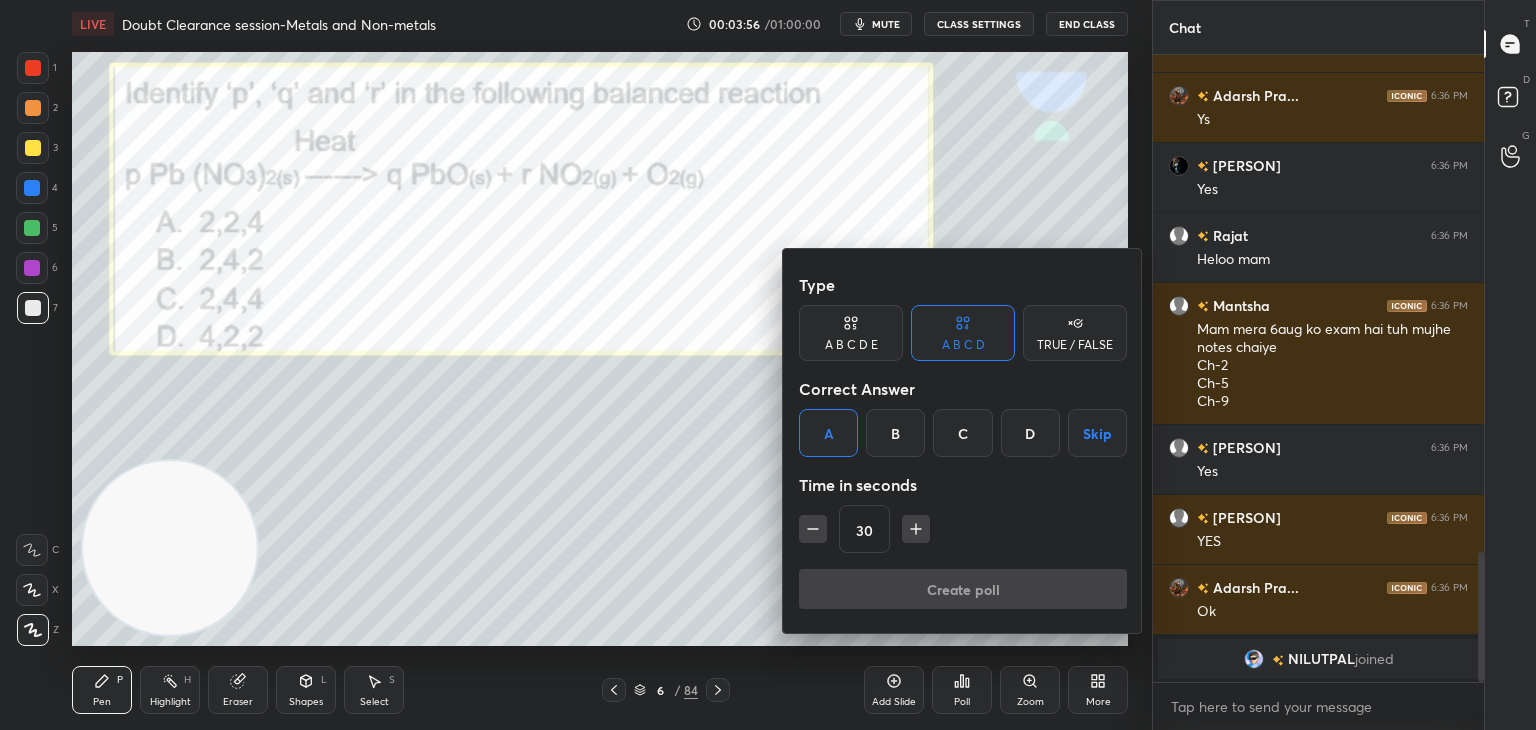 scroll, scrollTop: 560, scrollLeft: 325, axis: both 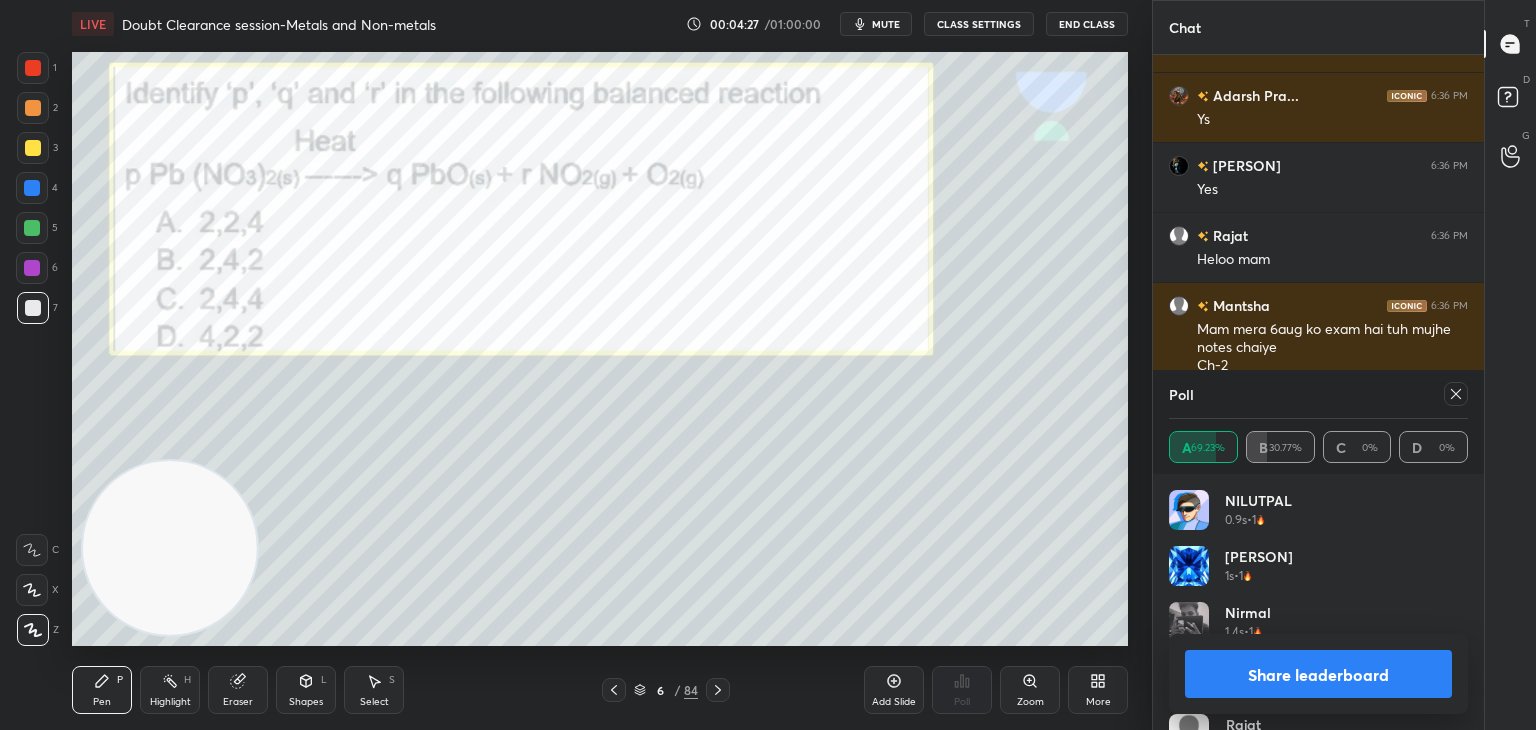 click on "Share leaderboard" at bounding box center [1318, 674] 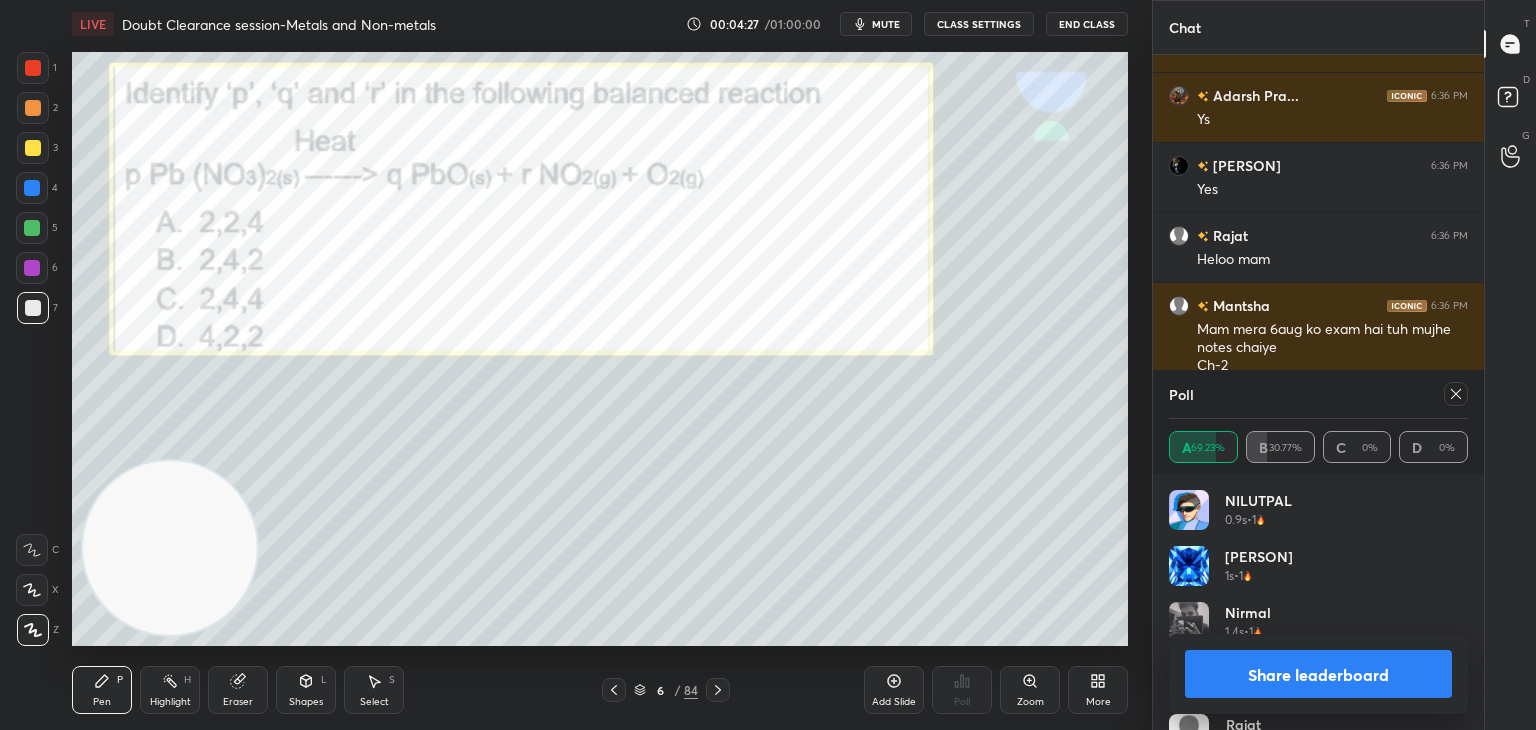 scroll, scrollTop: 90, scrollLeft: 293, axis: both 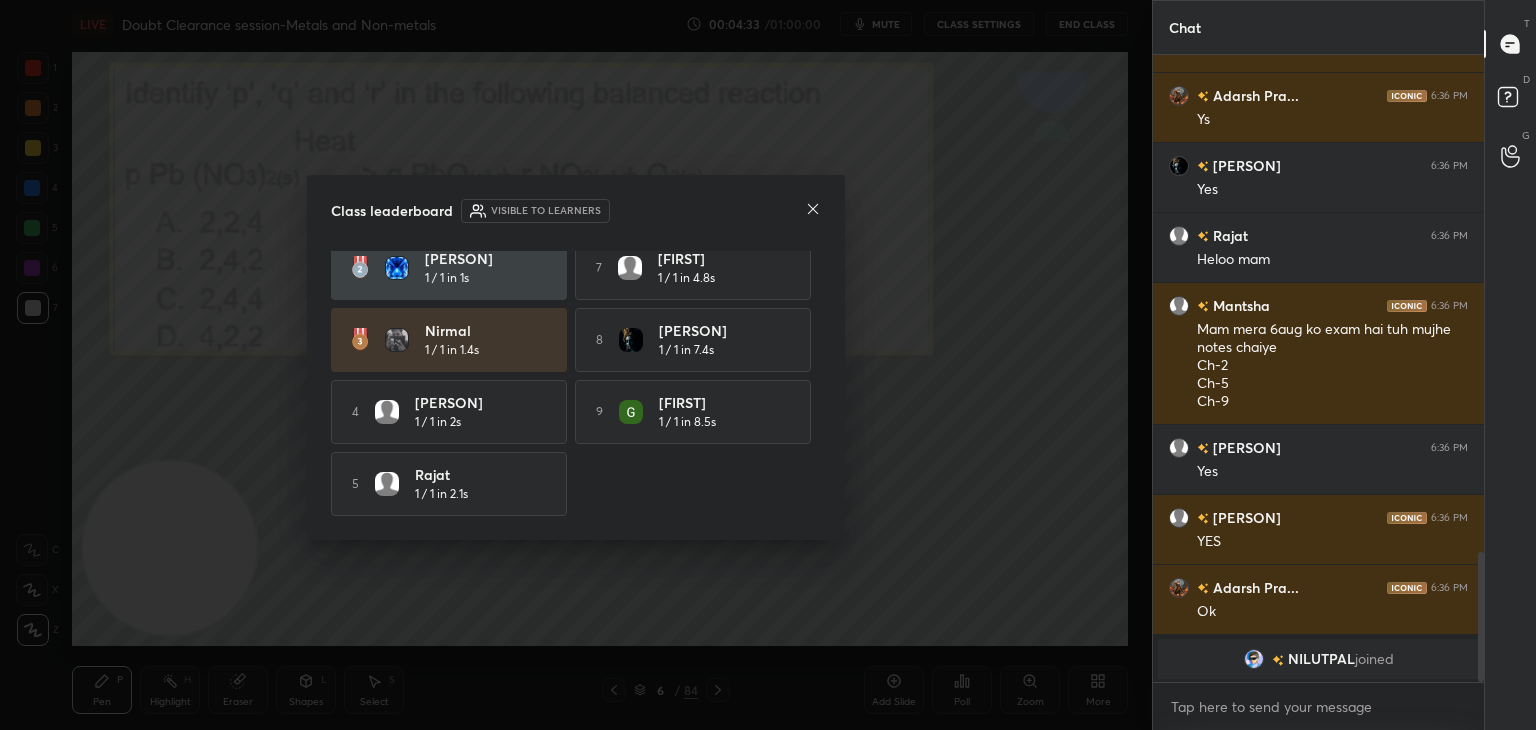 click 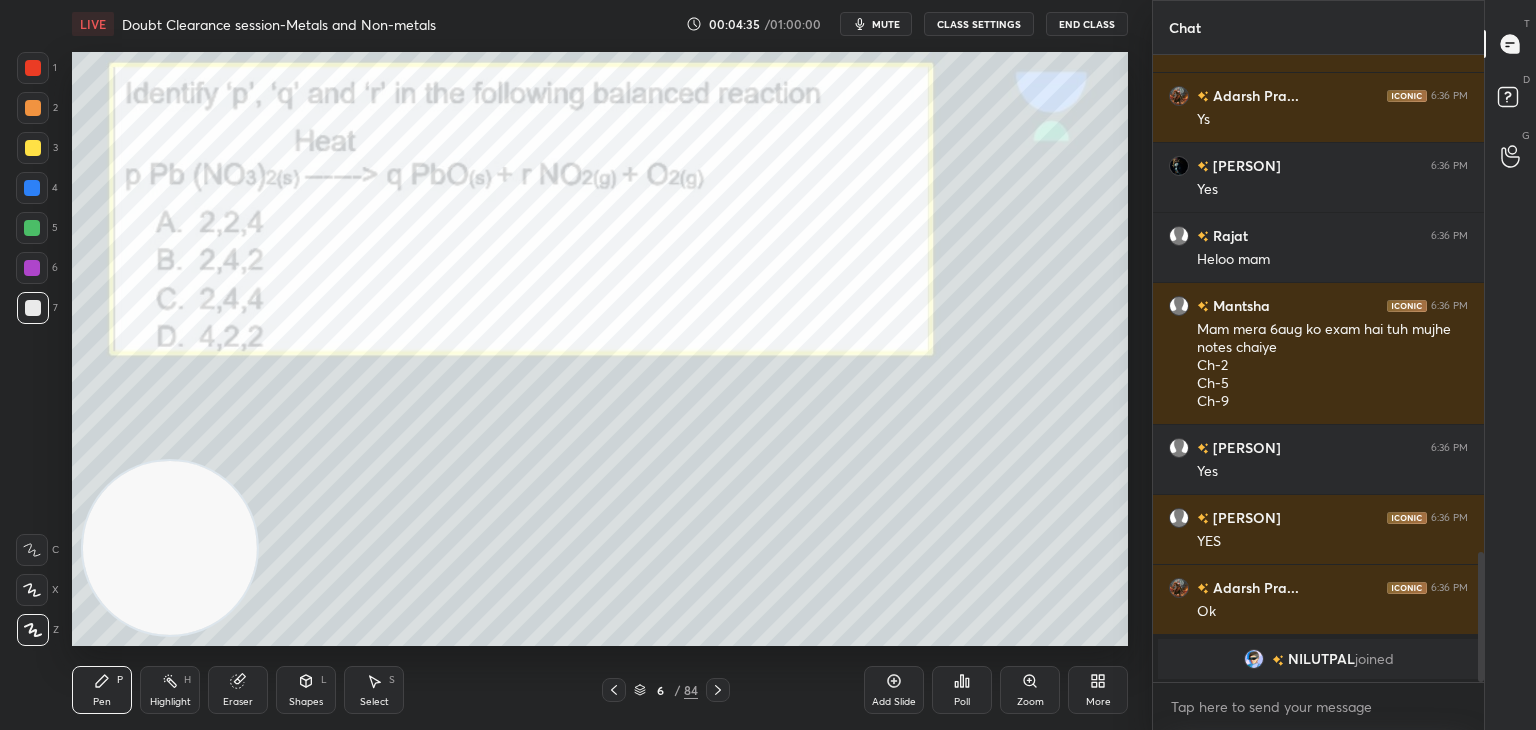 click at bounding box center (32, 188) 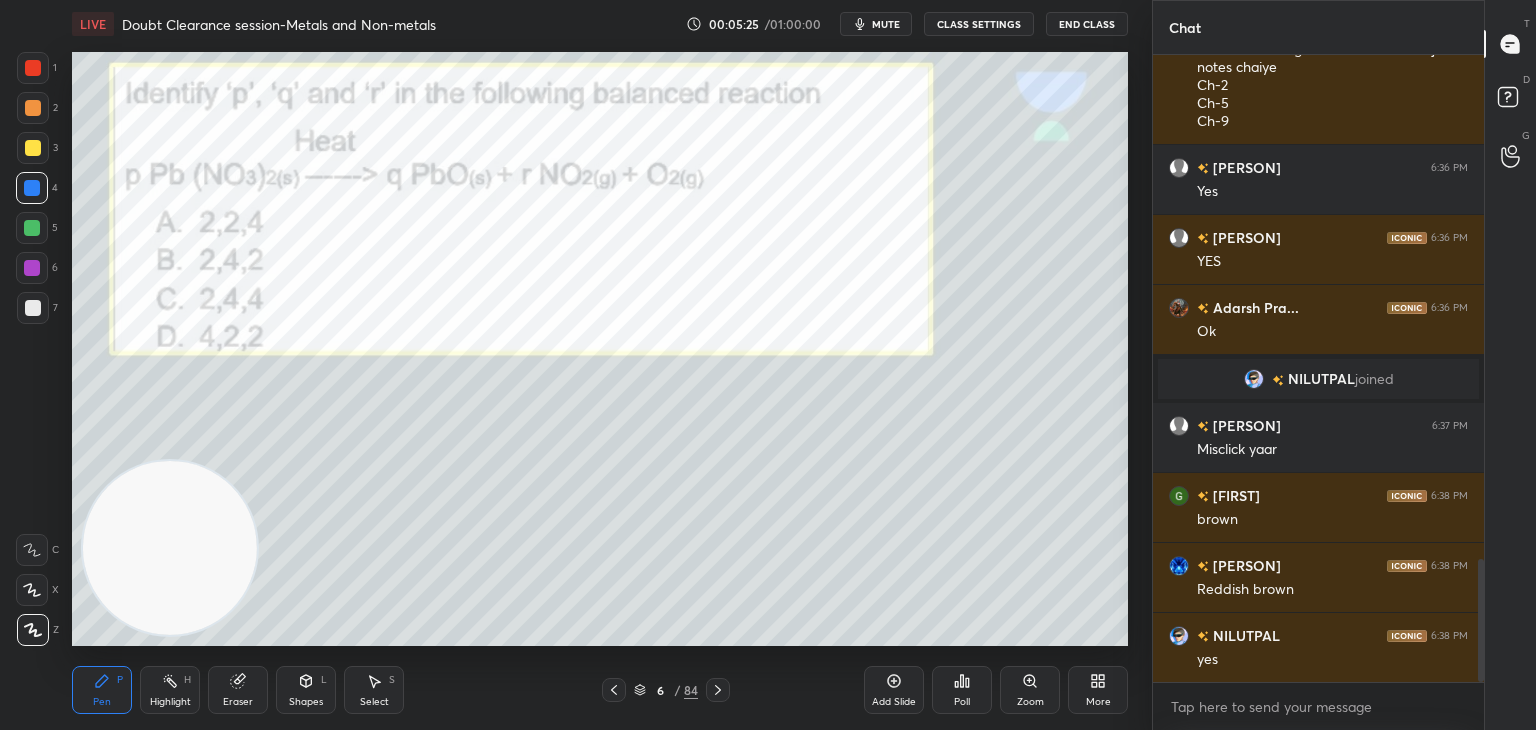 scroll, scrollTop: 2640, scrollLeft: 0, axis: vertical 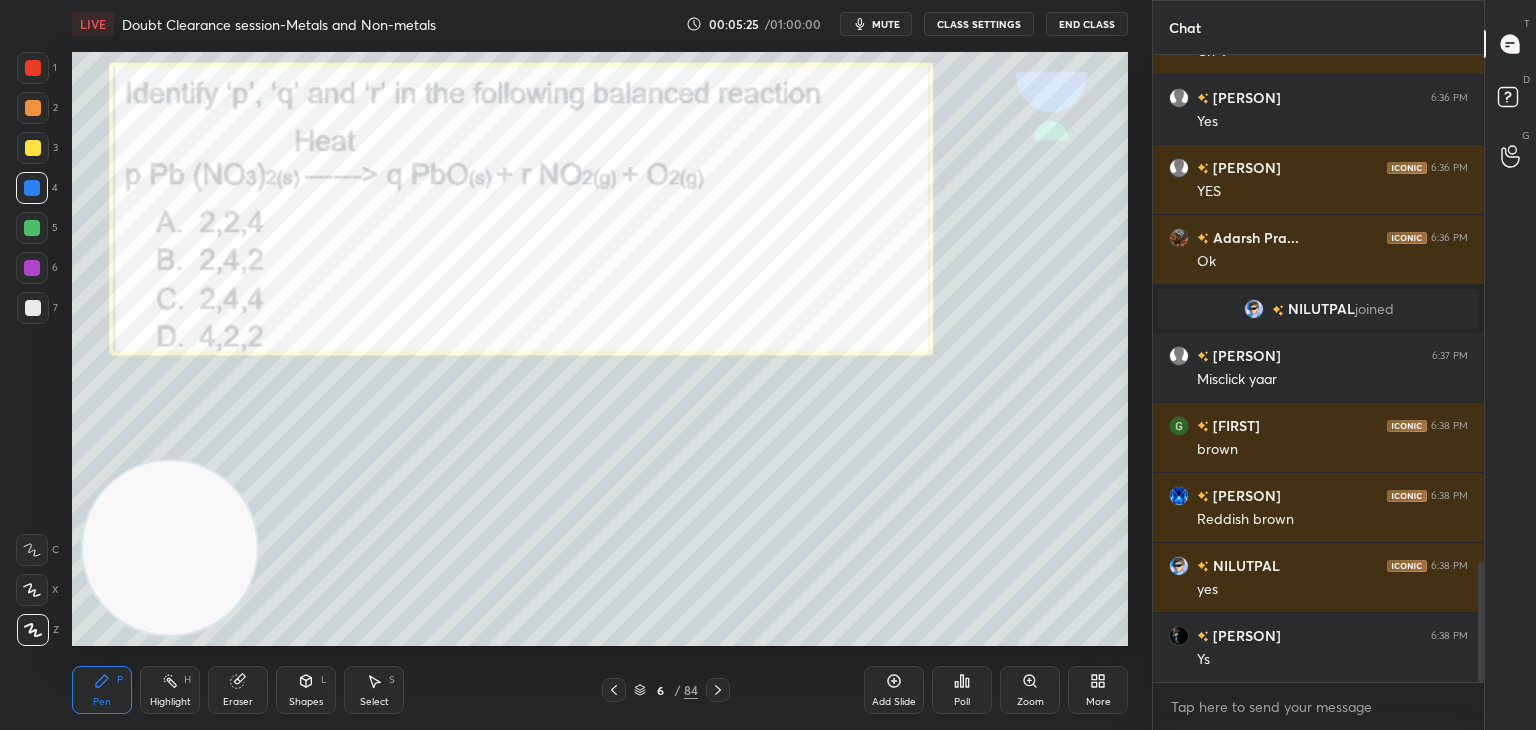 click at bounding box center (718, 690) 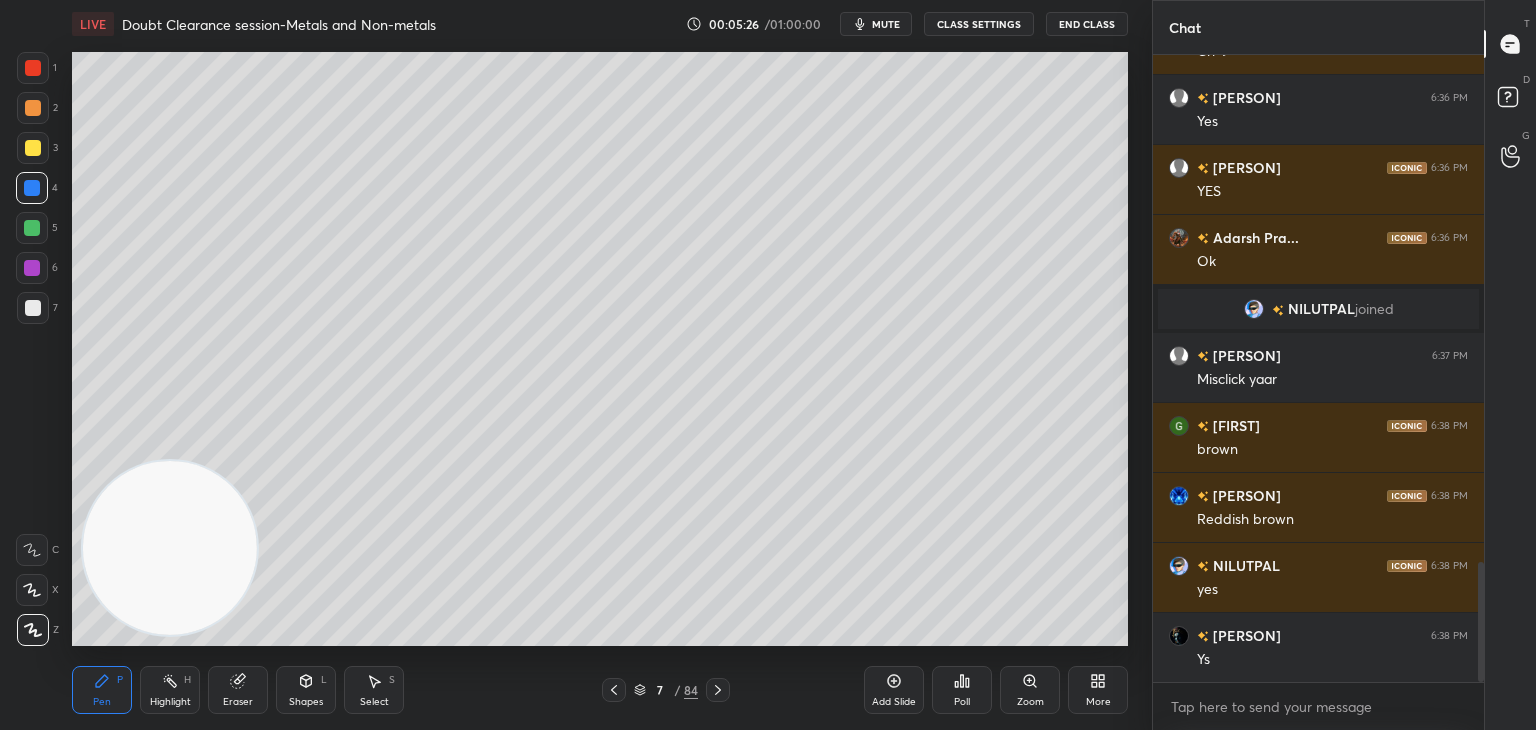 click at bounding box center [718, 690] 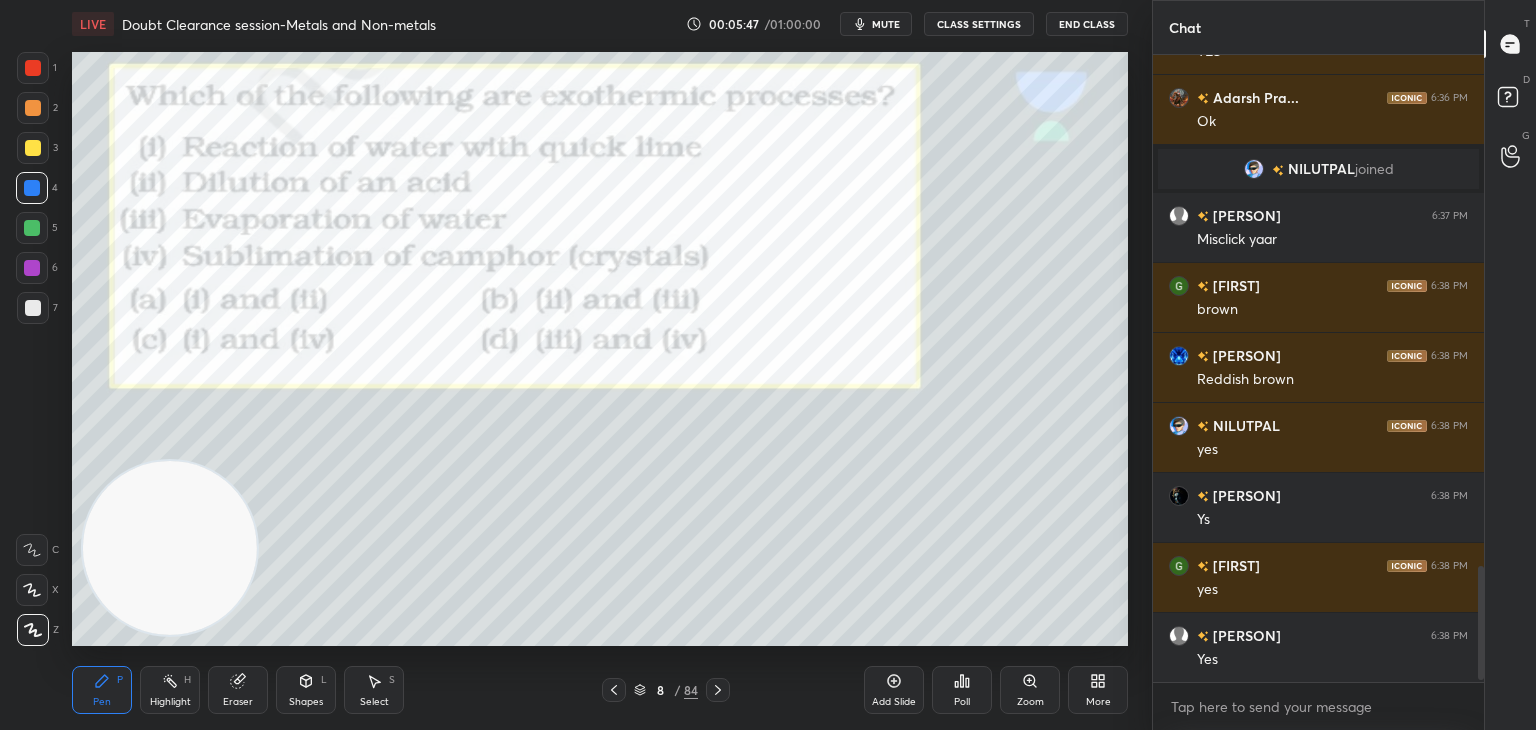 scroll, scrollTop: 2850, scrollLeft: 0, axis: vertical 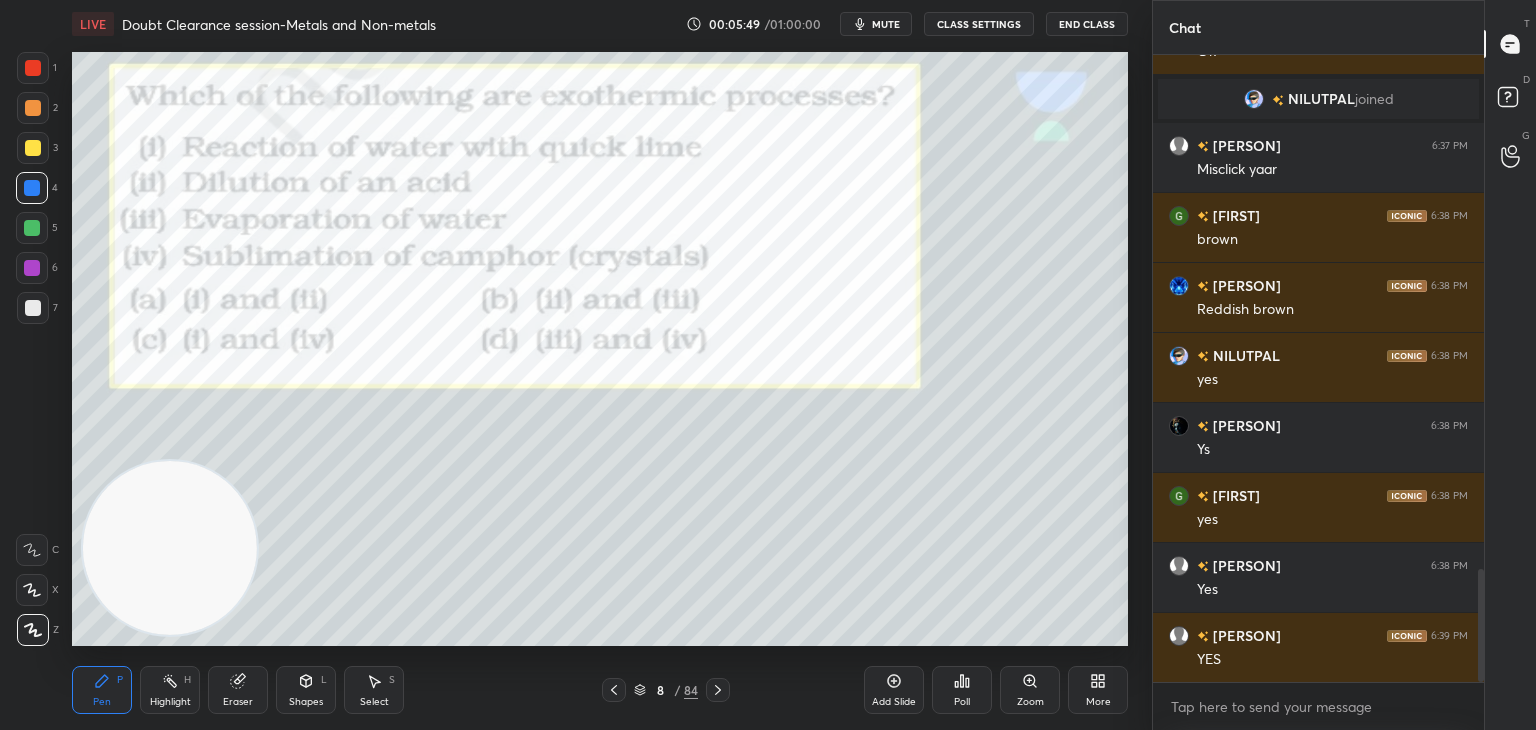 click on "Poll" at bounding box center (962, 690) 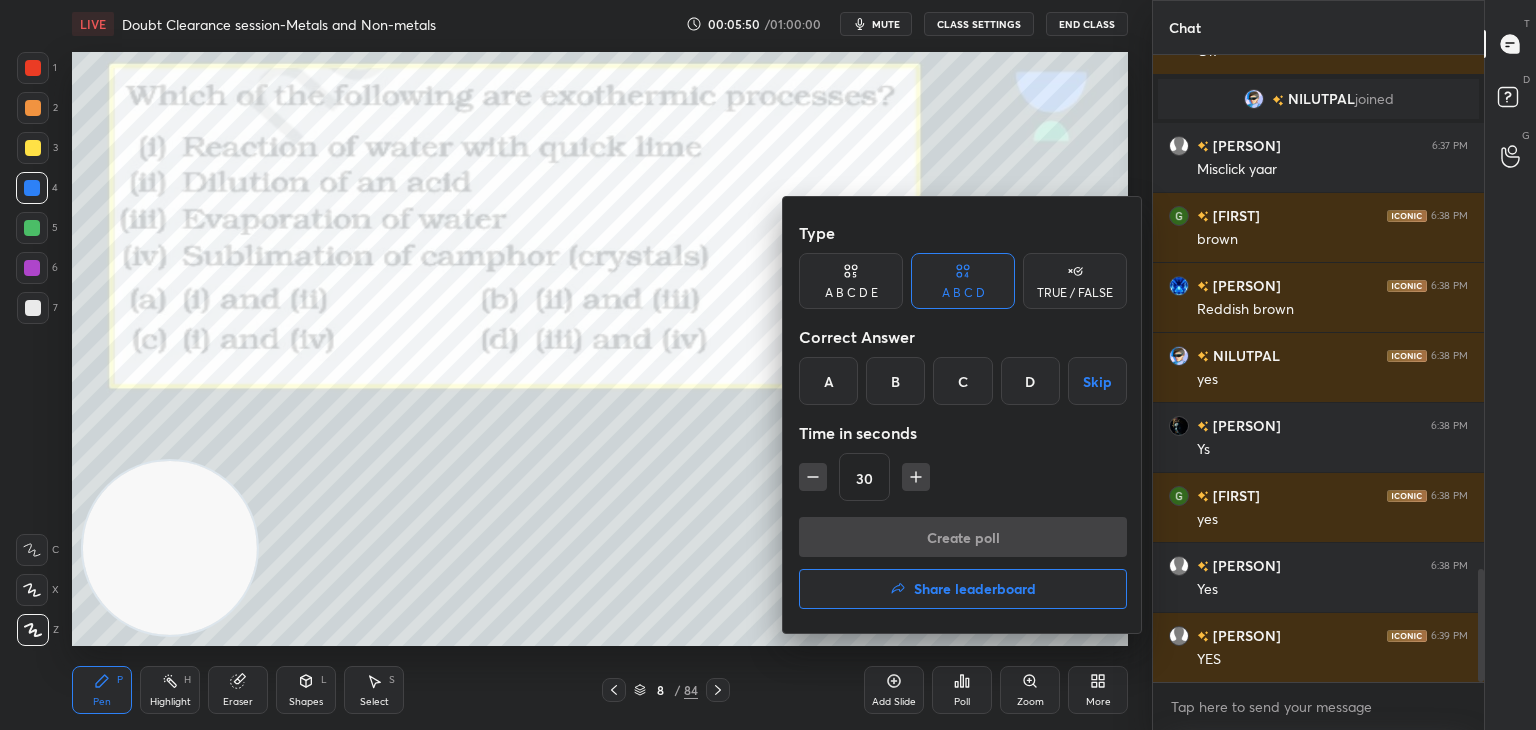 click on "A" at bounding box center (828, 381) 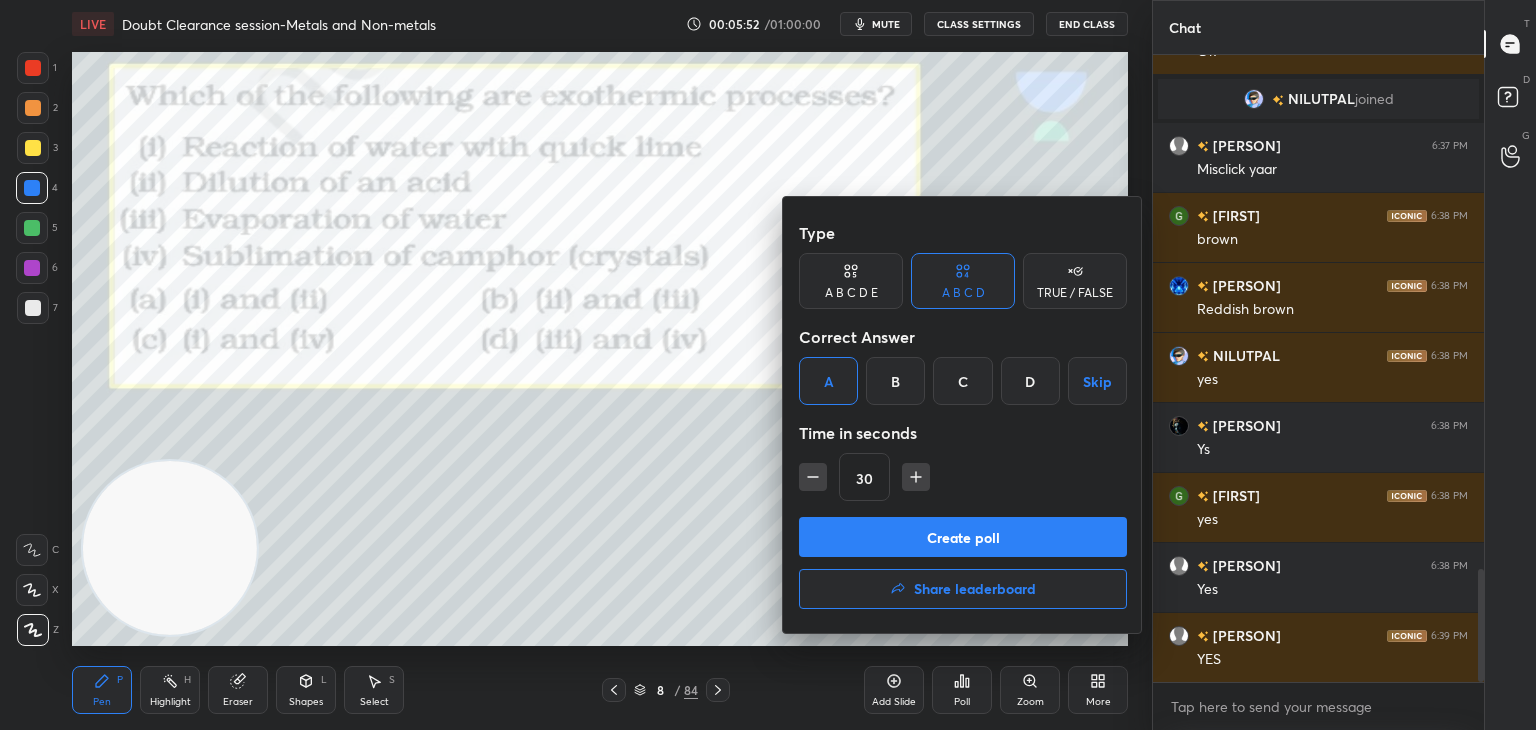 click on "Create poll" at bounding box center (963, 537) 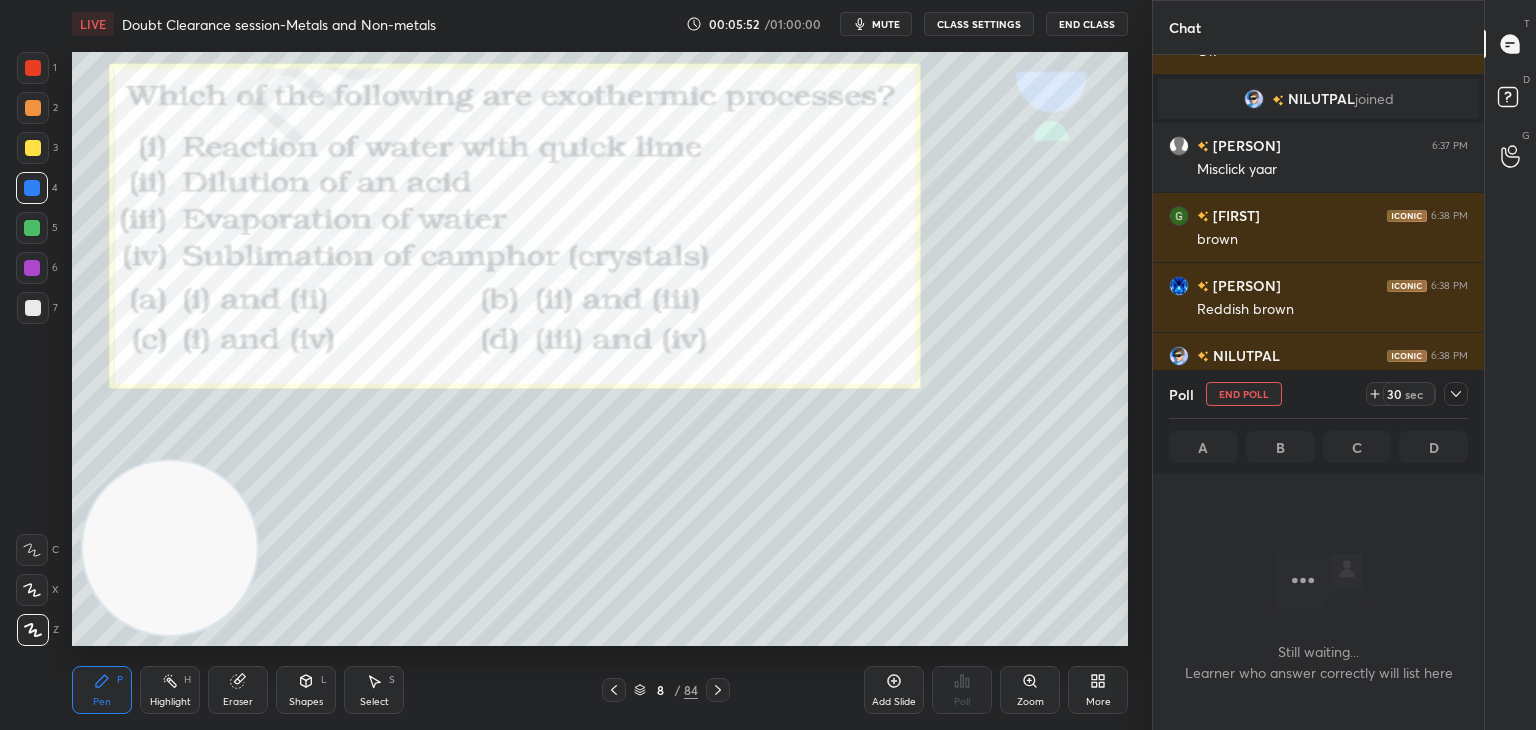 scroll, scrollTop: 528, scrollLeft: 325, axis: both 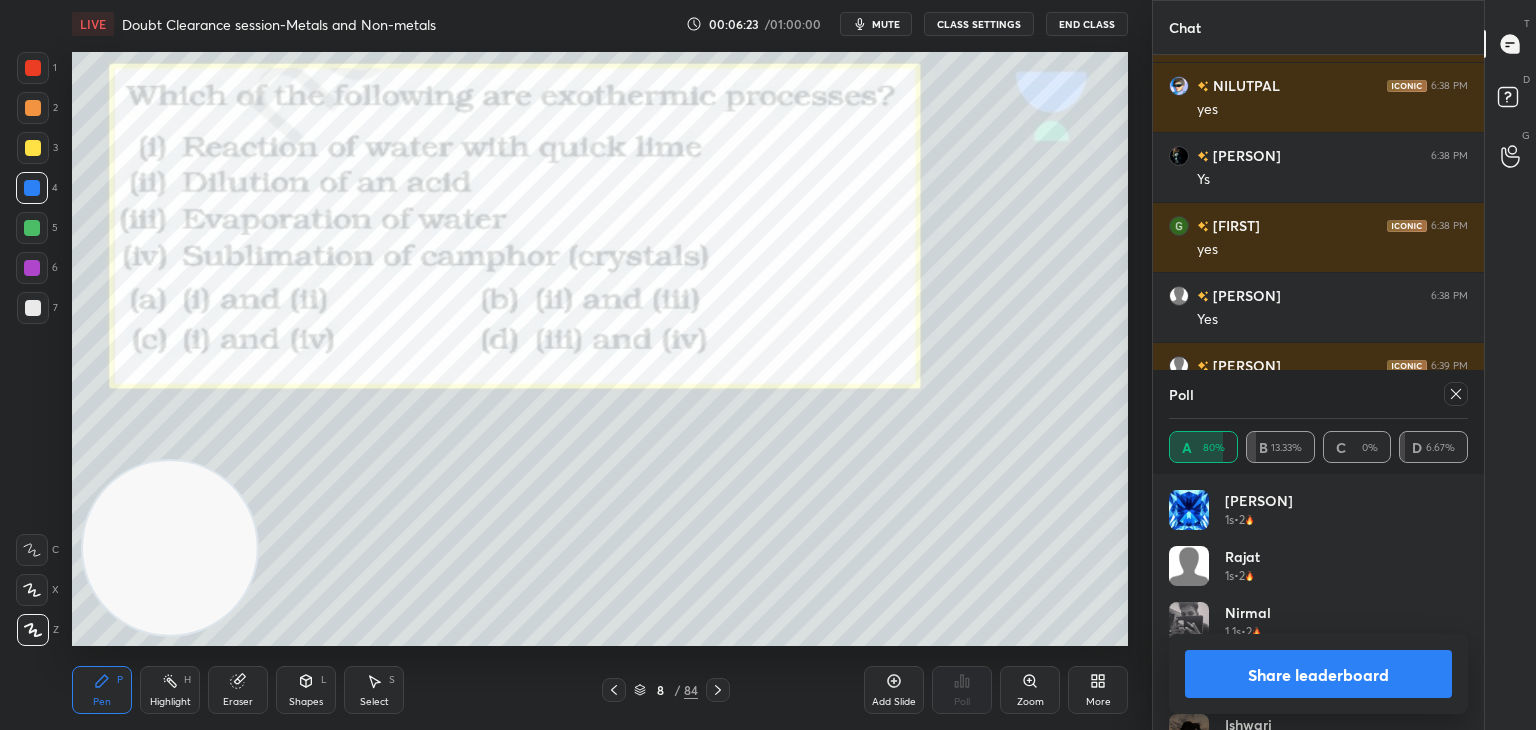 click on "Share leaderboard" at bounding box center [1318, 674] 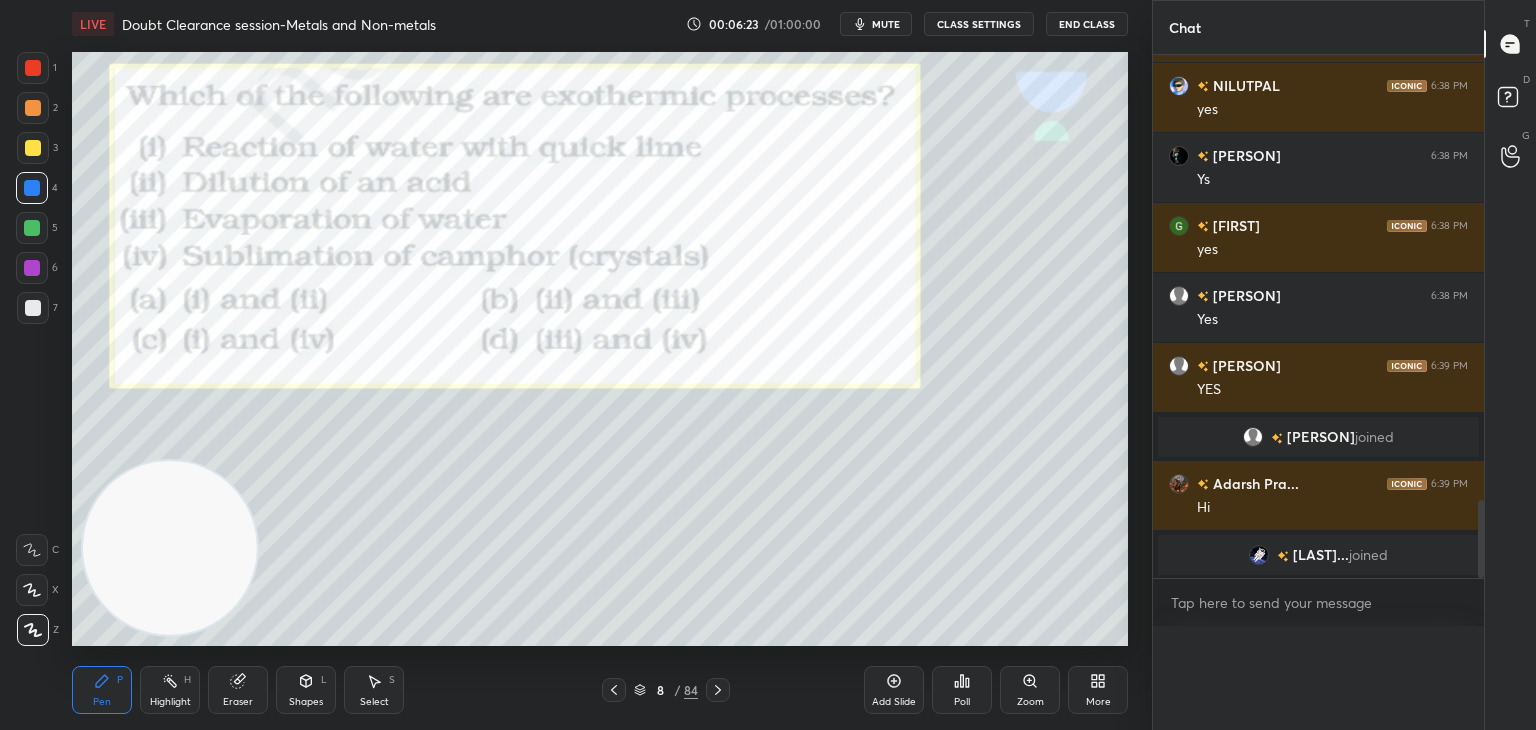 scroll, scrollTop: 0, scrollLeft: 0, axis: both 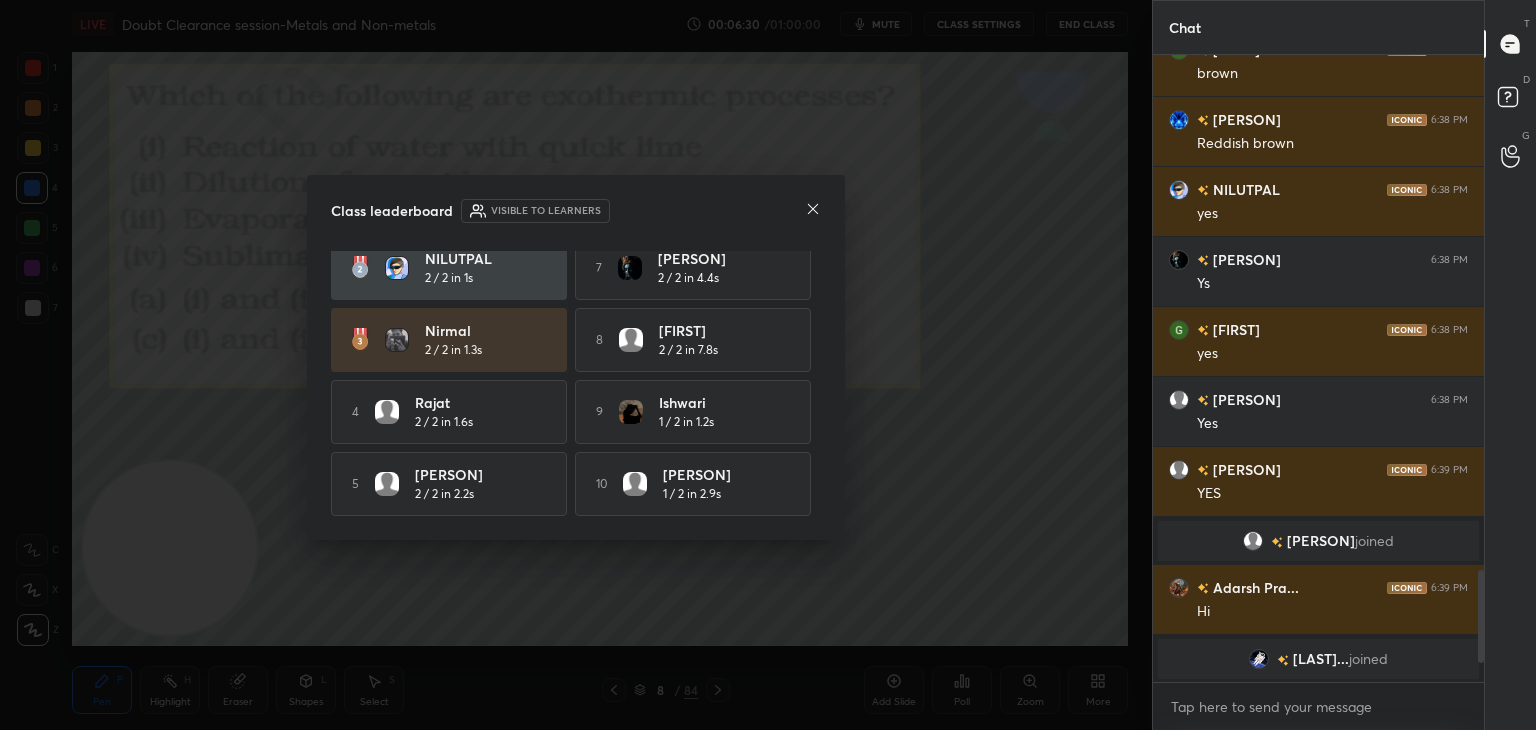 click 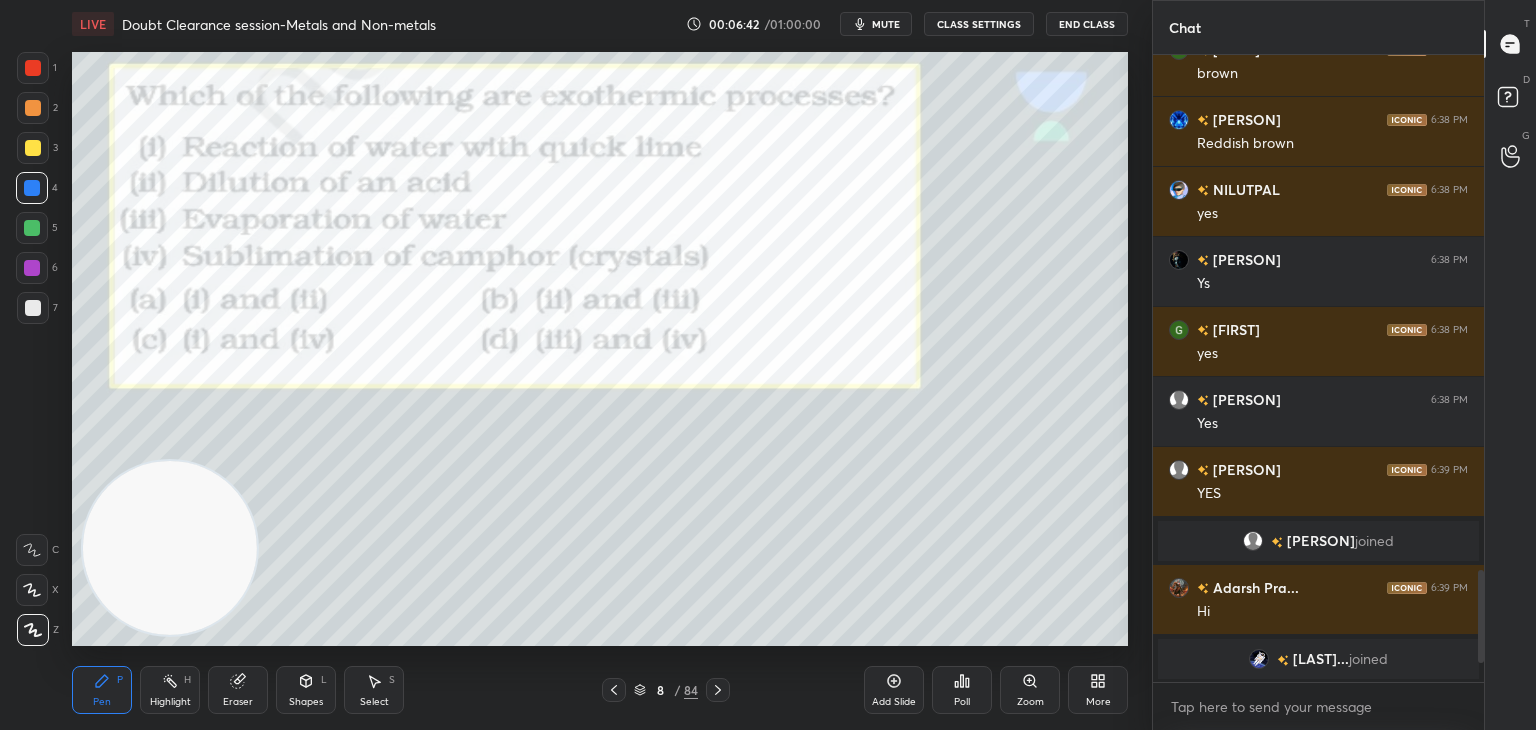 drag, startPoint x: 36, startPoint y: 305, endPoint x: 60, endPoint y: 314, distance: 25.632011 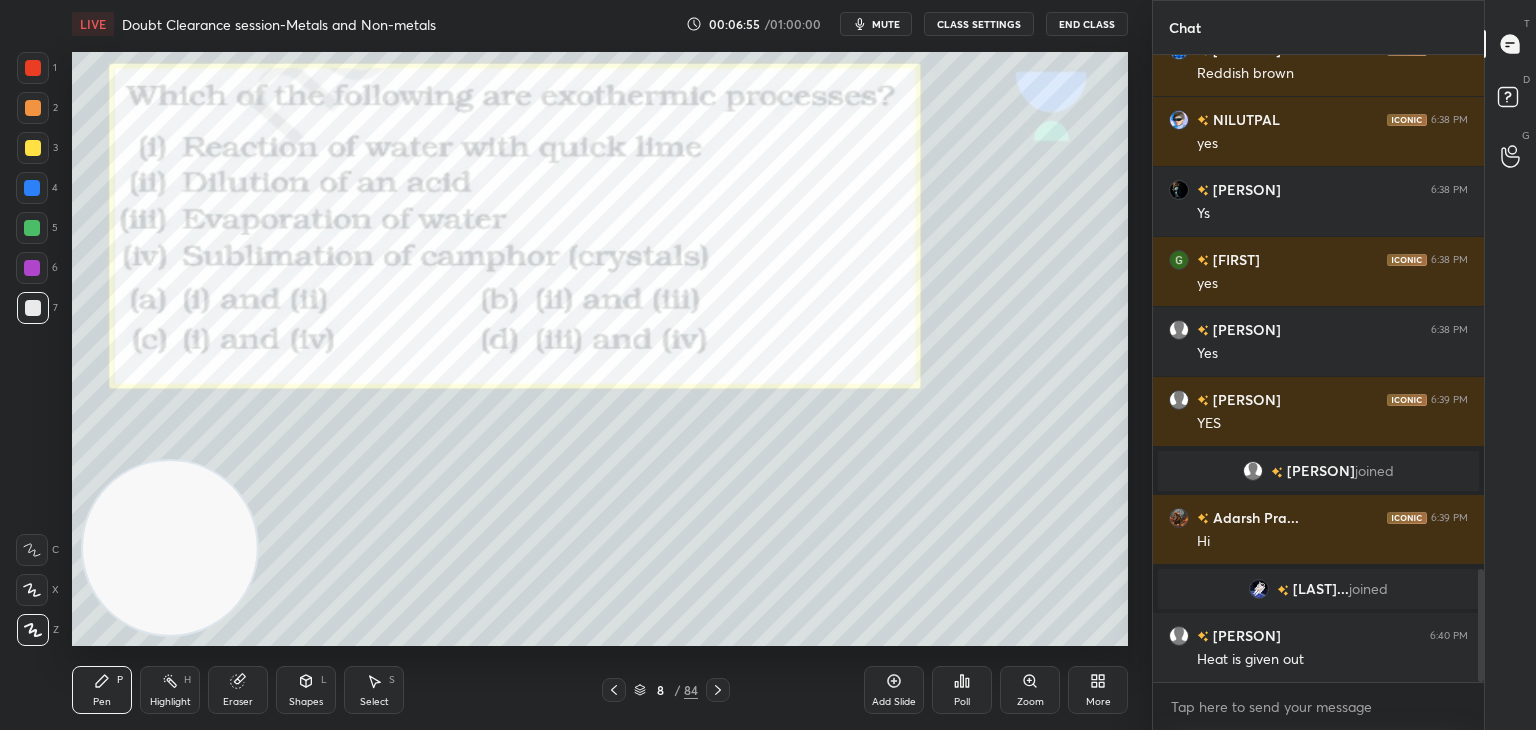 scroll, scrollTop: 2918, scrollLeft: 0, axis: vertical 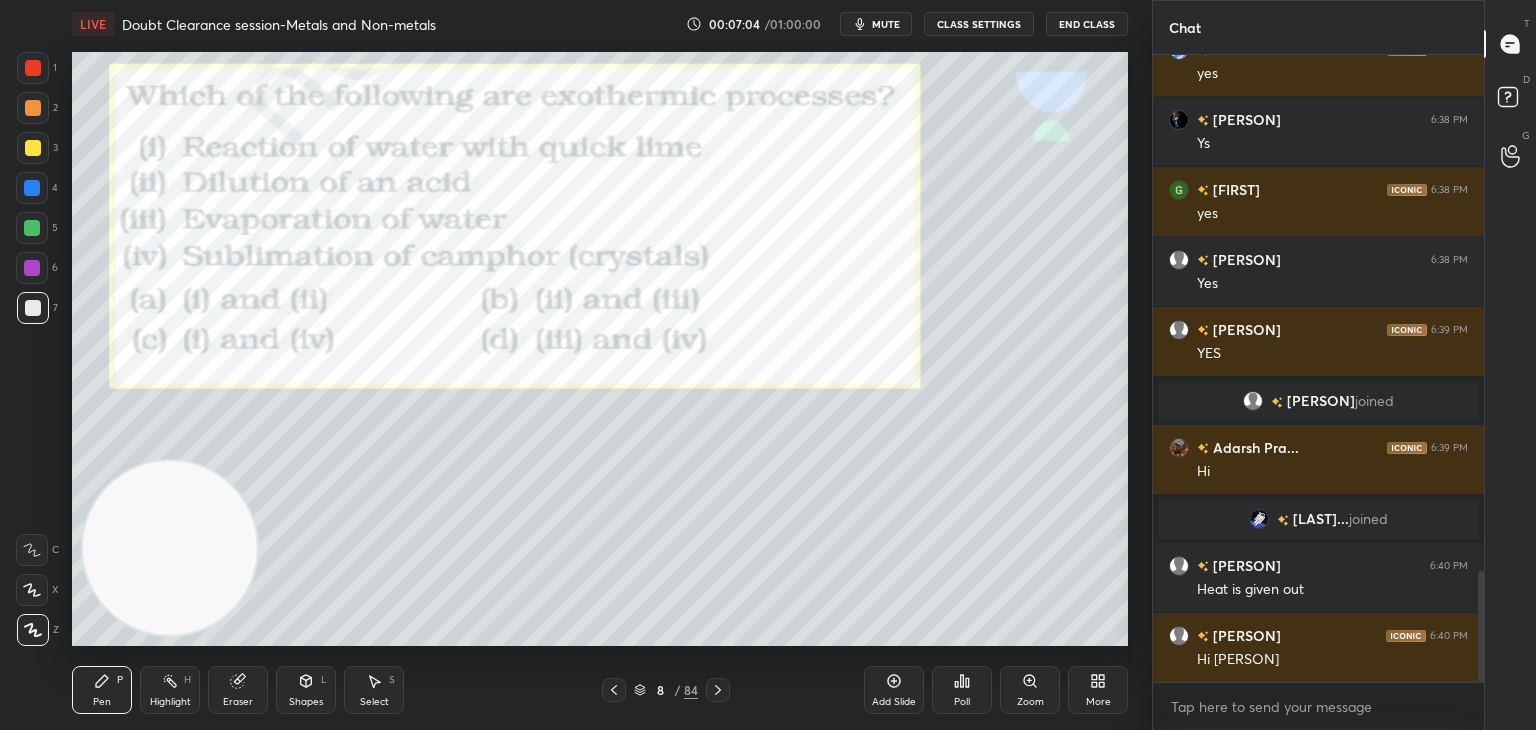 click at bounding box center [32, 268] 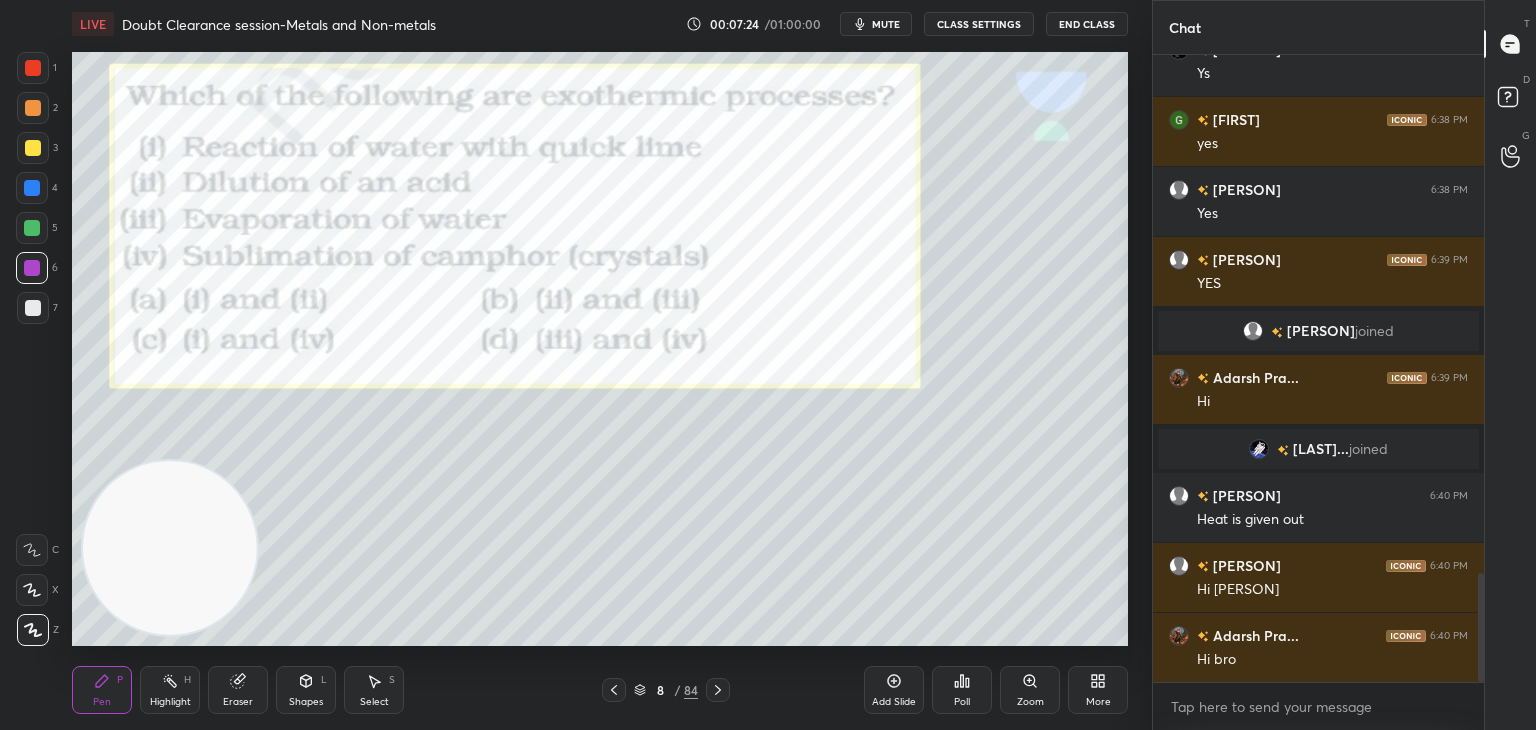 scroll, scrollTop: 3058, scrollLeft: 0, axis: vertical 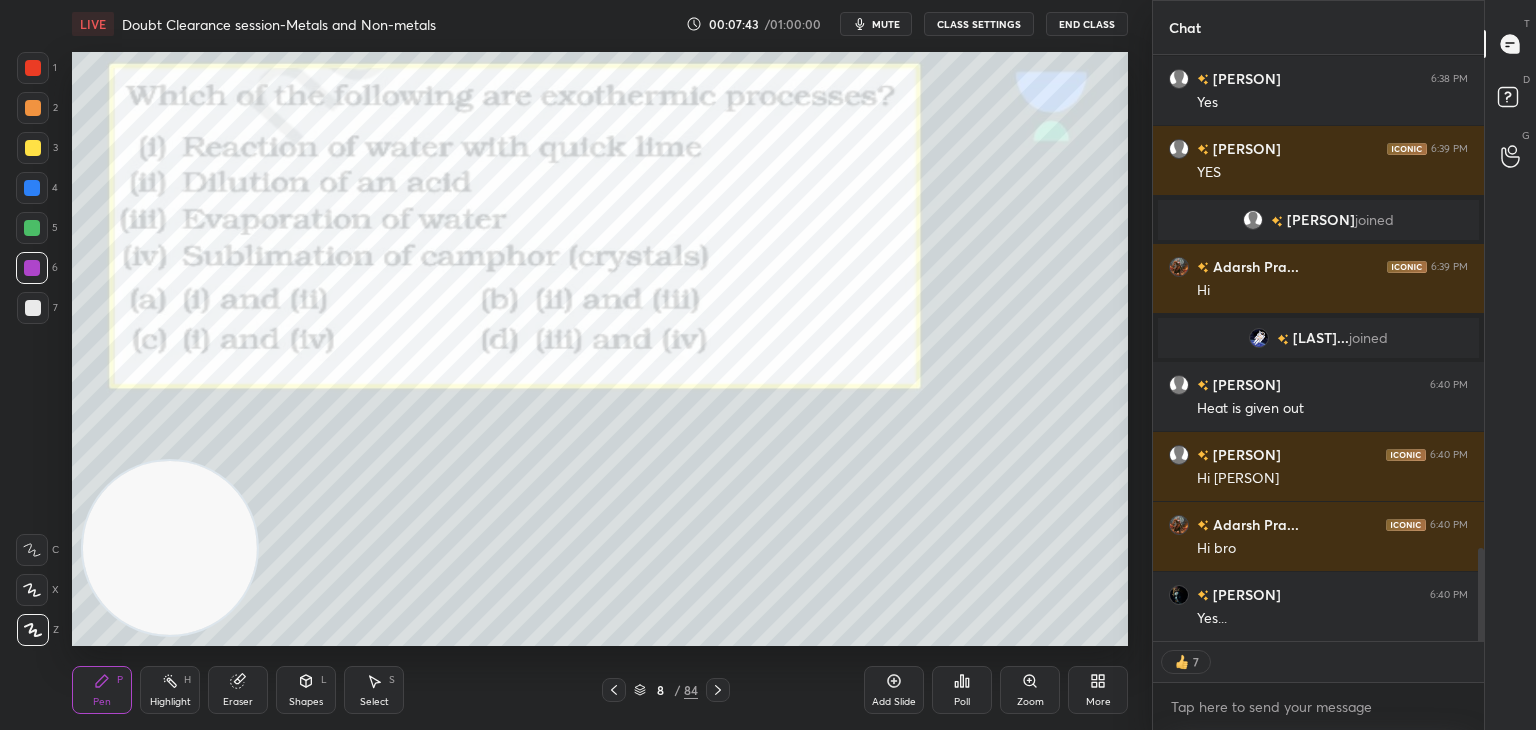 type on "x" 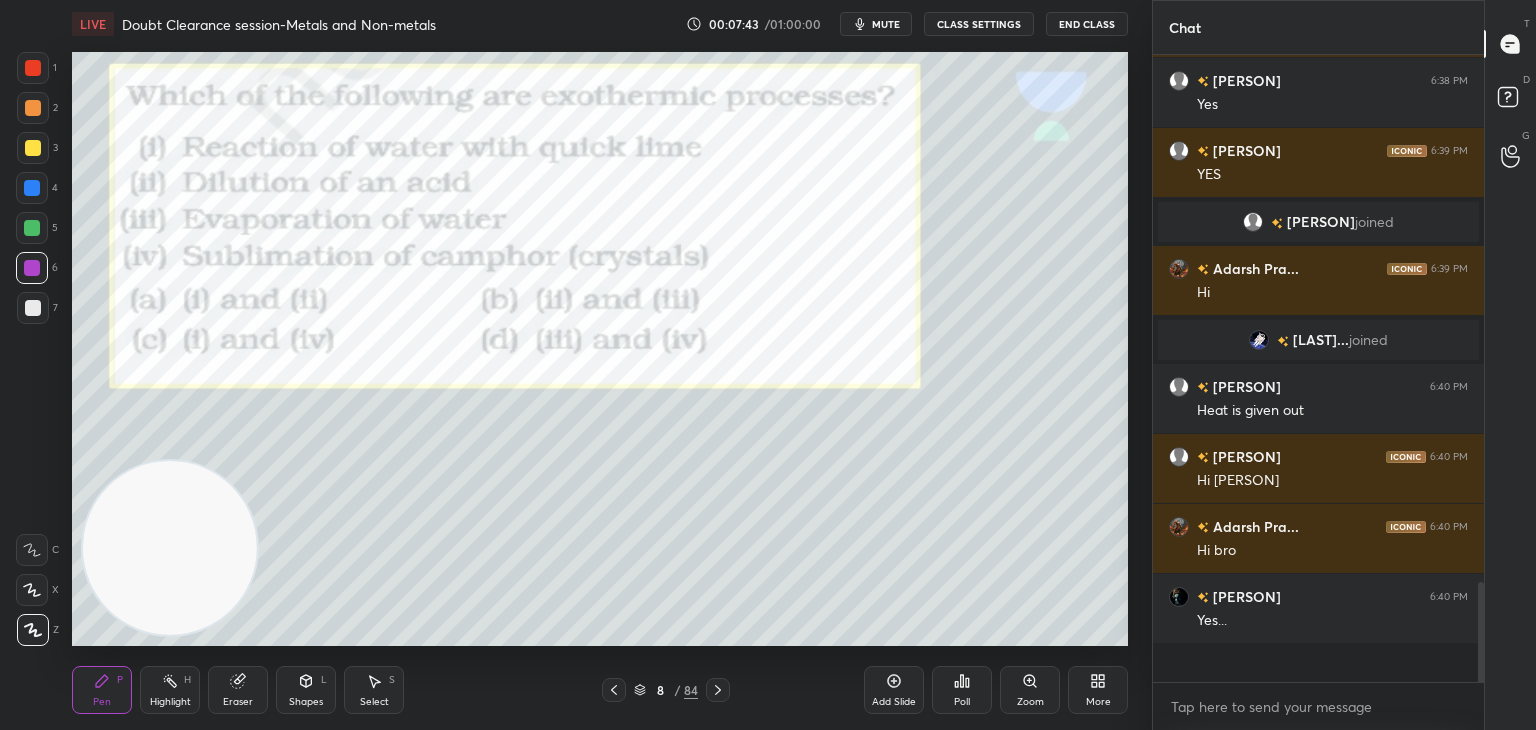 scroll, scrollTop: 6, scrollLeft: 6, axis: both 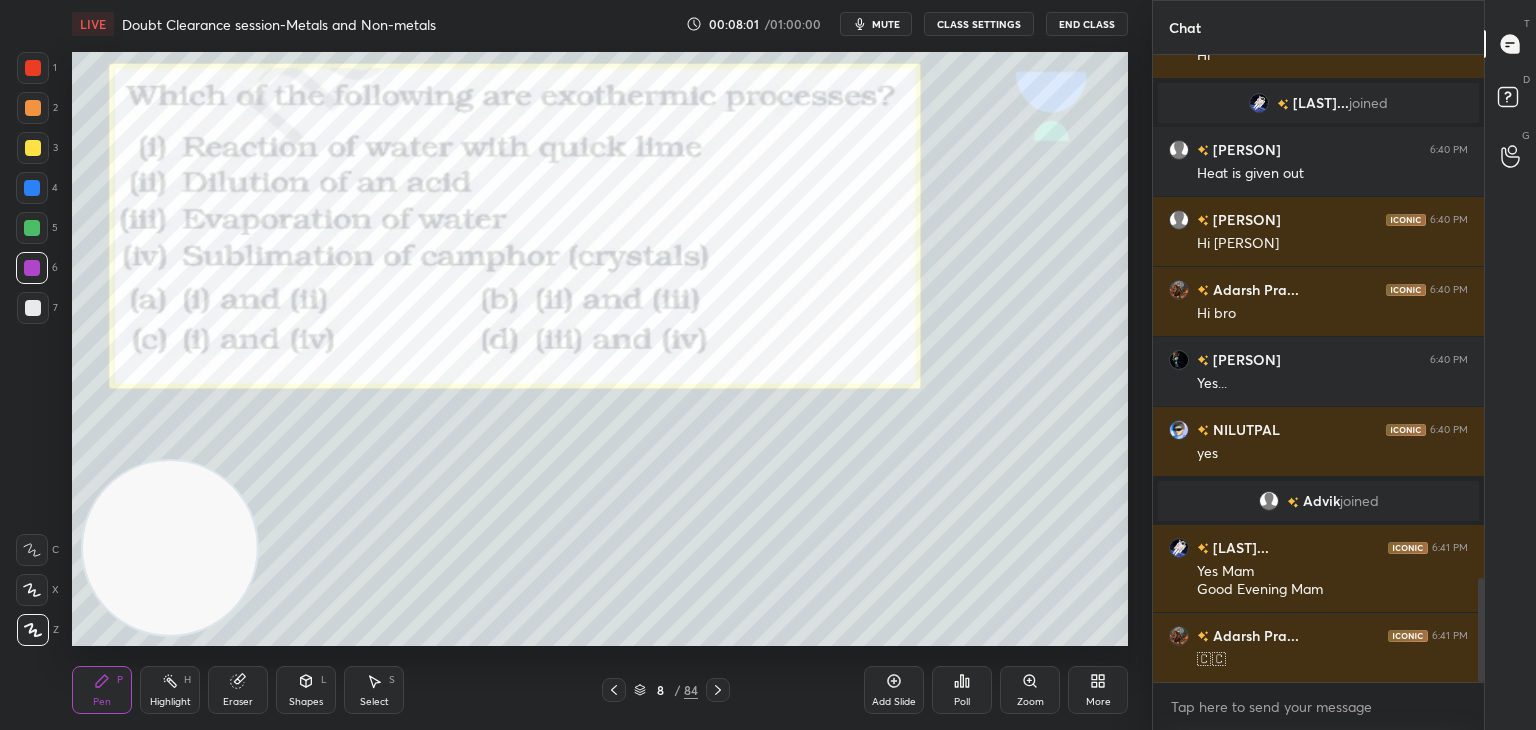 click 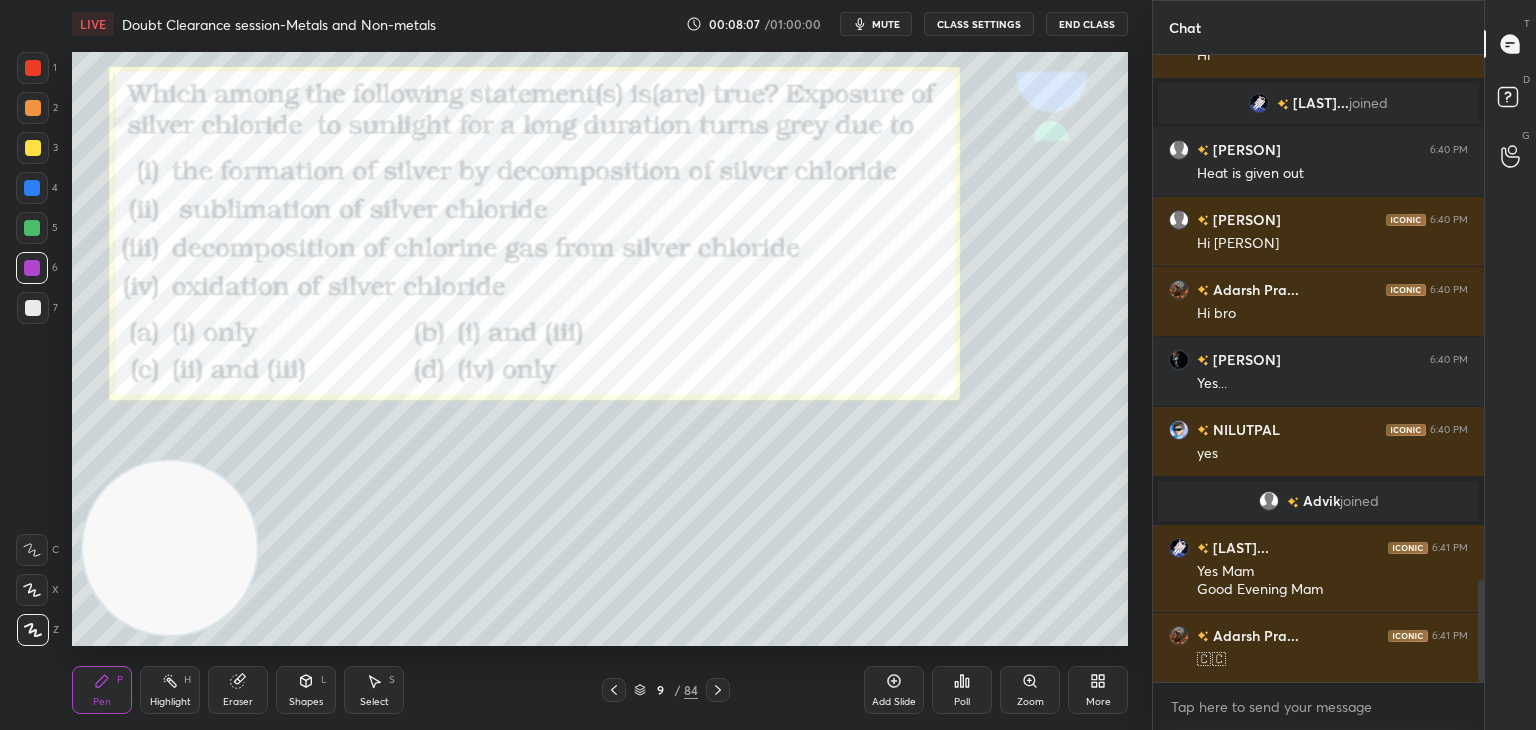 scroll, scrollTop: 3232, scrollLeft: 0, axis: vertical 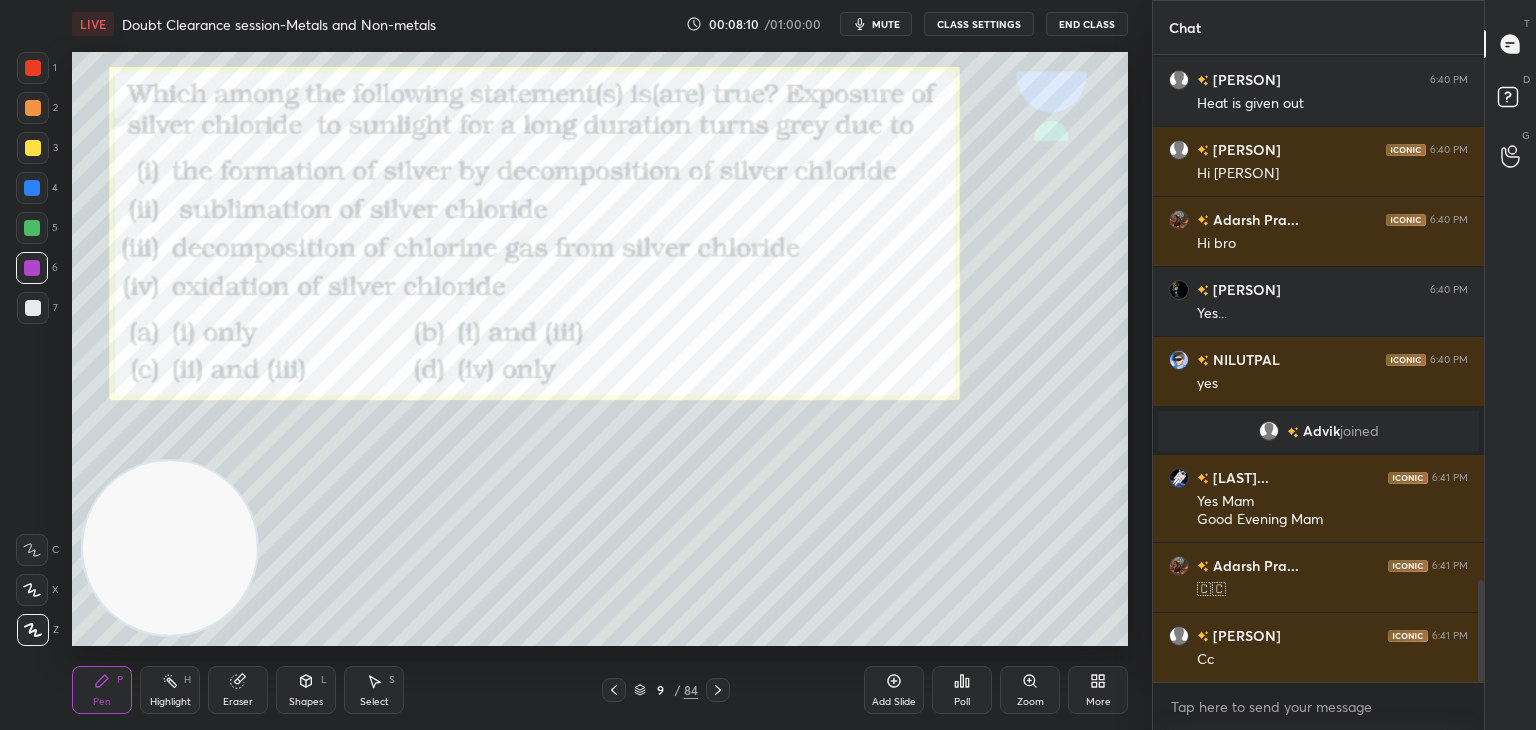 click on "Poll" at bounding box center [962, 690] 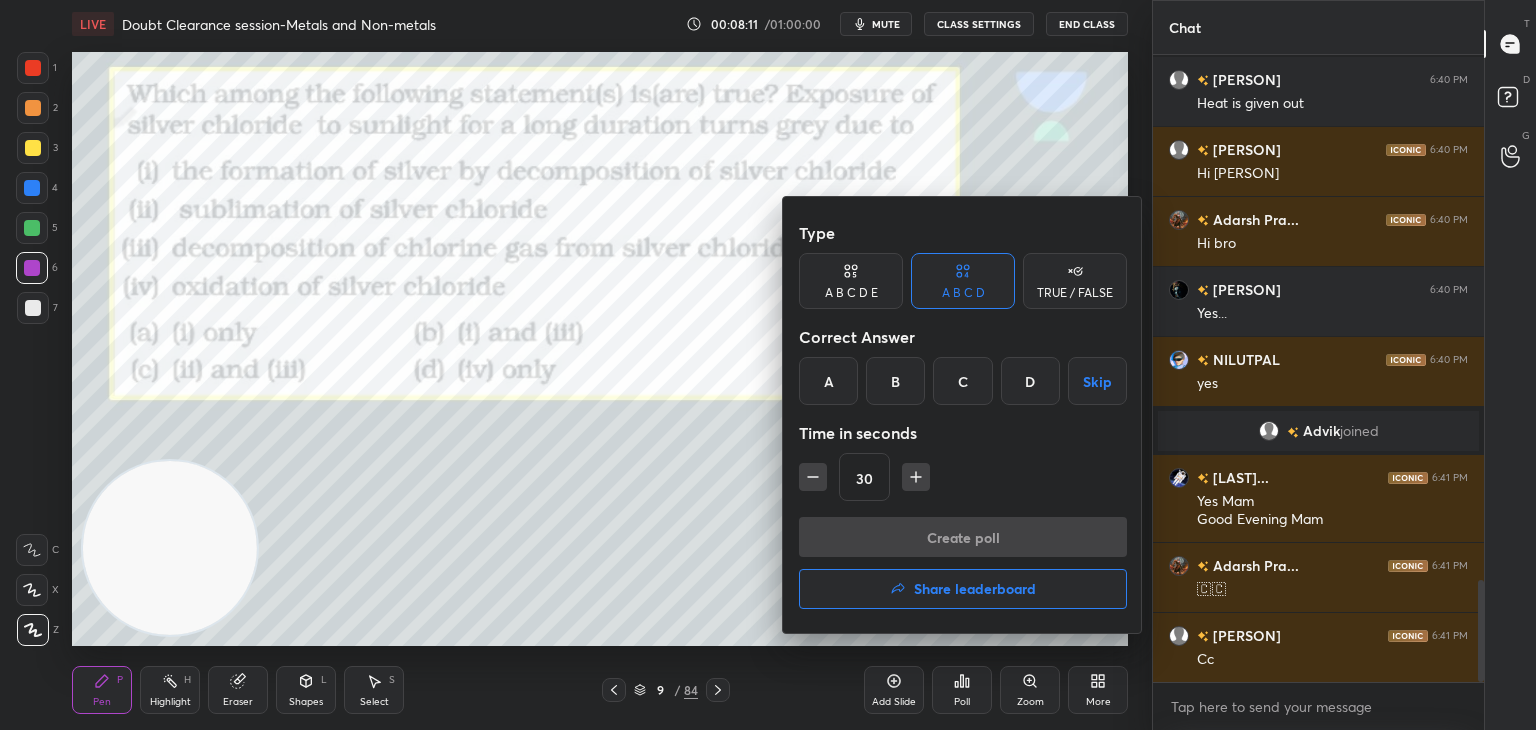 click on "A" at bounding box center (828, 381) 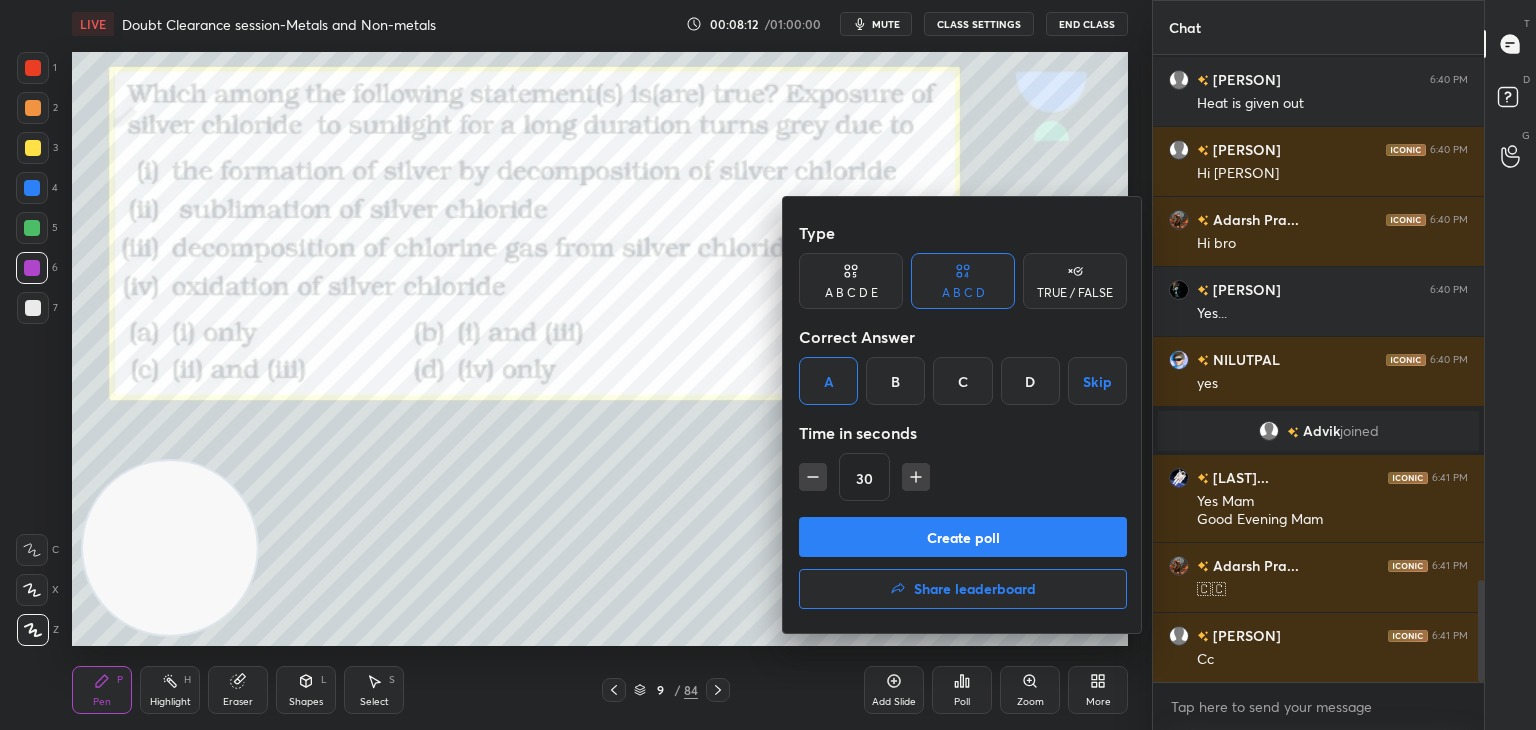 click 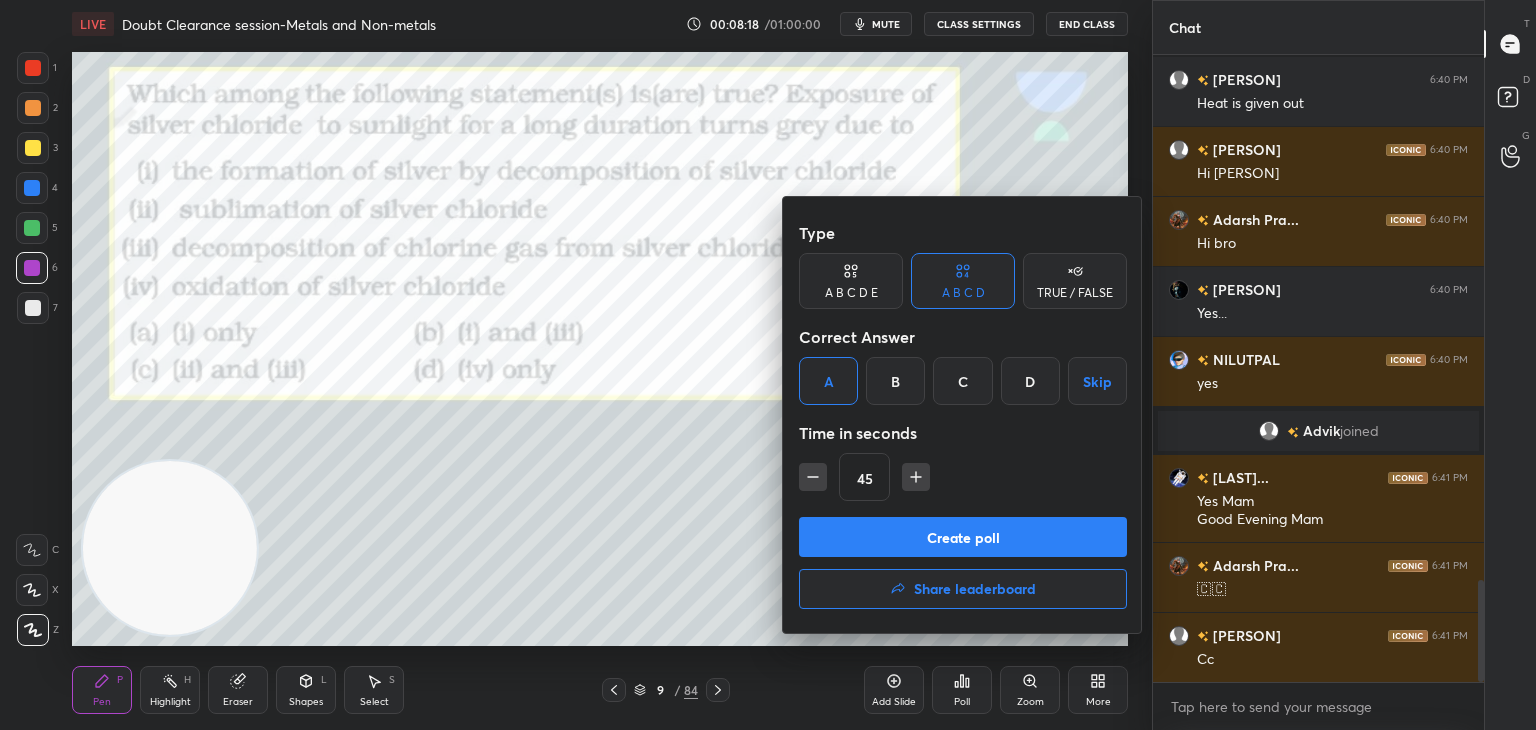 click on "Create poll" at bounding box center (963, 537) 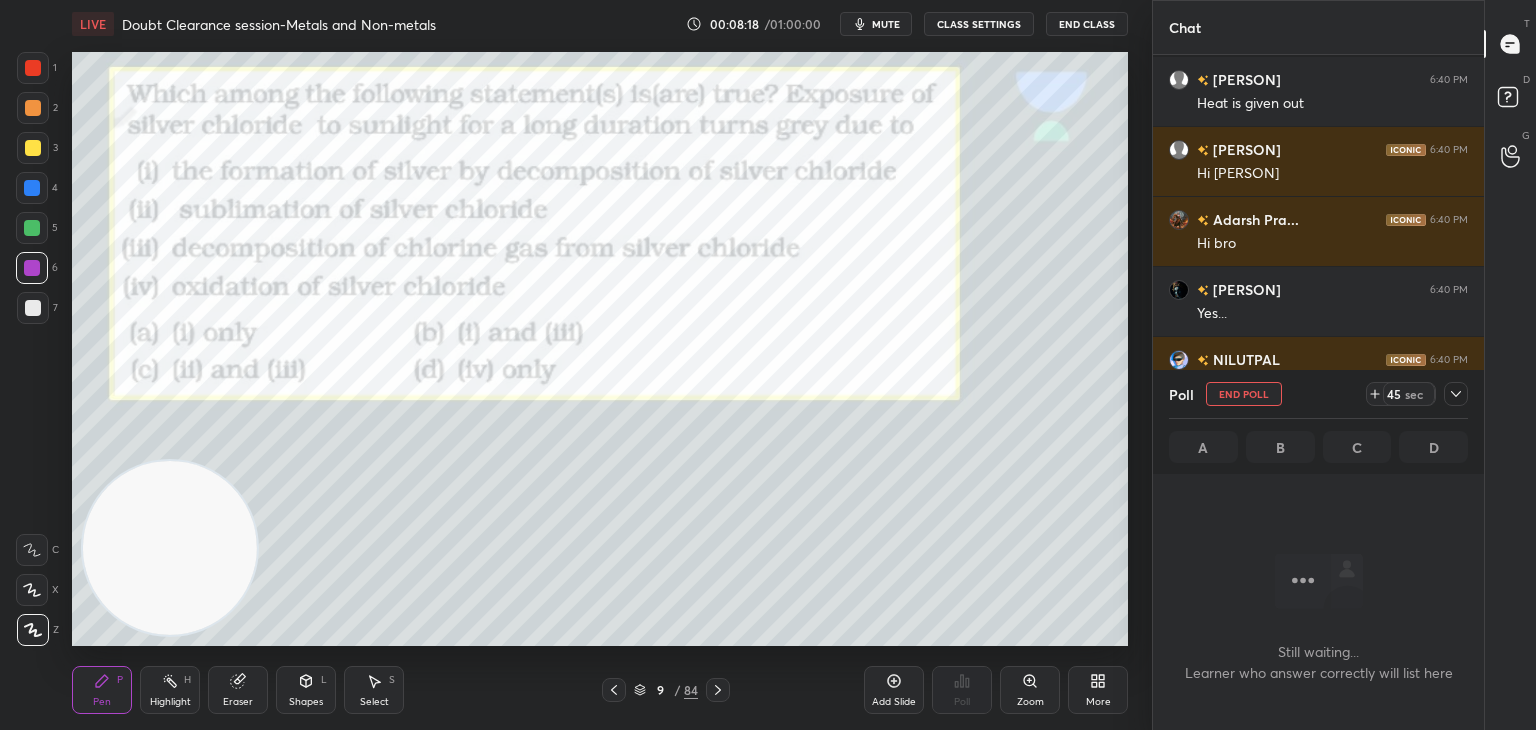scroll, scrollTop: 528, scrollLeft: 325, axis: both 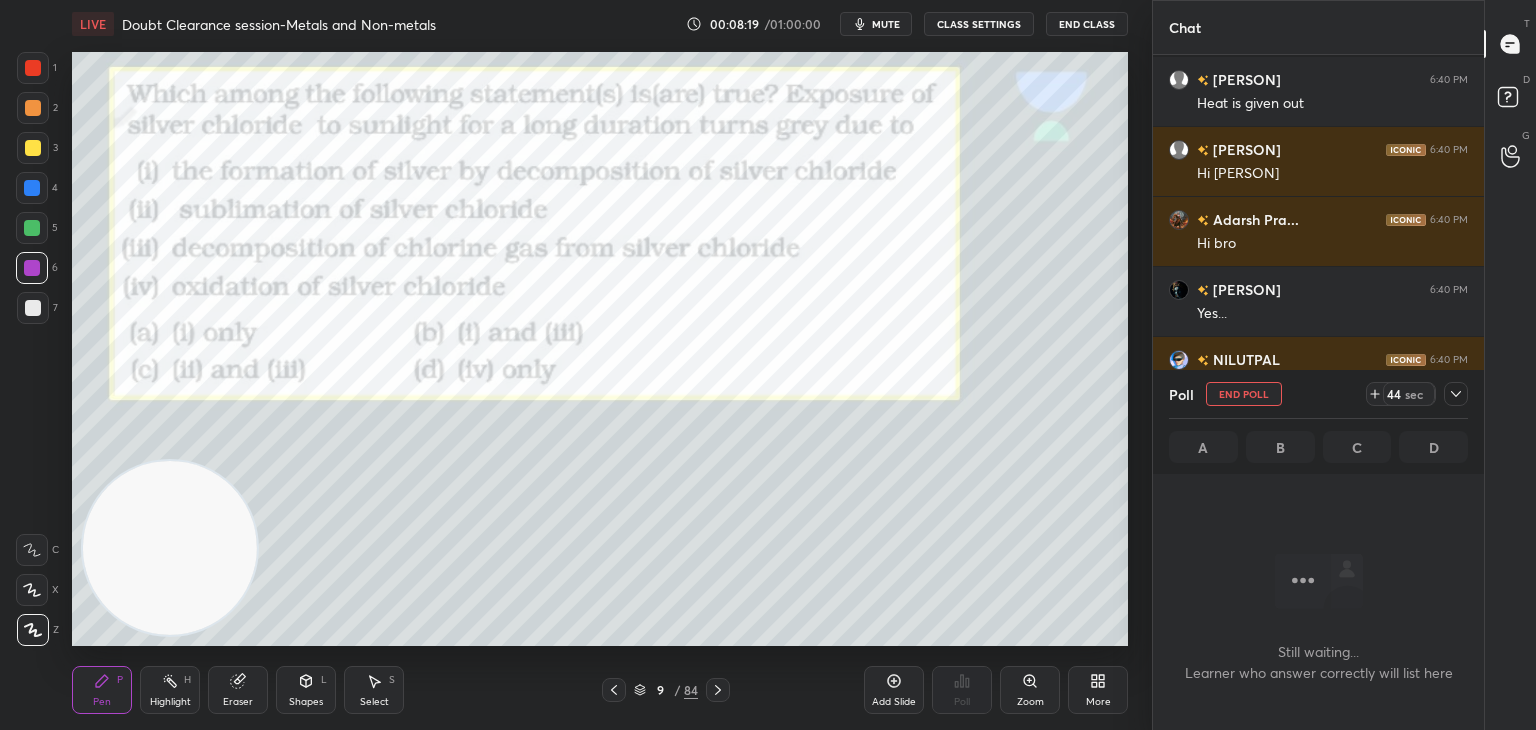 click on "mute" at bounding box center (886, 24) 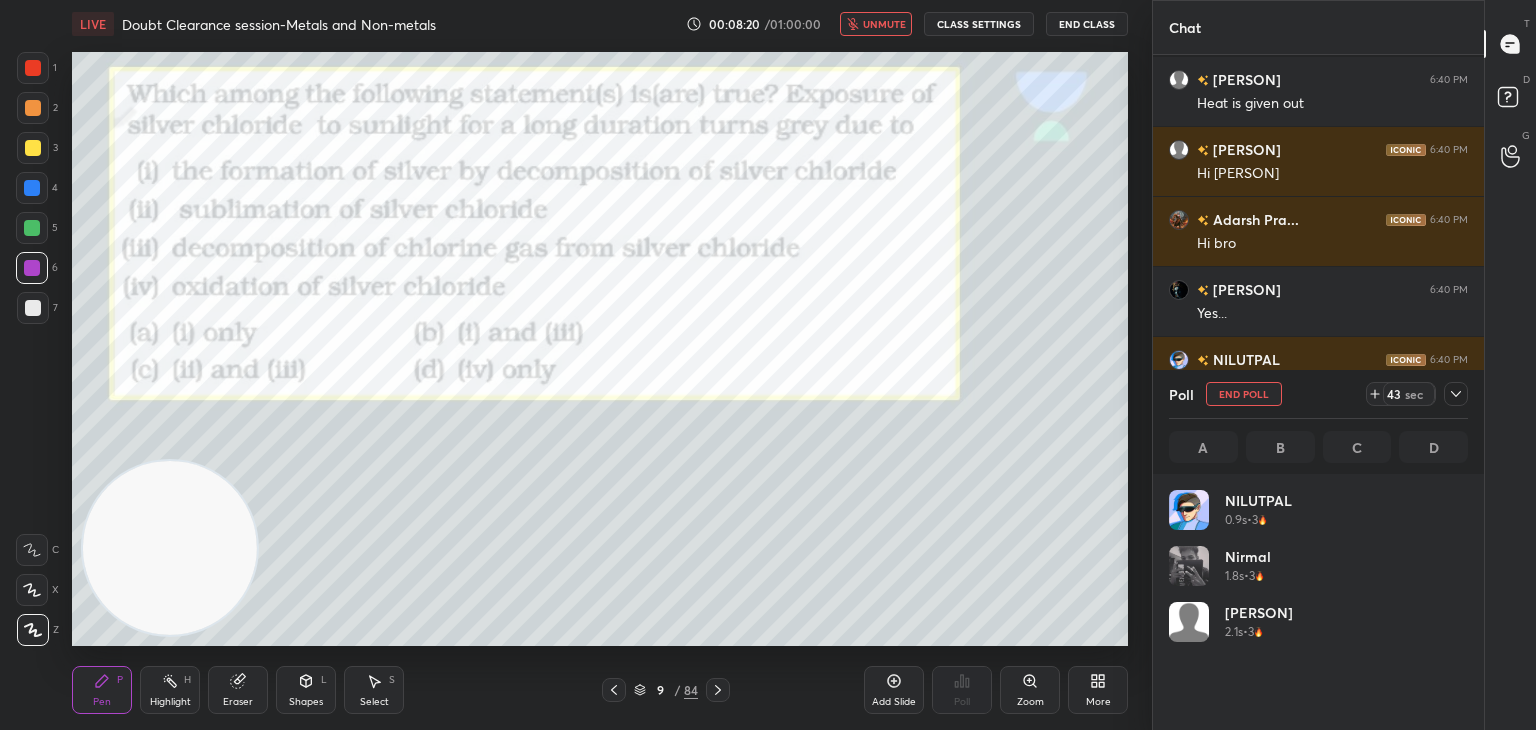 scroll, scrollTop: 6, scrollLeft: 6, axis: both 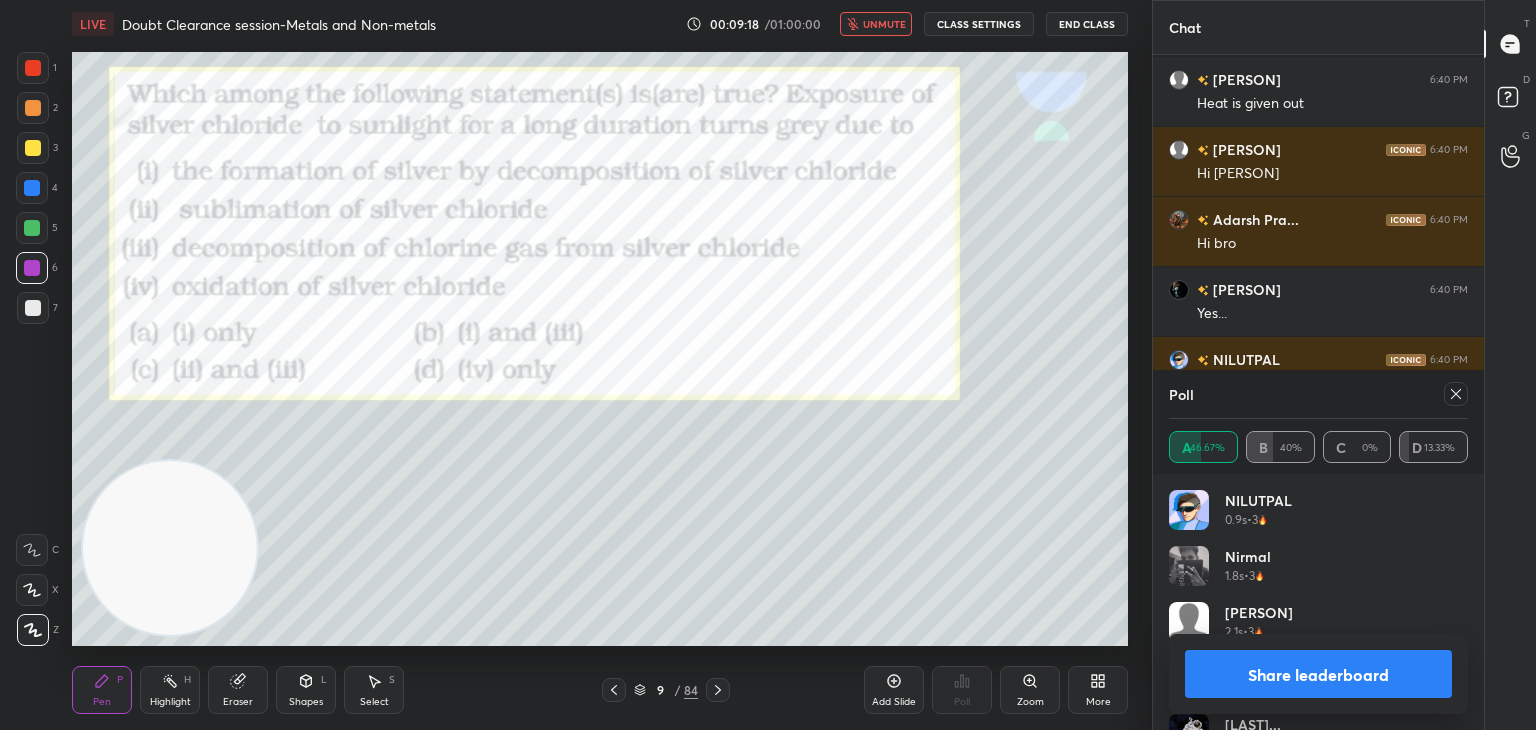 click 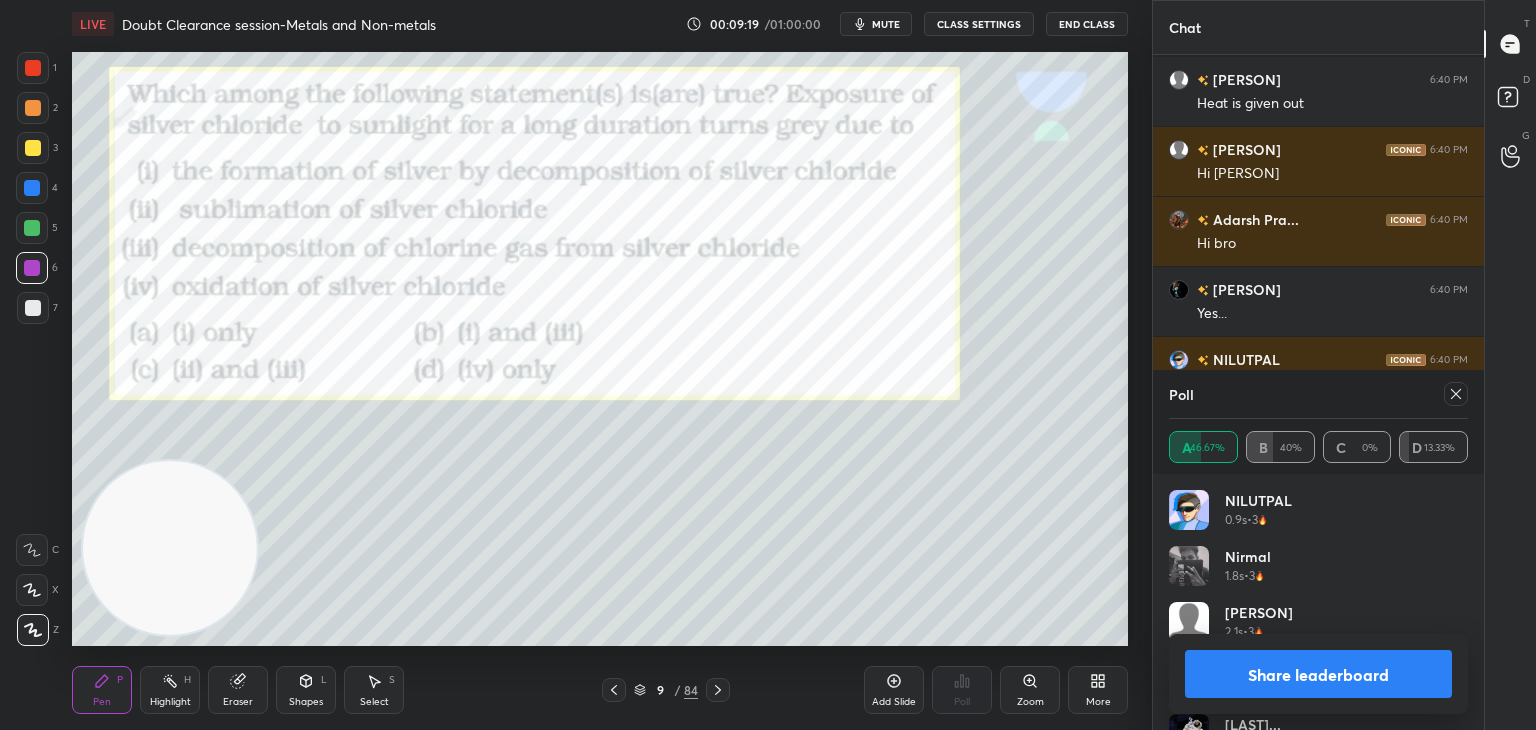 click on "Share leaderboard" at bounding box center [1318, 674] 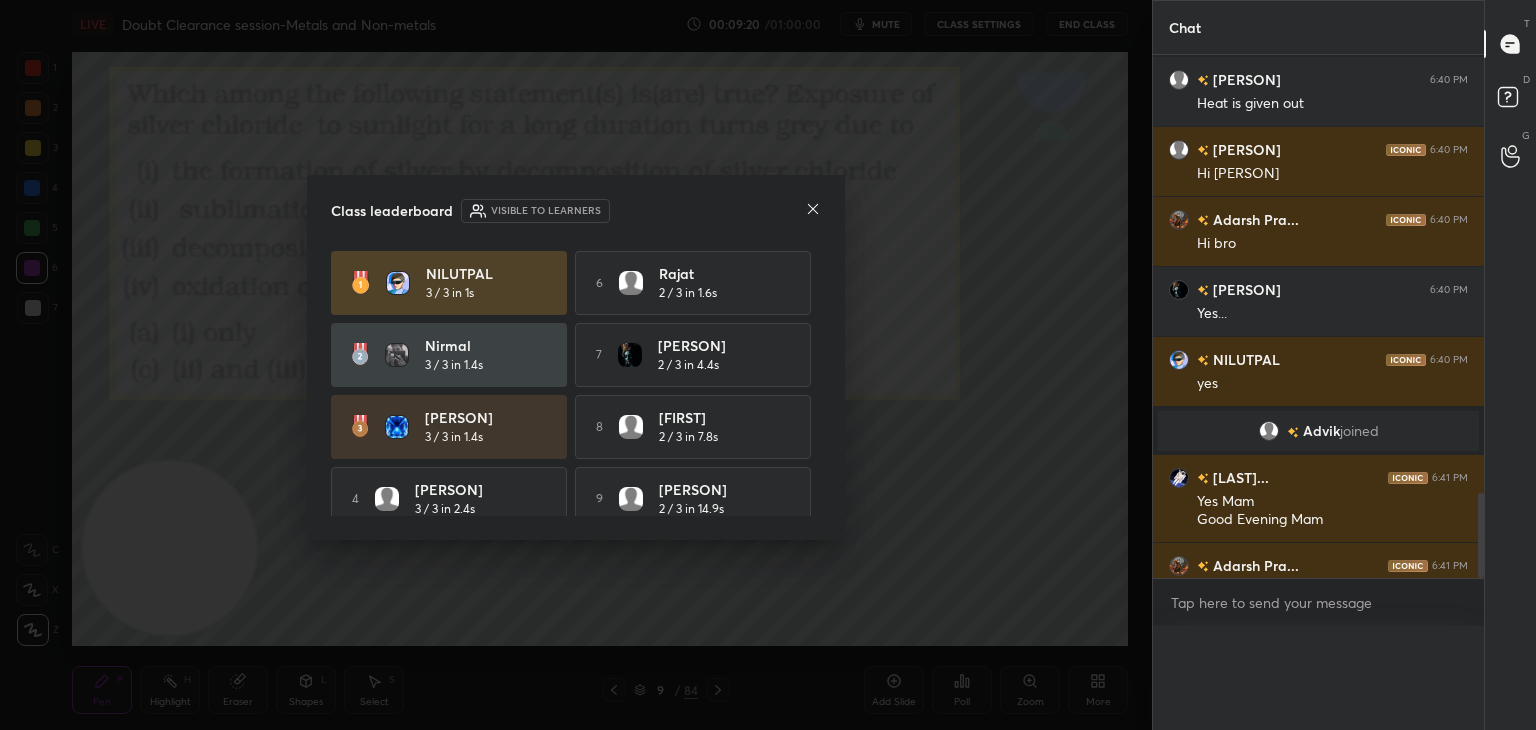 scroll, scrollTop: 0, scrollLeft: 6, axis: horizontal 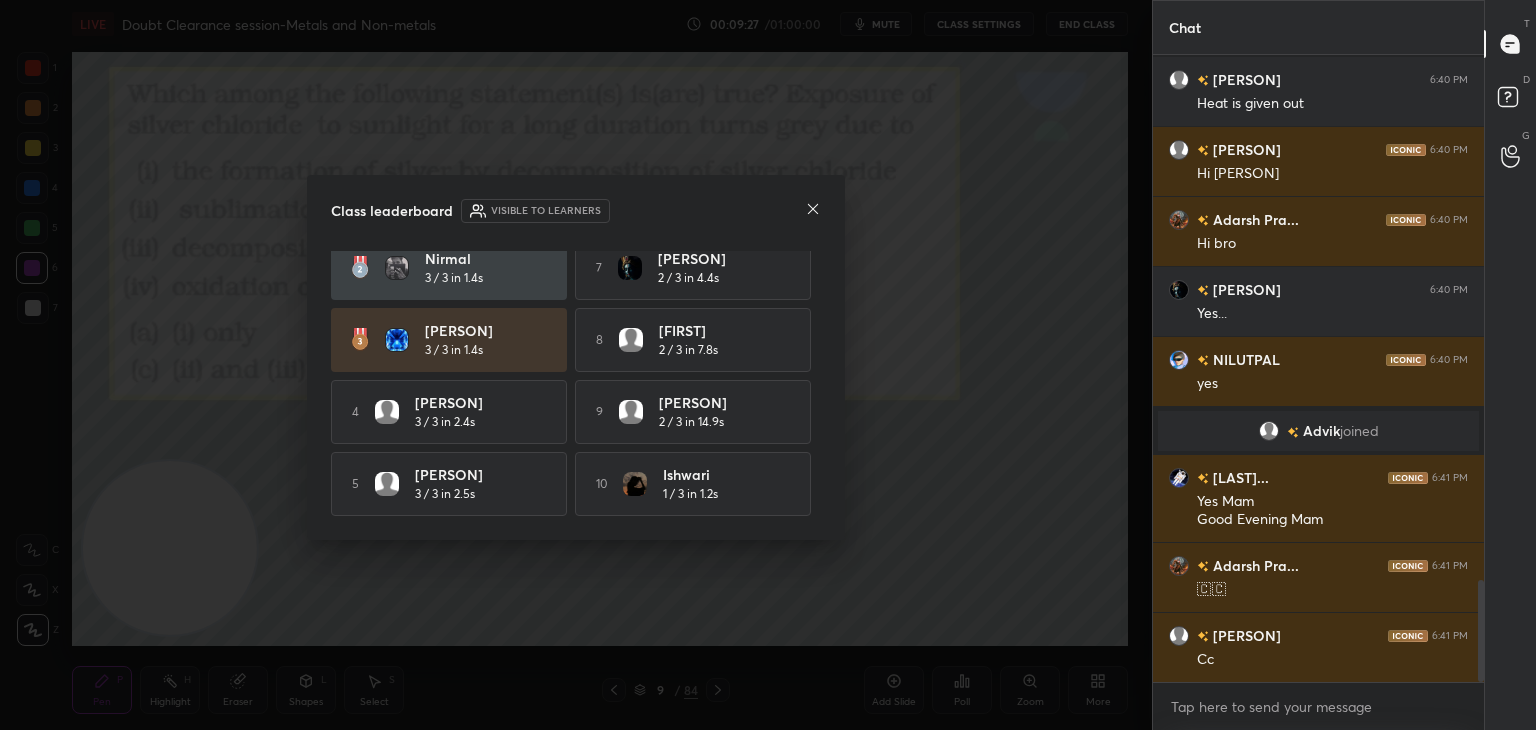 click on "Class leaderboard Visible to learners" at bounding box center (576, 211) 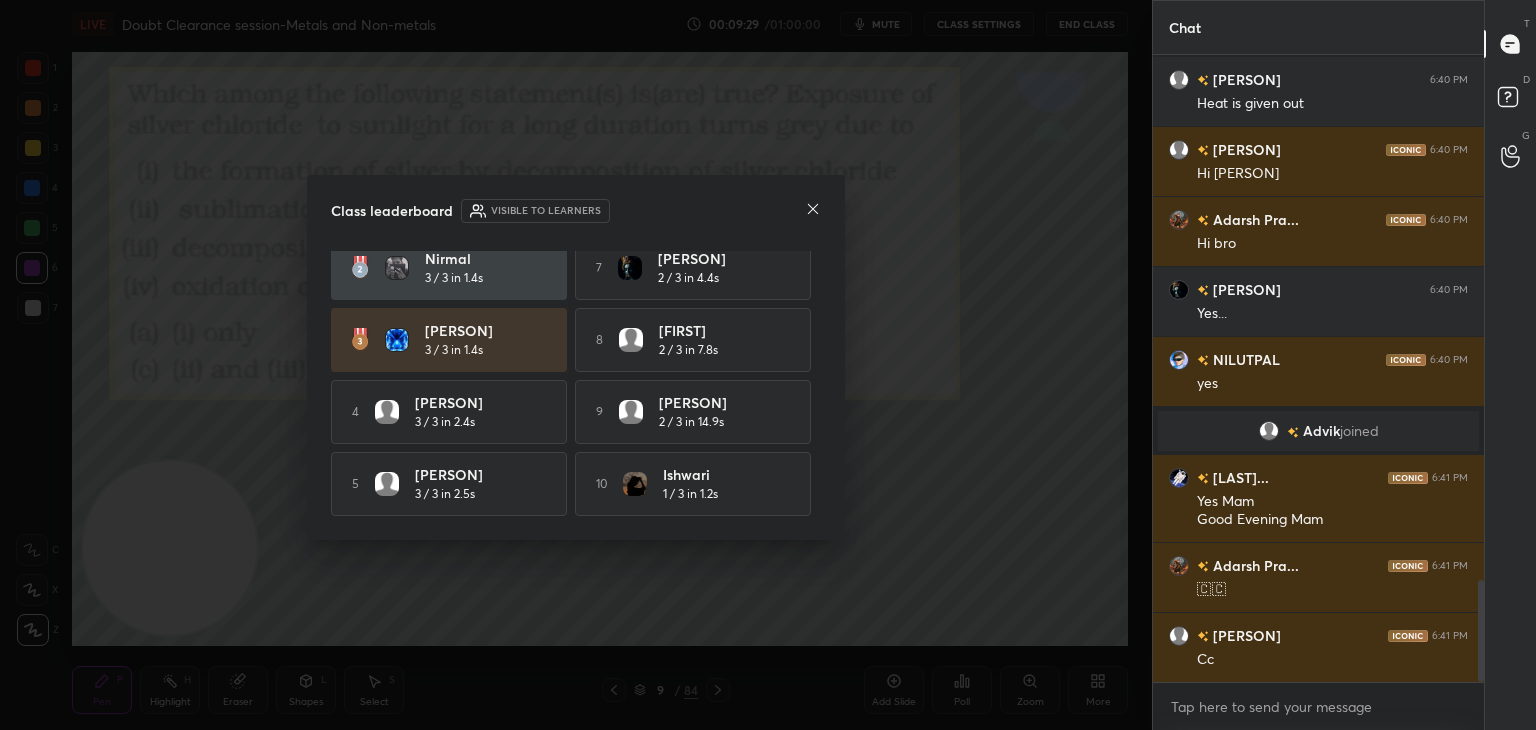 click 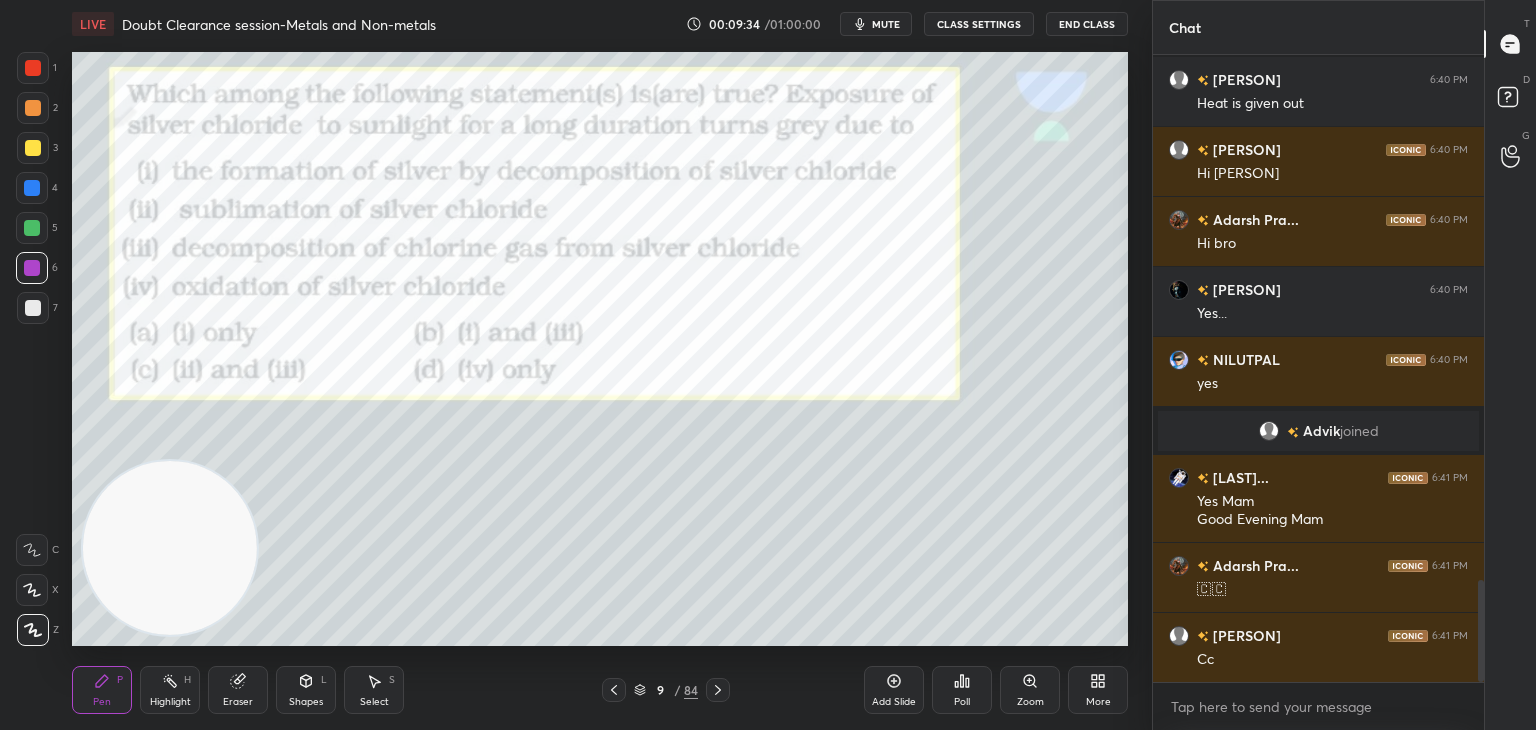 click on "1" at bounding box center [37, 68] 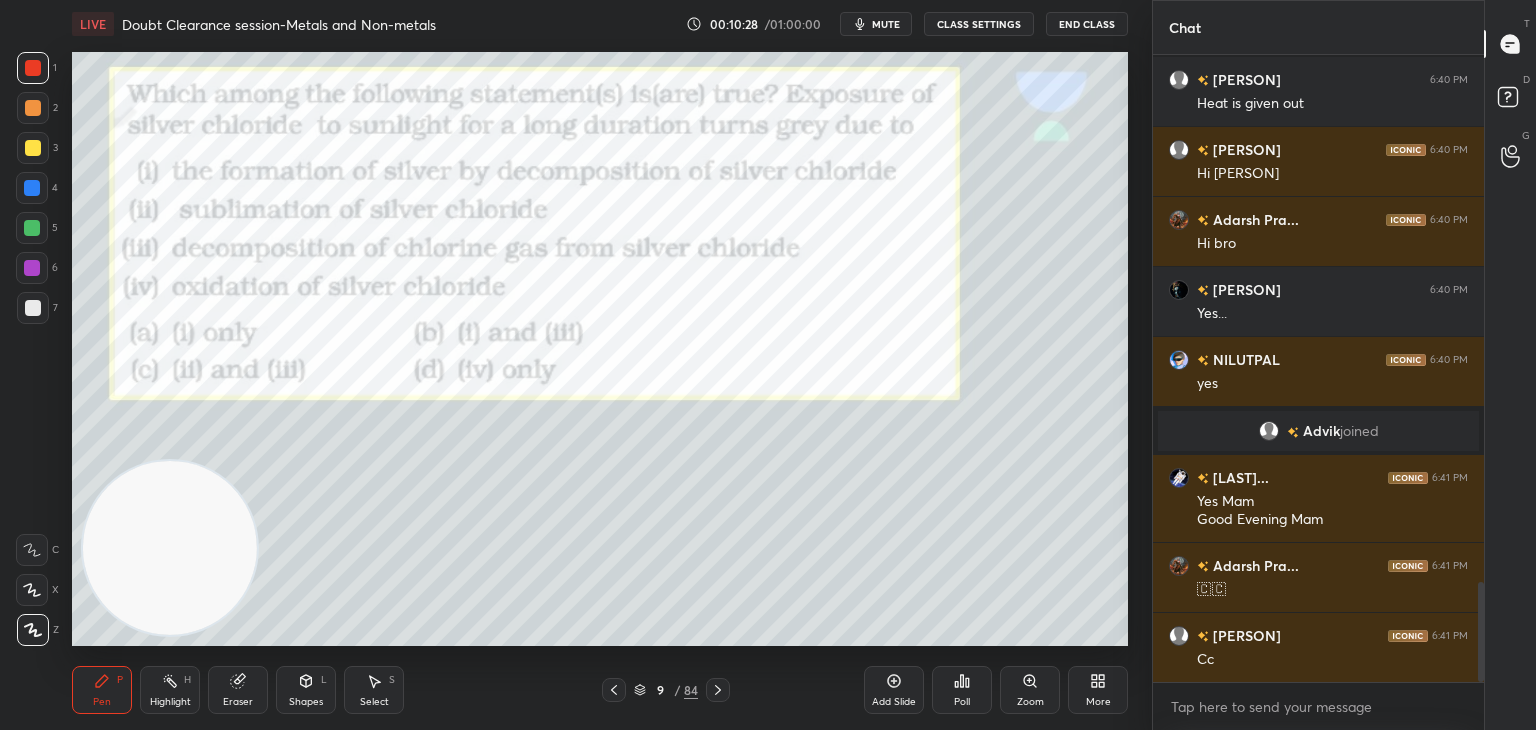 scroll, scrollTop: 3302, scrollLeft: 0, axis: vertical 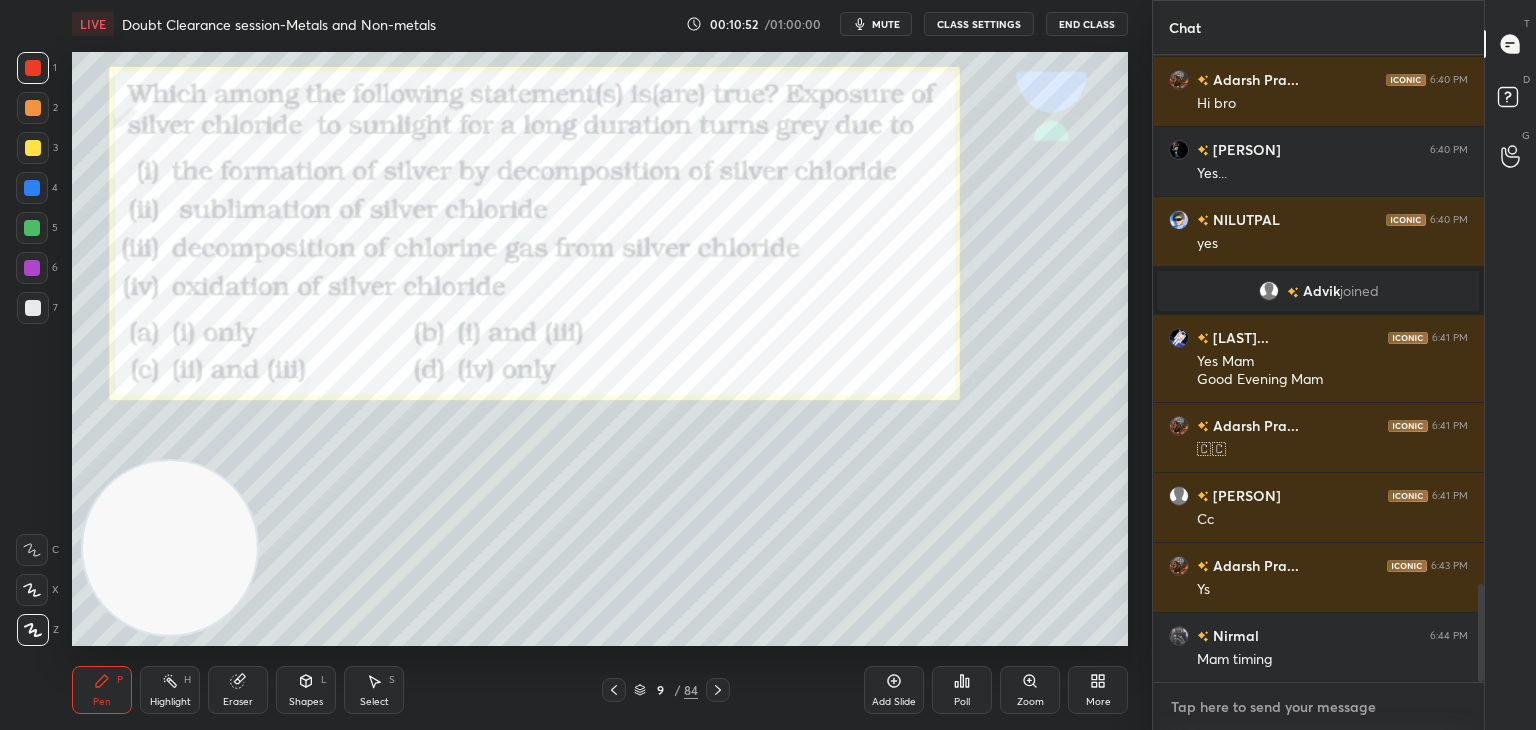 type on "x" 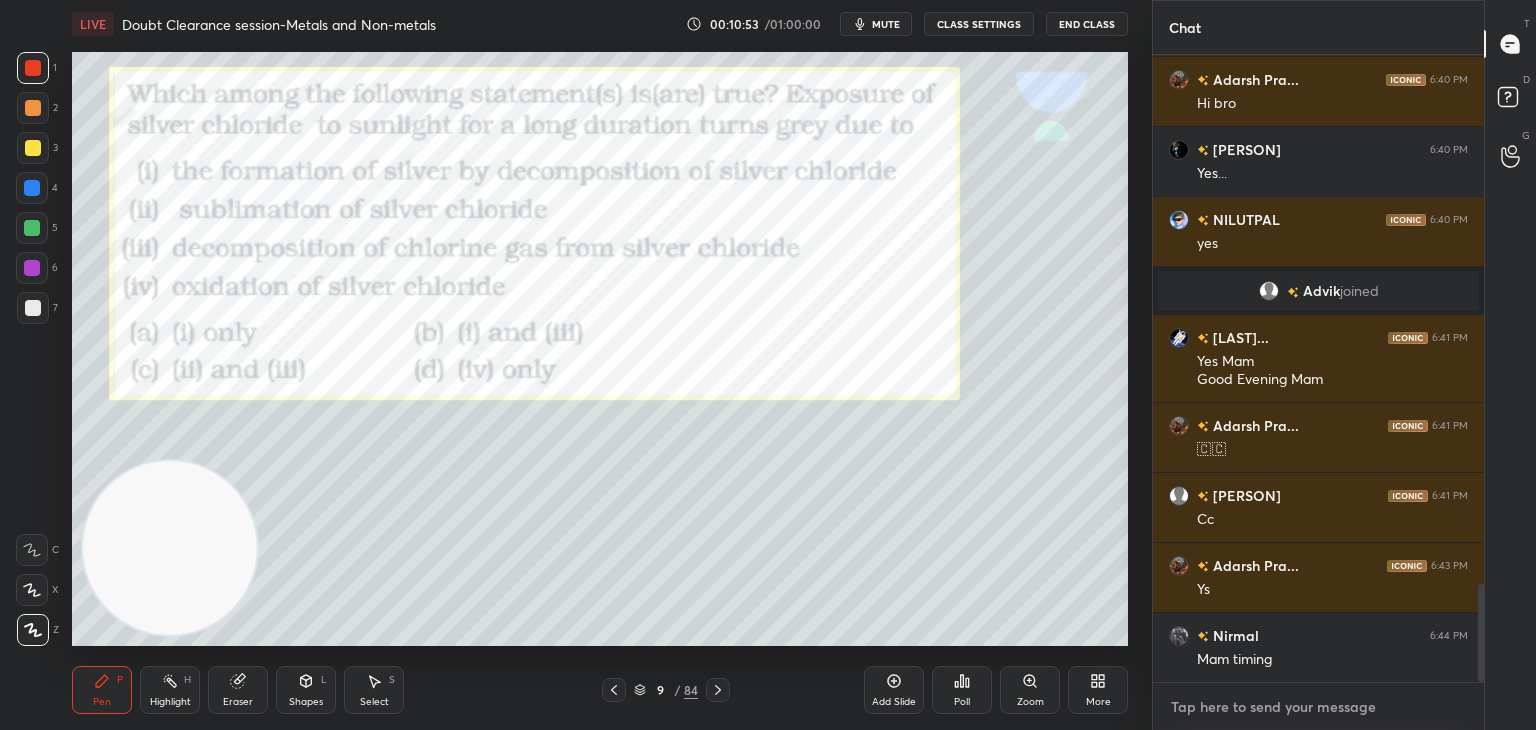 click at bounding box center (1318, 707) 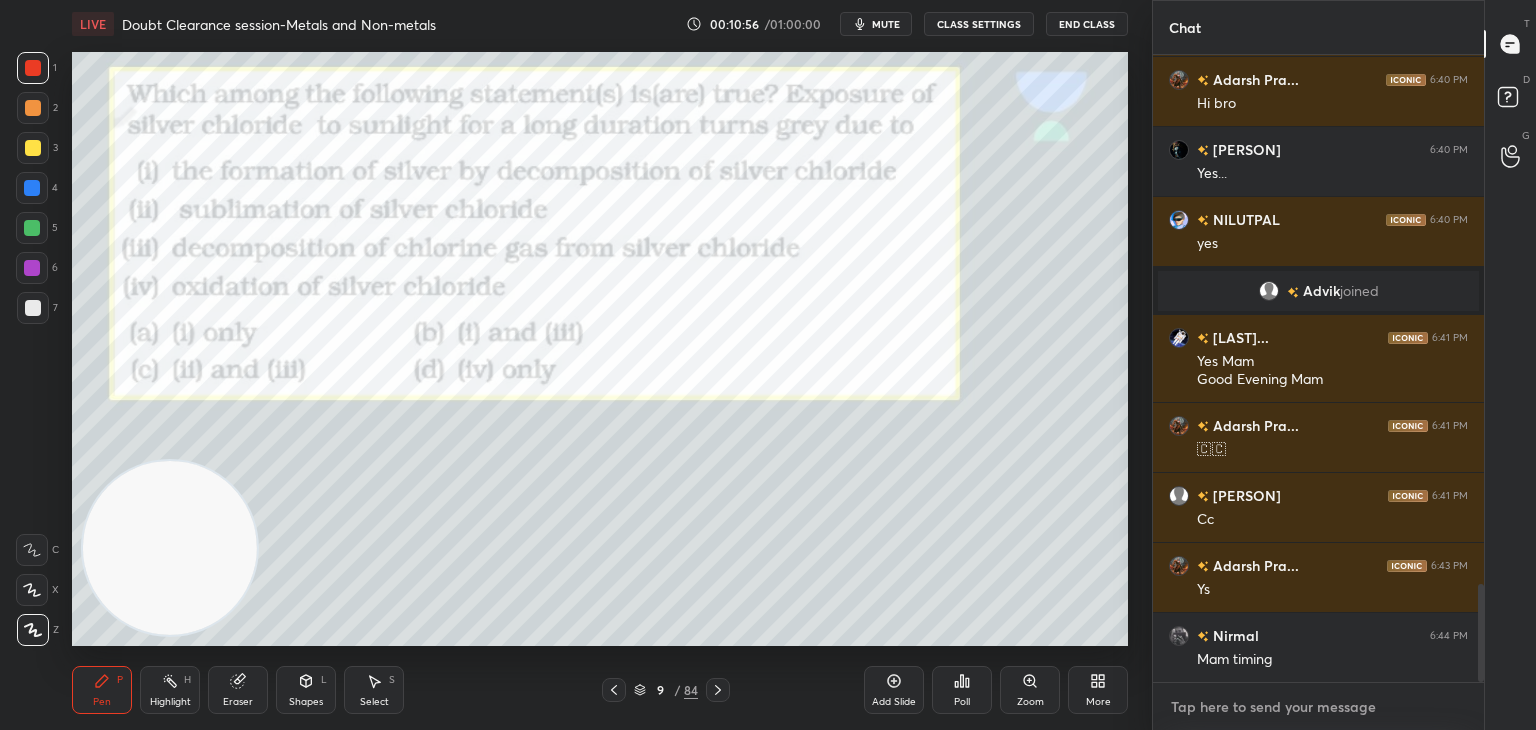 paste on "https://www.youtube.com/live/TuQSaEVnk1k?si=g8jupXGNqaT0NmvL" 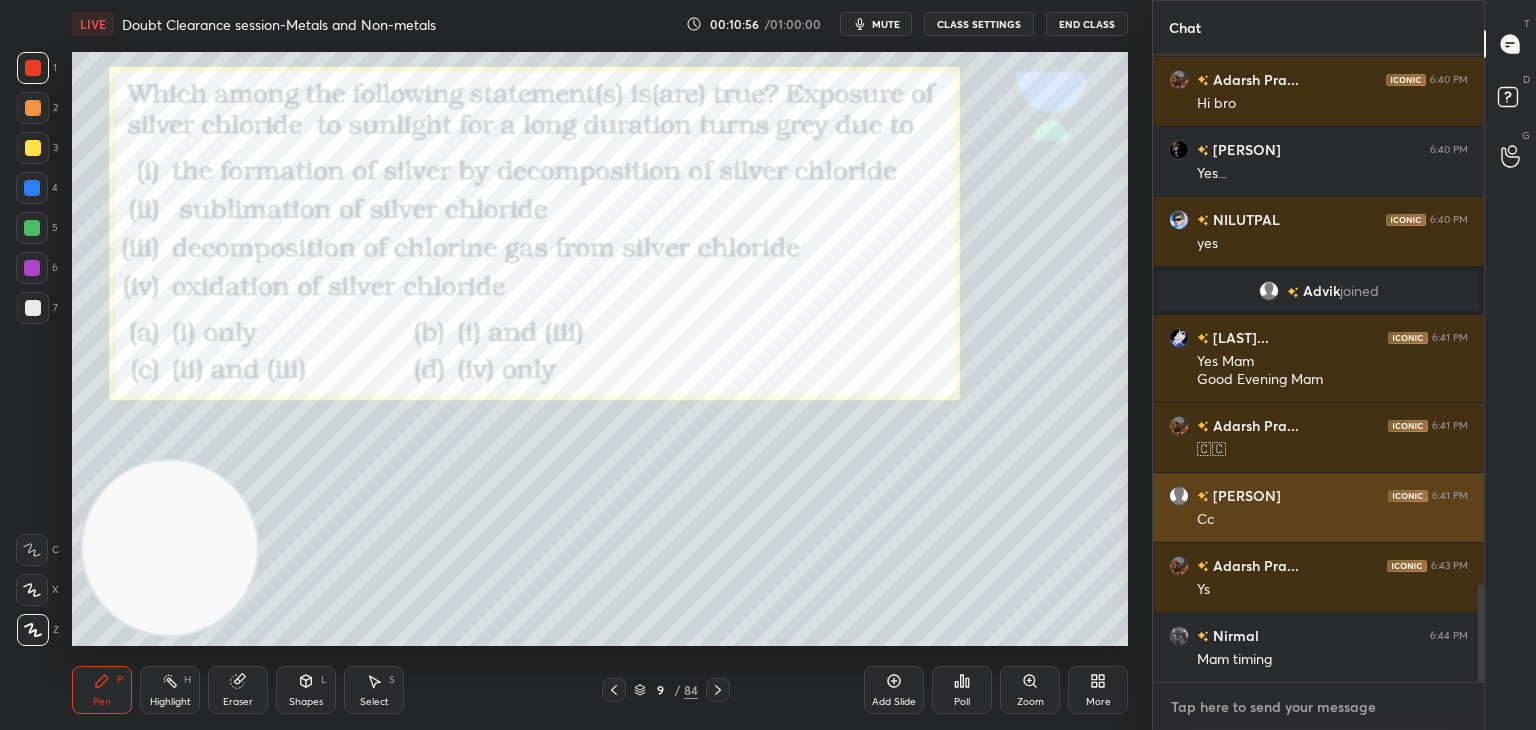 type on "https://www.youtube.com/live/TuQSaEVnk1k?si=g8jupXGNqaT0NmvL" 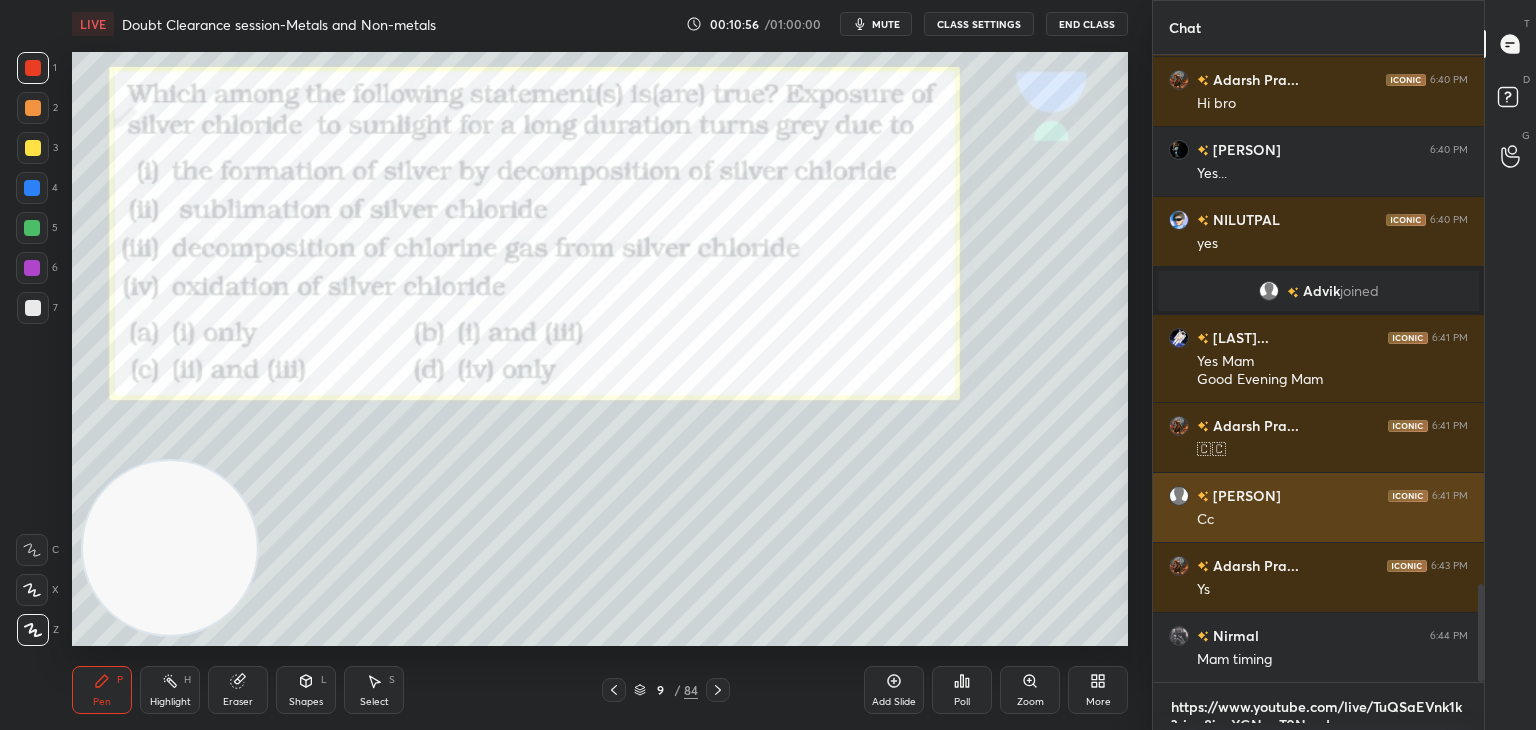 type on "x" 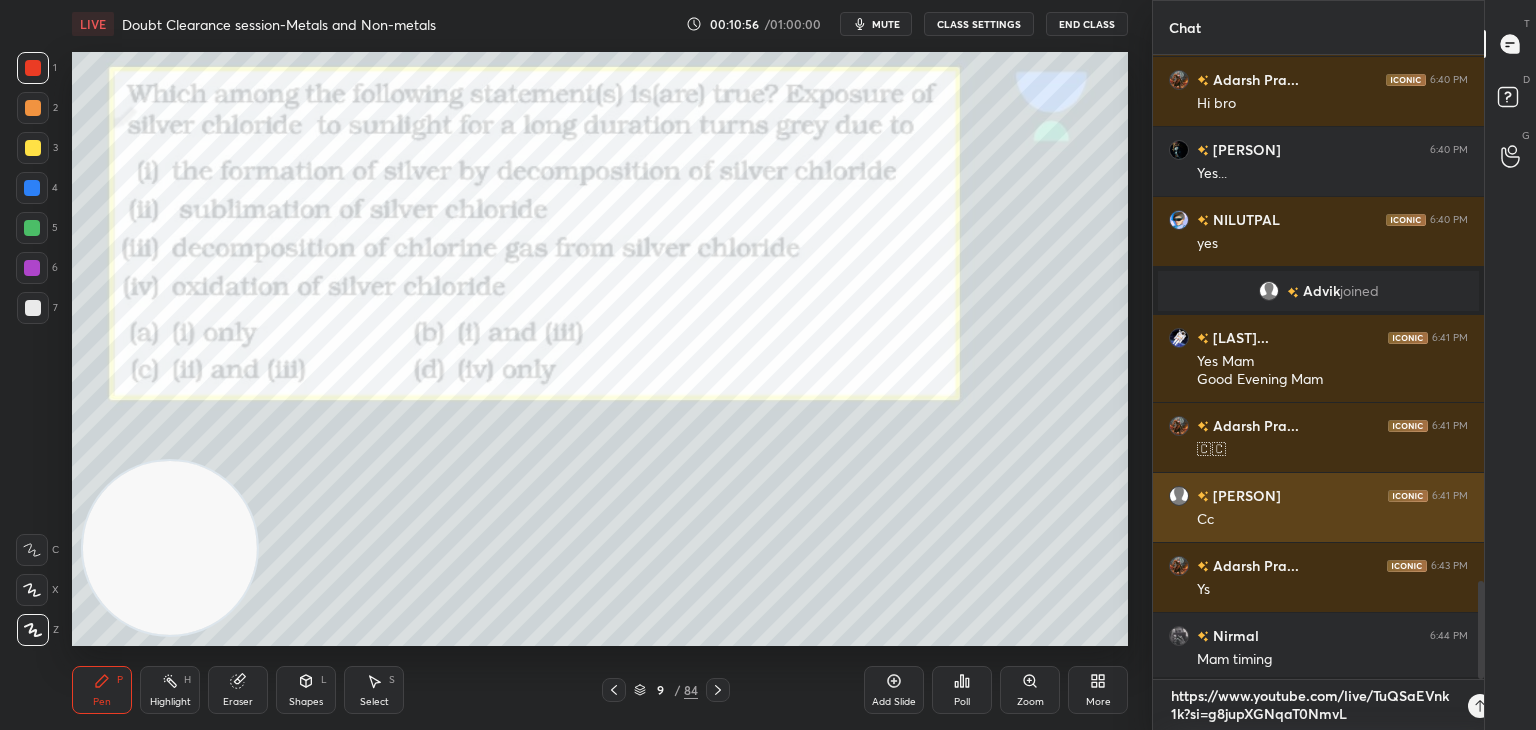 scroll, scrollTop: 1, scrollLeft: 0, axis: vertical 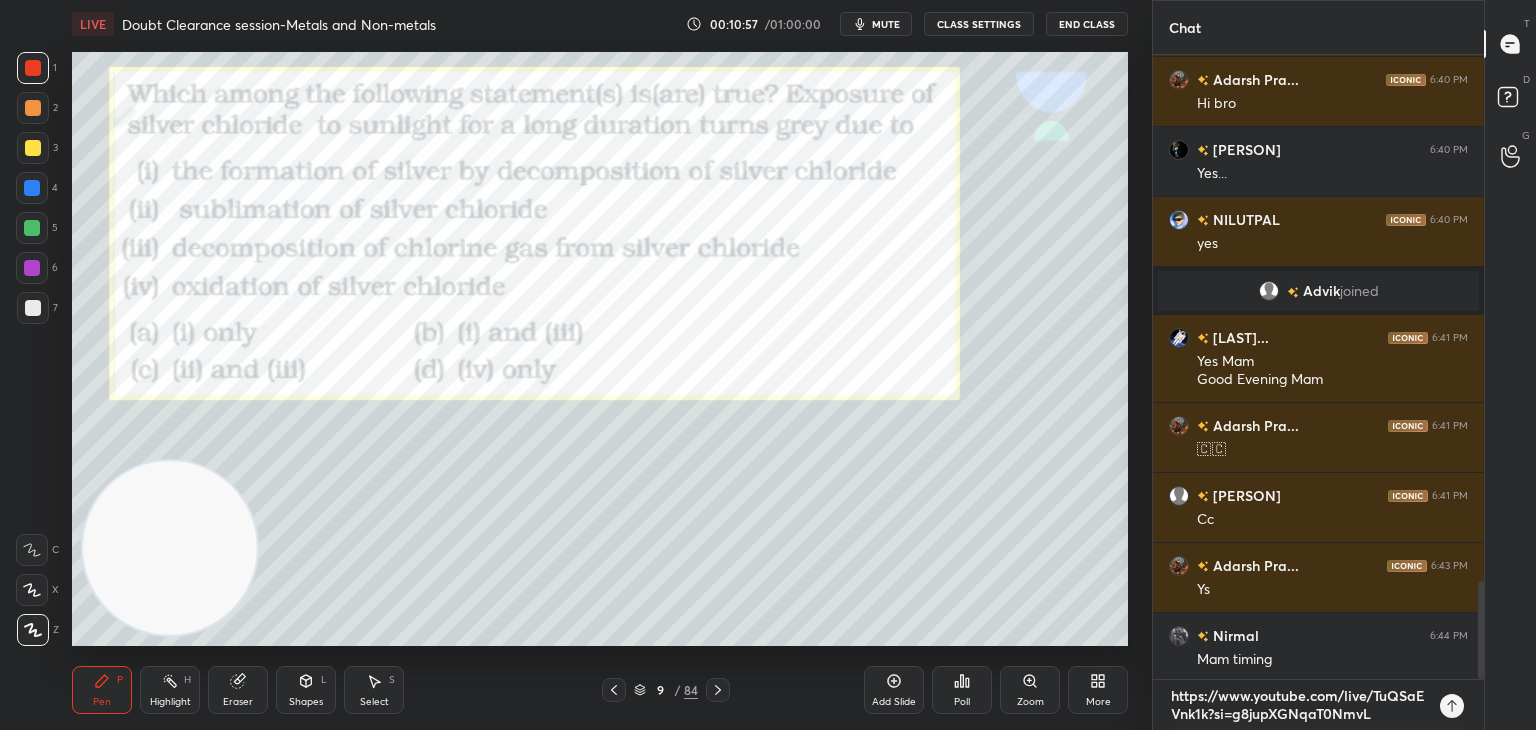 type on "https://www.youtube.com/live/TuQSaEVnk1k?si=g8jupXGNqaT0NmvL" 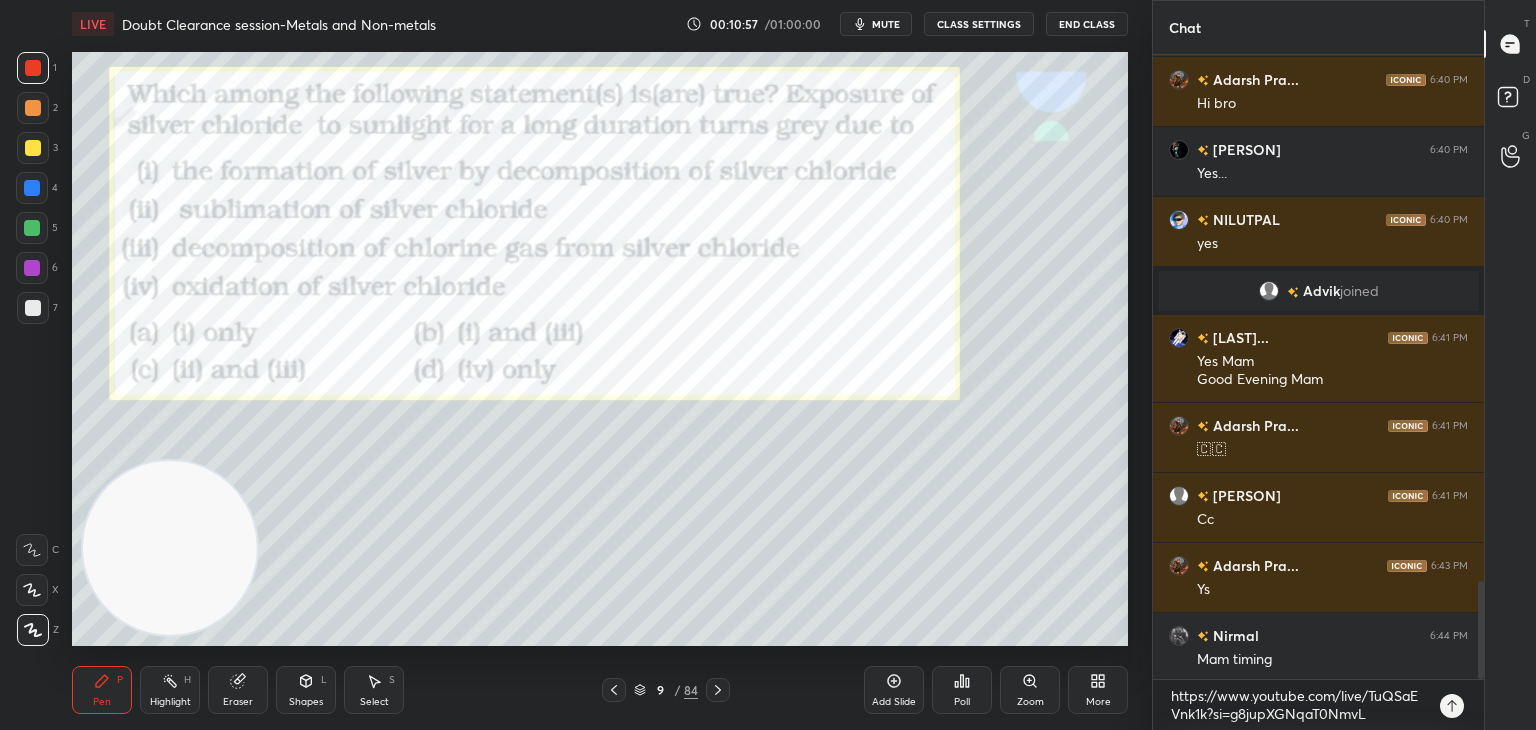 type on "x" 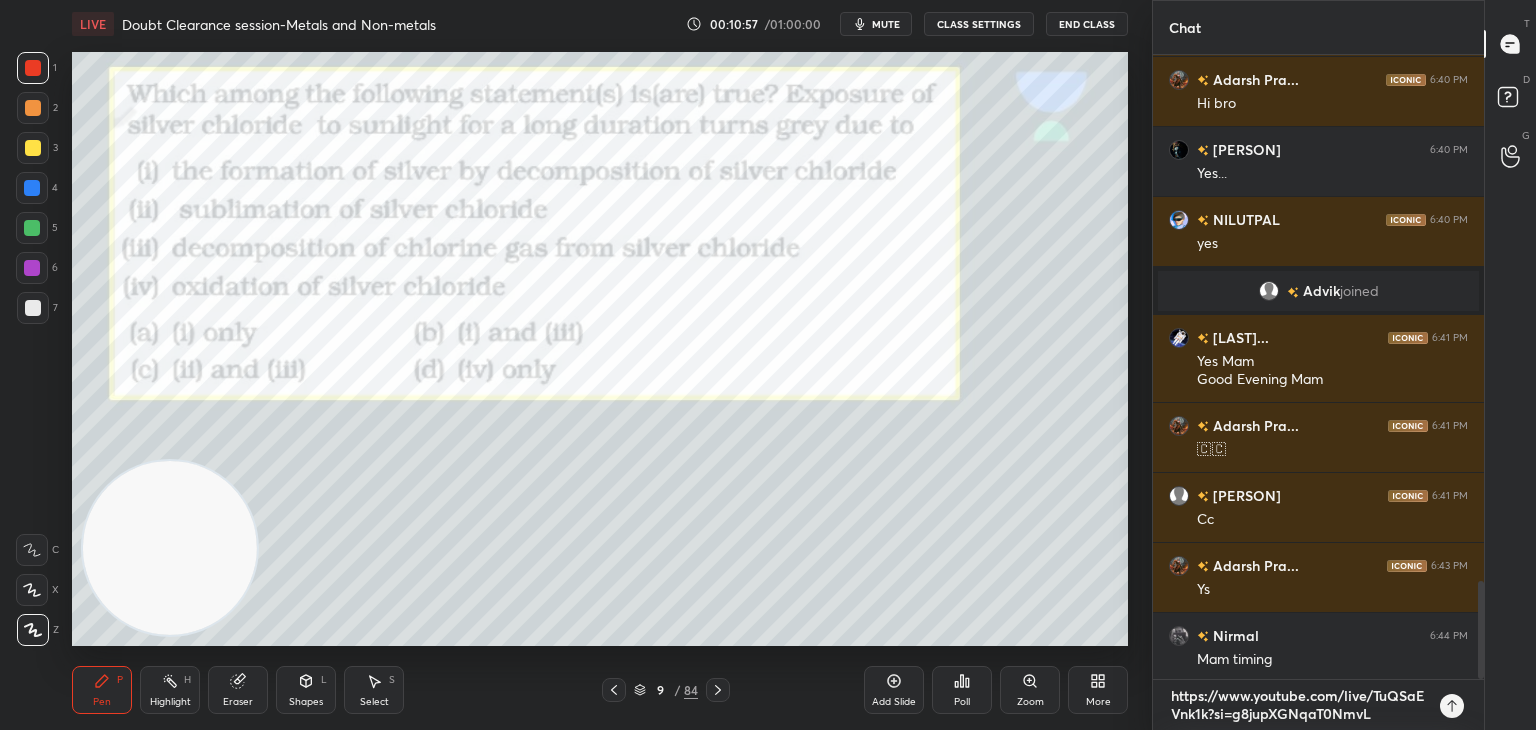 type 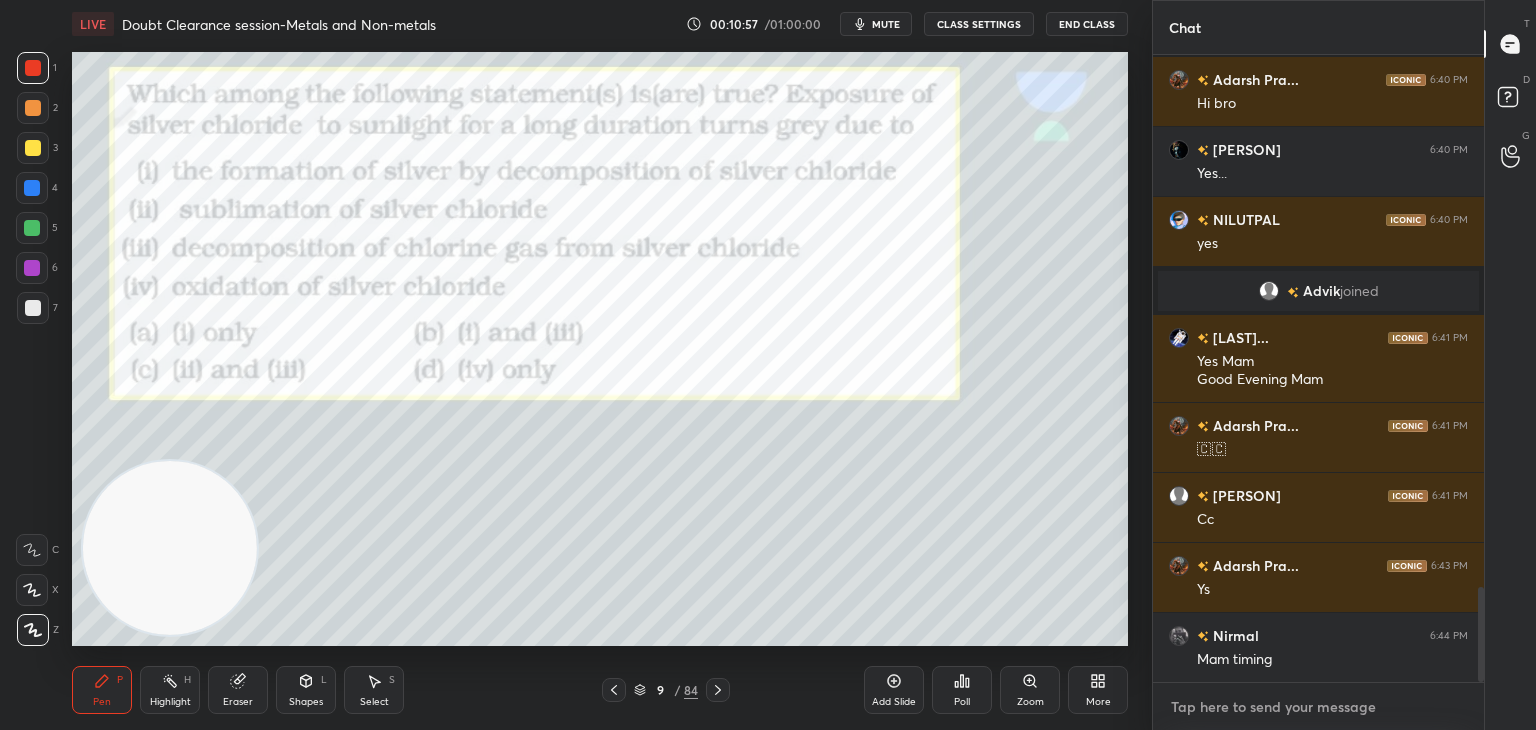 scroll, scrollTop: 6, scrollLeft: 6, axis: both 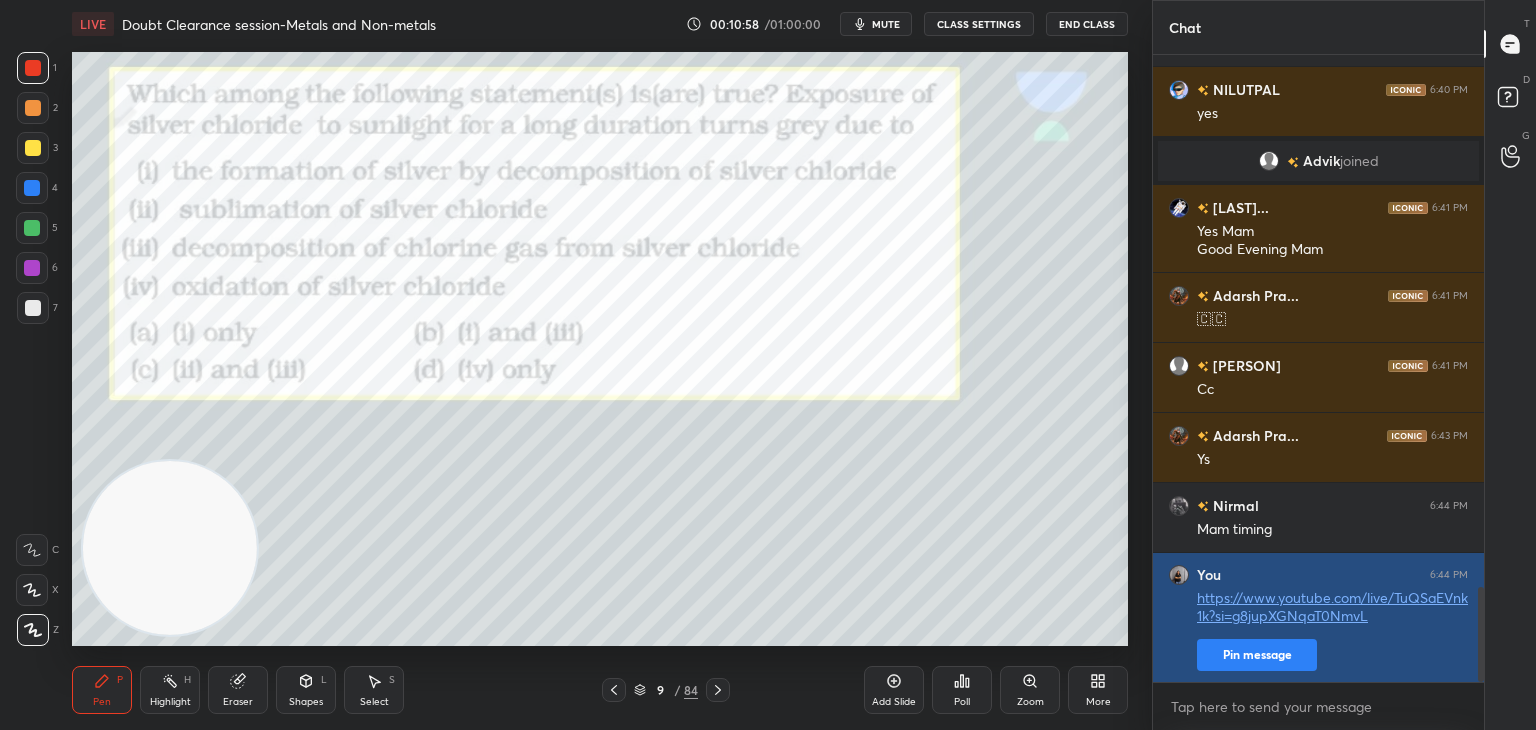 type on "x" 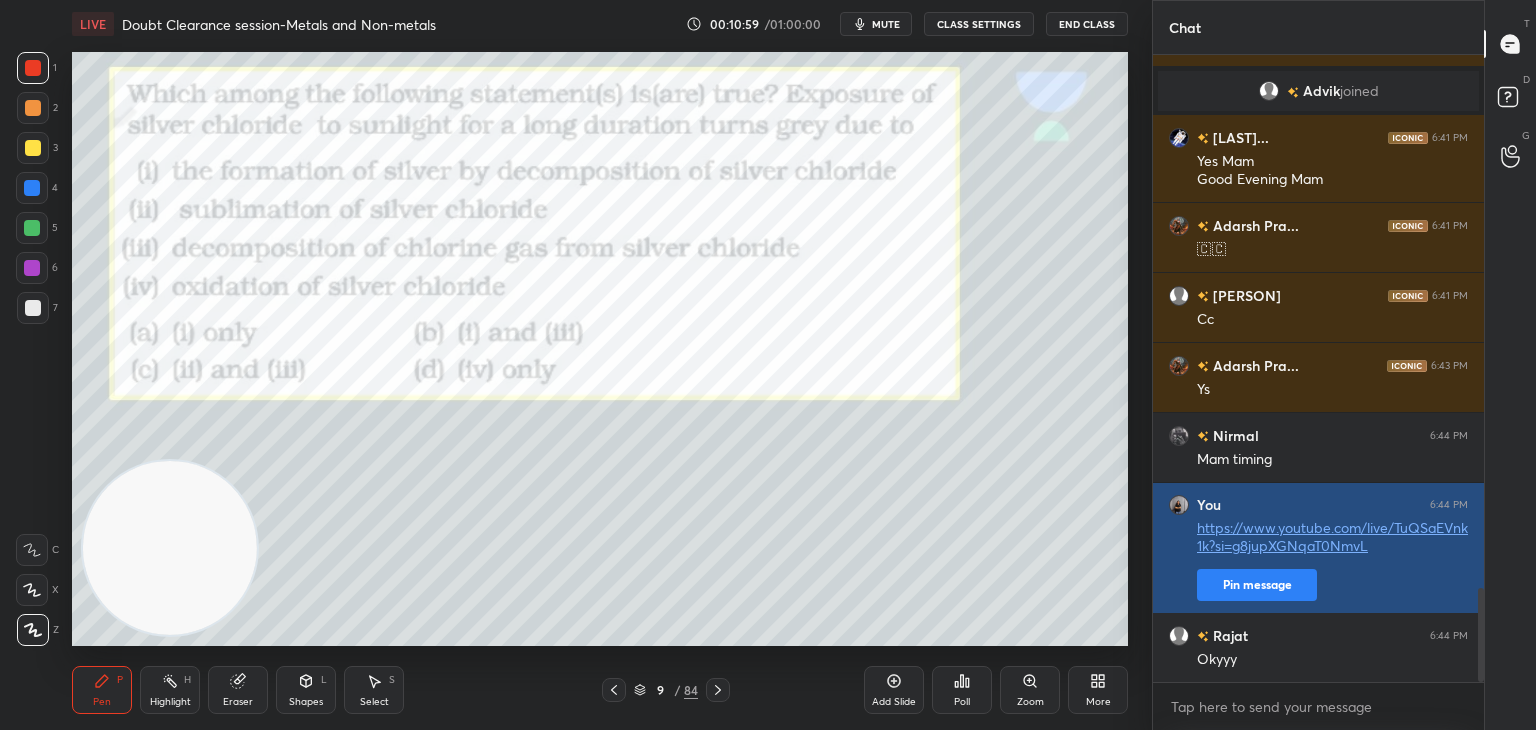 click on "[PERSON] 6:40 PM Yes... [PERSON] 6:40 PM yes [PERSON]  joined [PERSON] 6:41 PM Yes Mam
Good Evening Mam [PERSON]... 6:41 PM 🇨 🇨 [PERSON] 6:41 PM Cc [PERSON]... 6:43 PM Ys [PERSON] 6:44 PM Mam timing You 6:44 PM https://www.youtube.com/live/TuQSaEVnk1k?si=g8jupXGNqaT0NmvL Pin message [PERSON] 6:44 PM Okyyy" at bounding box center [1318, -1417] 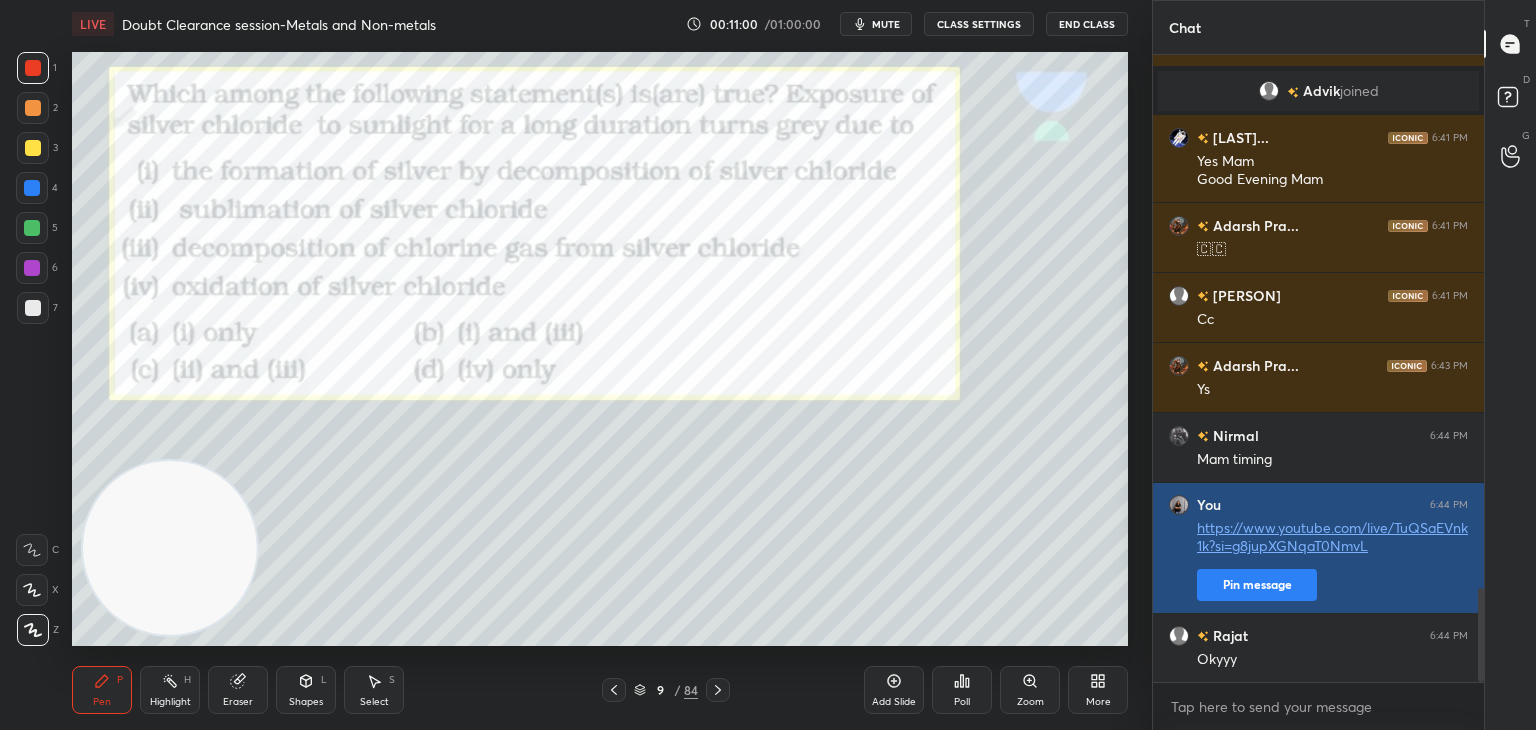 click on "Pin message" at bounding box center (1257, 585) 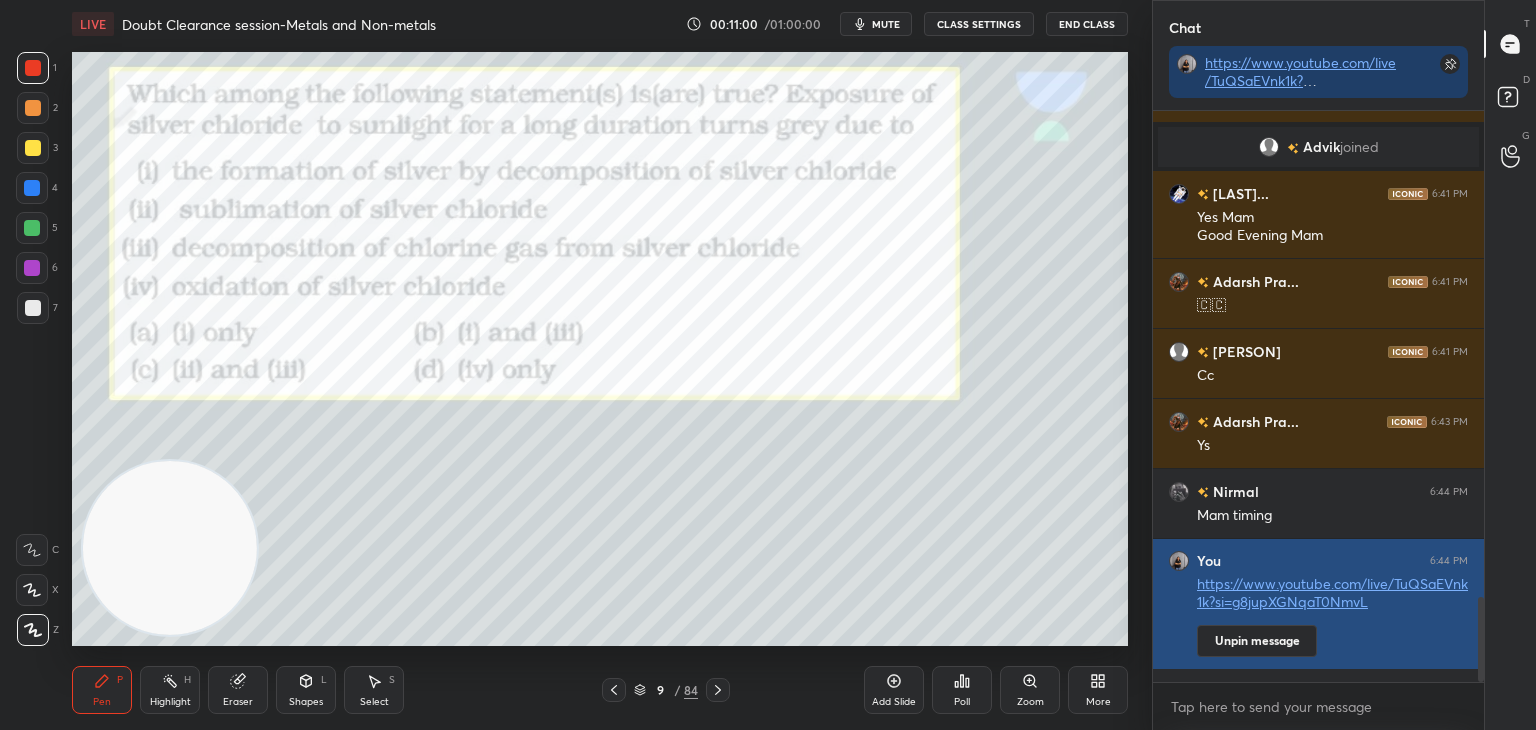 scroll, scrollTop: 565, scrollLeft: 325, axis: both 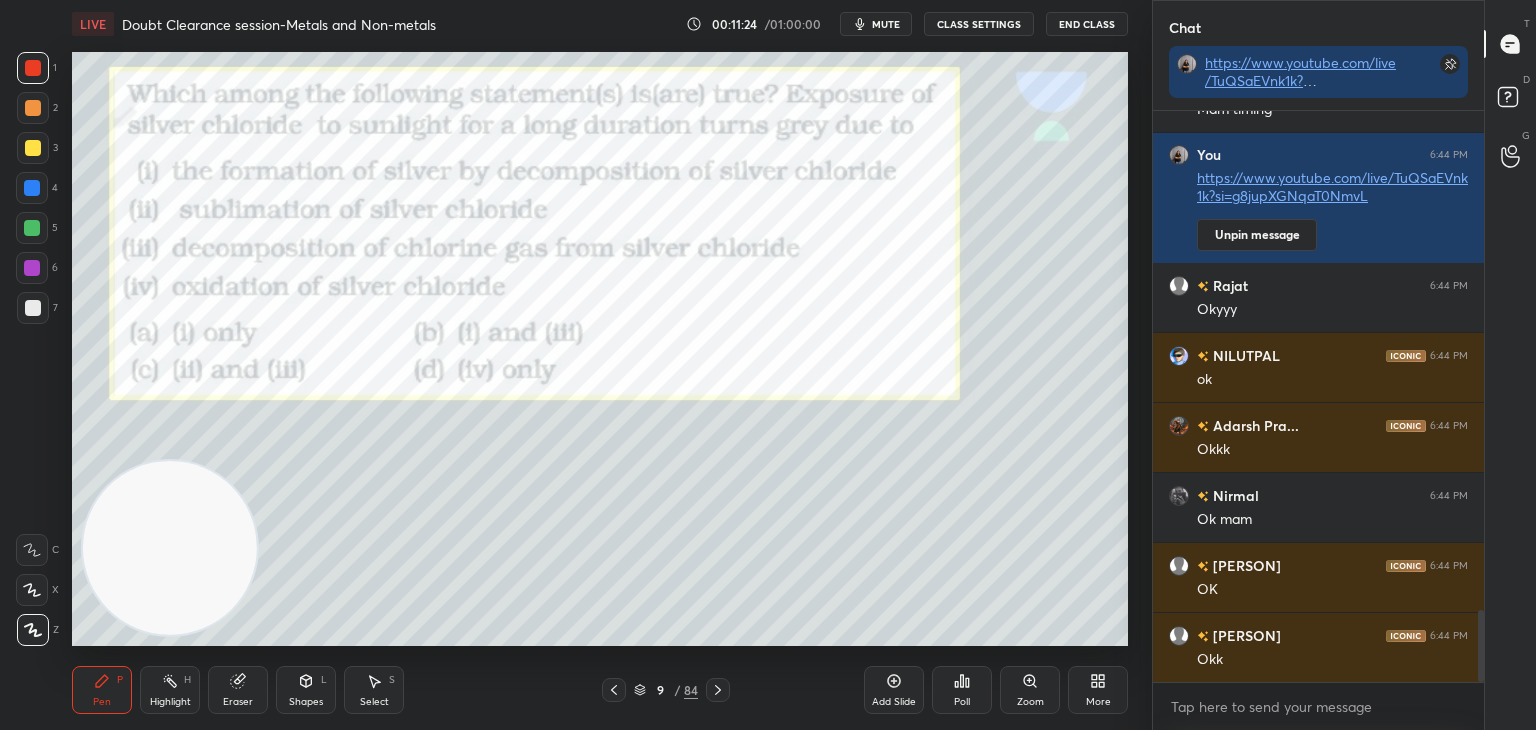 click 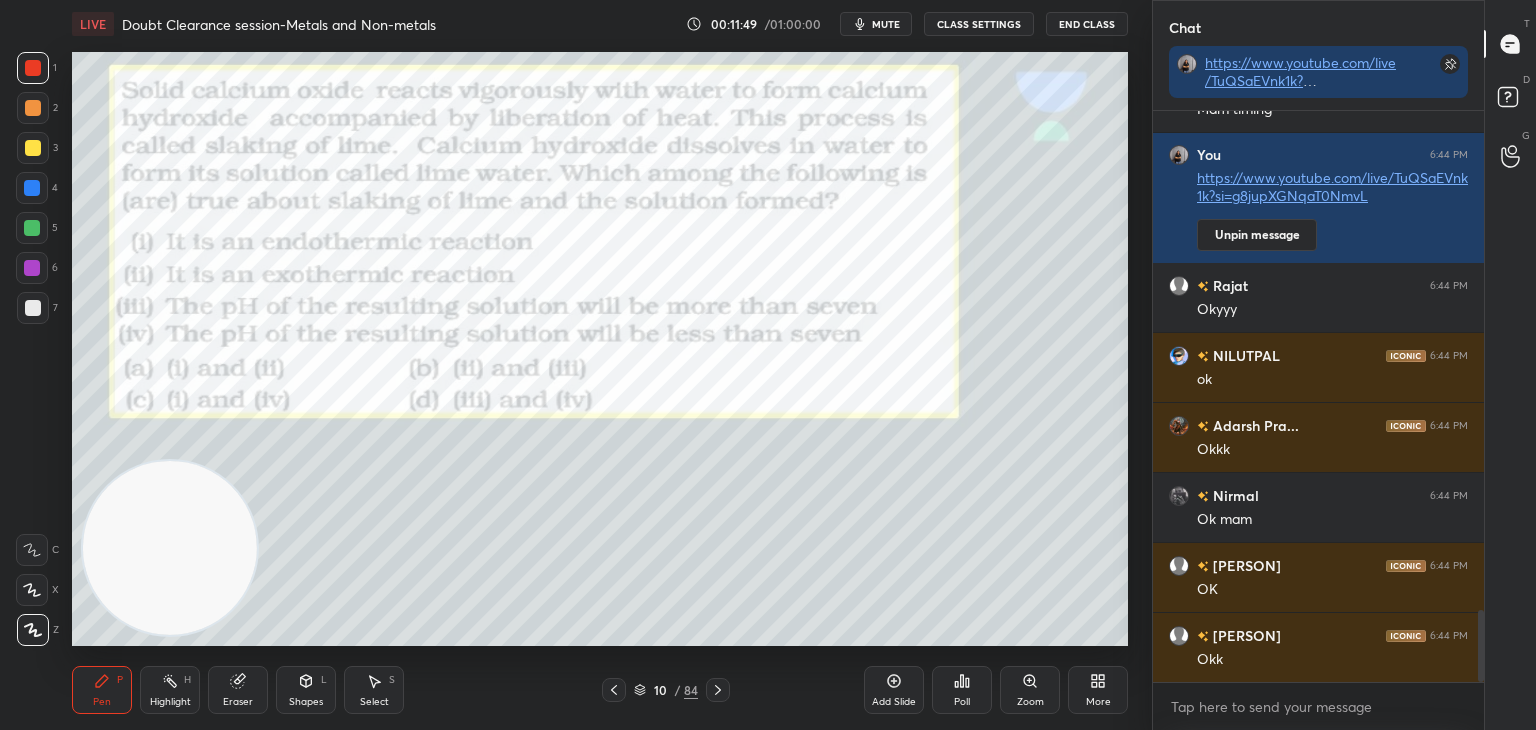 click 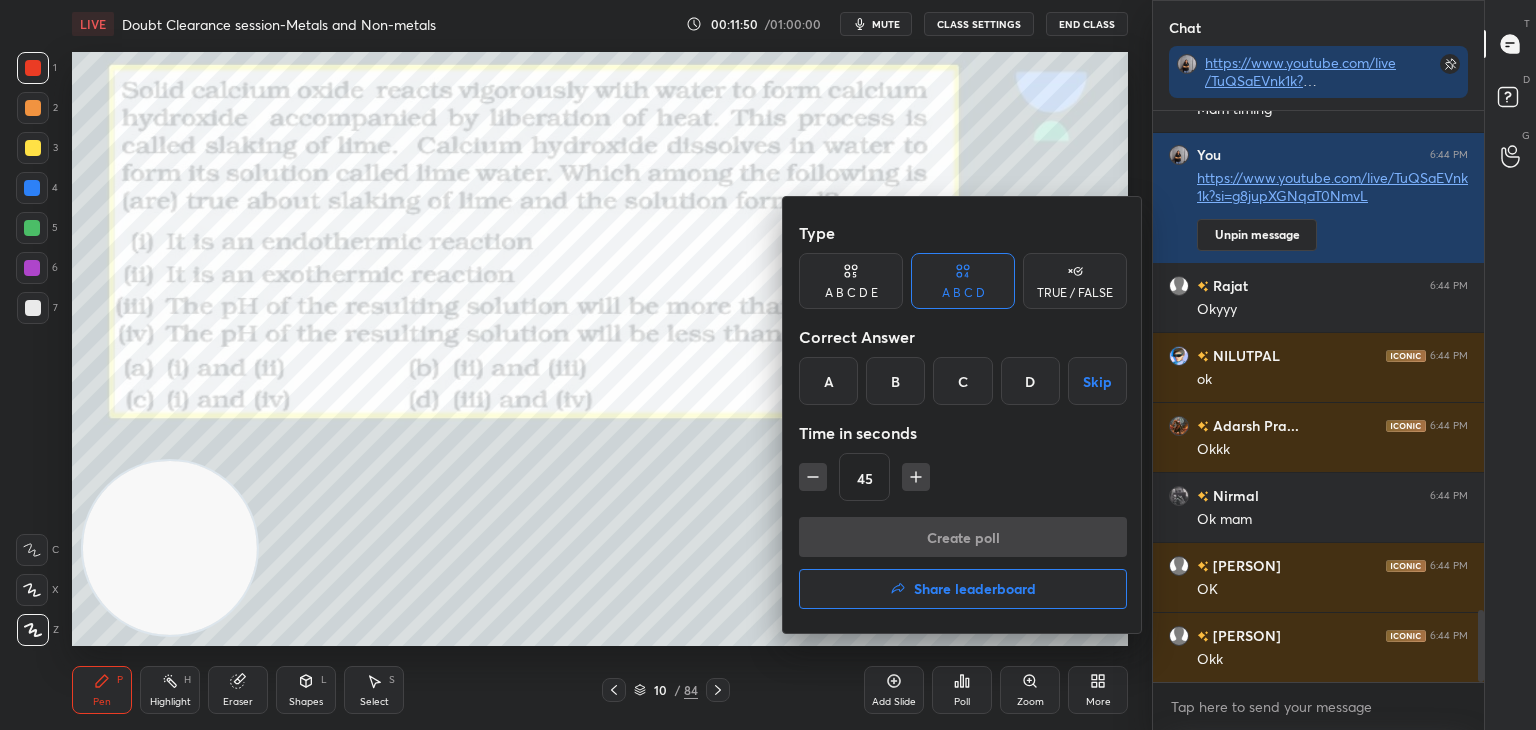 click on "B" at bounding box center (895, 381) 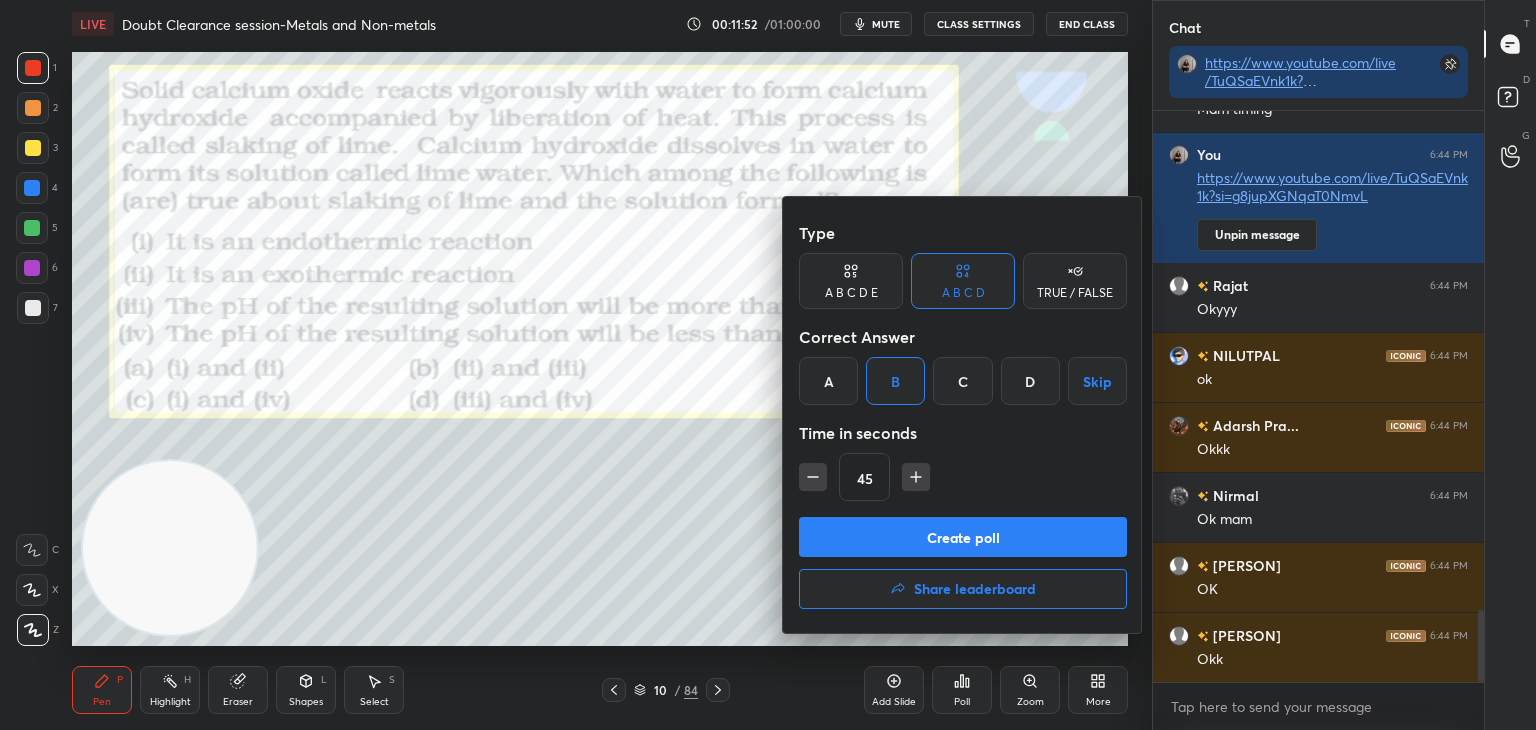 click 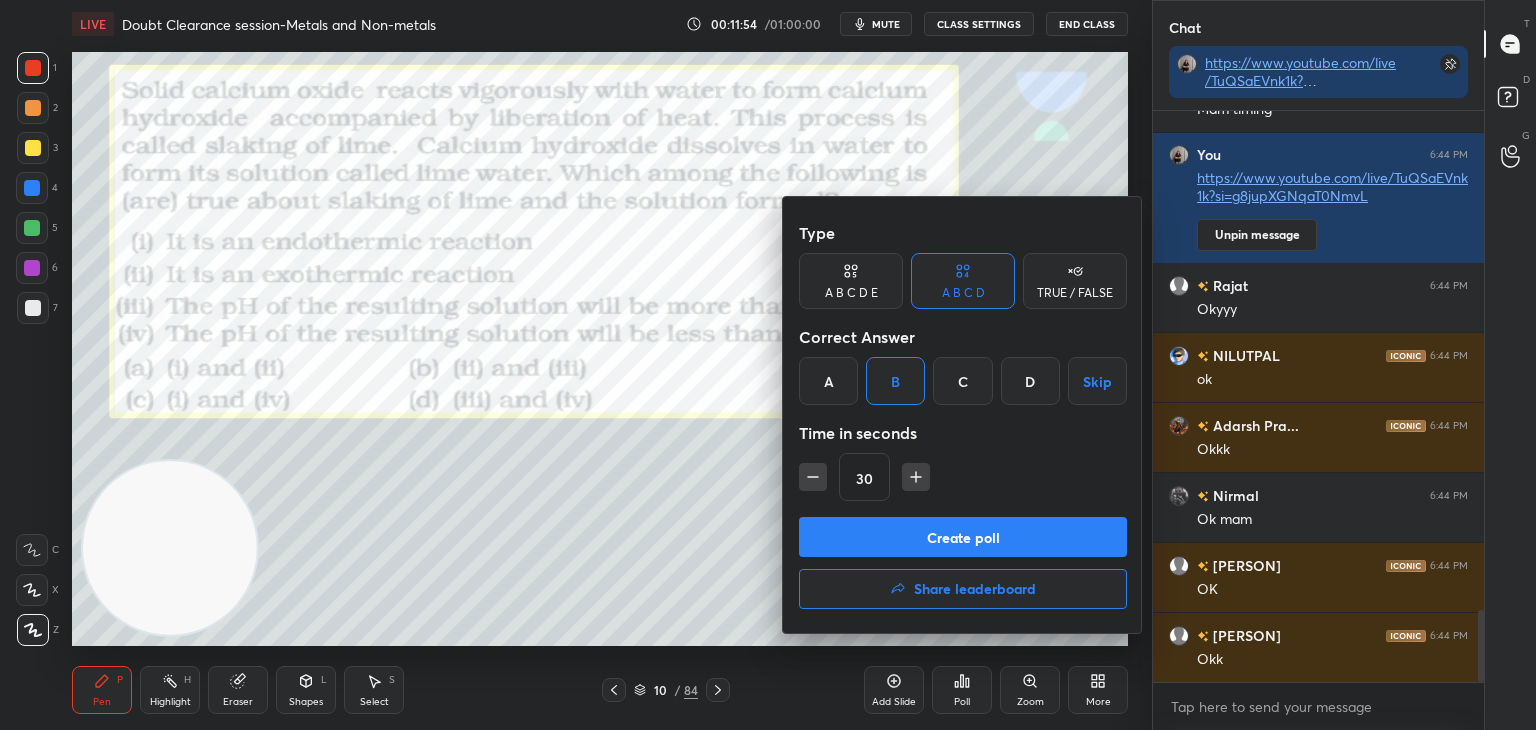 click on "Create poll" at bounding box center [963, 537] 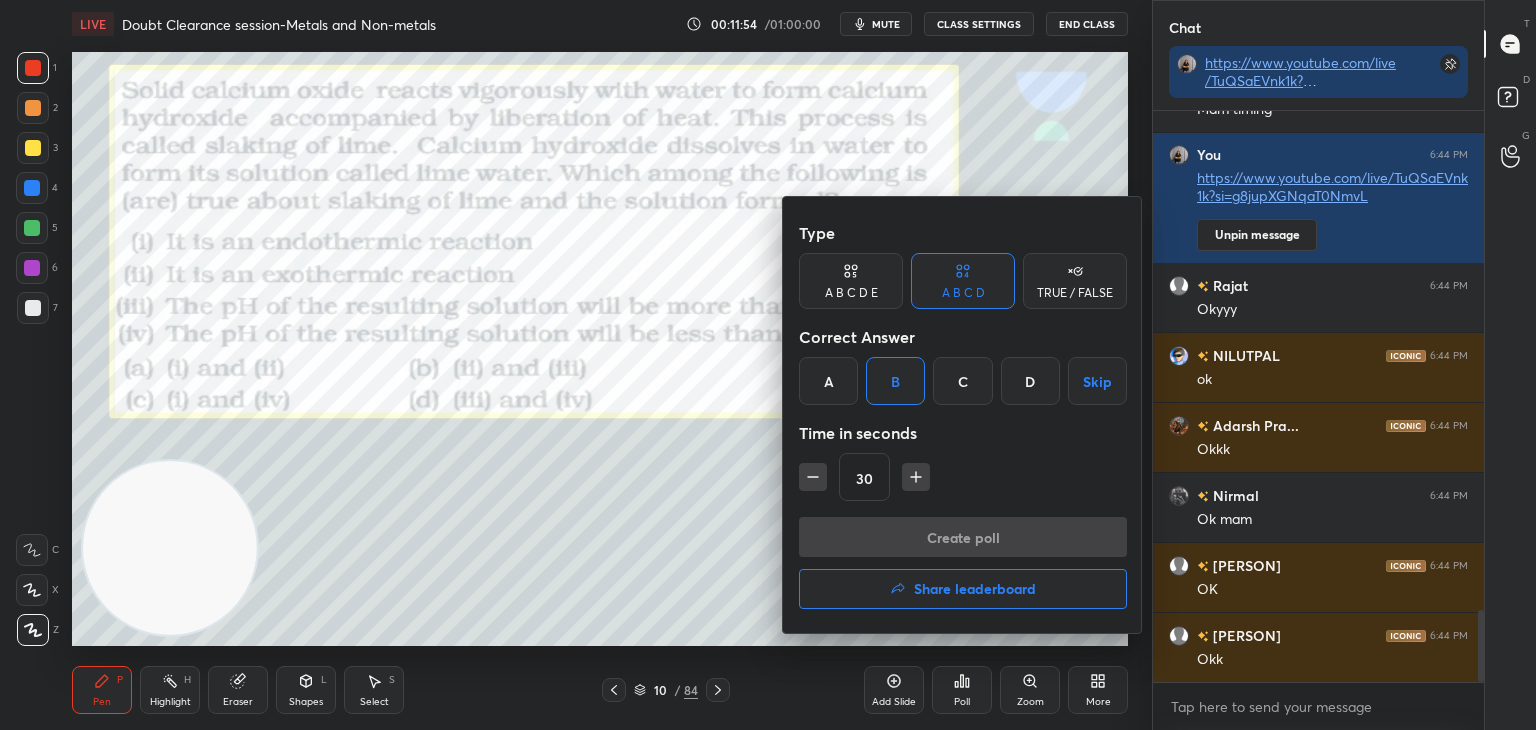 scroll, scrollTop: 524, scrollLeft: 325, axis: both 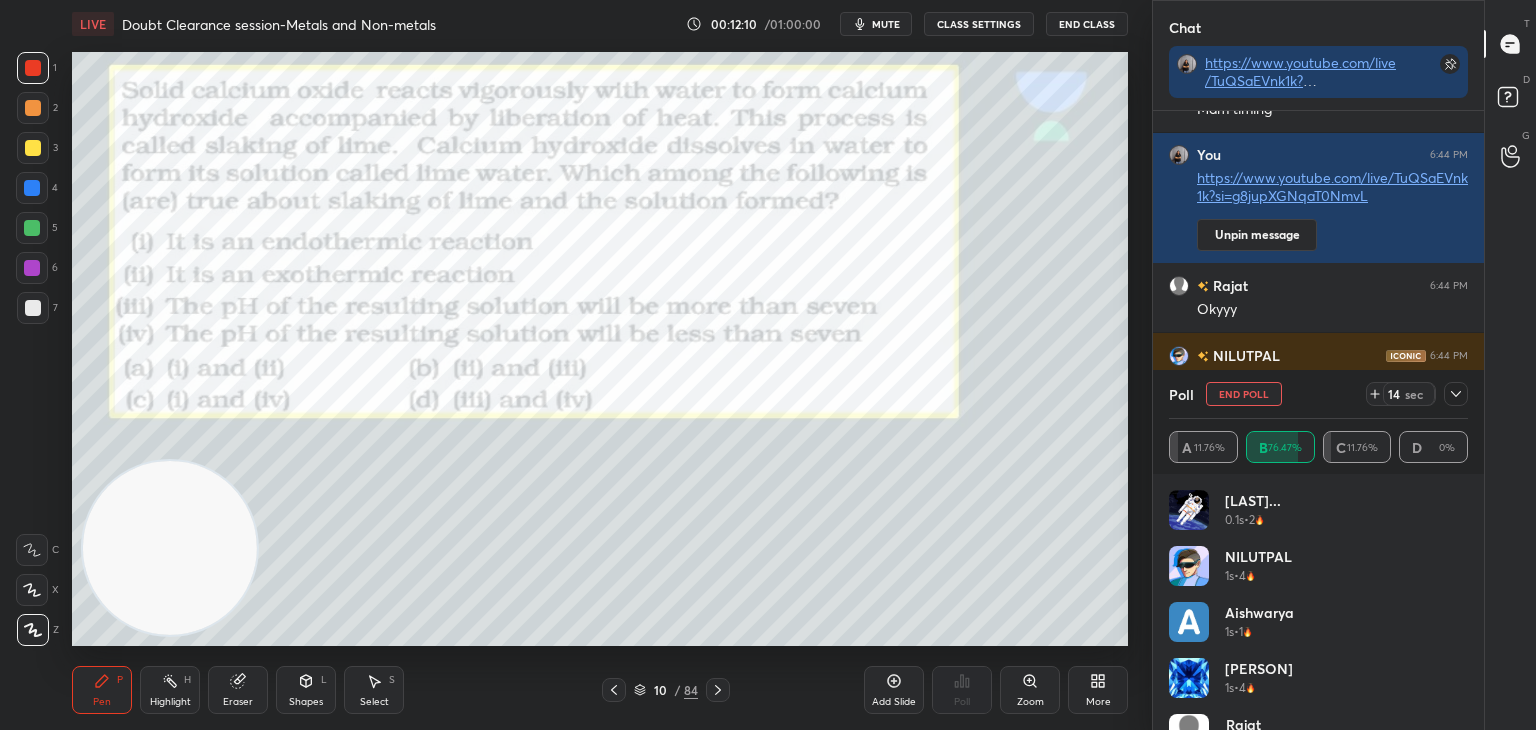 click on "mute" at bounding box center (886, 24) 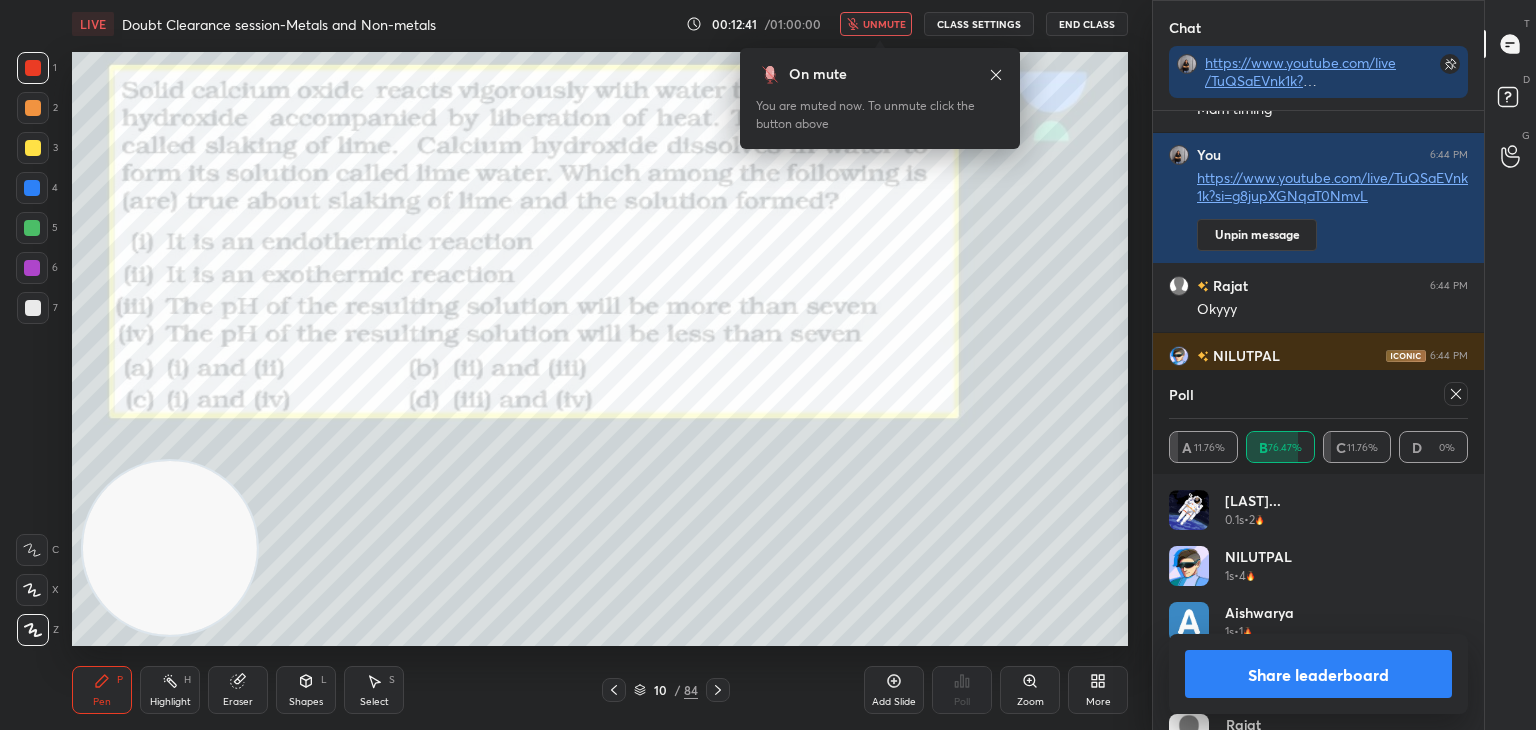 click 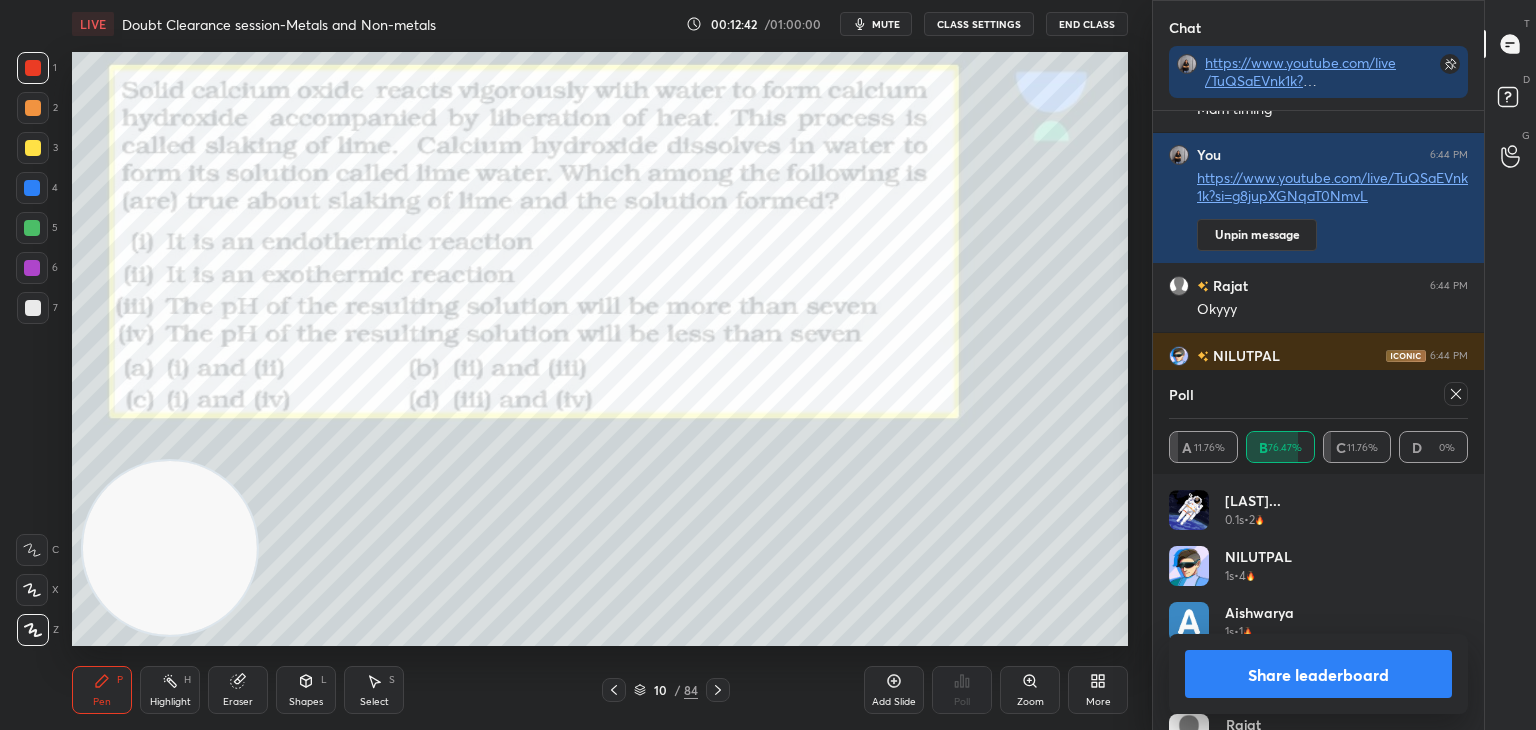 click on "Share leaderboard" at bounding box center (1318, 674) 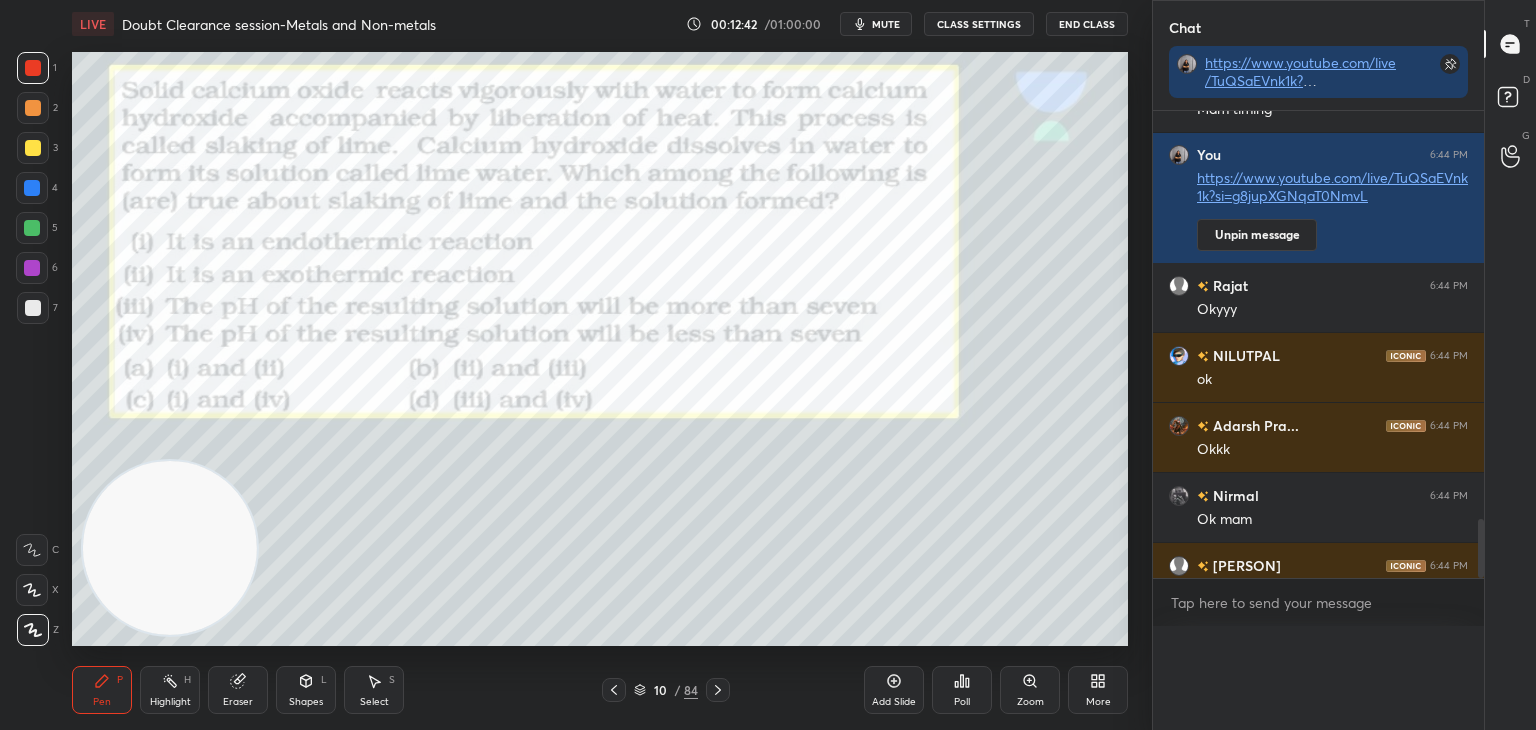 scroll, scrollTop: 52, scrollLeft: 293, axis: both 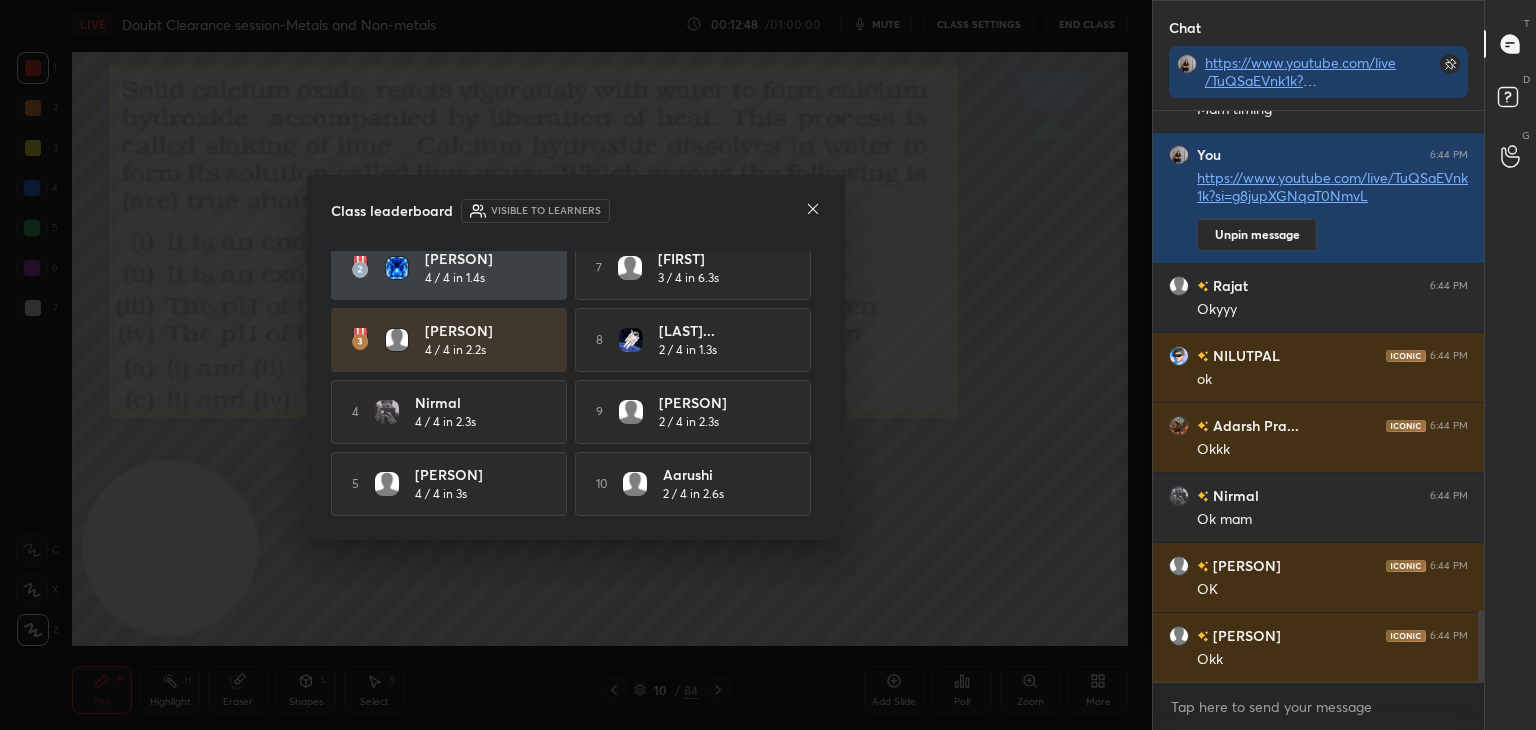 click 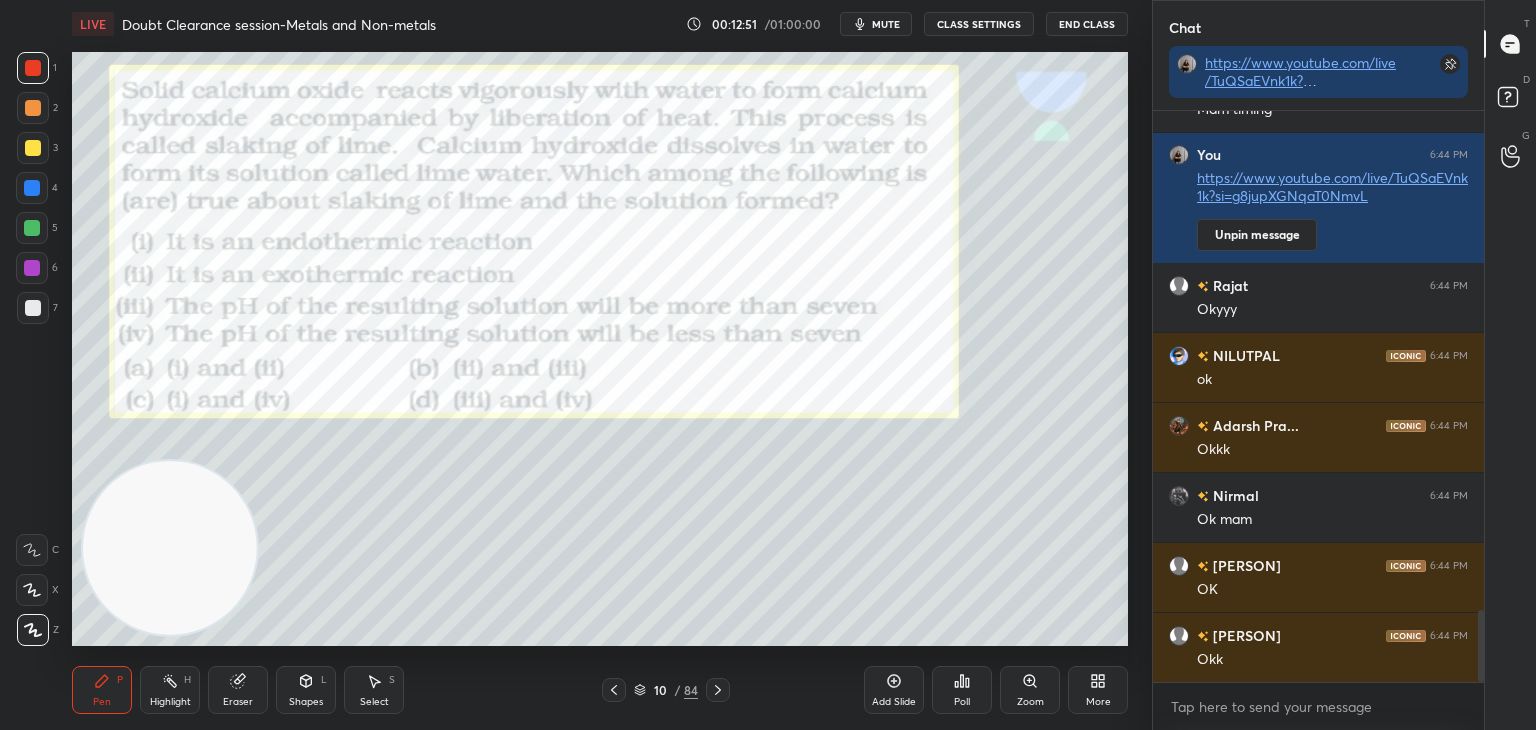 scroll, scrollTop: 4084, scrollLeft: 0, axis: vertical 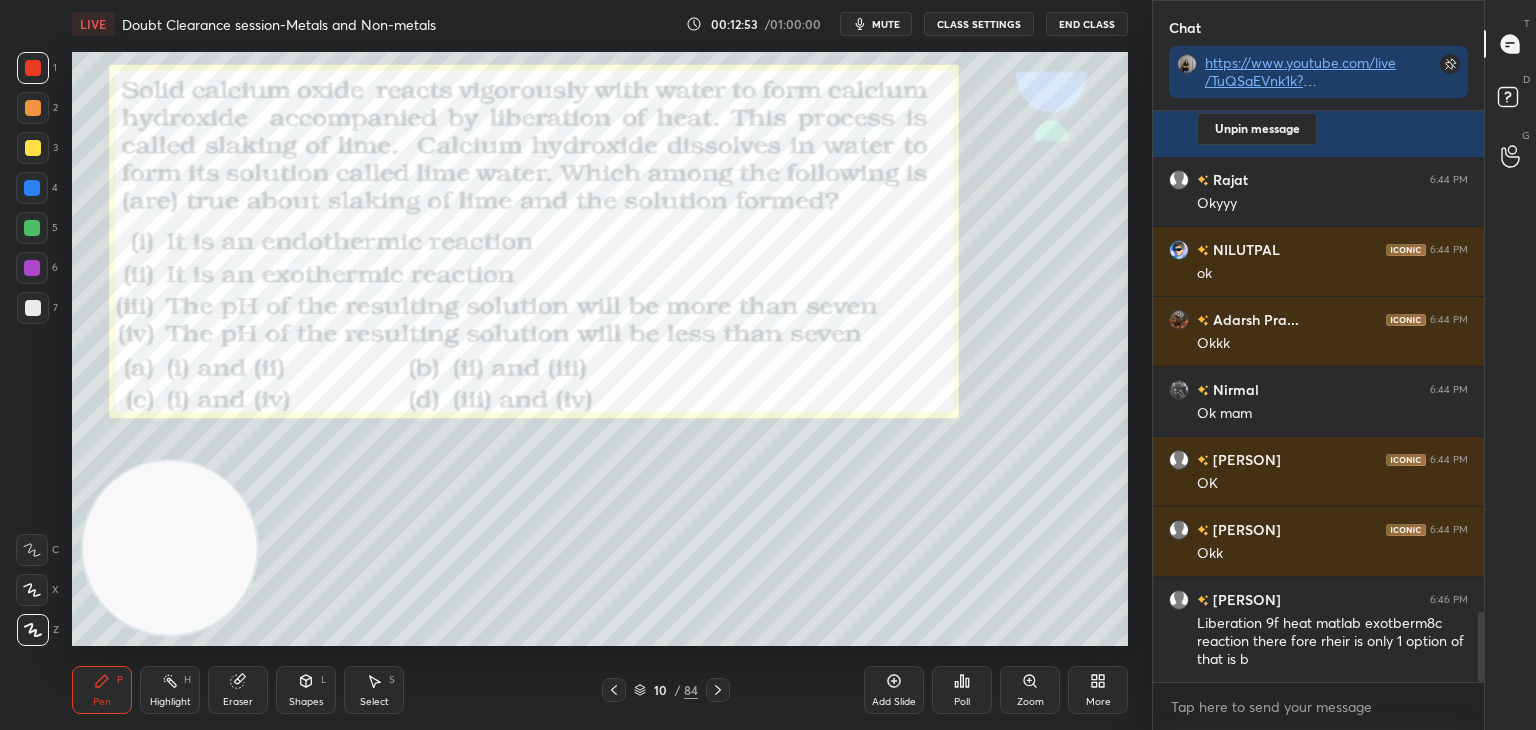 click at bounding box center [33, 308] 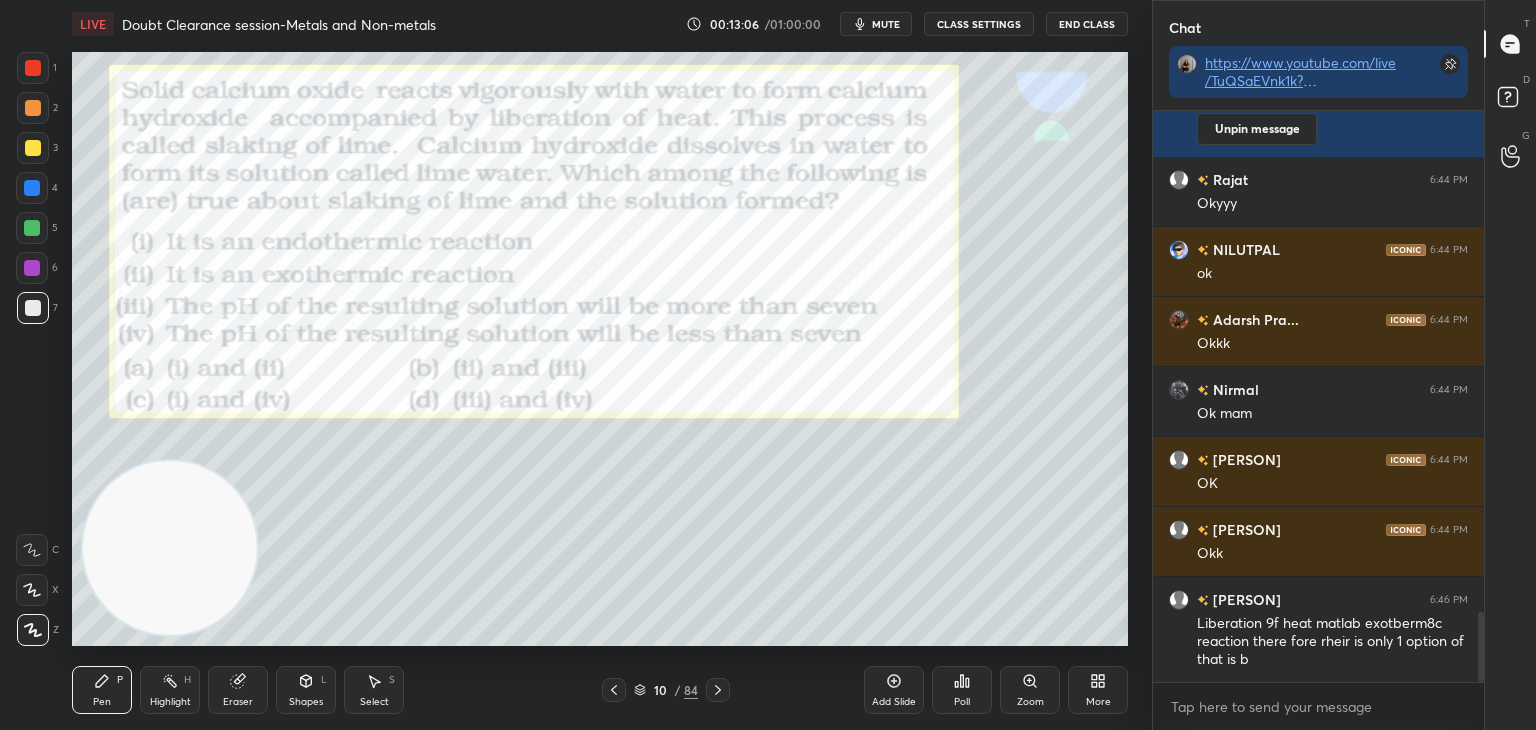 click at bounding box center (32, 268) 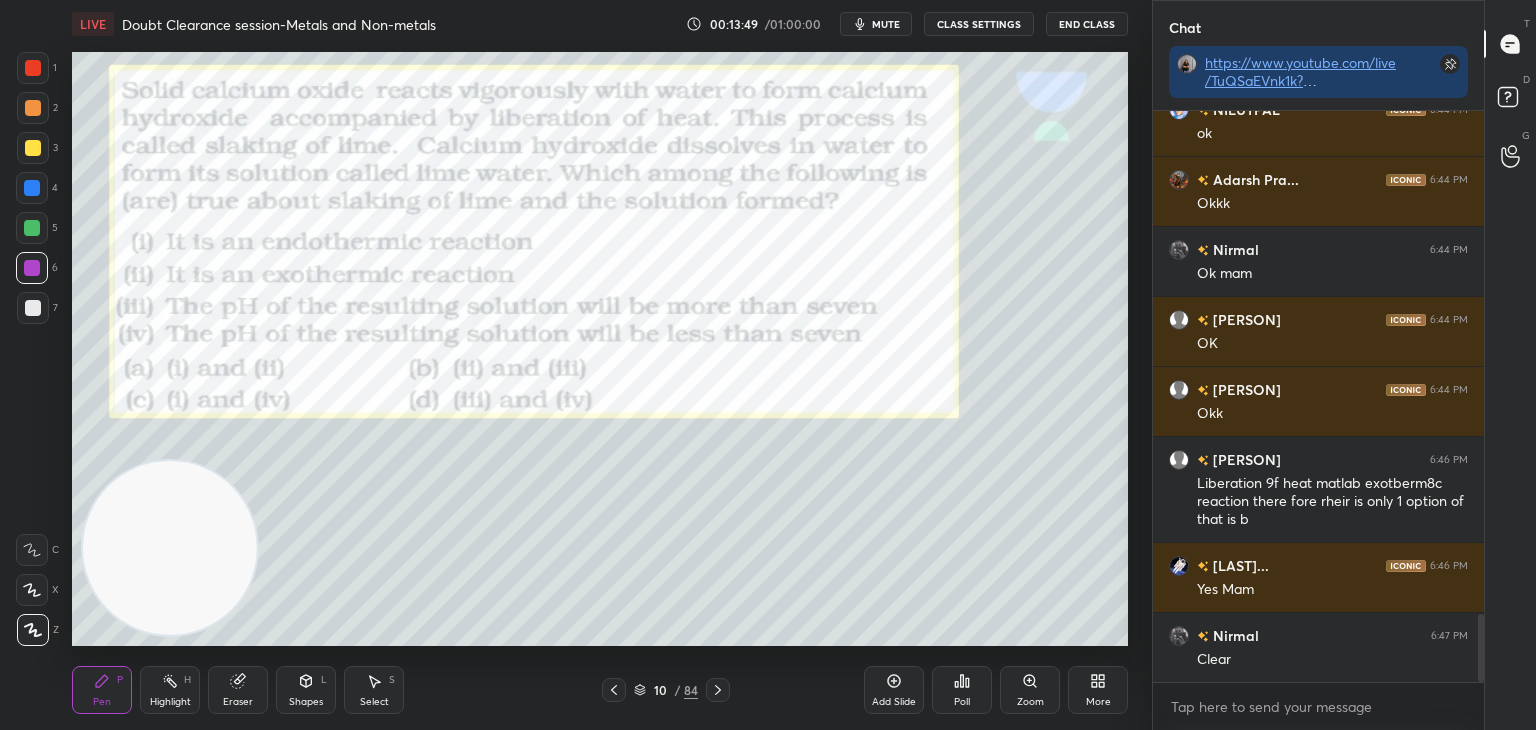 scroll, scrollTop: 4294, scrollLeft: 0, axis: vertical 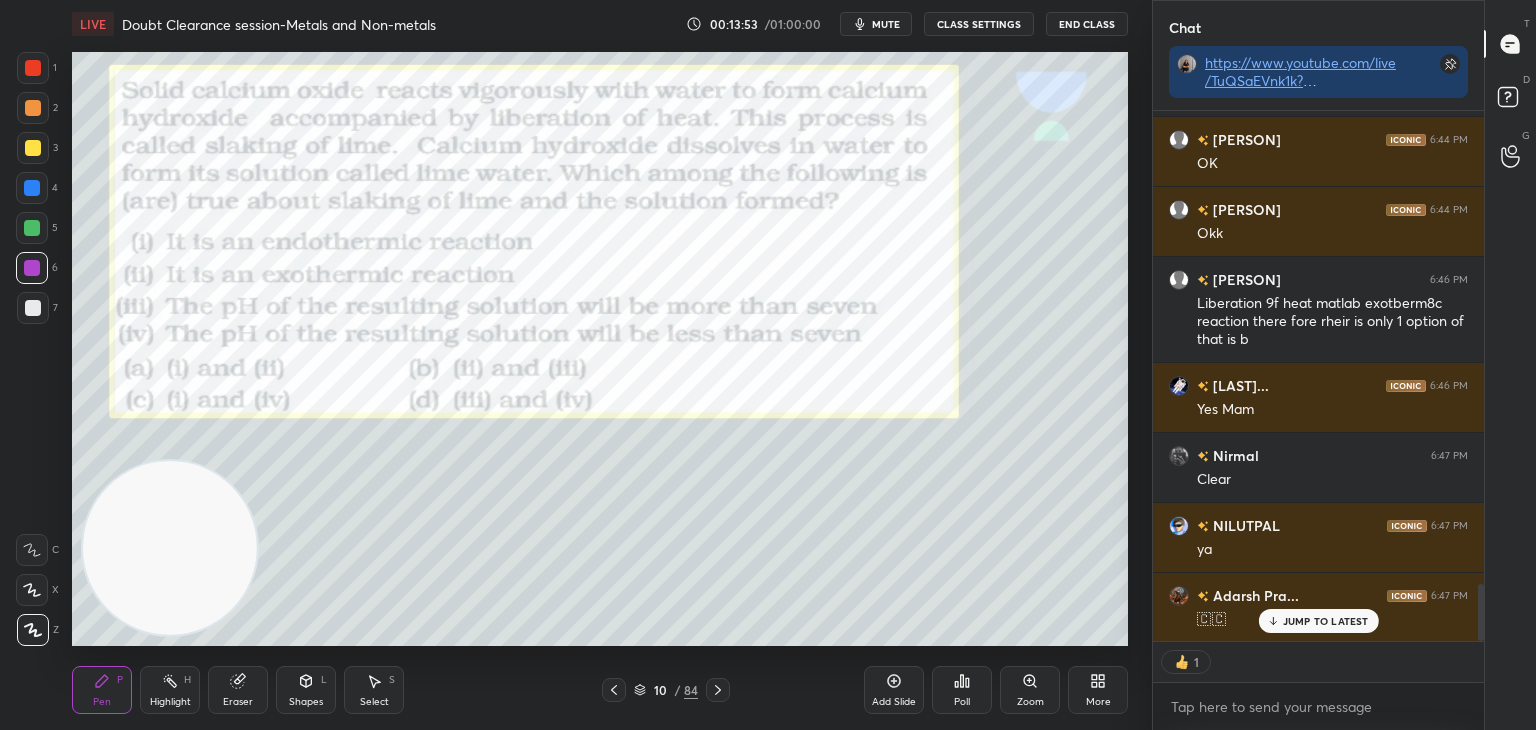 click on "JUMP TO LATEST" at bounding box center (1318, 621) 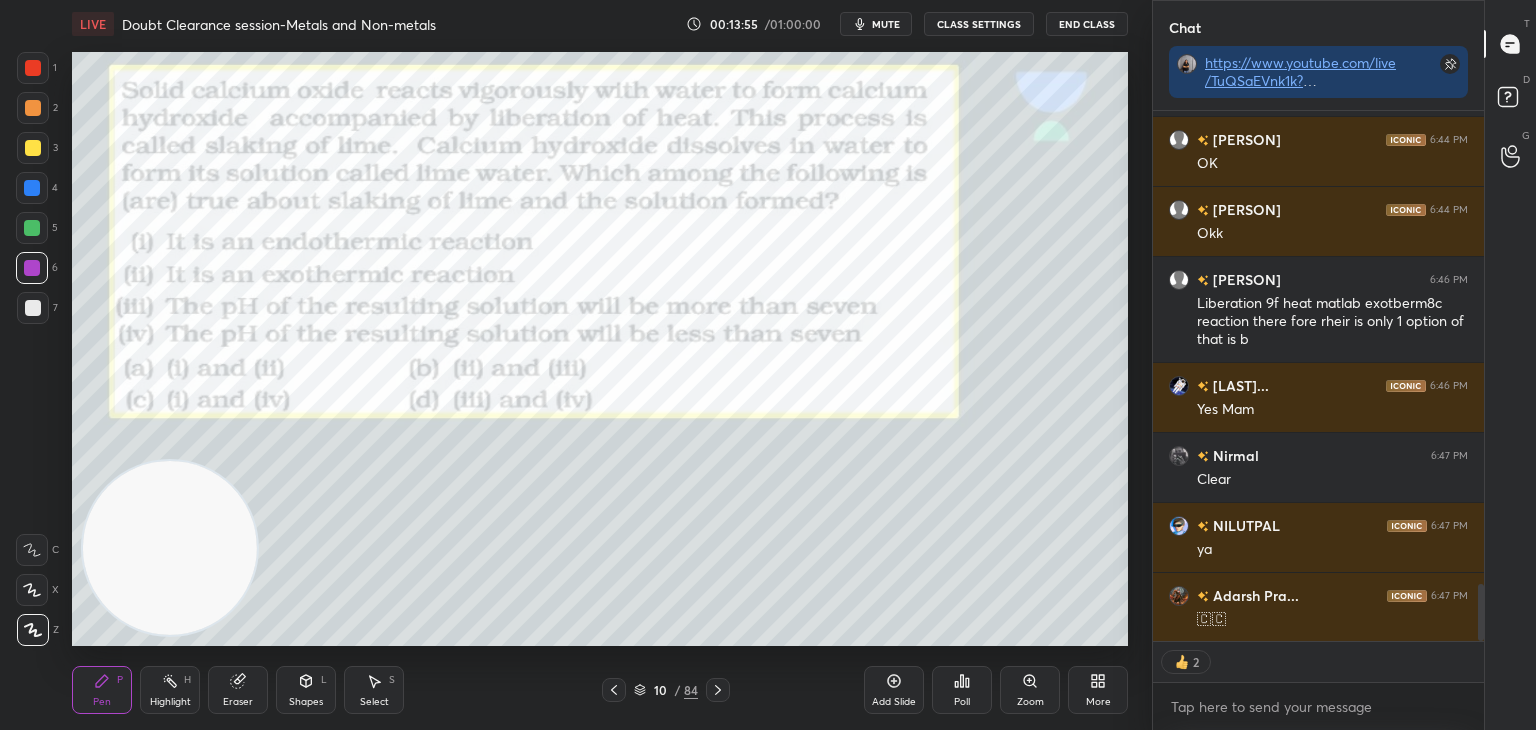 click 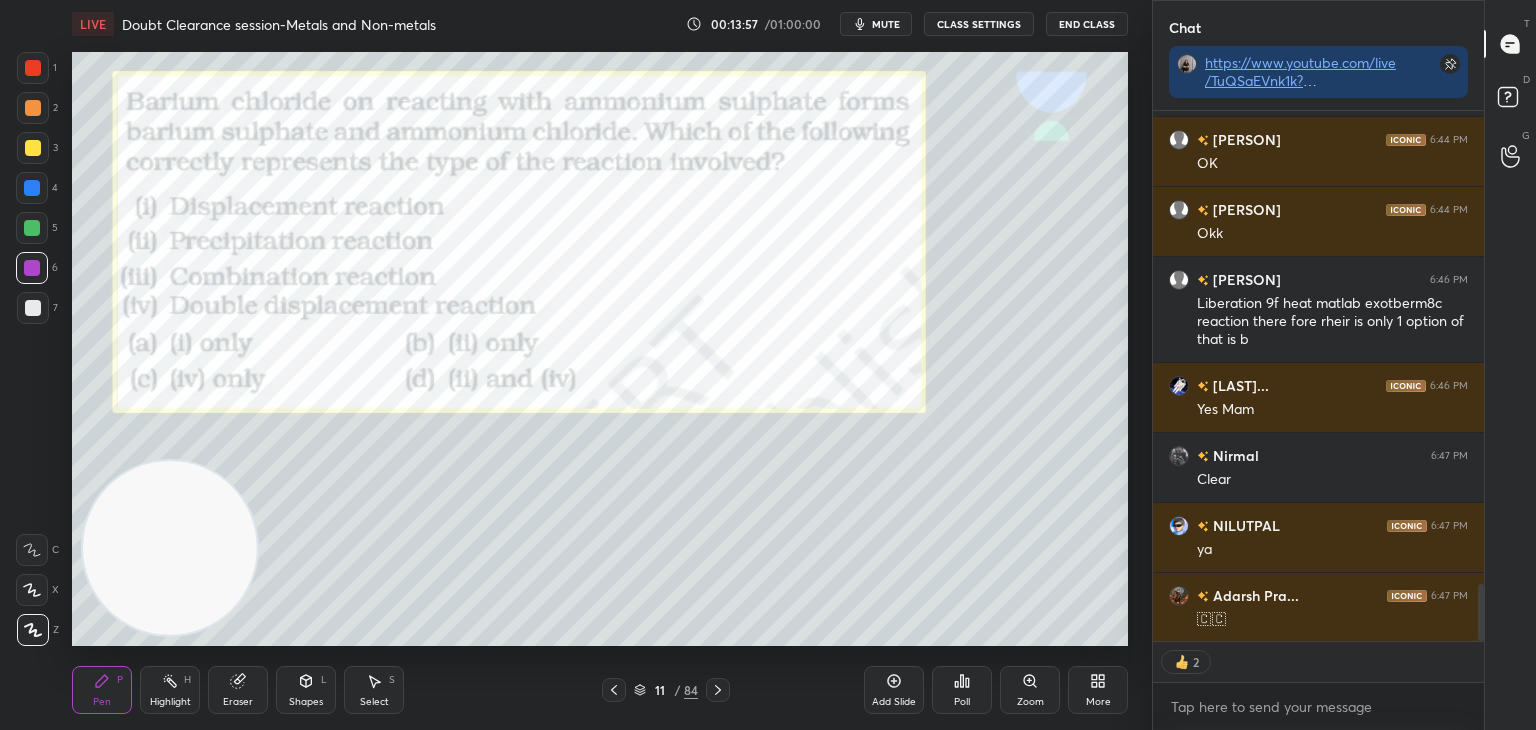 scroll, scrollTop: 4475, scrollLeft: 0, axis: vertical 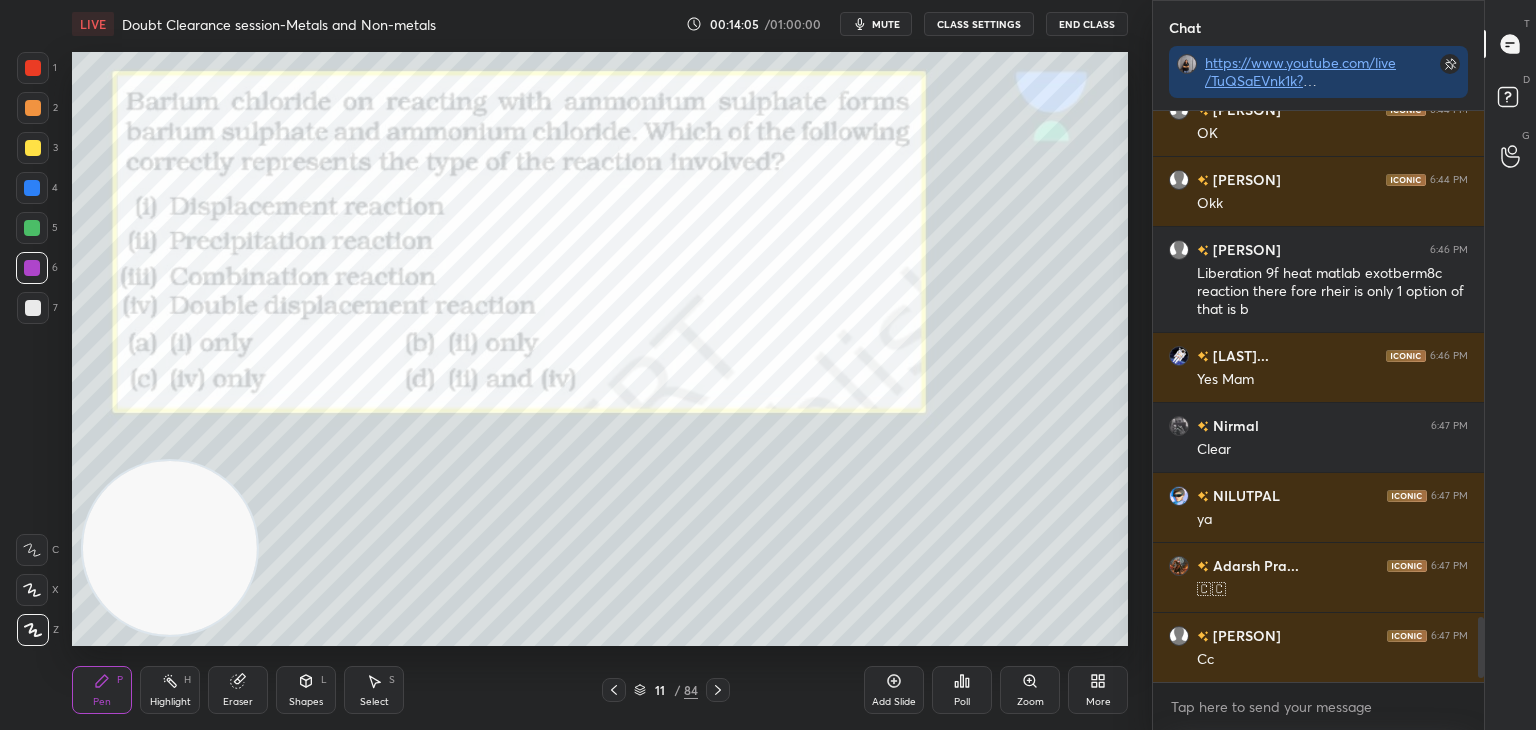 click 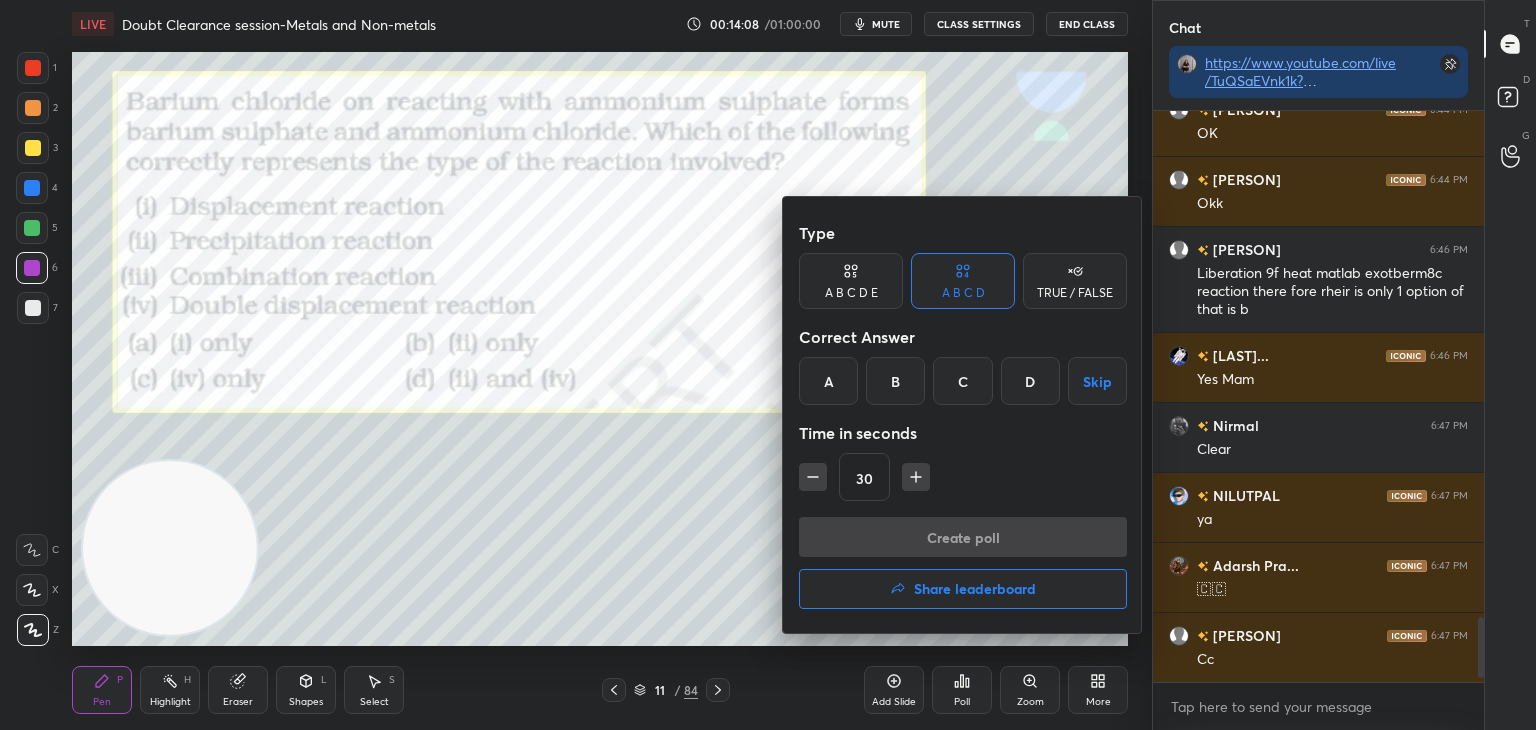 click on "D" at bounding box center [1030, 381] 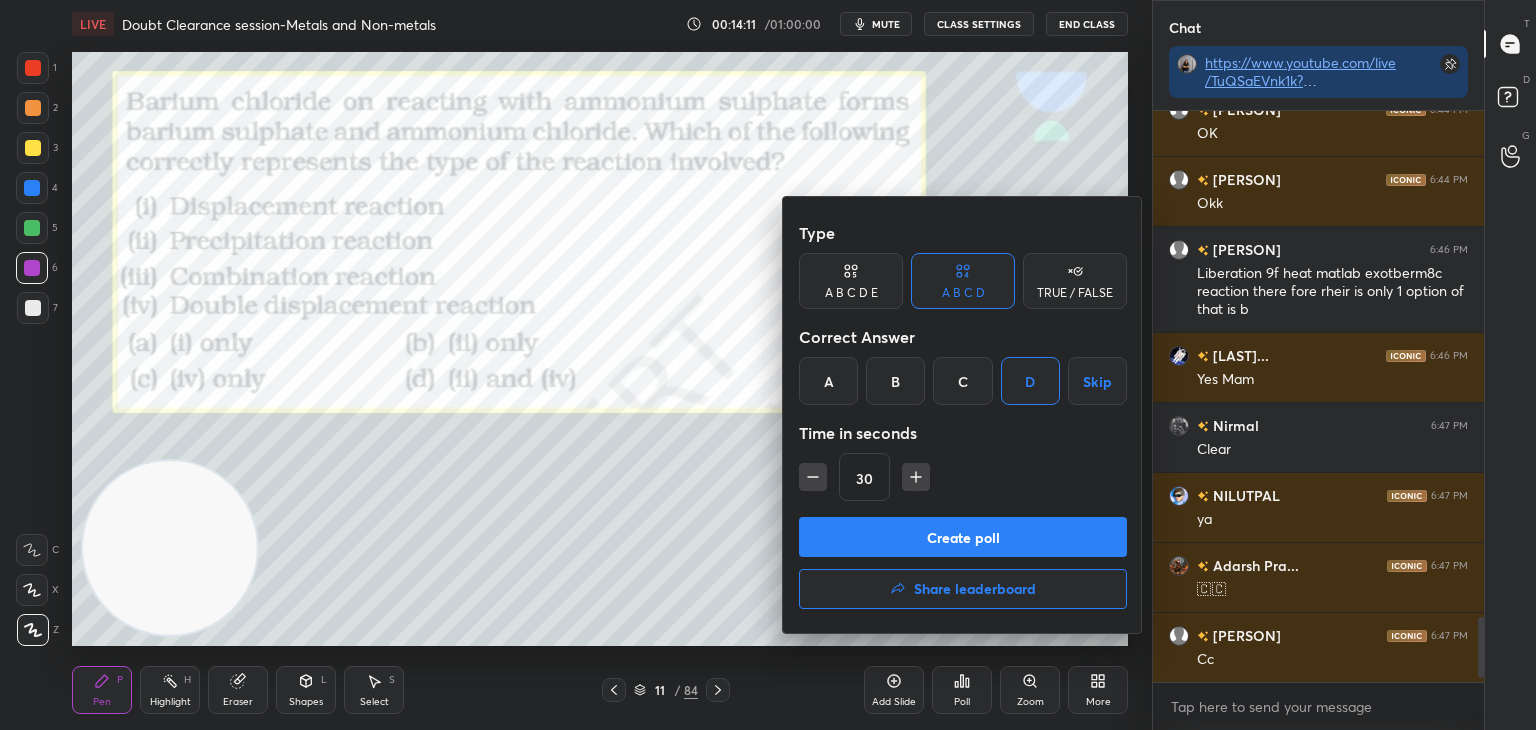 click on "Create poll" at bounding box center (963, 537) 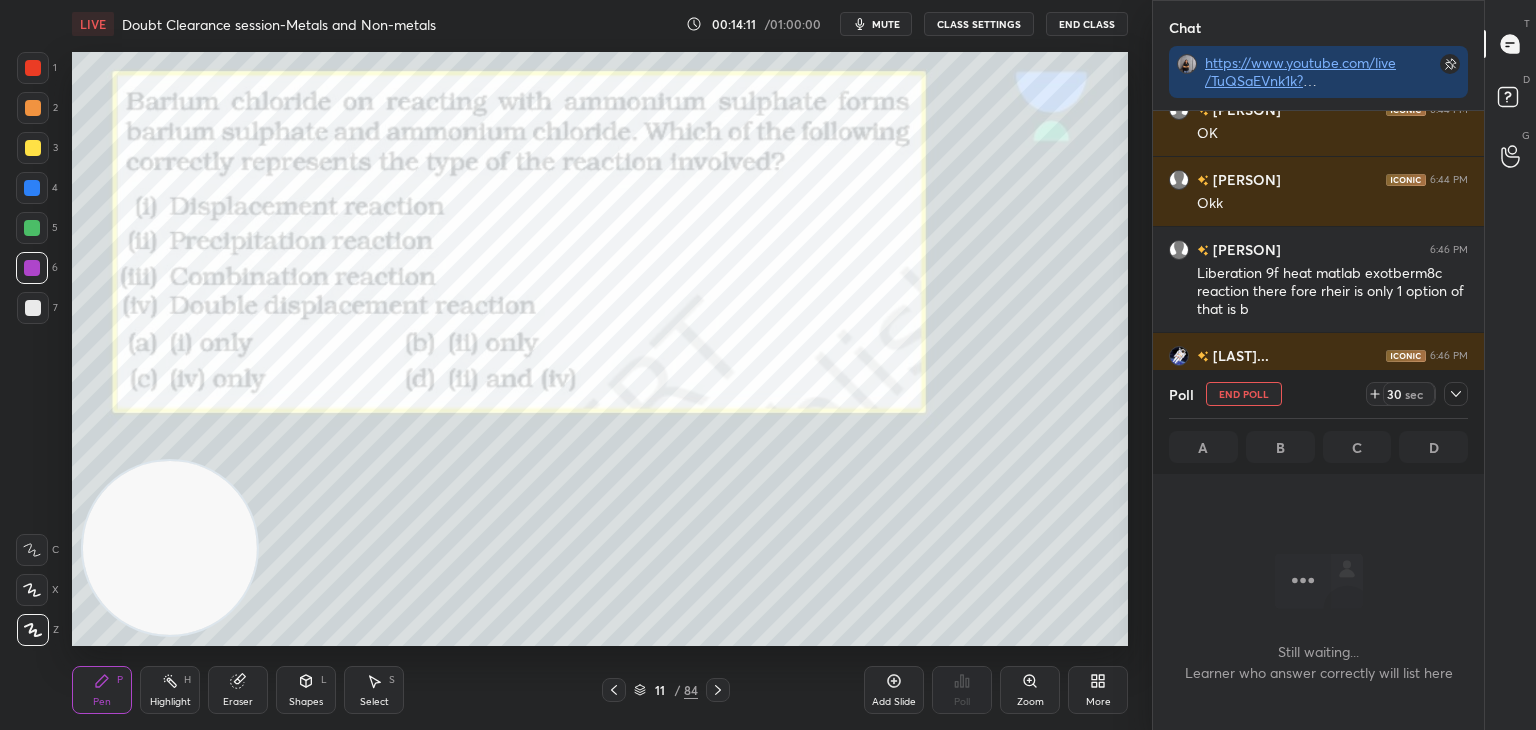 scroll, scrollTop: 523, scrollLeft: 325, axis: both 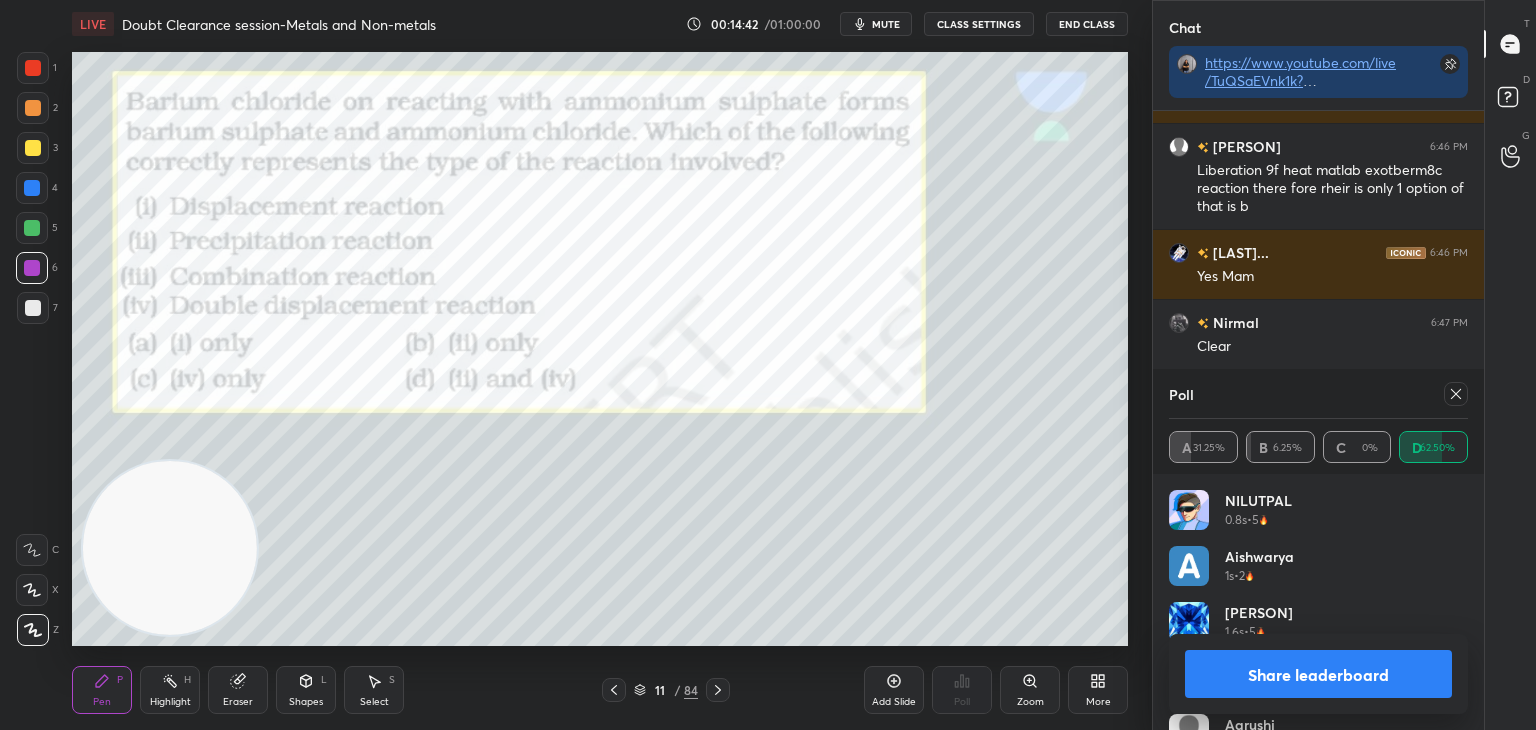 click on "Share leaderboard" at bounding box center [1318, 674] 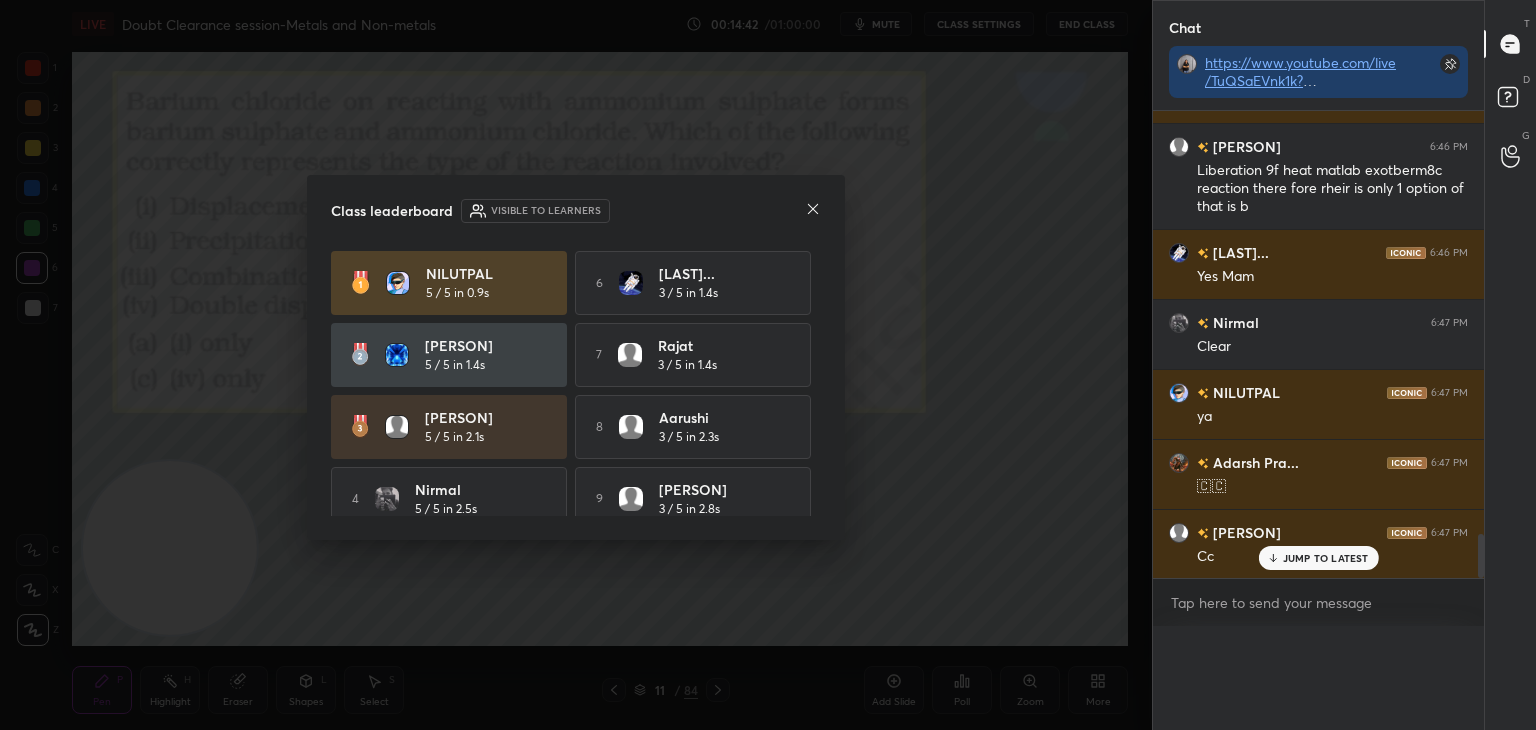 scroll, scrollTop: 0, scrollLeft: 0, axis: both 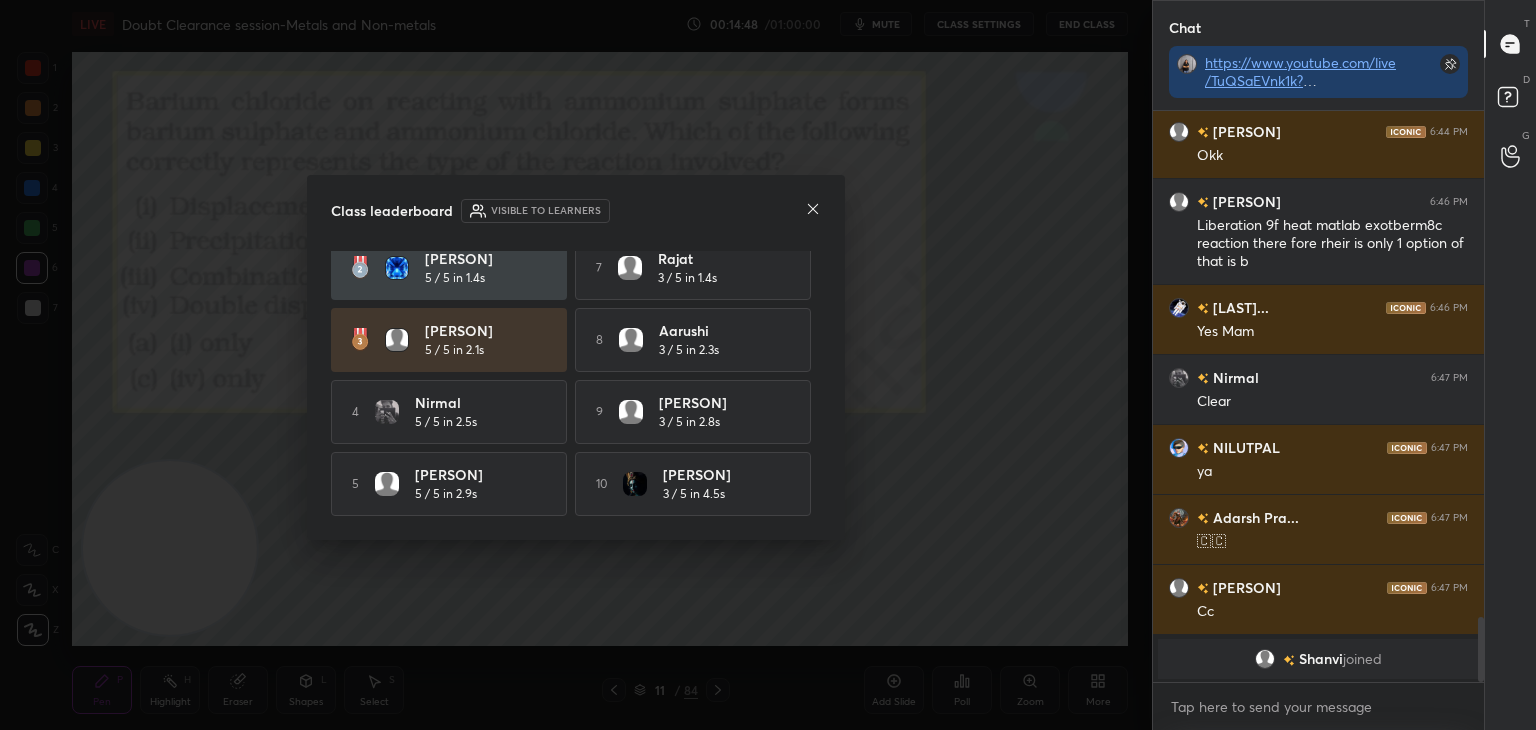 click 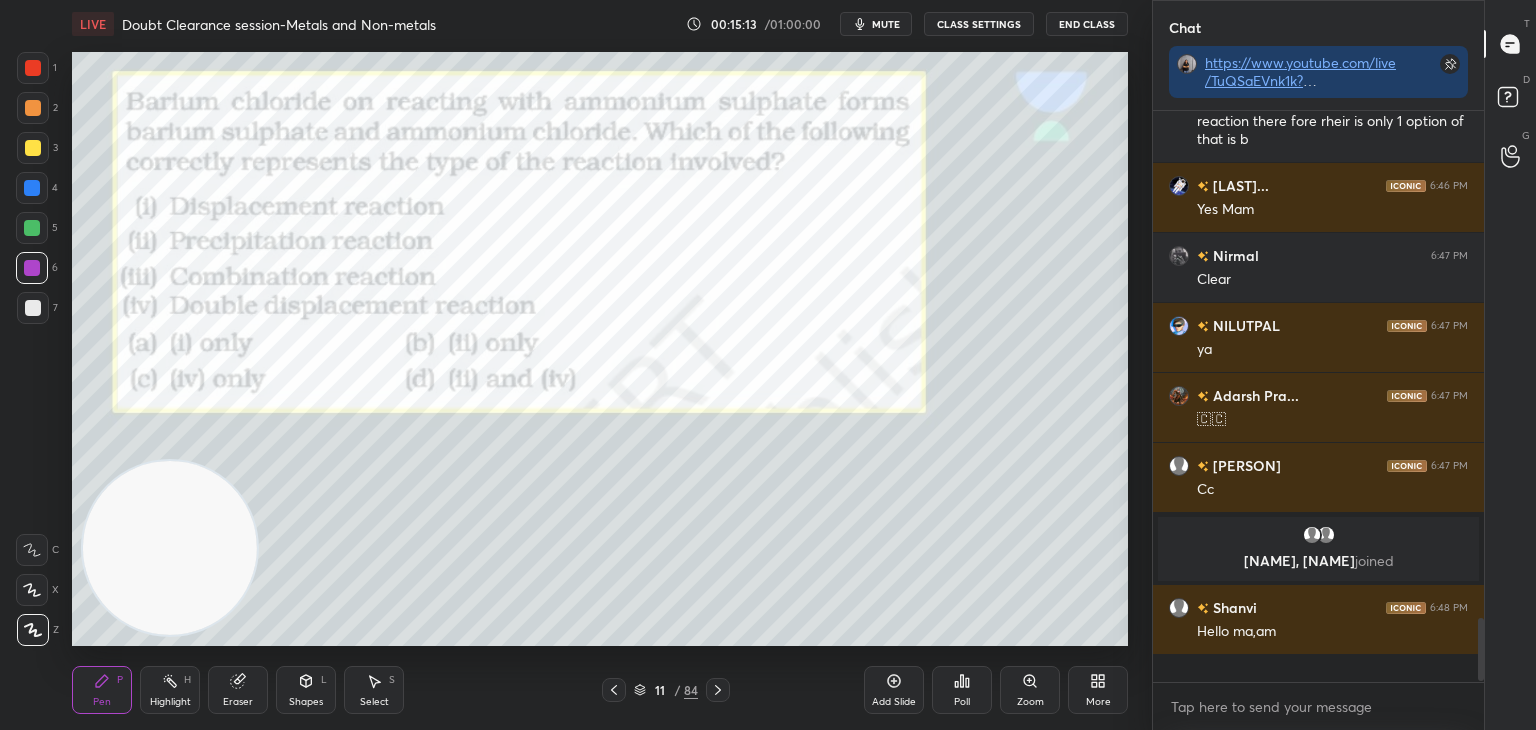scroll, scrollTop: 6, scrollLeft: 6, axis: both 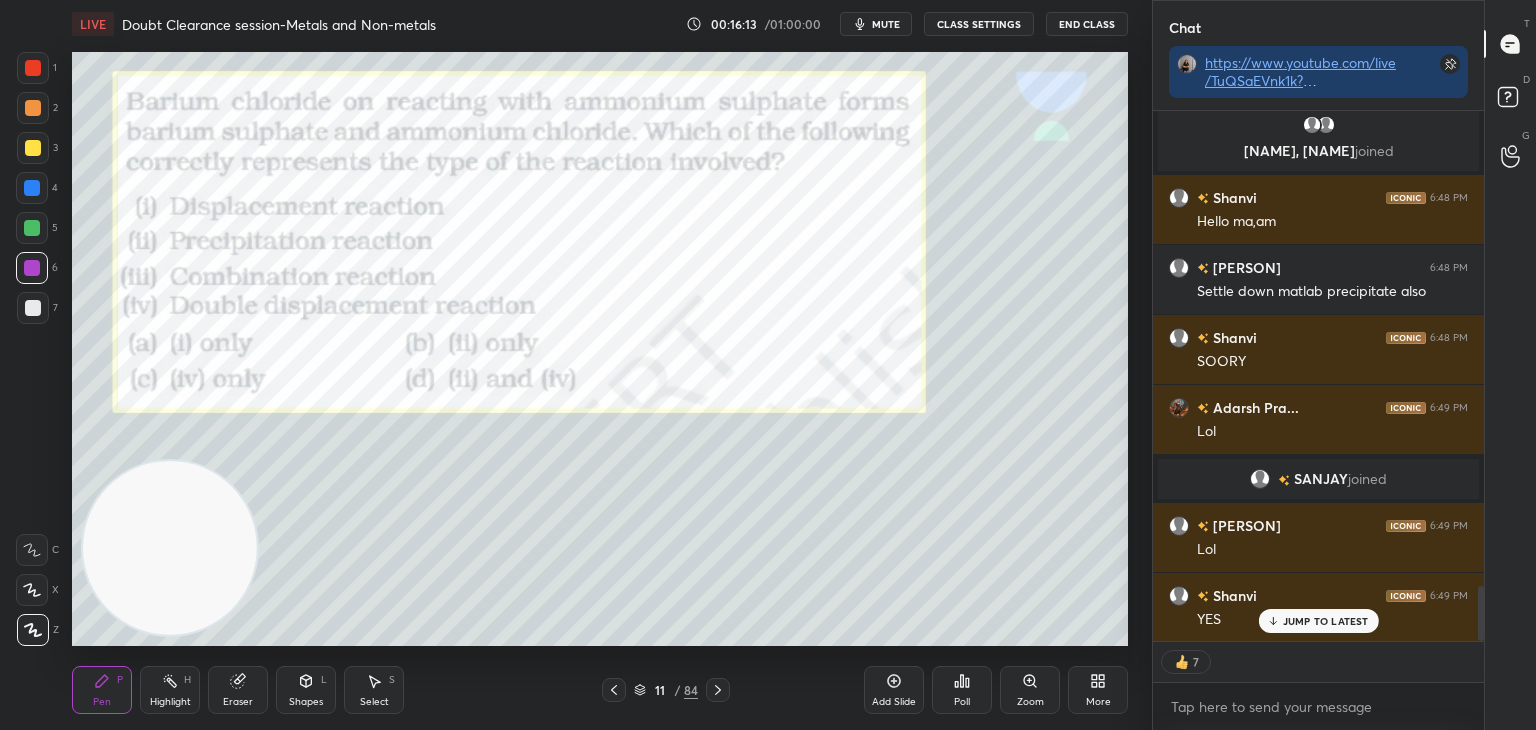 click 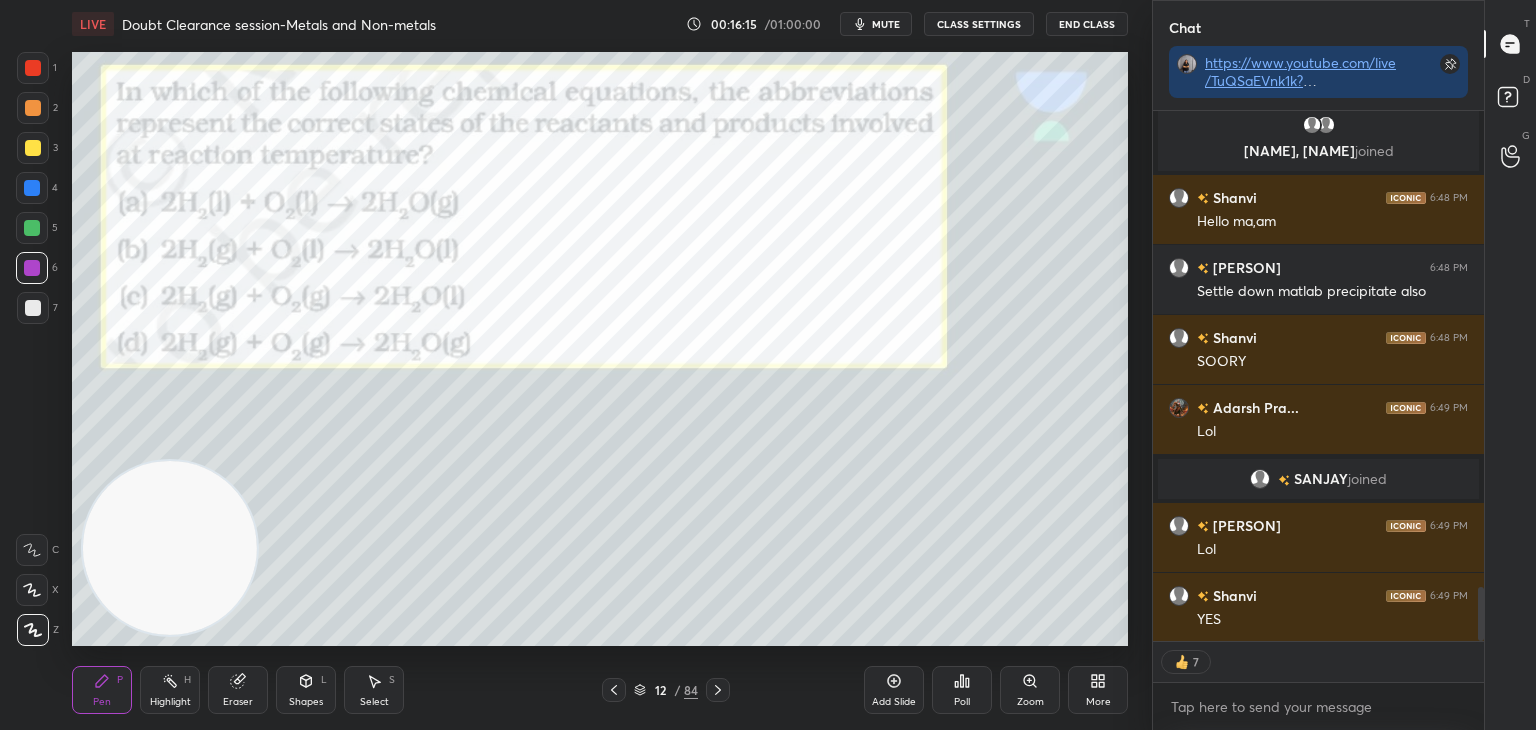 scroll, scrollTop: 4695, scrollLeft: 0, axis: vertical 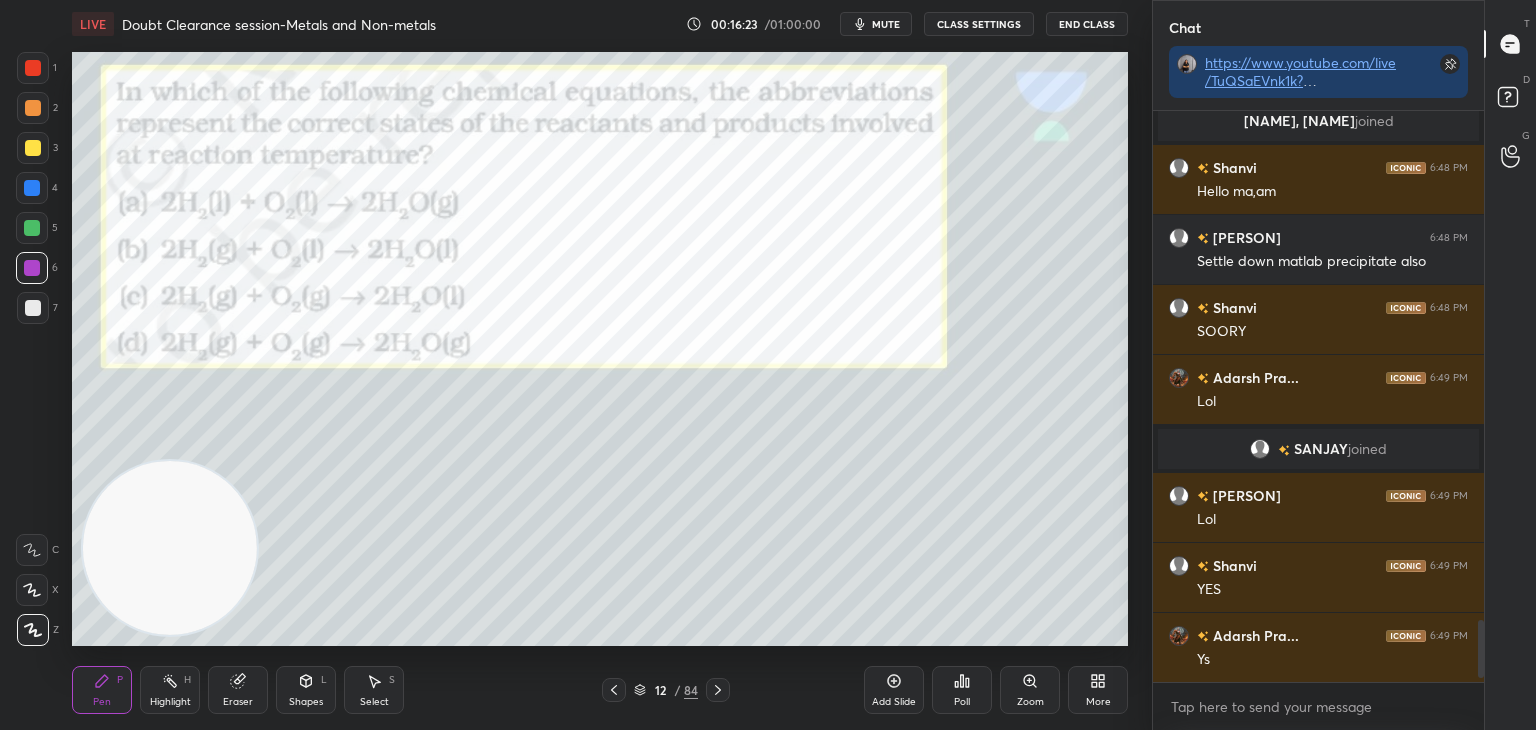 click on "Poll" at bounding box center [962, 690] 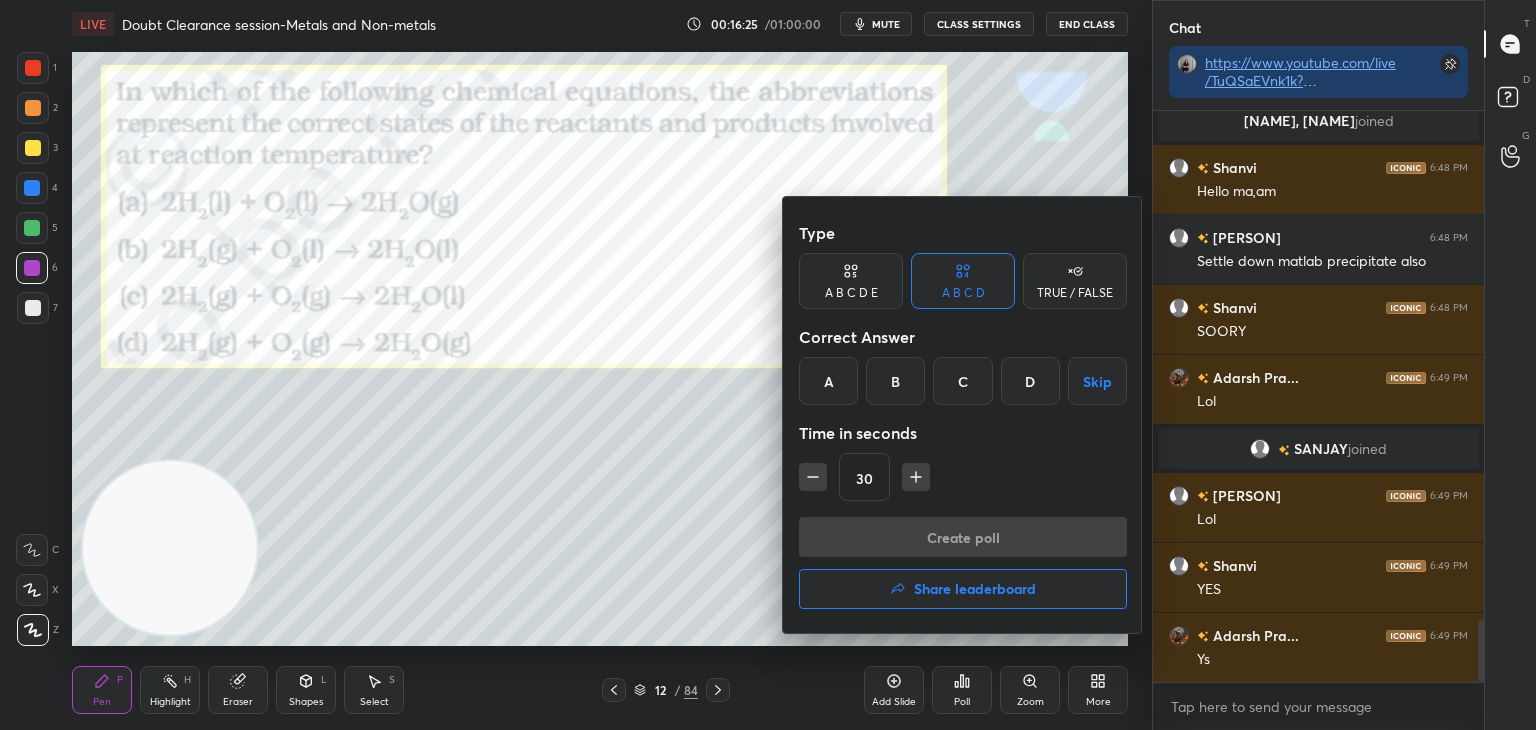 scroll, scrollTop: 4724, scrollLeft: 0, axis: vertical 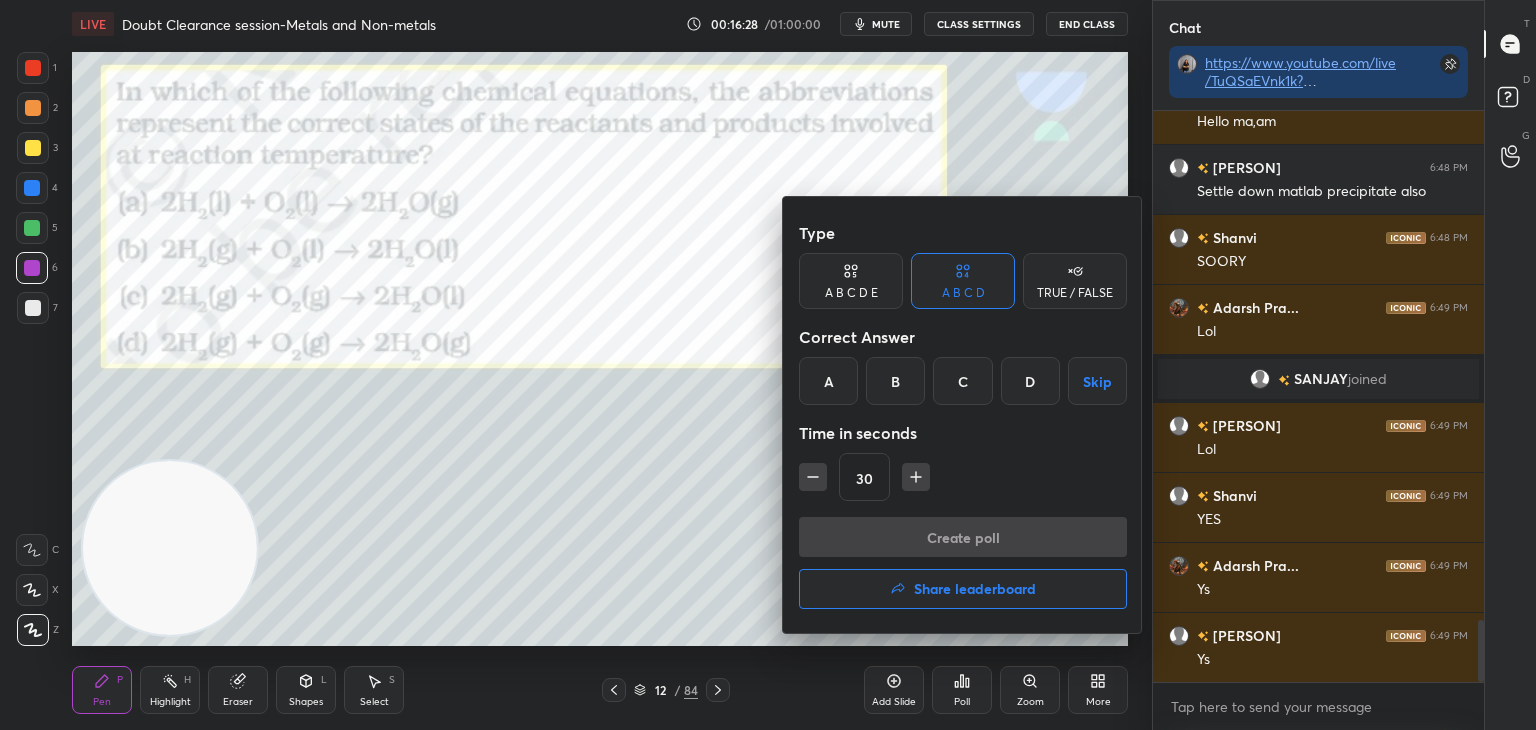 click on "C" at bounding box center [962, 381] 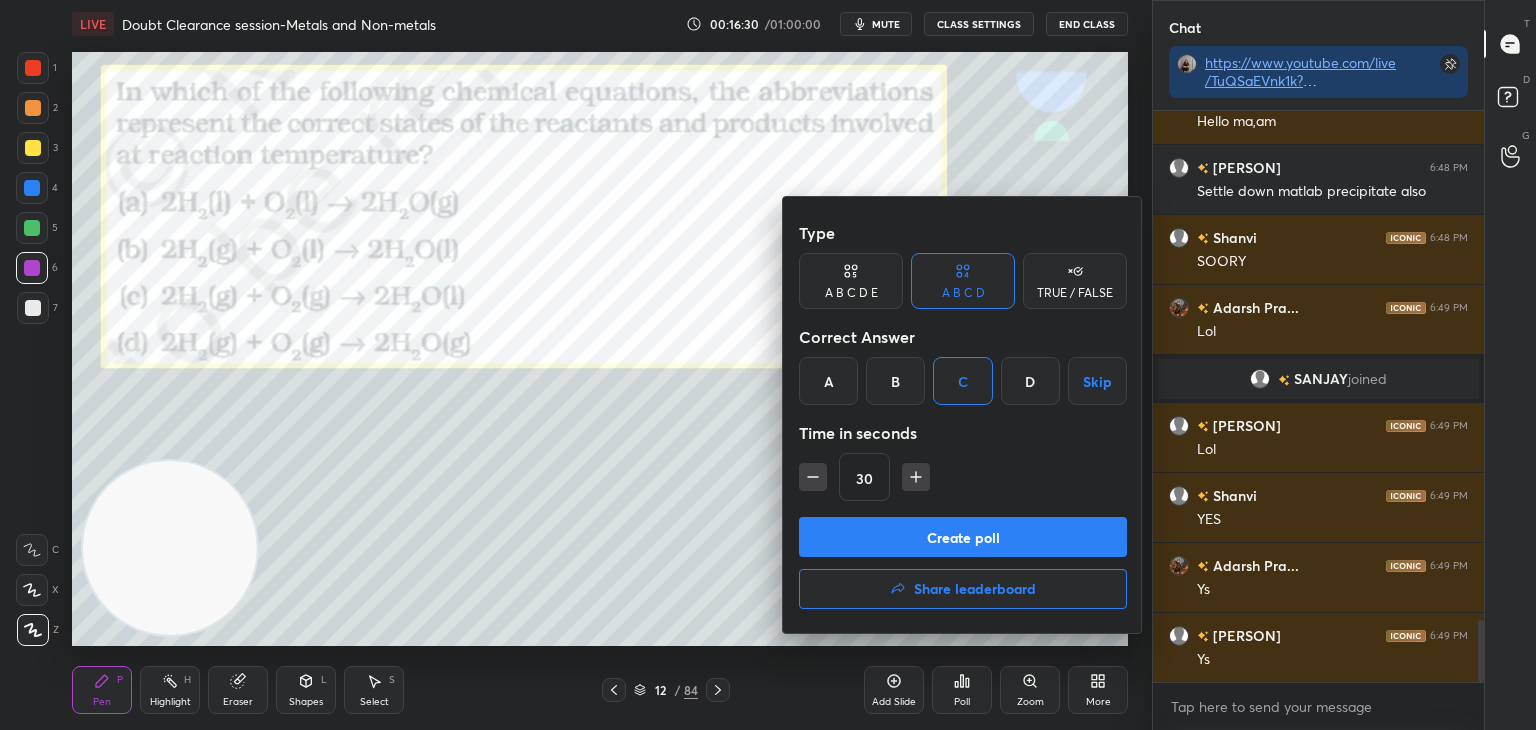 click on "Create poll" at bounding box center (963, 537) 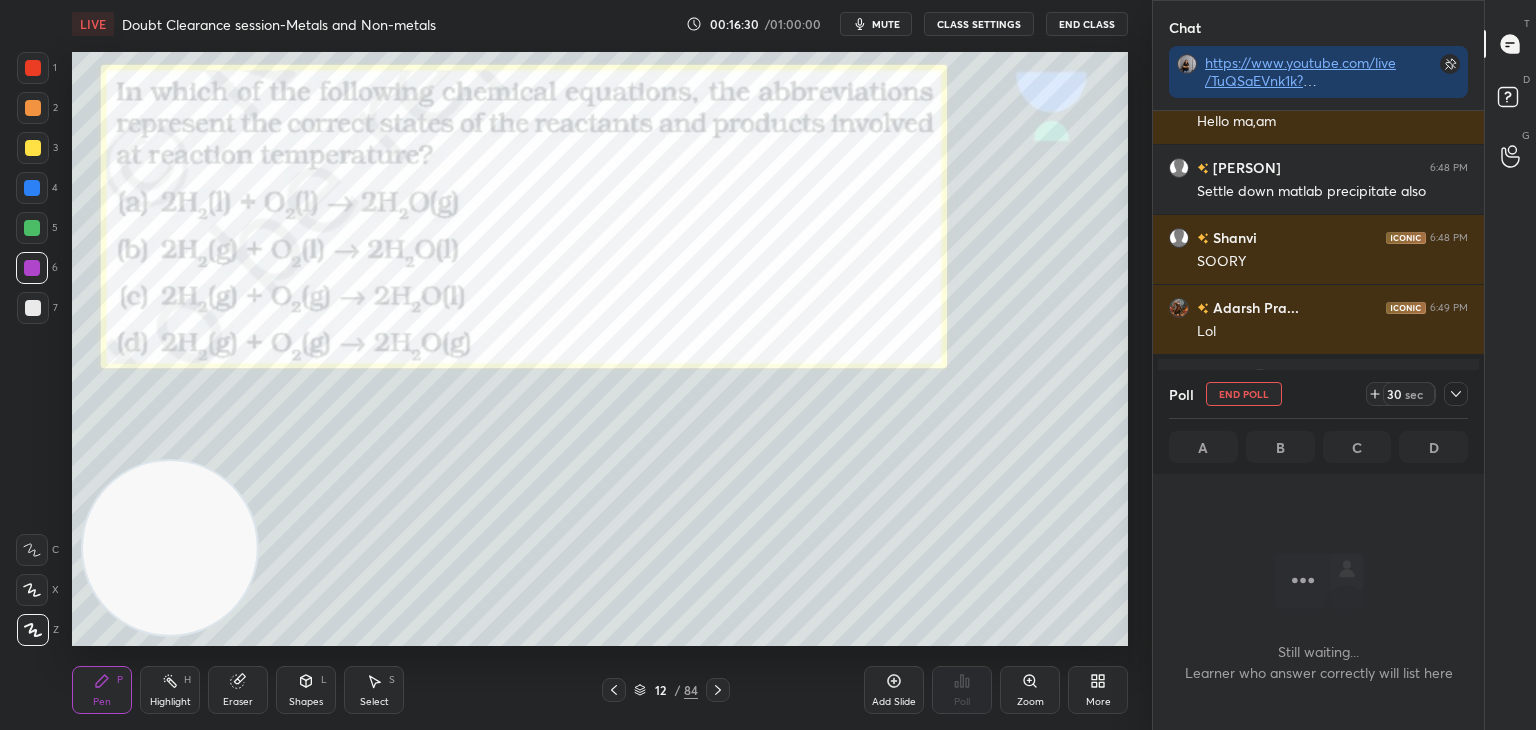 scroll, scrollTop: 472, scrollLeft: 325, axis: both 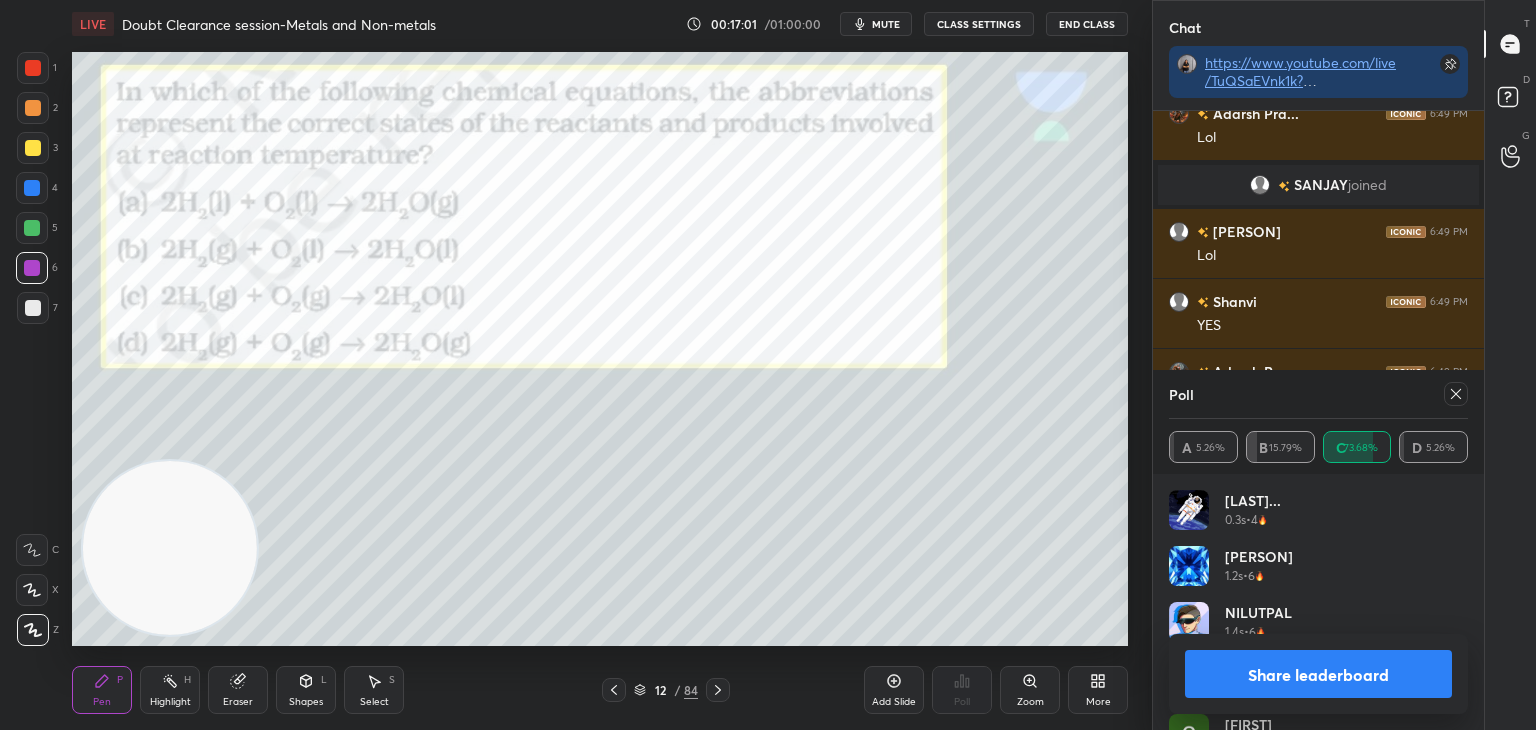 click on "Share leaderboard" at bounding box center (1318, 674) 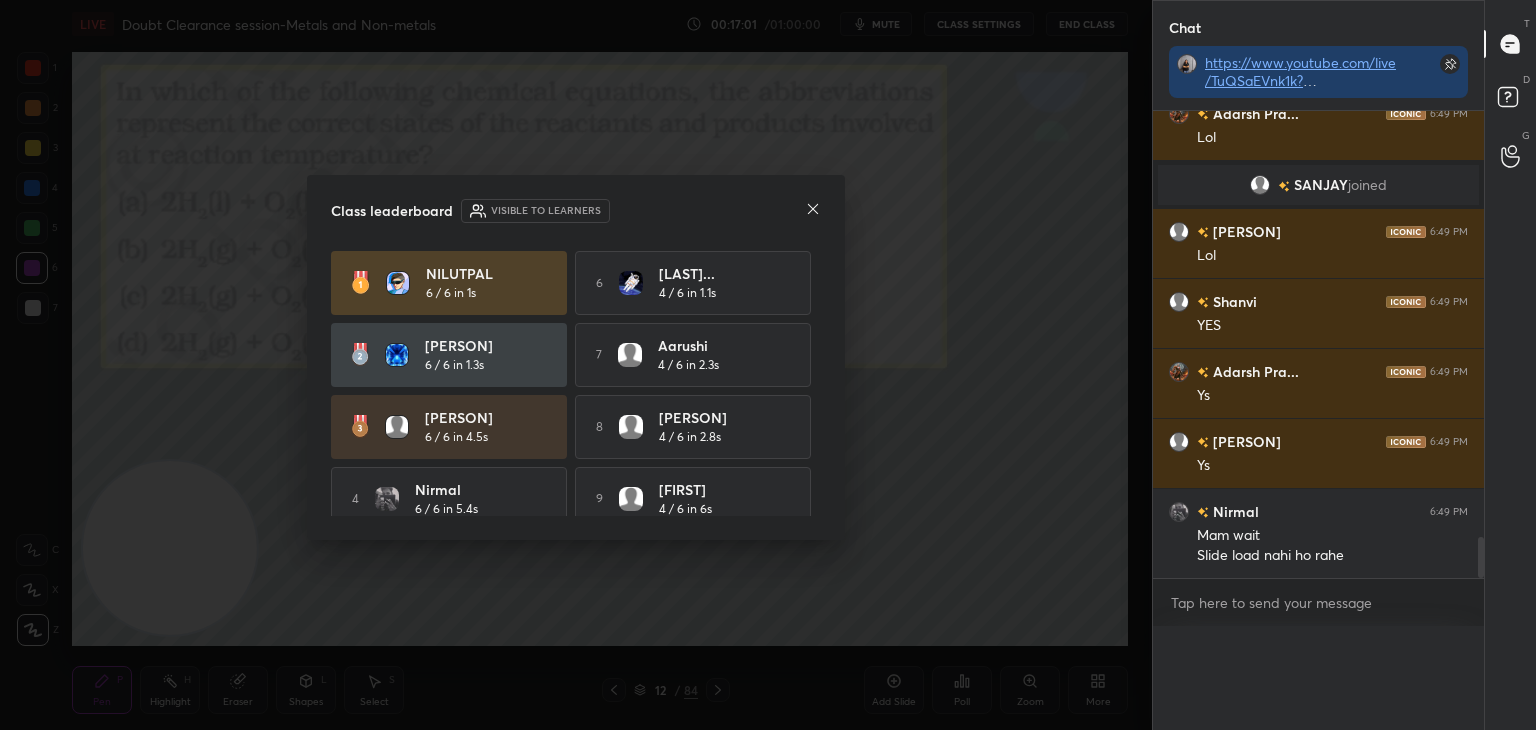 scroll, scrollTop: 0, scrollLeft: 0, axis: both 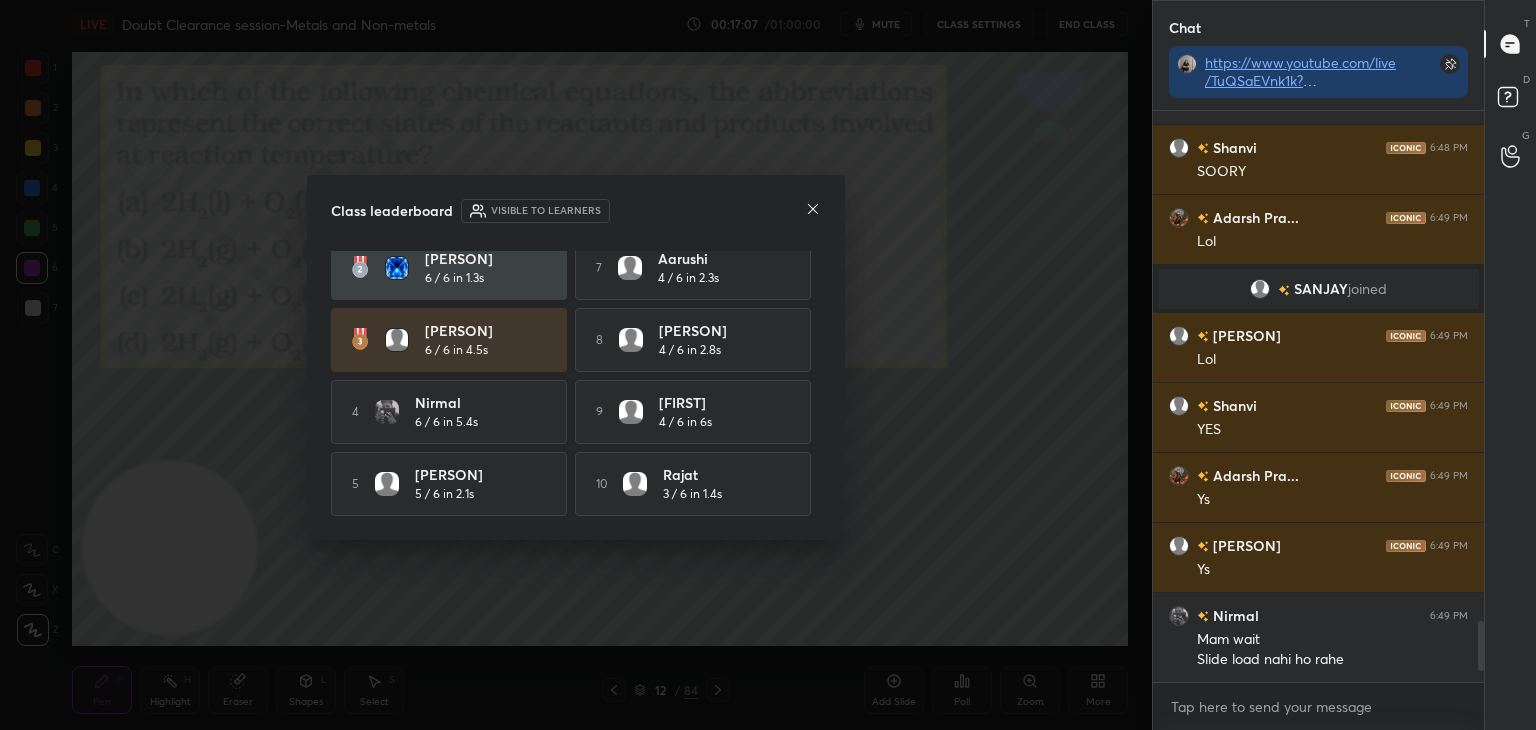 click 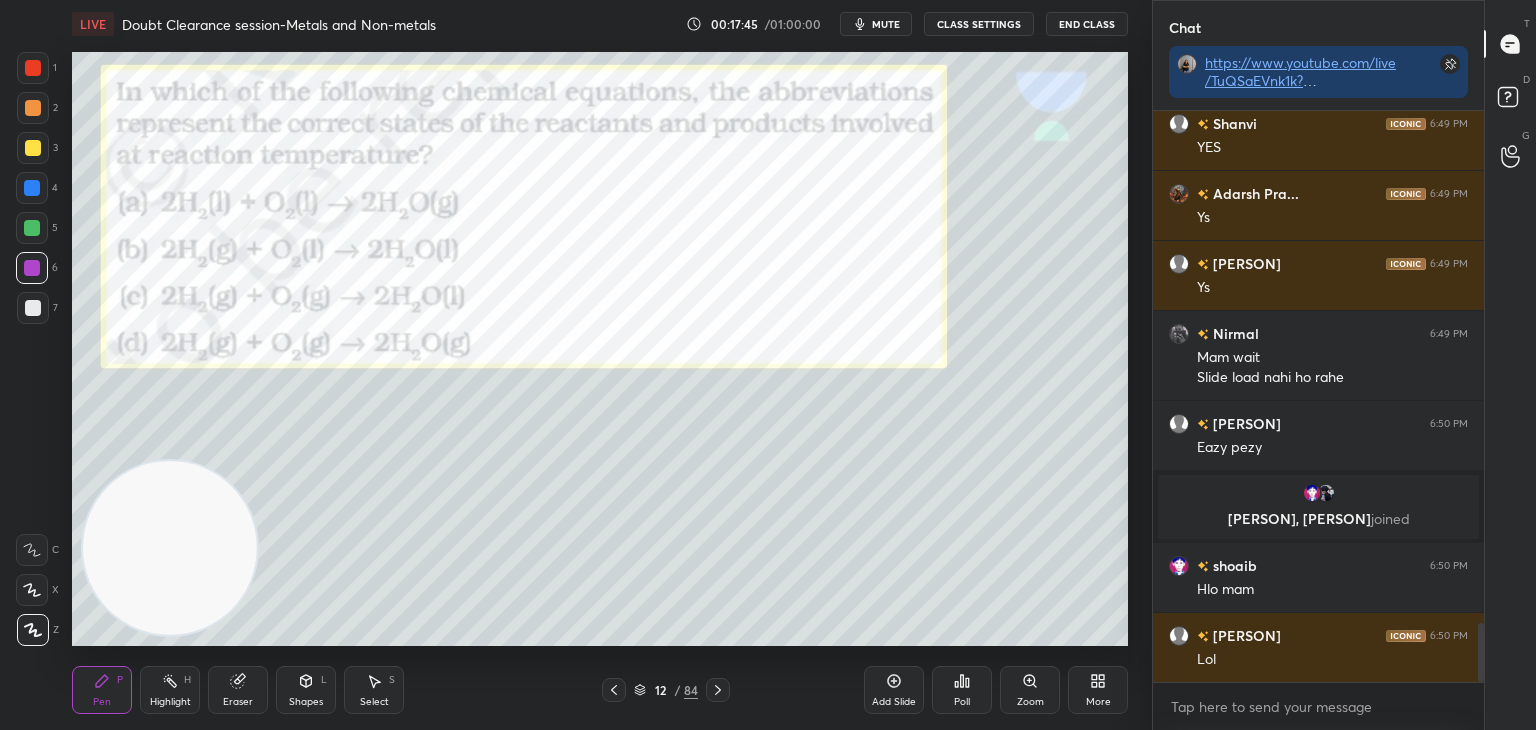scroll, scrollTop: 4946, scrollLeft: 0, axis: vertical 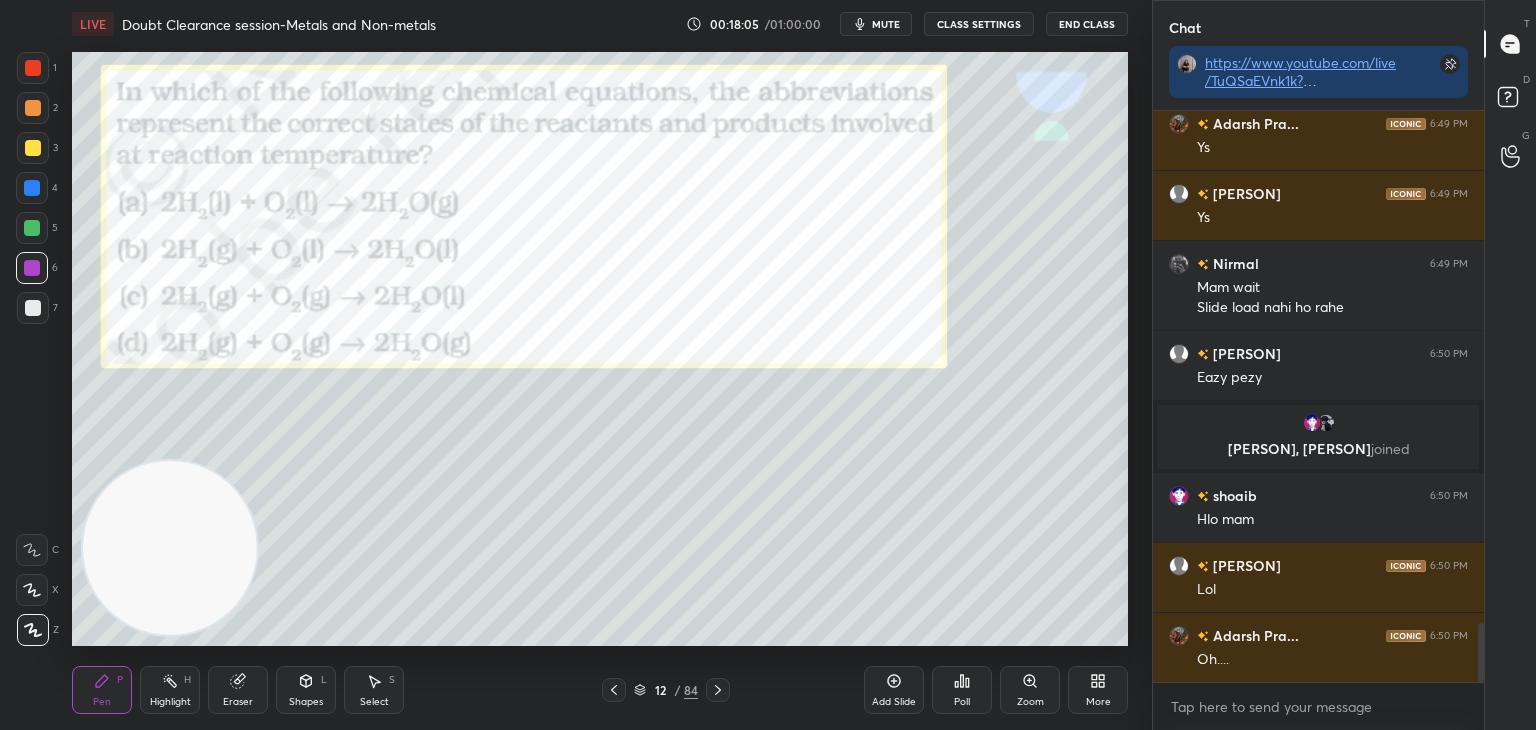 click 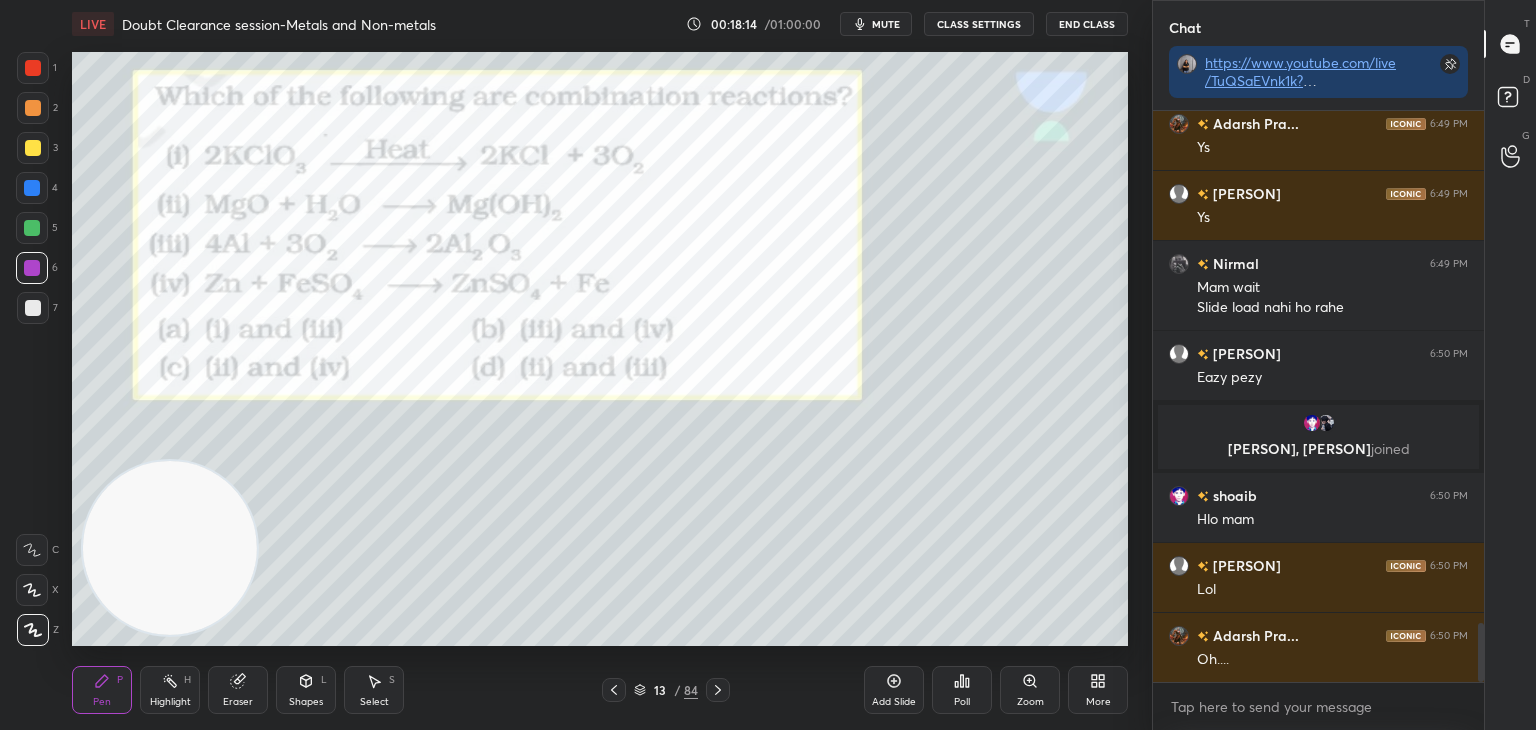 click on "Poll" at bounding box center (962, 690) 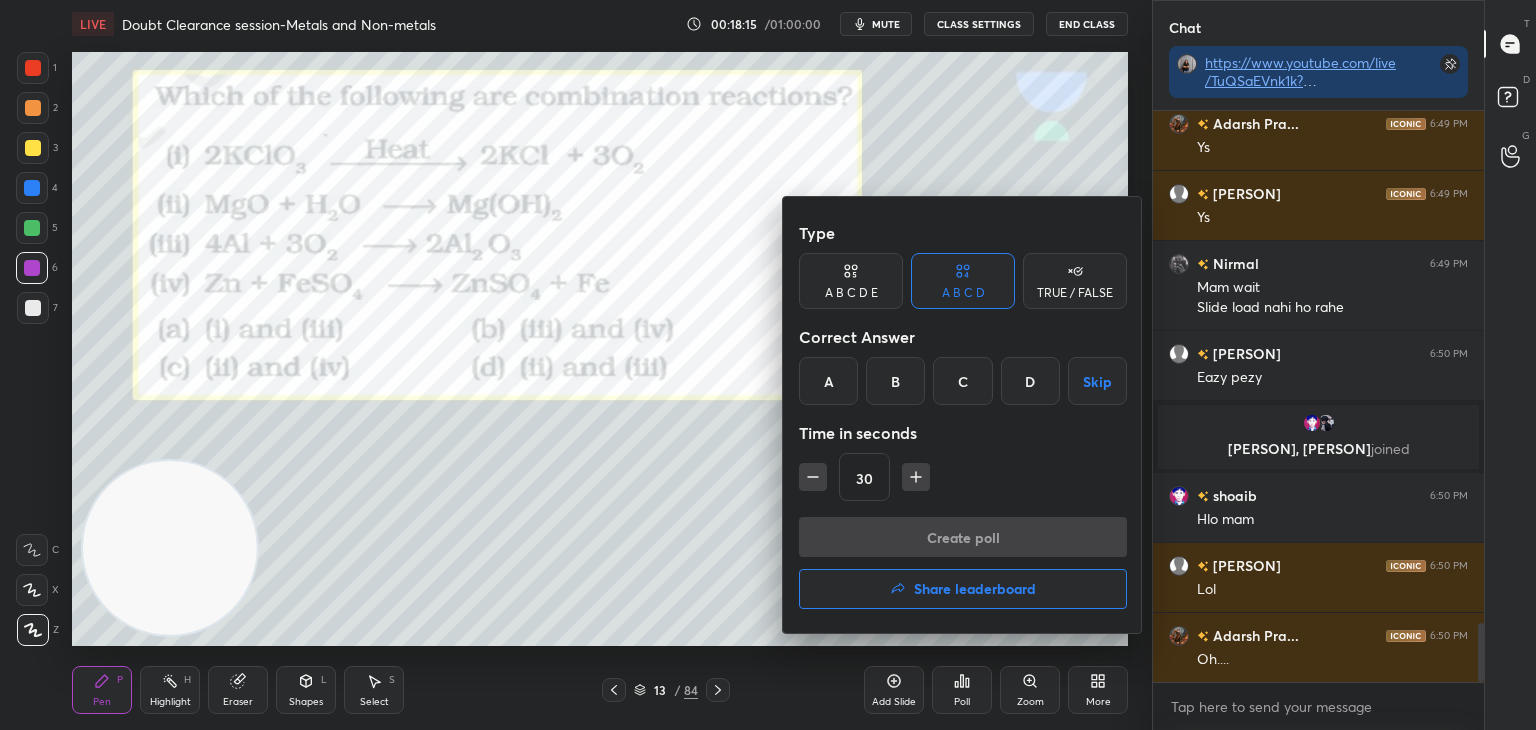 click on "D" at bounding box center [1030, 381] 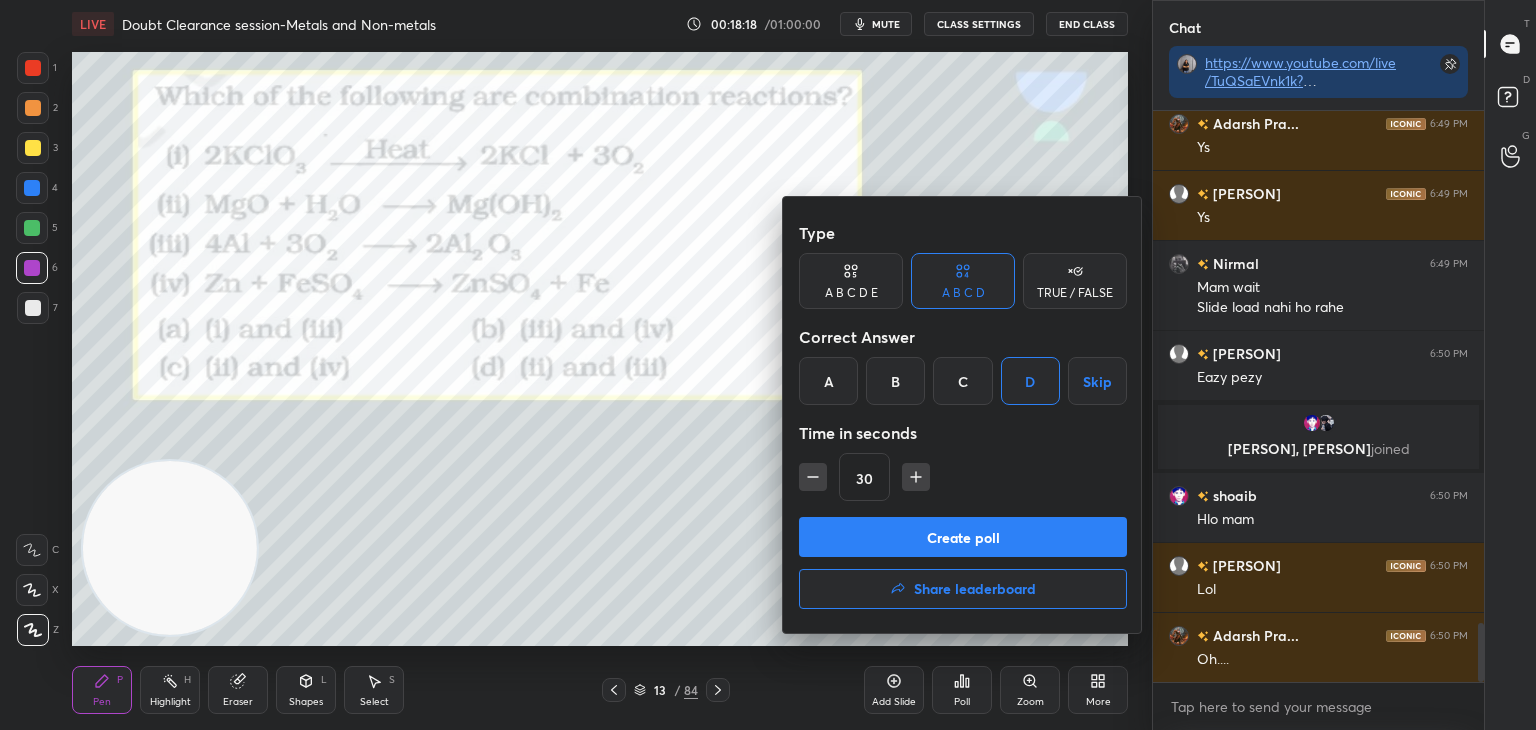 click on "Create poll" at bounding box center (963, 537) 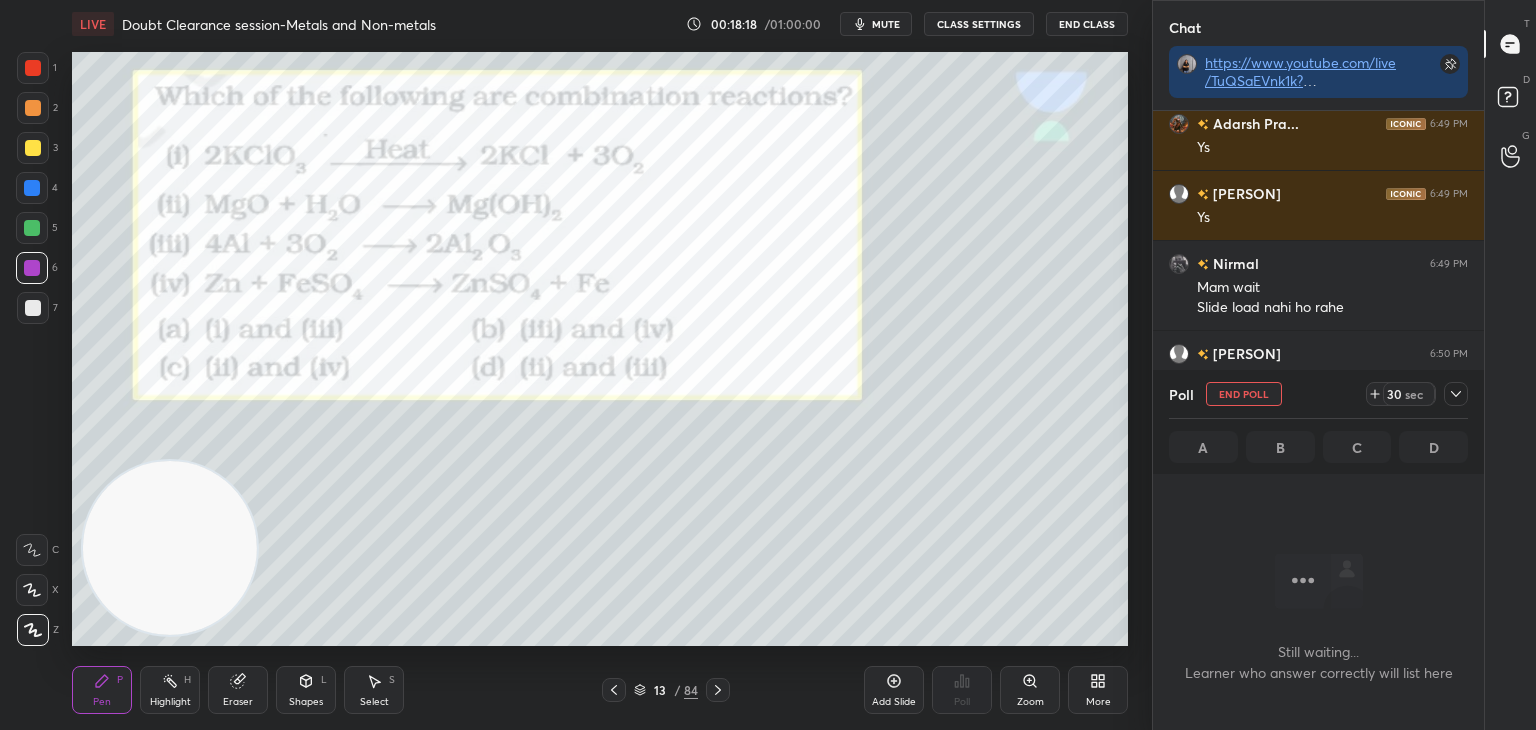 scroll, scrollTop: 464, scrollLeft: 325, axis: both 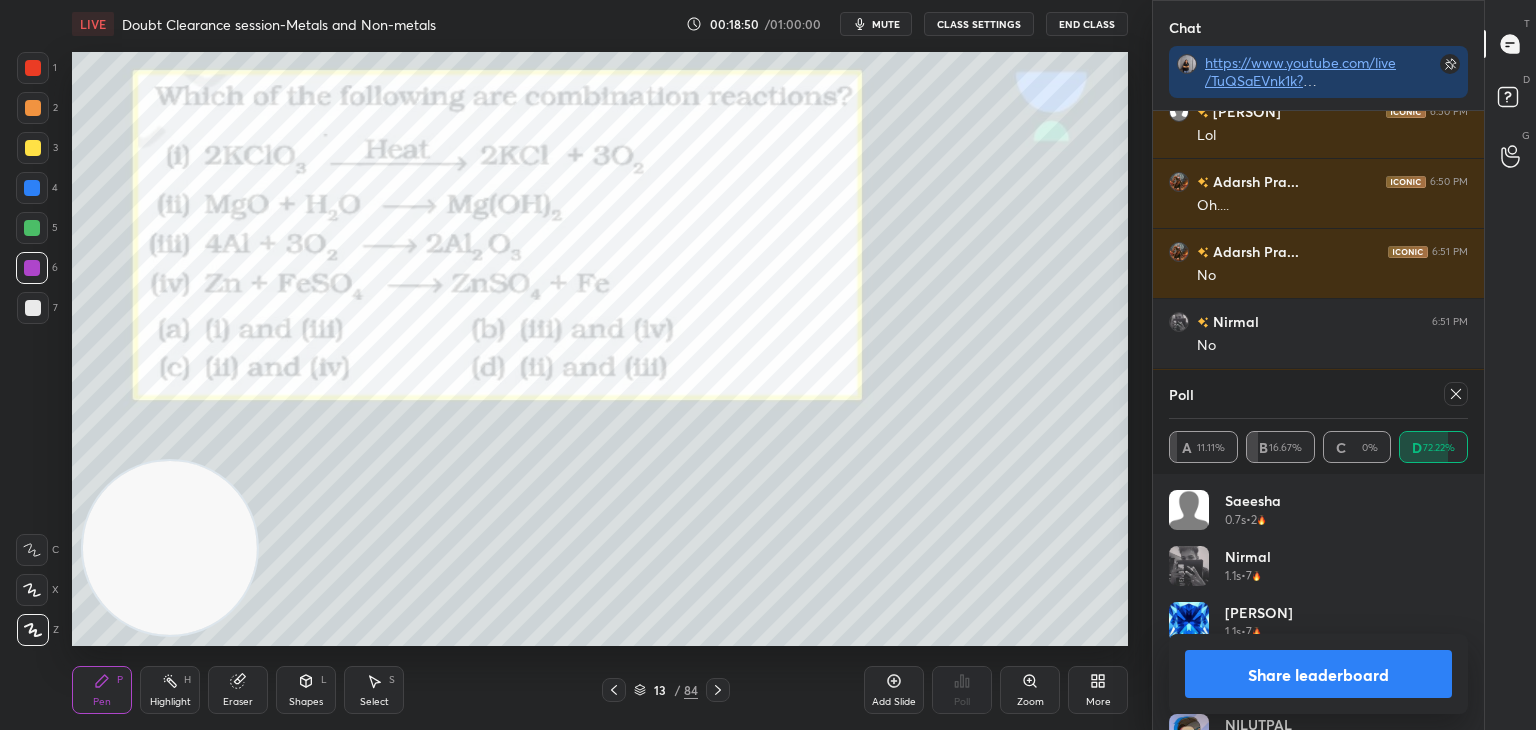 click on "Share leaderboard" at bounding box center [1318, 674] 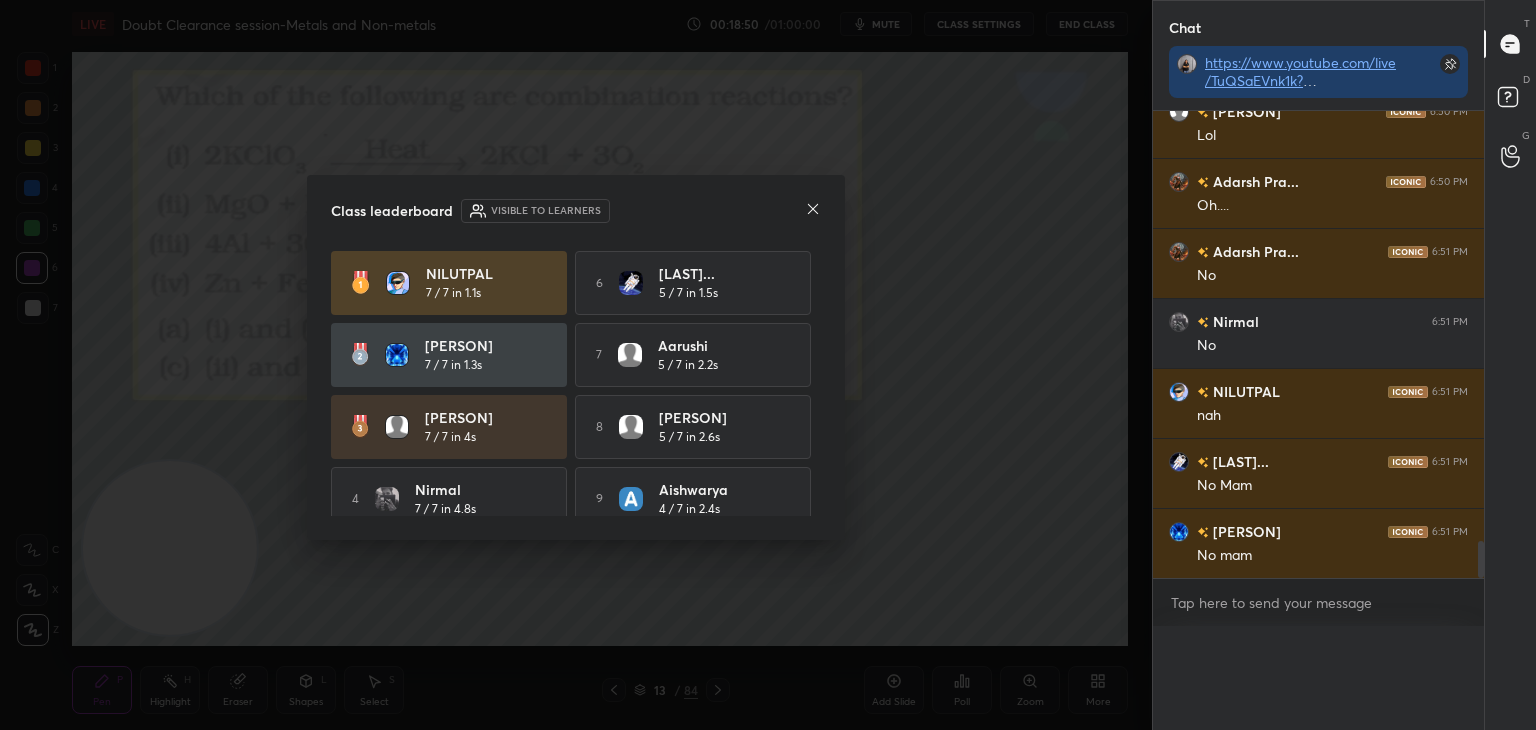 scroll, scrollTop: 0, scrollLeft: 0, axis: both 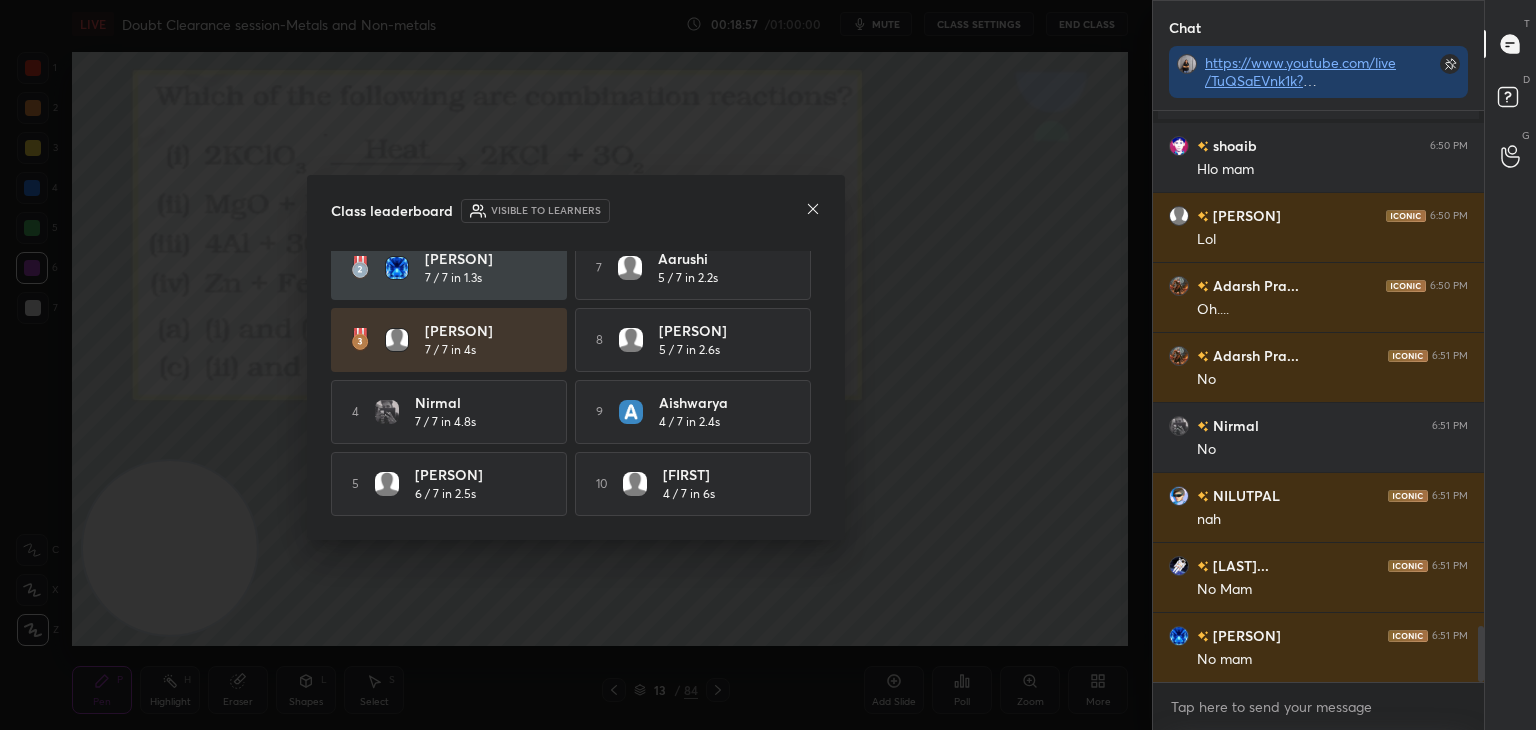 click 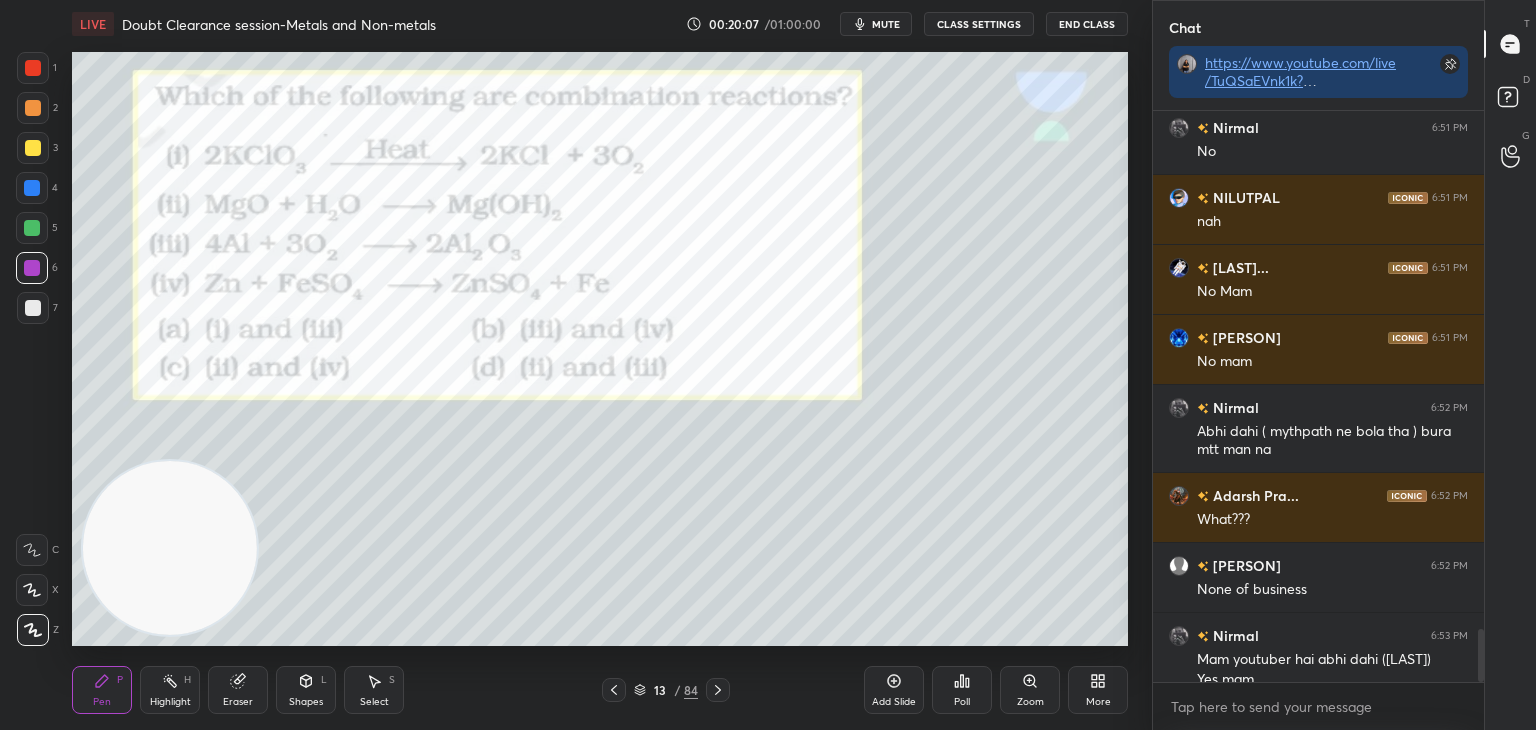 scroll, scrollTop: 5614, scrollLeft: 0, axis: vertical 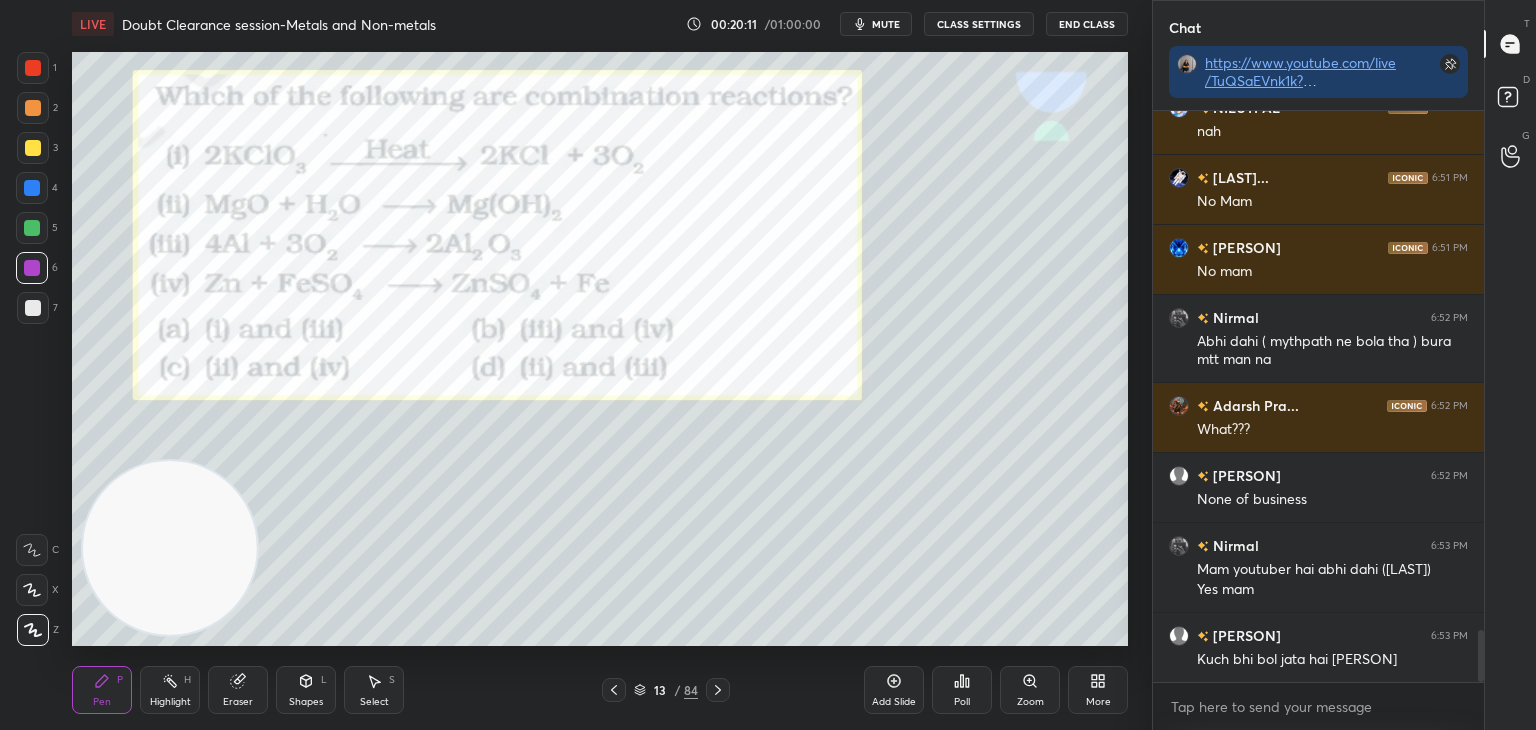 click 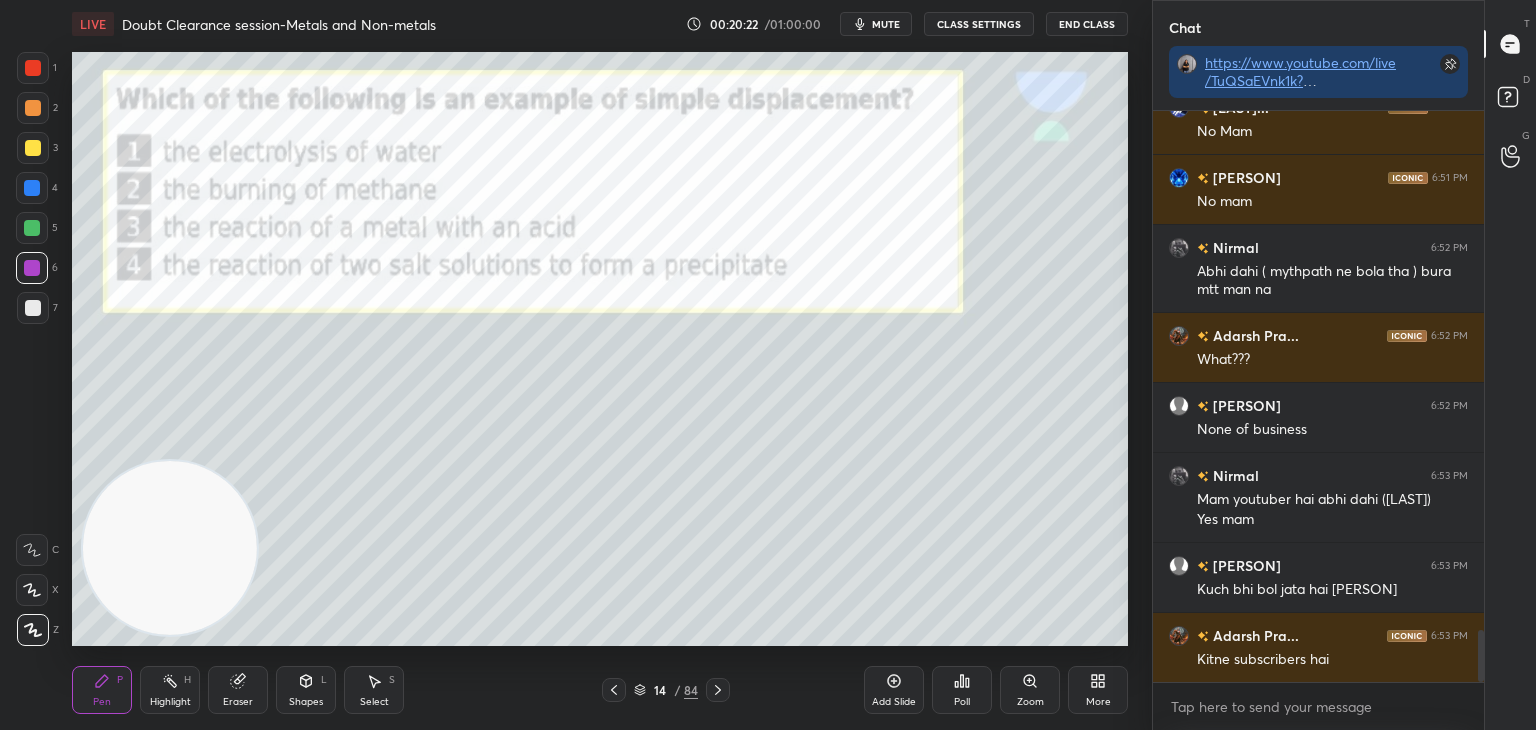 scroll, scrollTop: 5824, scrollLeft: 0, axis: vertical 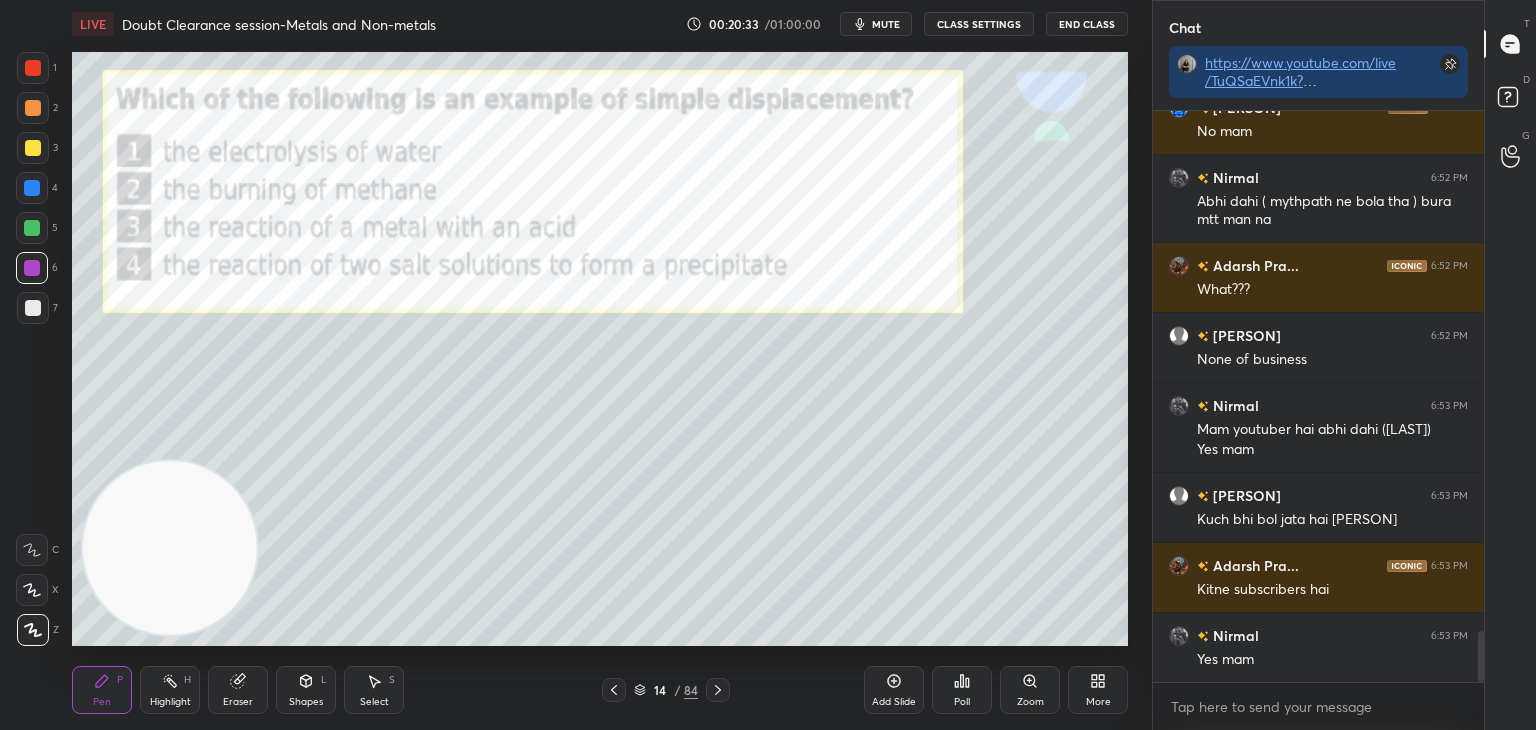 click 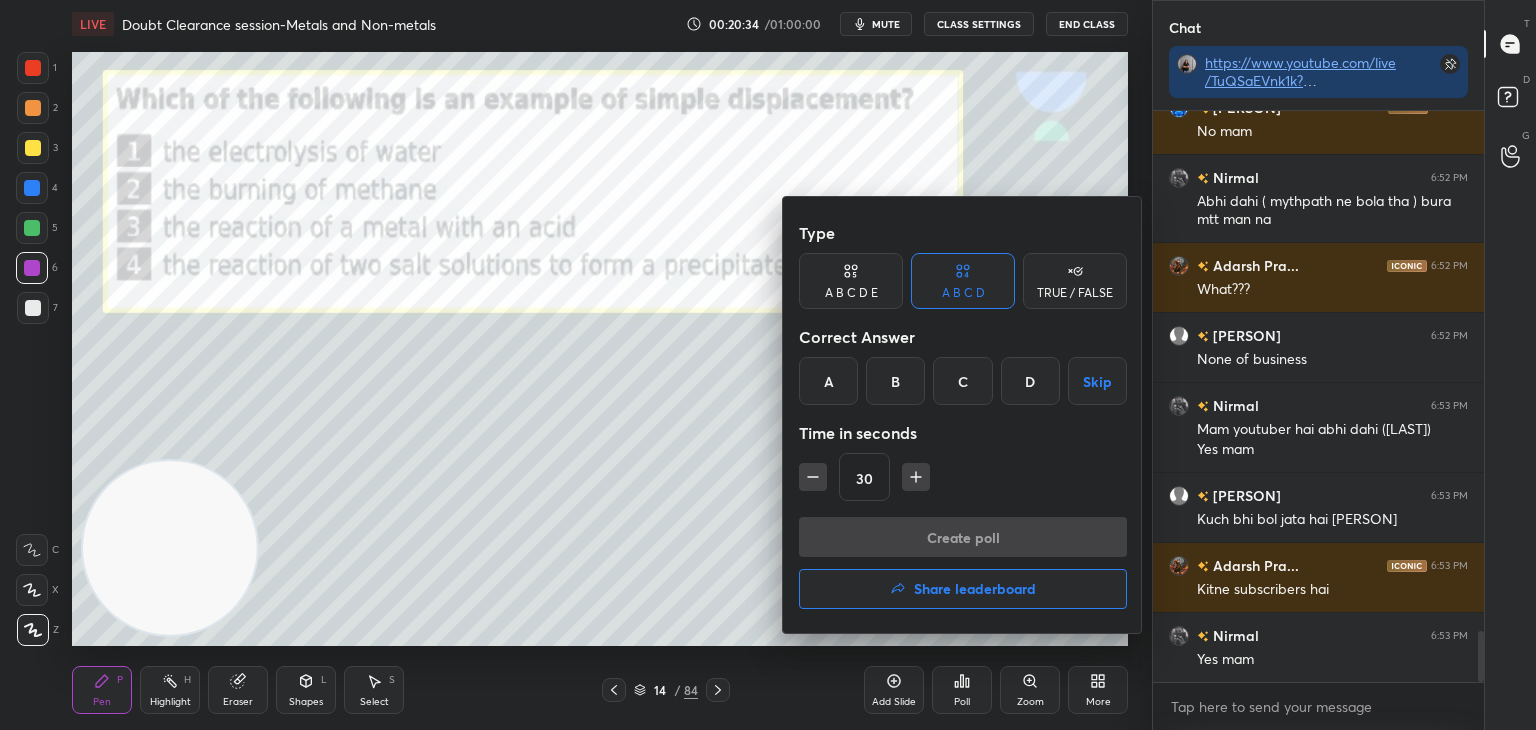 click on "C" at bounding box center [962, 381] 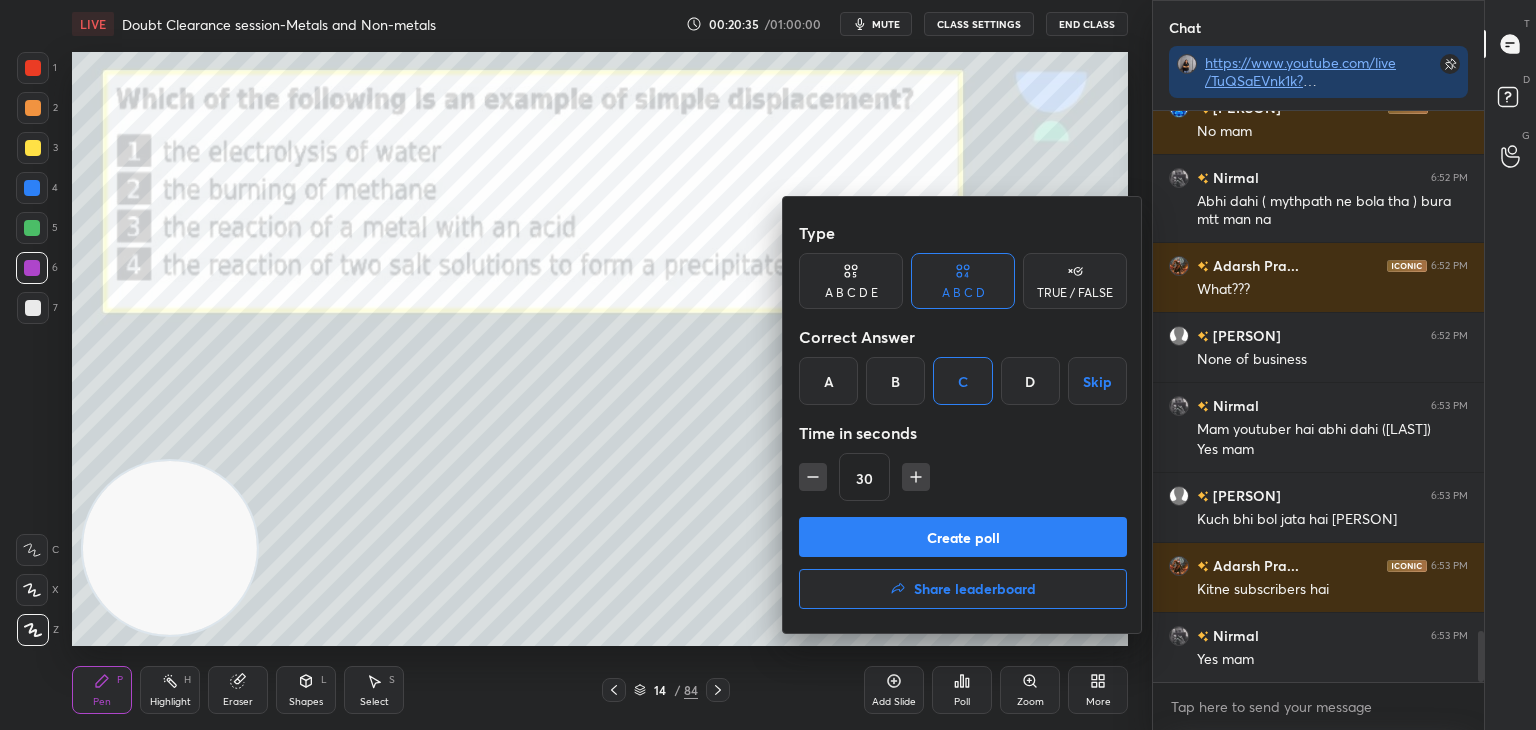 click on "Create poll" at bounding box center (963, 537) 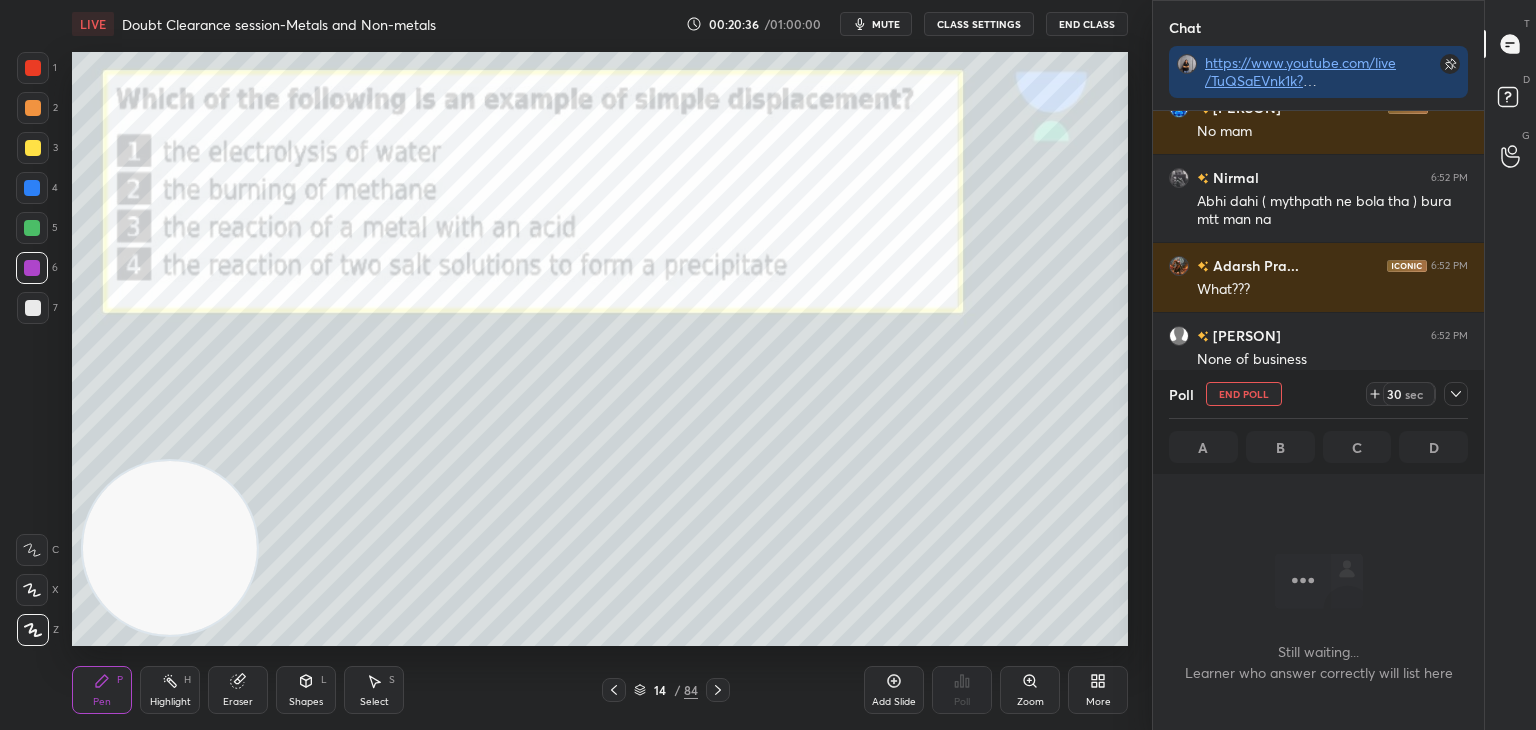 scroll, scrollTop: 468, scrollLeft: 325, axis: both 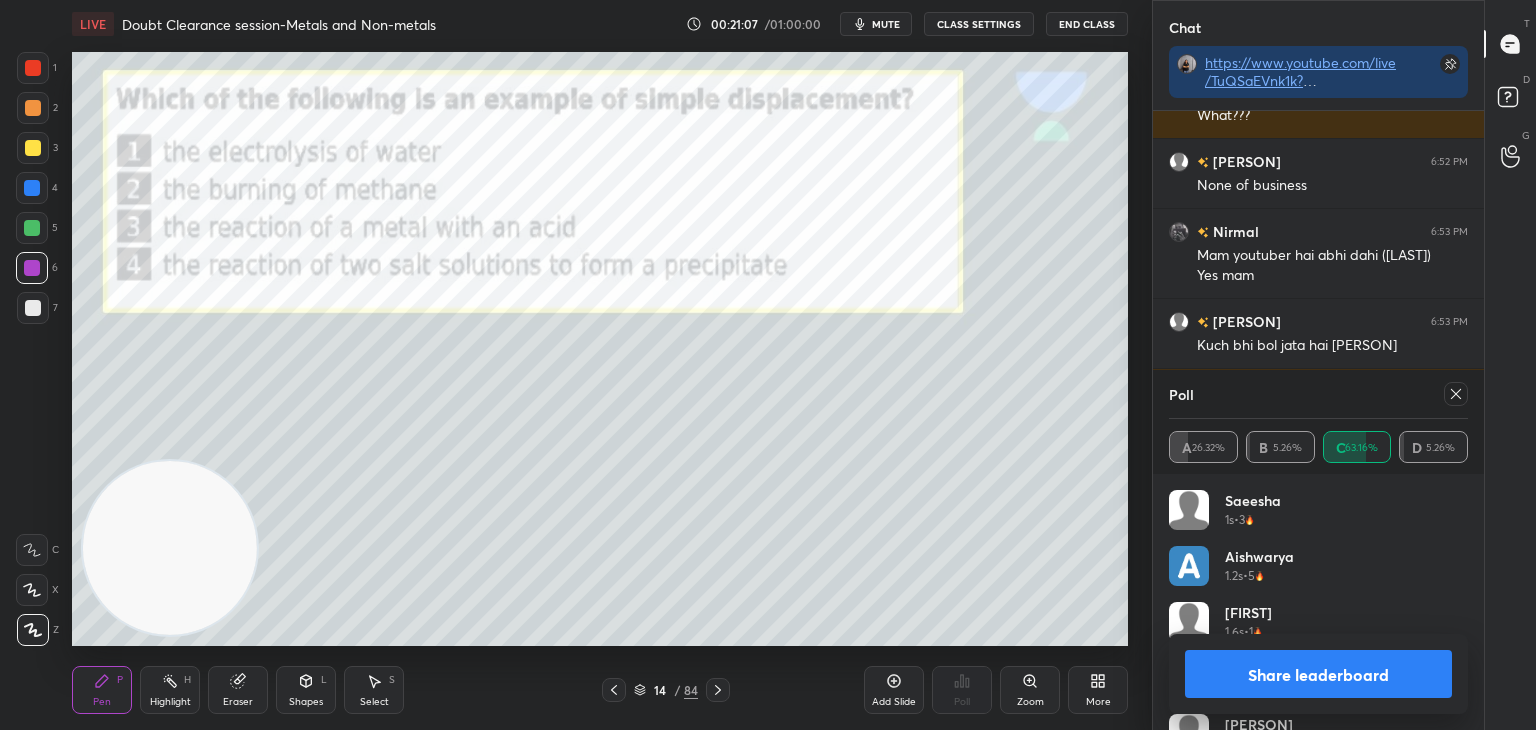 click on "Share leaderboard" at bounding box center [1318, 674] 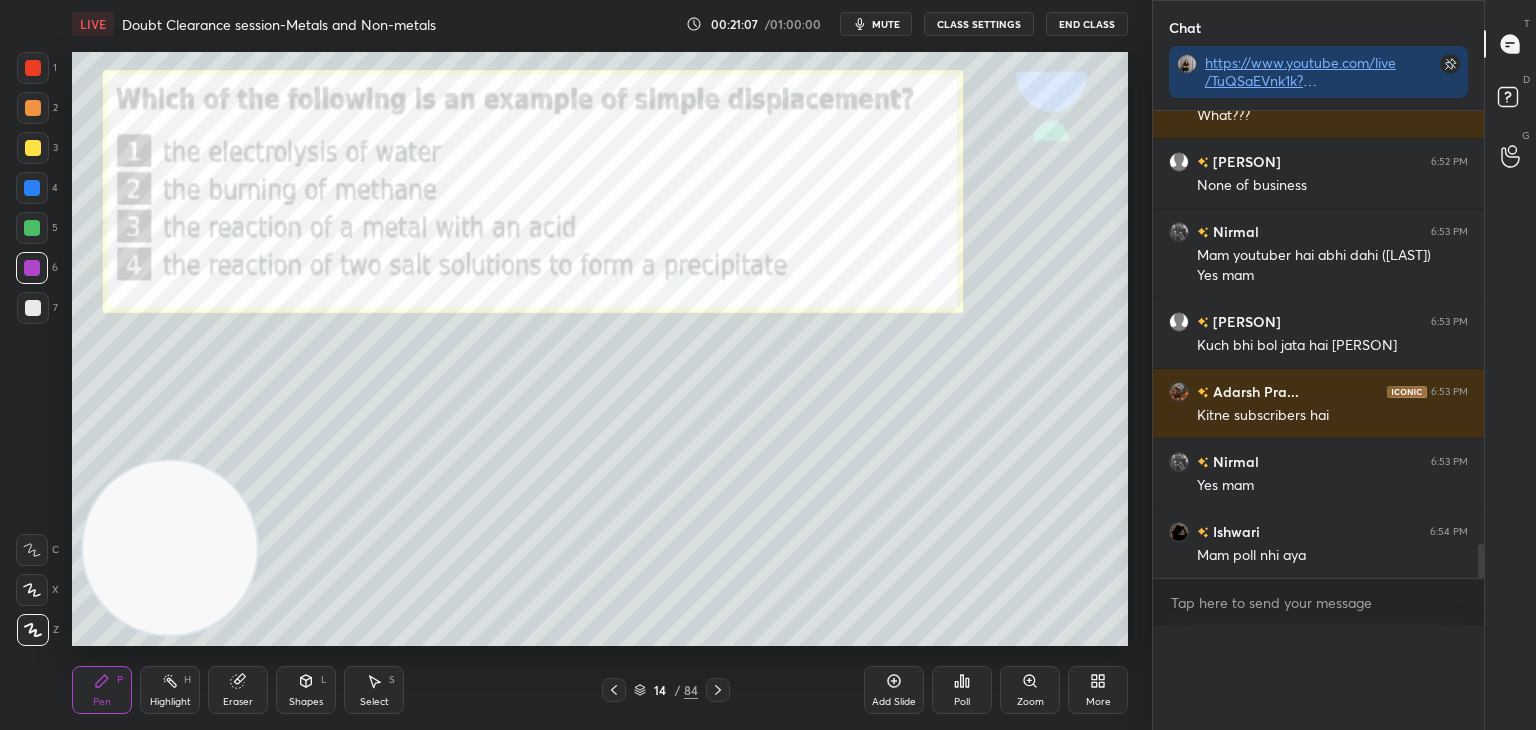 scroll, scrollTop: 0, scrollLeft: 0, axis: both 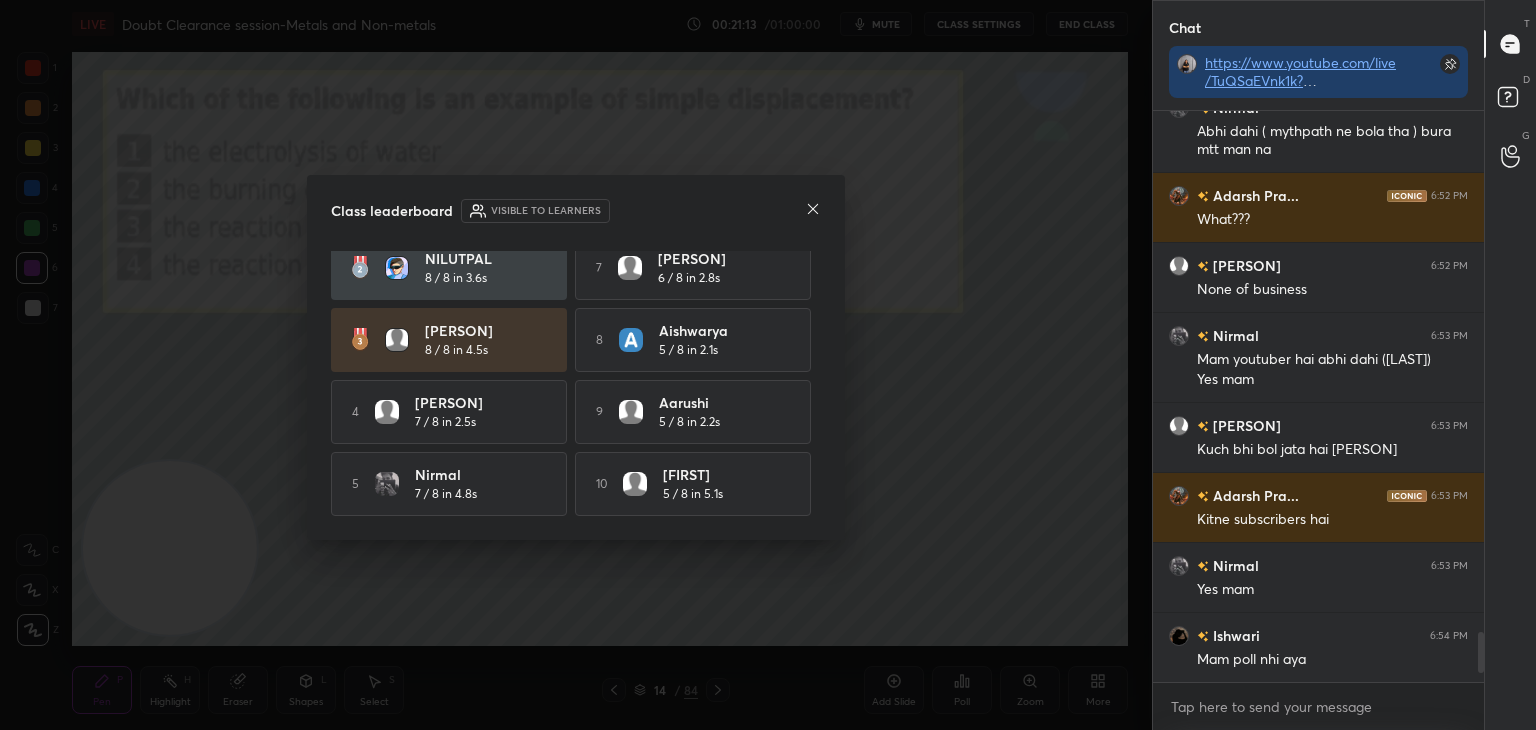 click 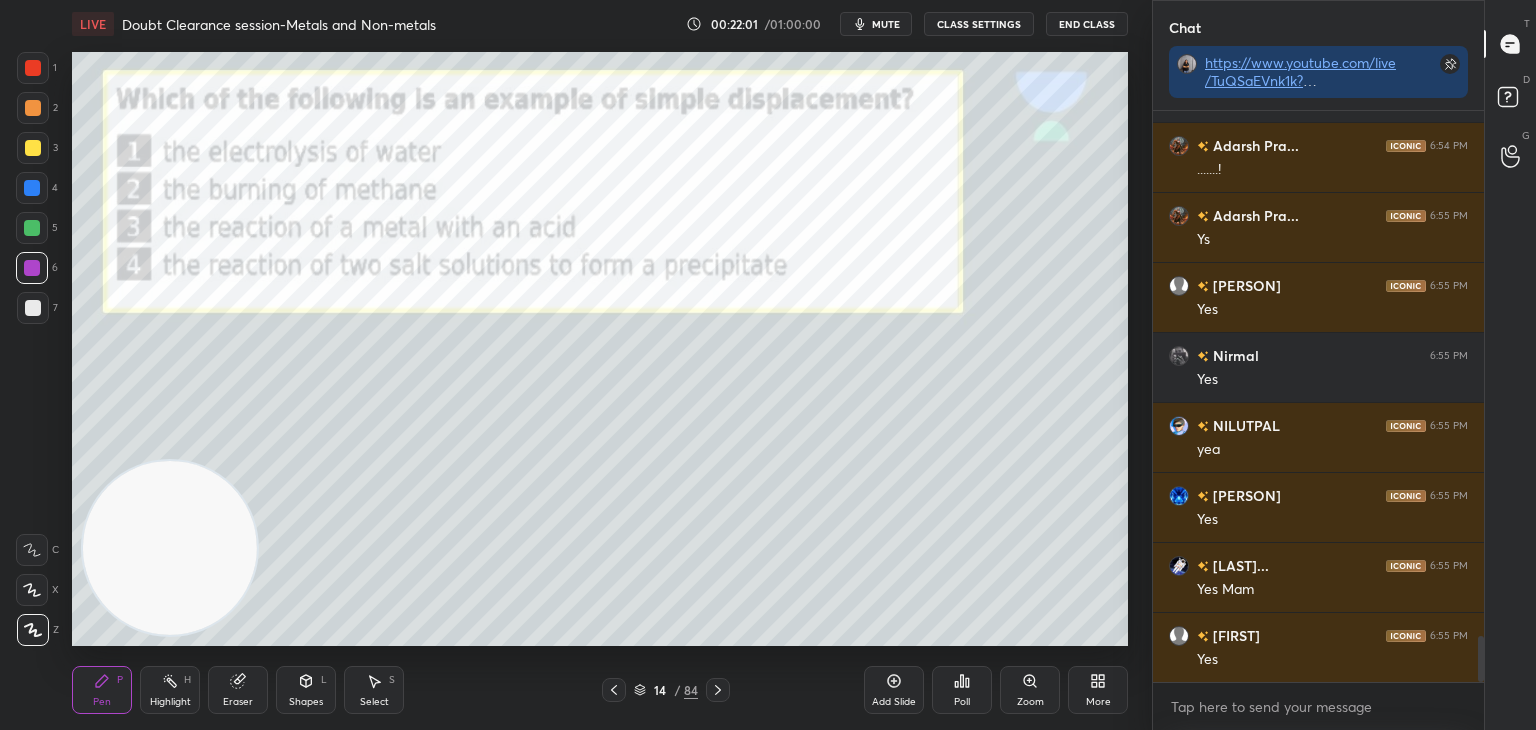 scroll, scrollTop: 6524, scrollLeft: 0, axis: vertical 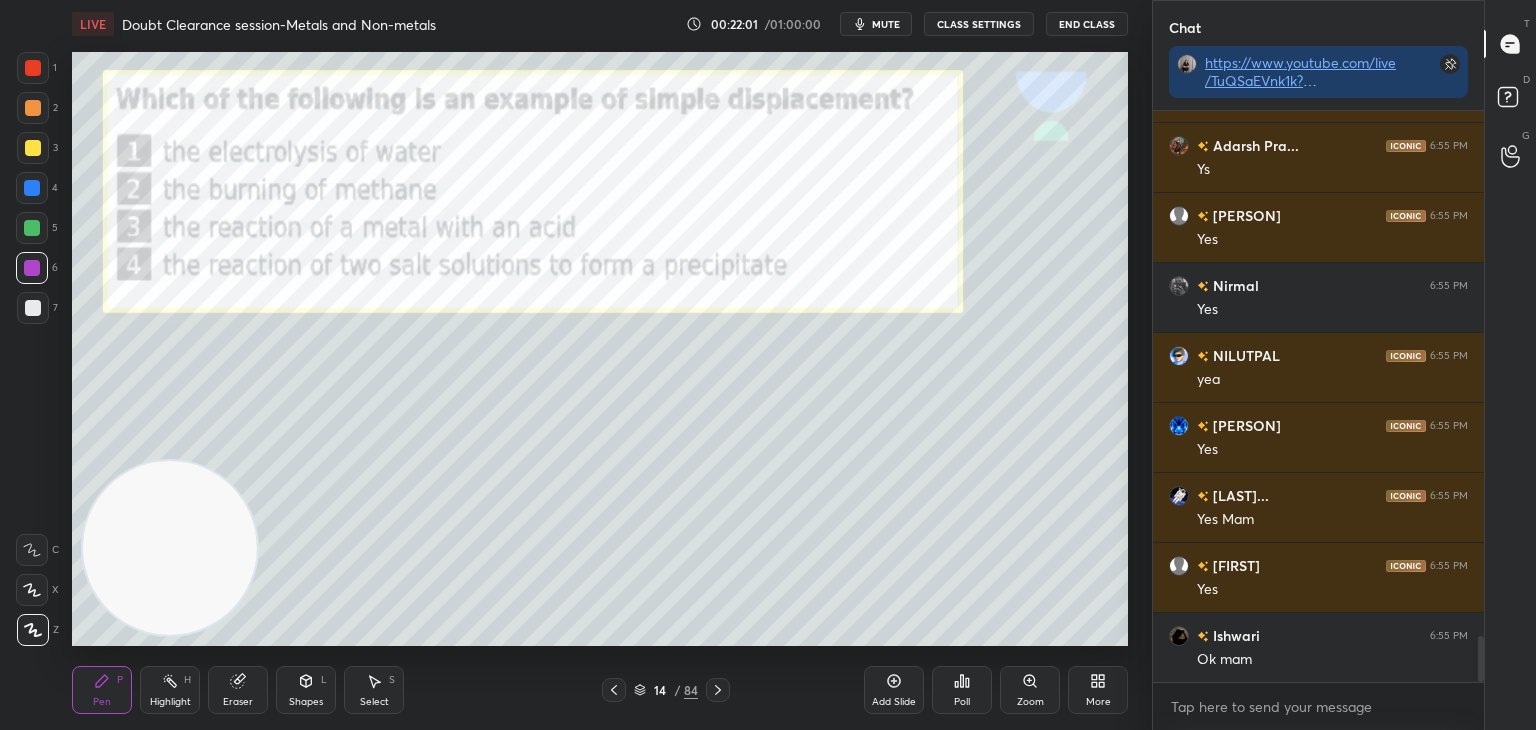 click 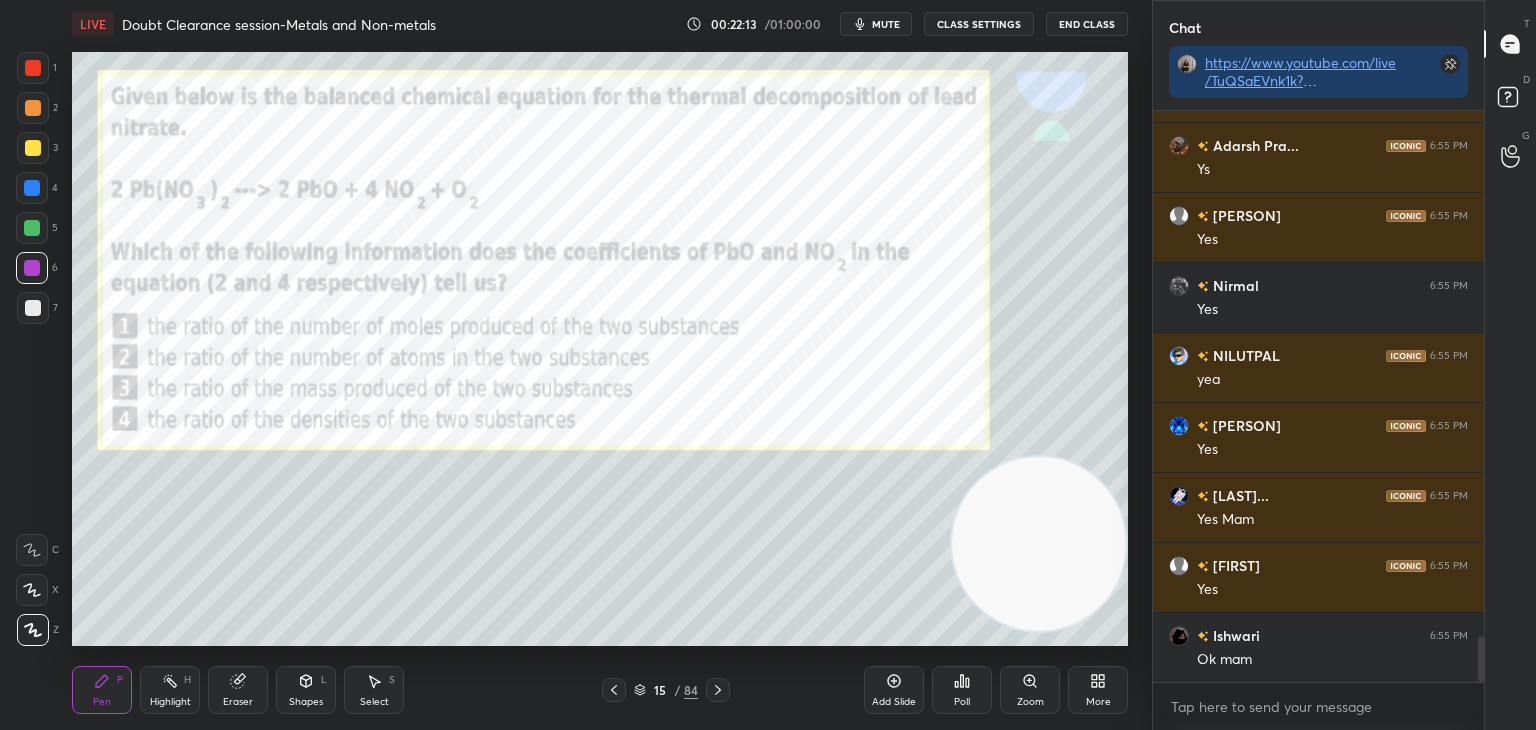 drag, startPoint x: 156, startPoint y: 569, endPoint x: 1041, endPoint y: 577, distance: 885.03613 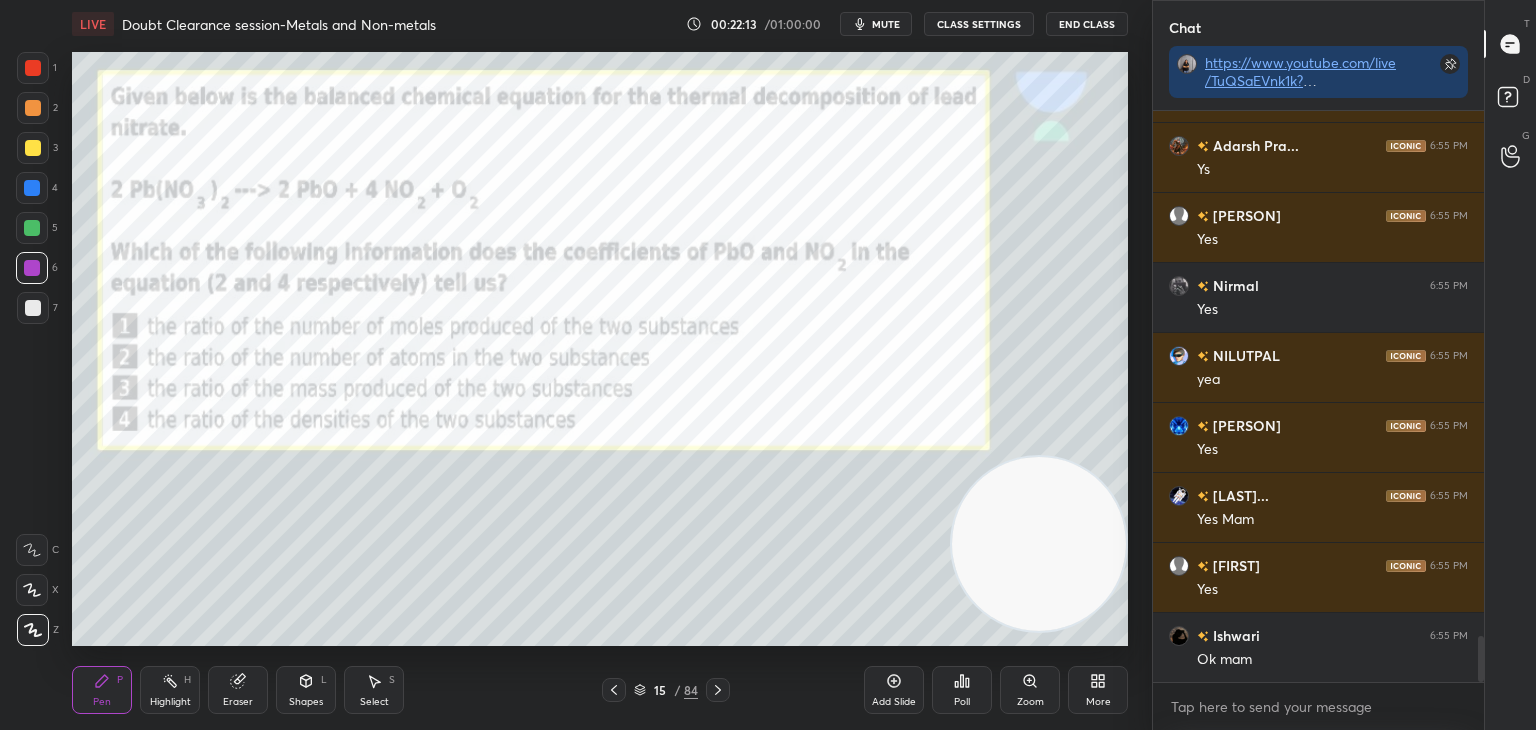 click at bounding box center [1039, 544] 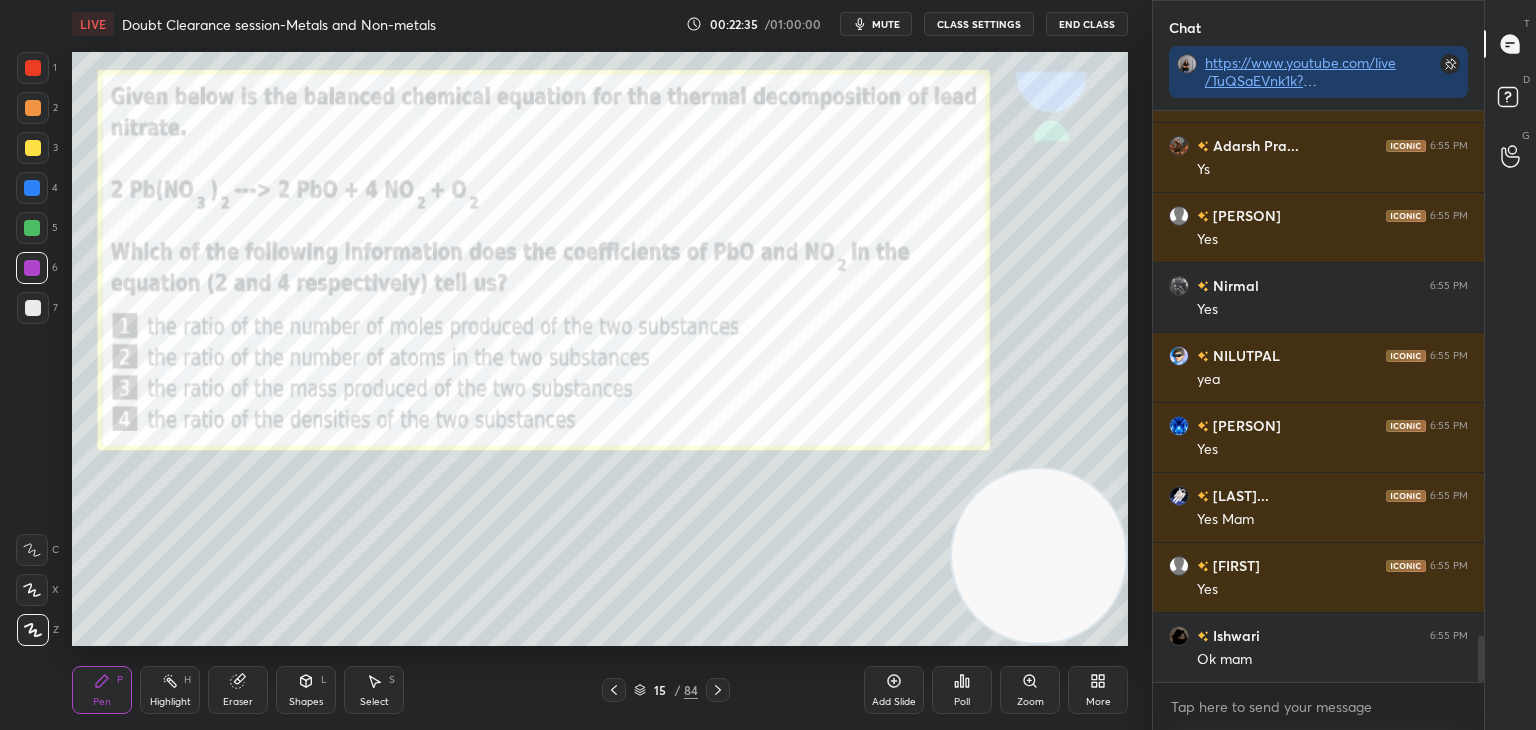 click on "Poll" at bounding box center (962, 690) 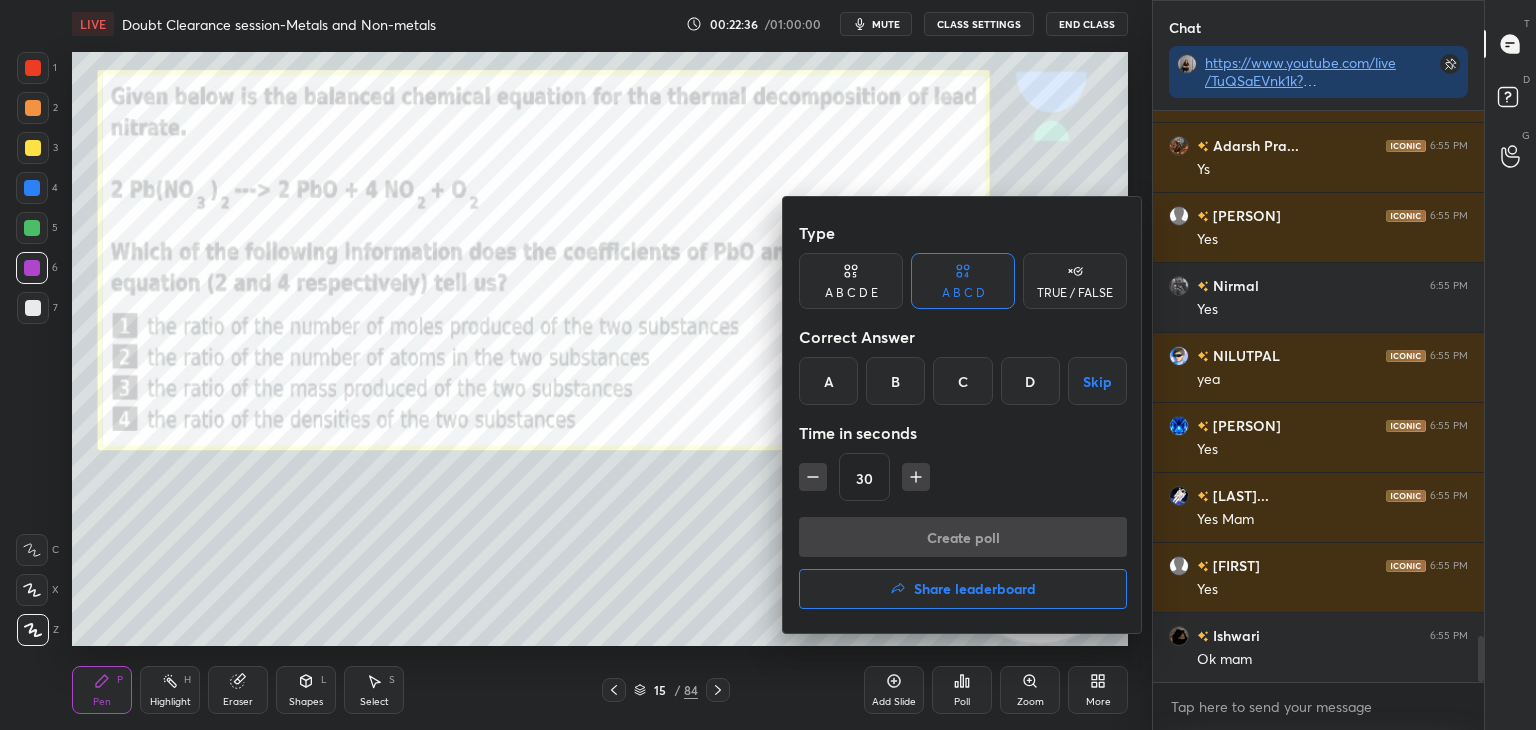 click on "A" at bounding box center [828, 381] 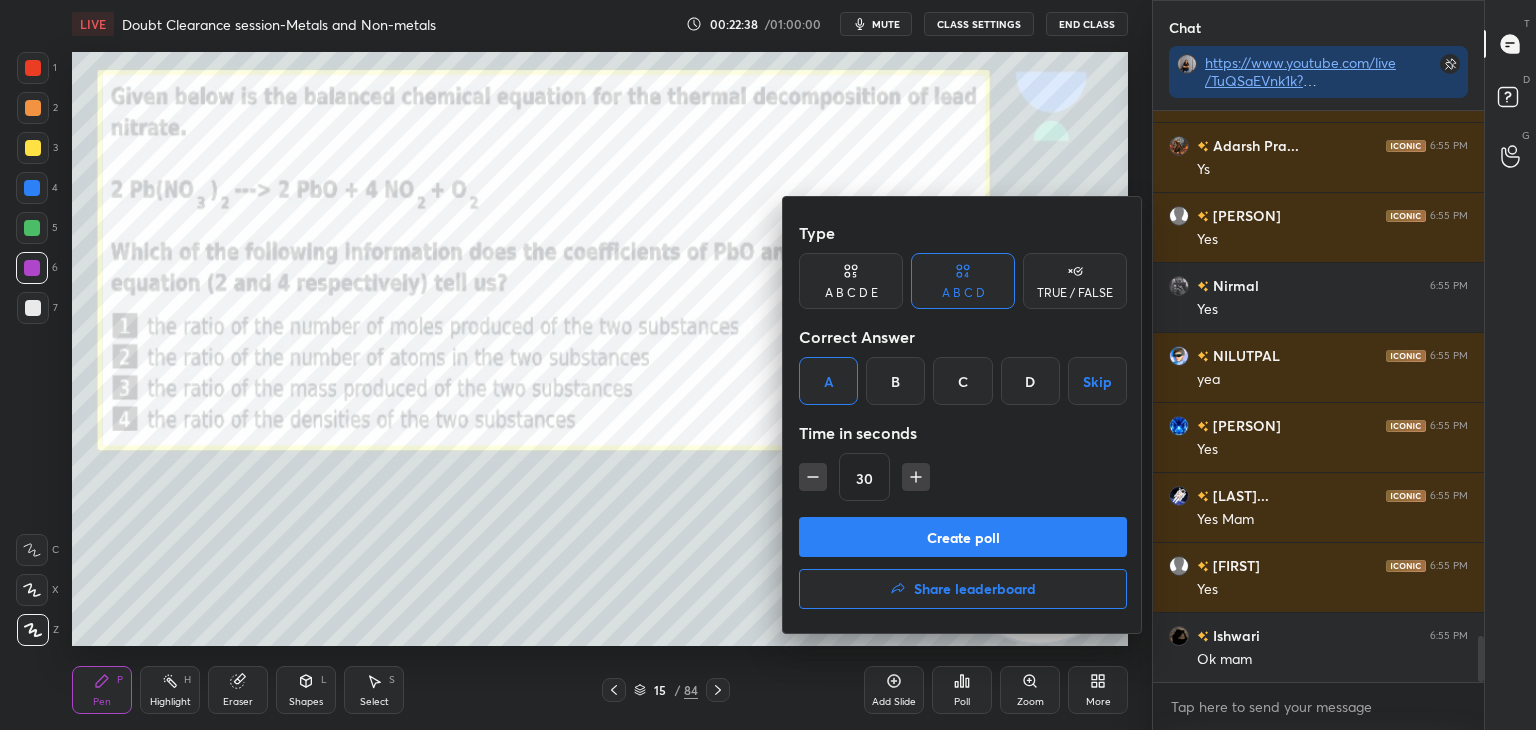click on "Create poll" at bounding box center (963, 537) 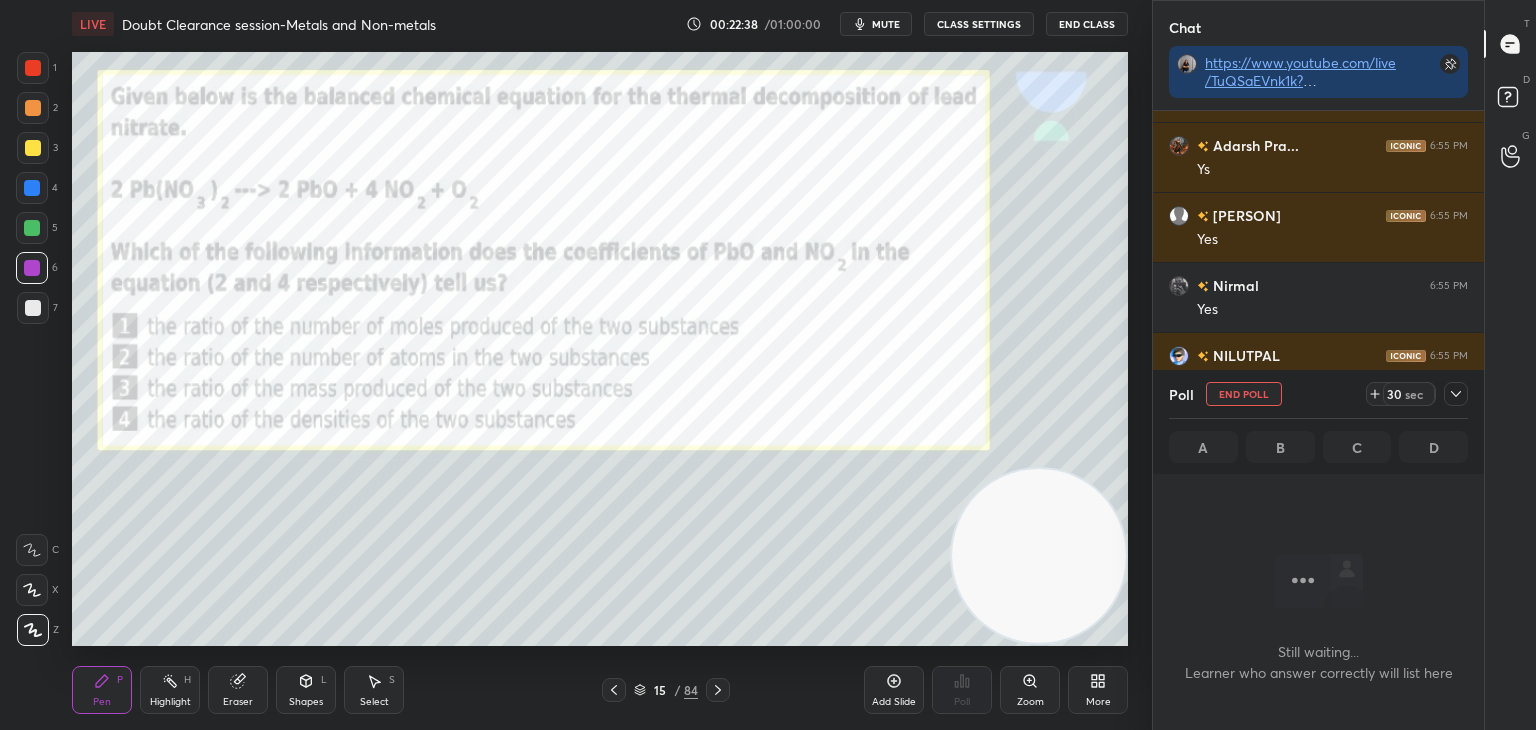 scroll, scrollTop: 472, scrollLeft: 325, axis: both 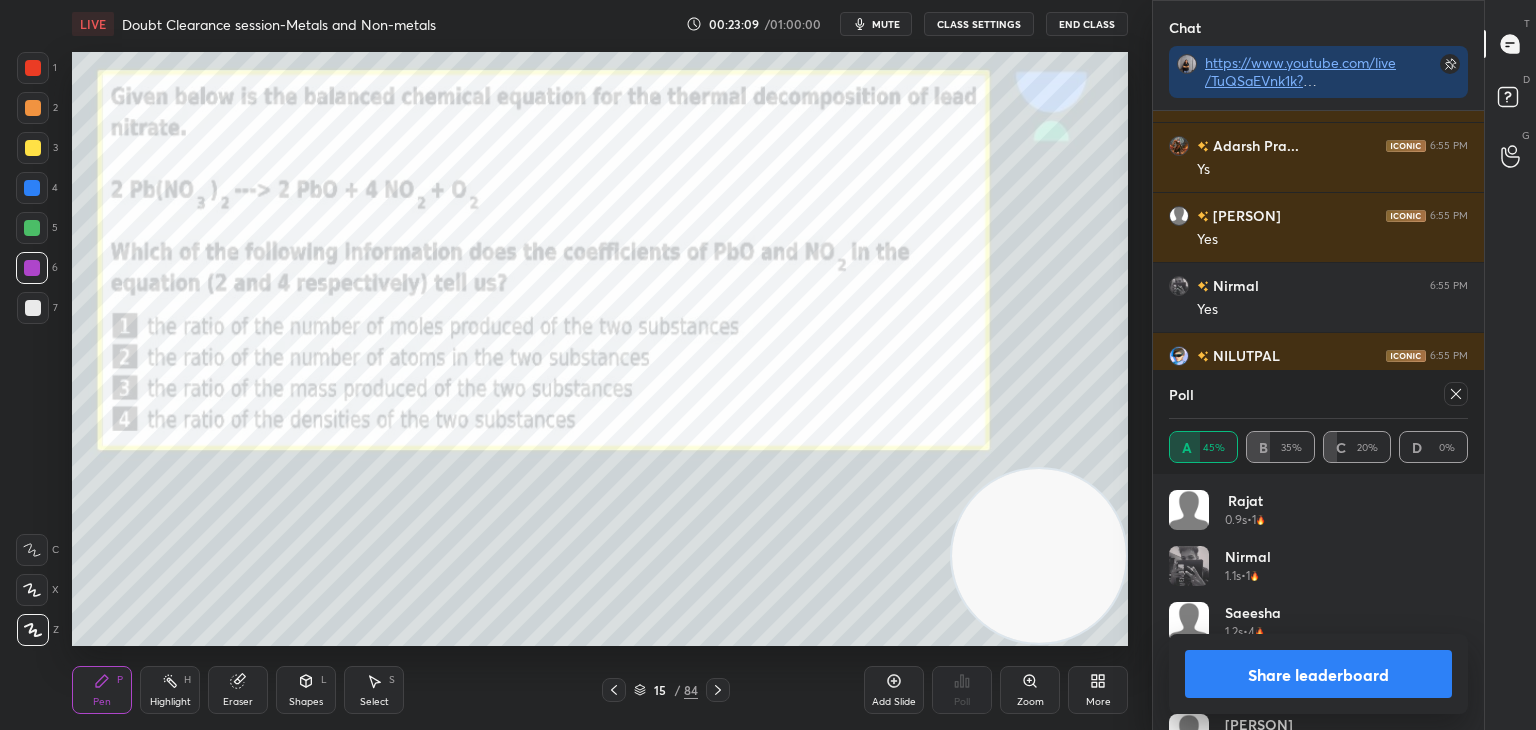 click on "Share leaderboard" at bounding box center (1318, 674) 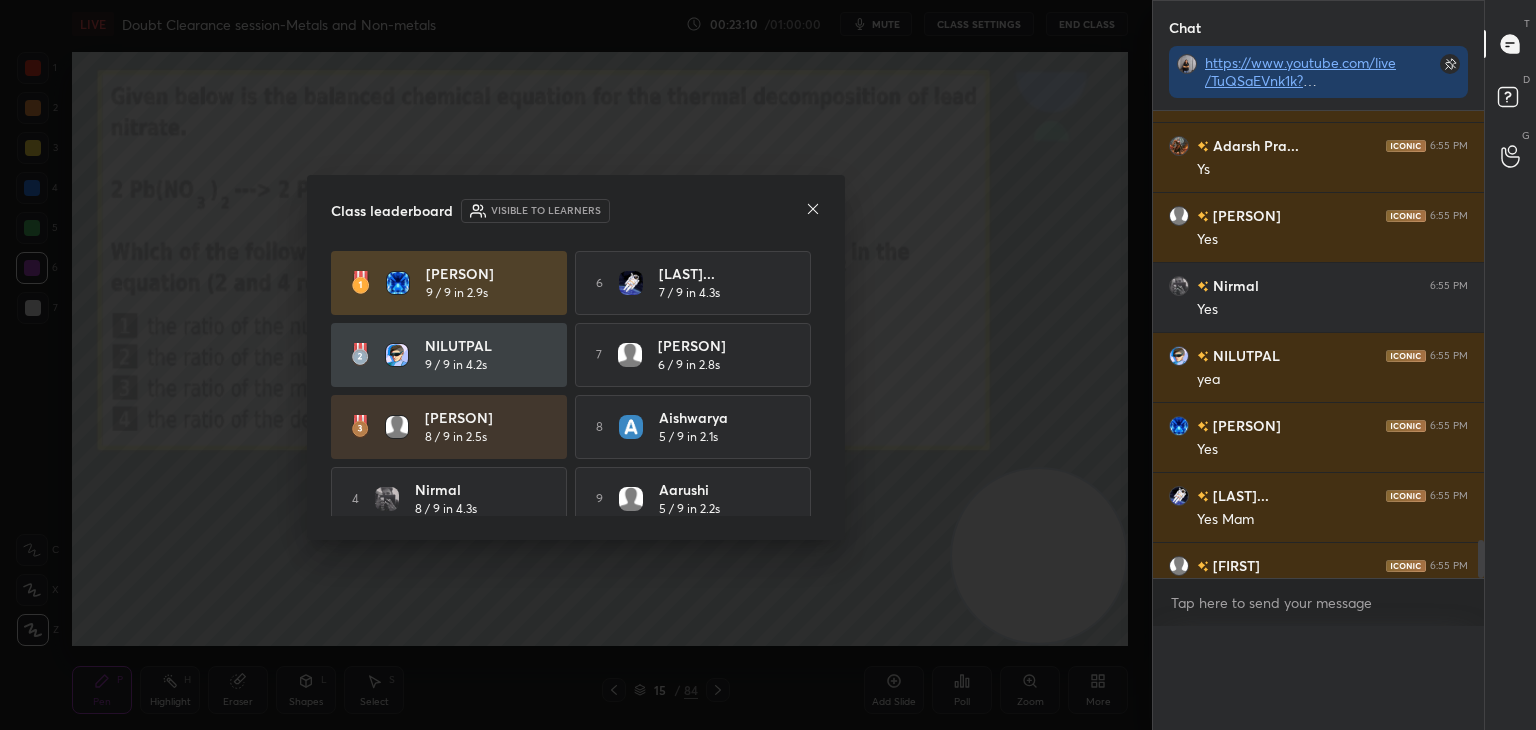 scroll, scrollTop: 0, scrollLeft: 0, axis: both 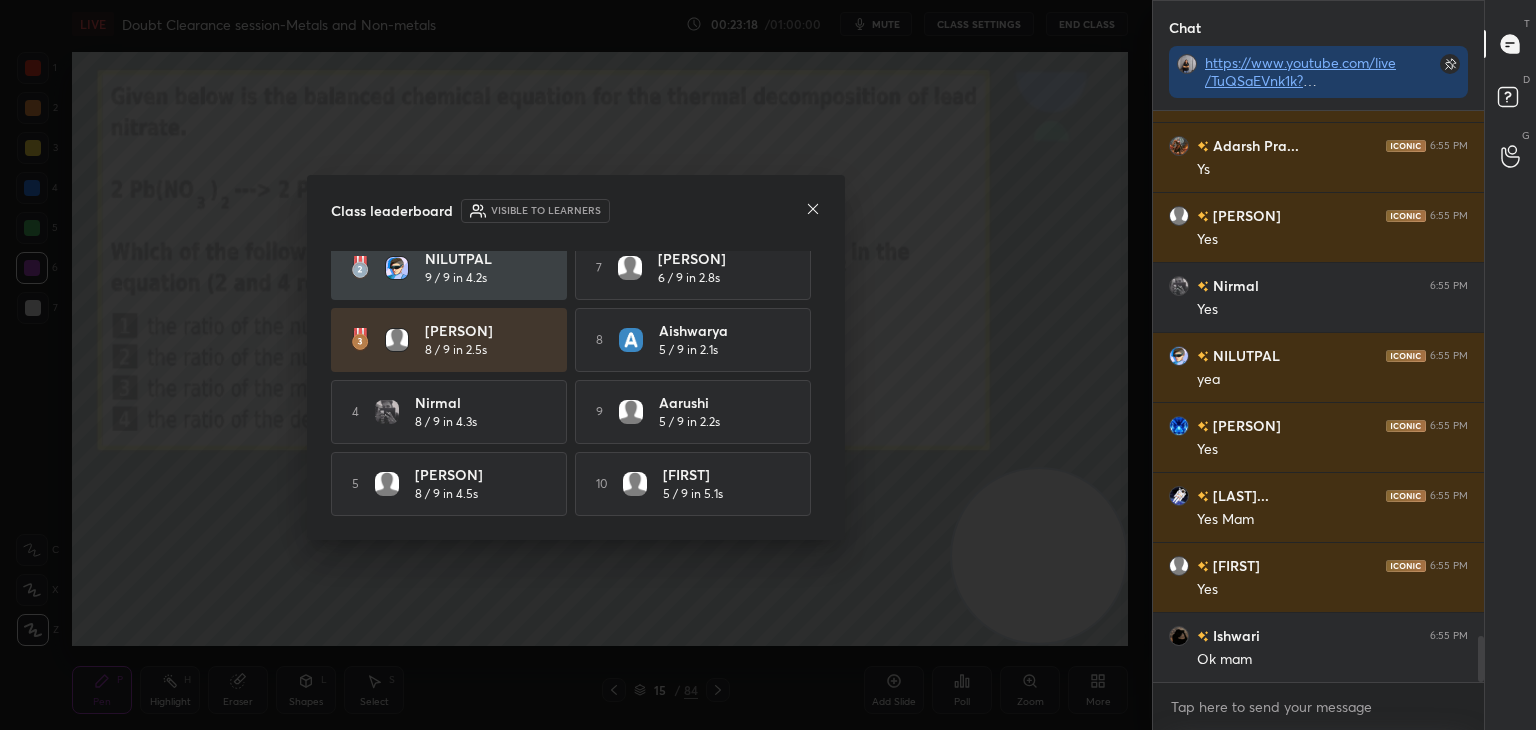 click 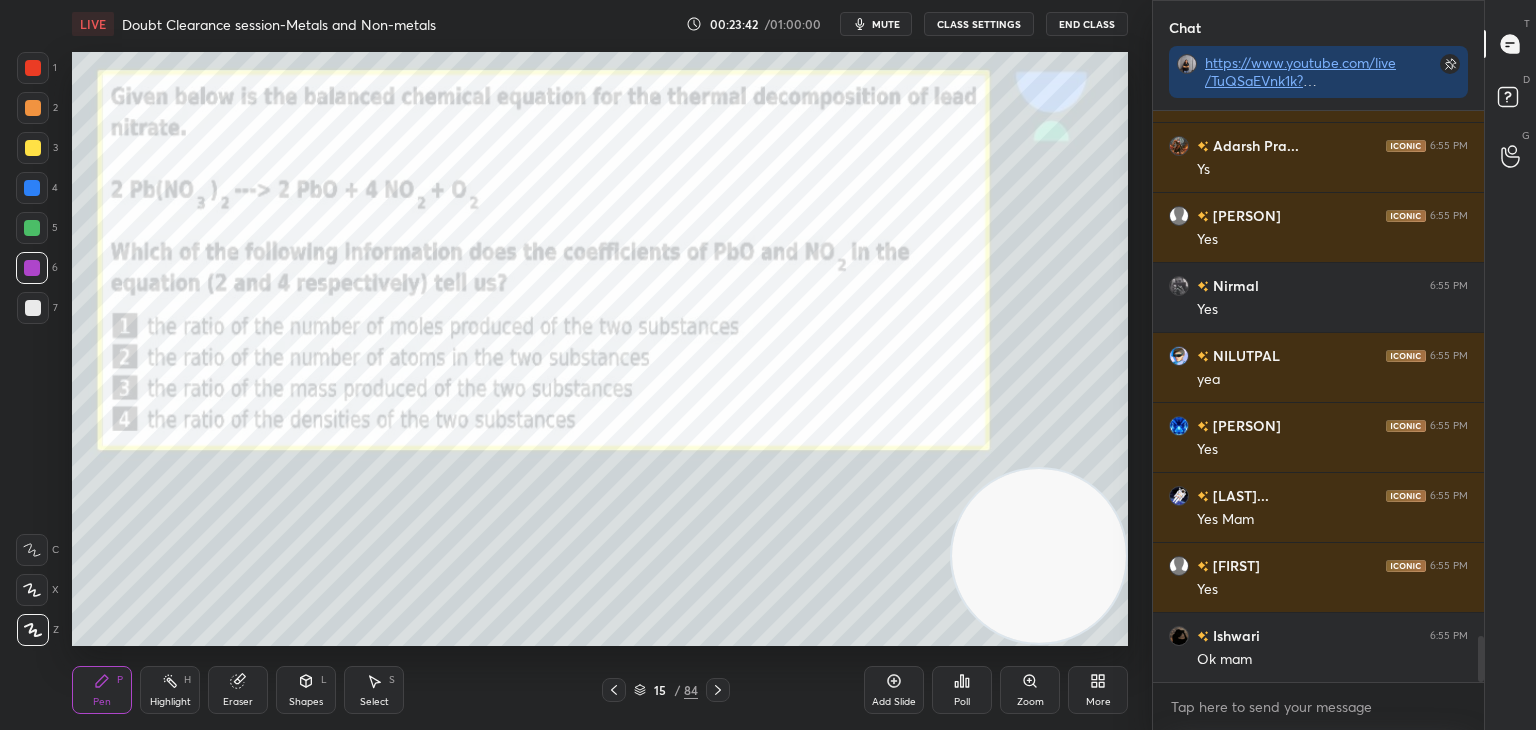 click 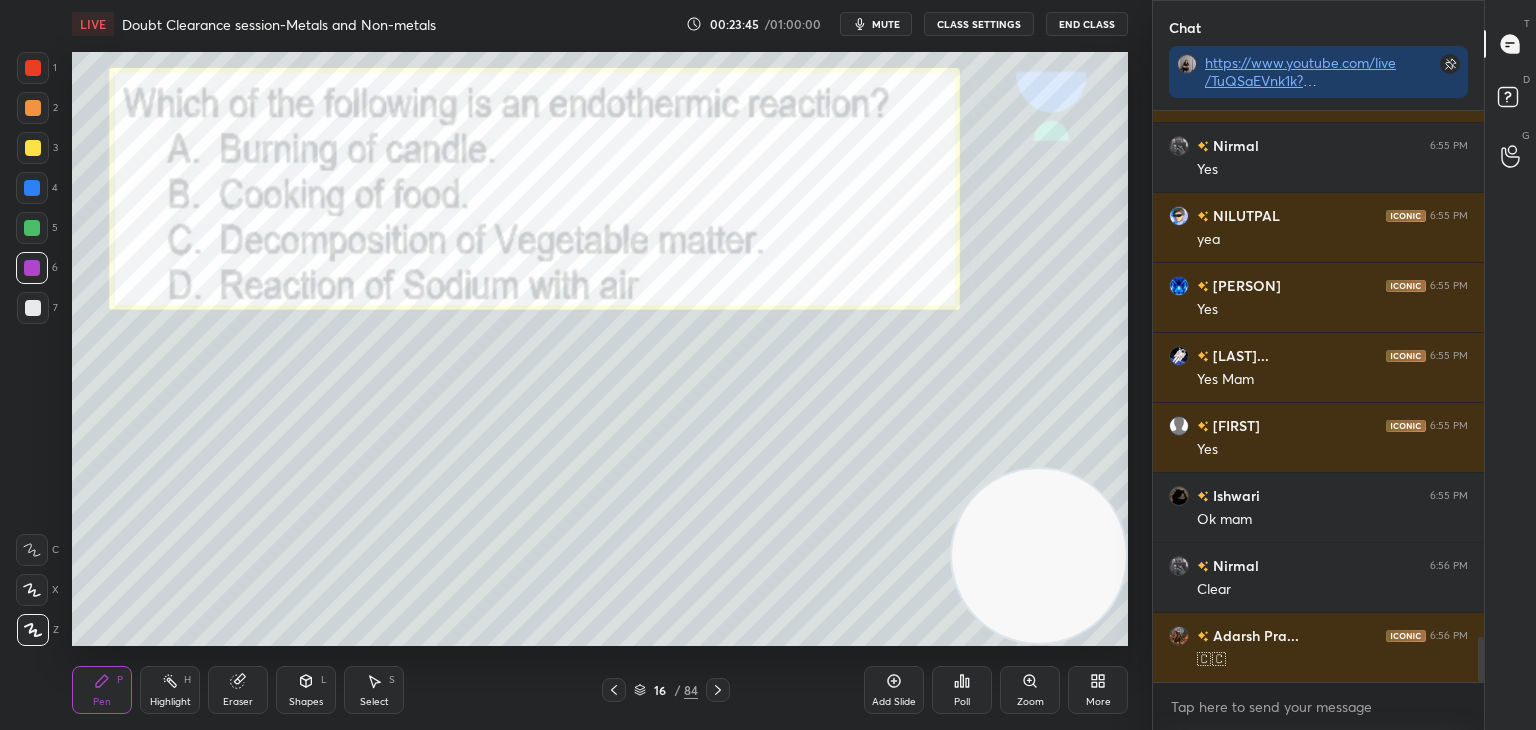 scroll, scrollTop: 6734, scrollLeft: 0, axis: vertical 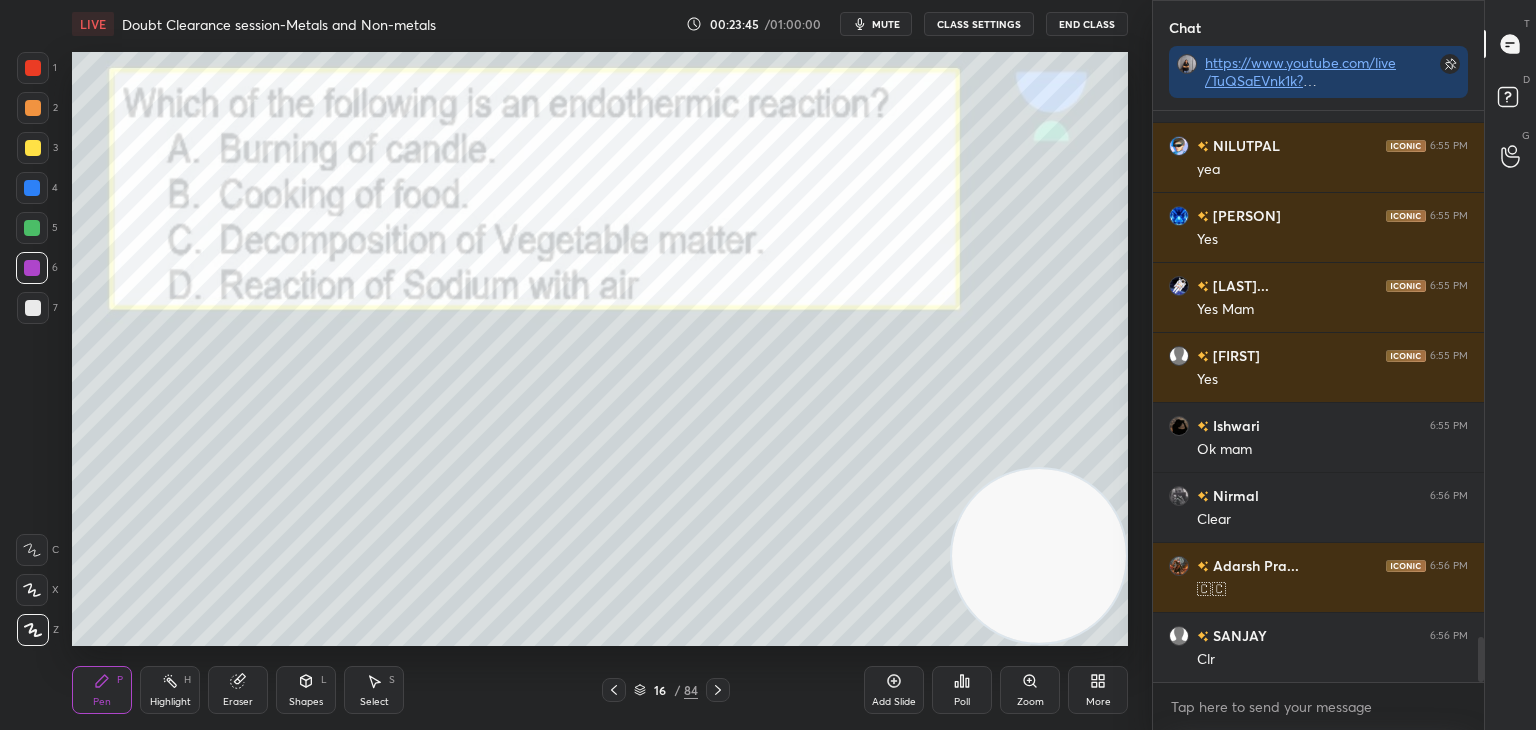 click on "Poll" at bounding box center (962, 690) 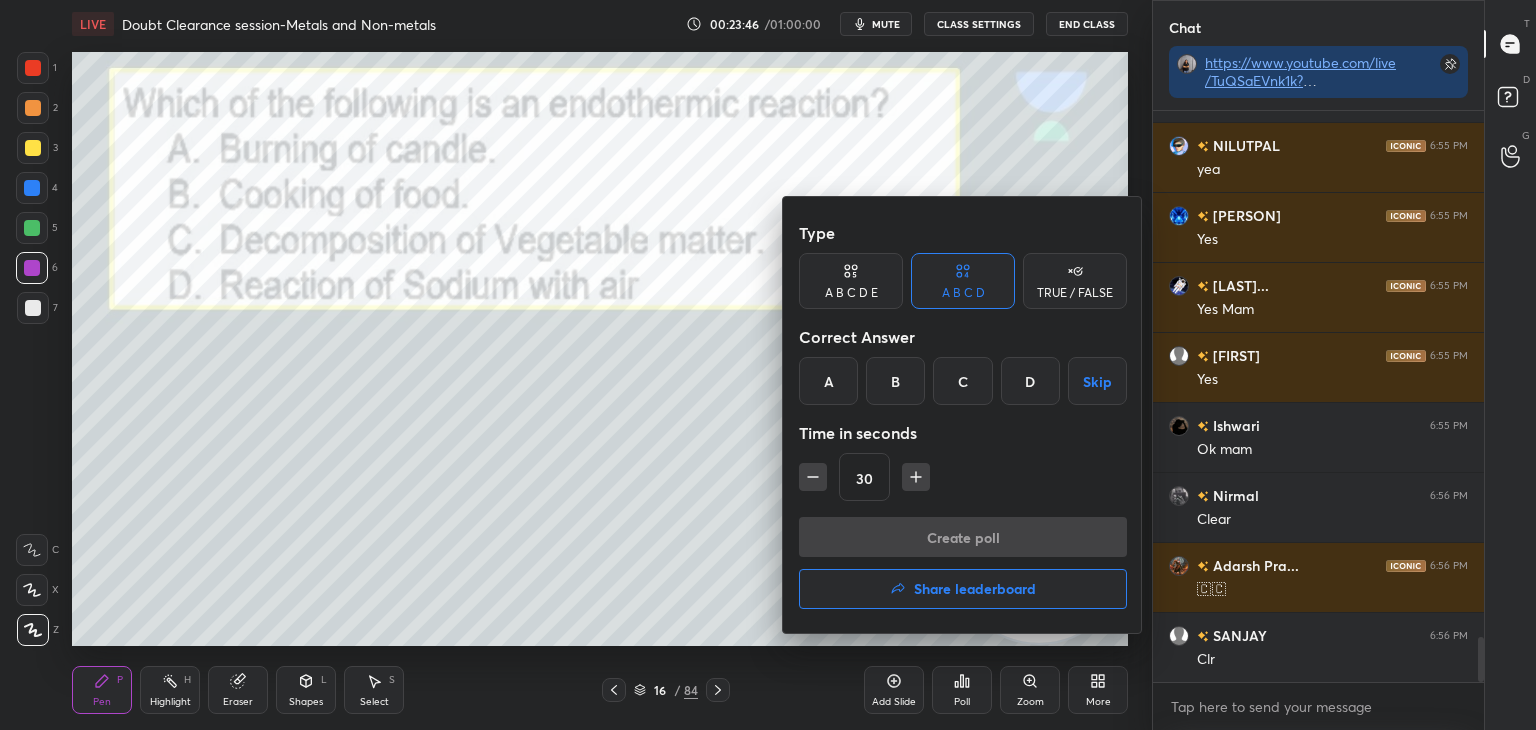click on "B" at bounding box center [895, 381] 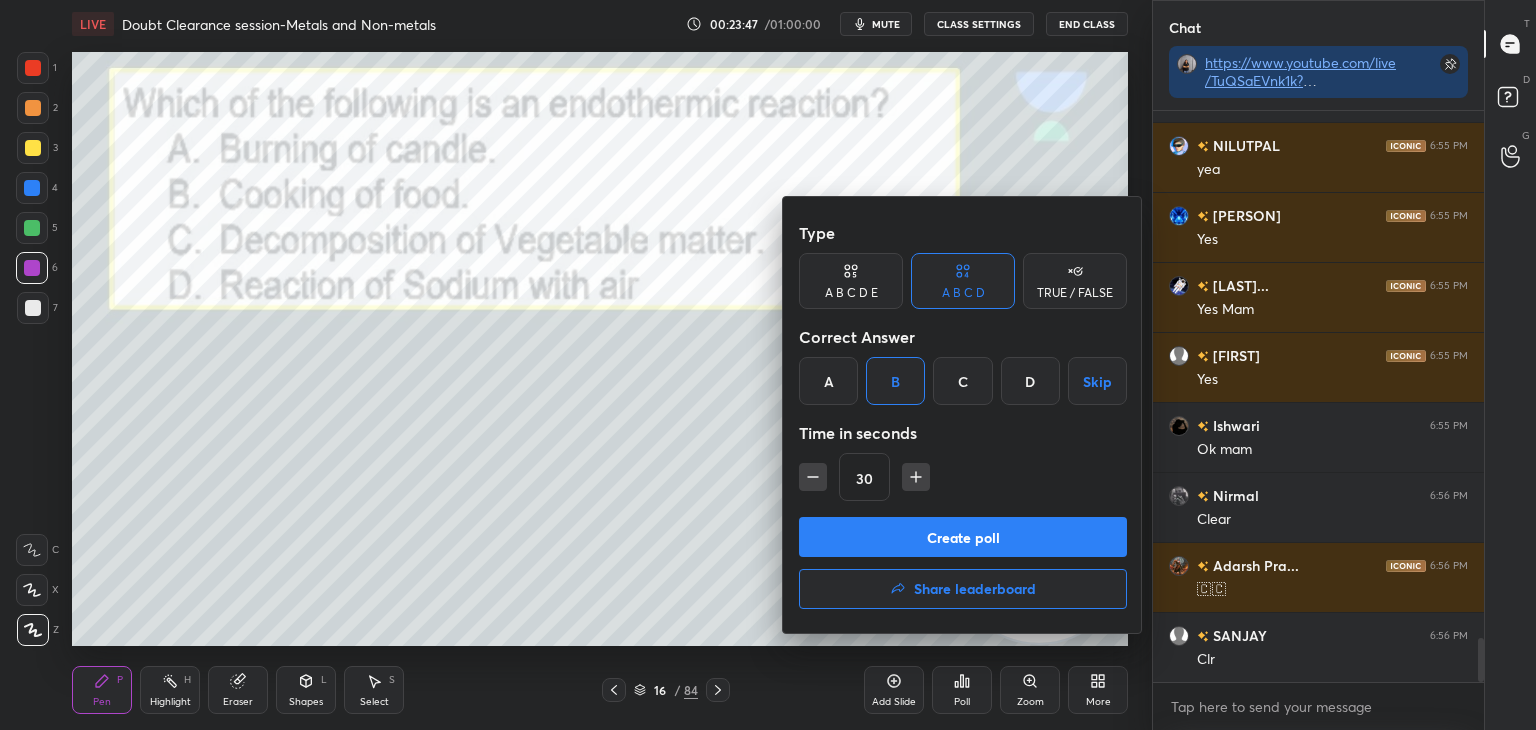 scroll, scrollTop: 6804, scrollLeft: 0, axis: vertical 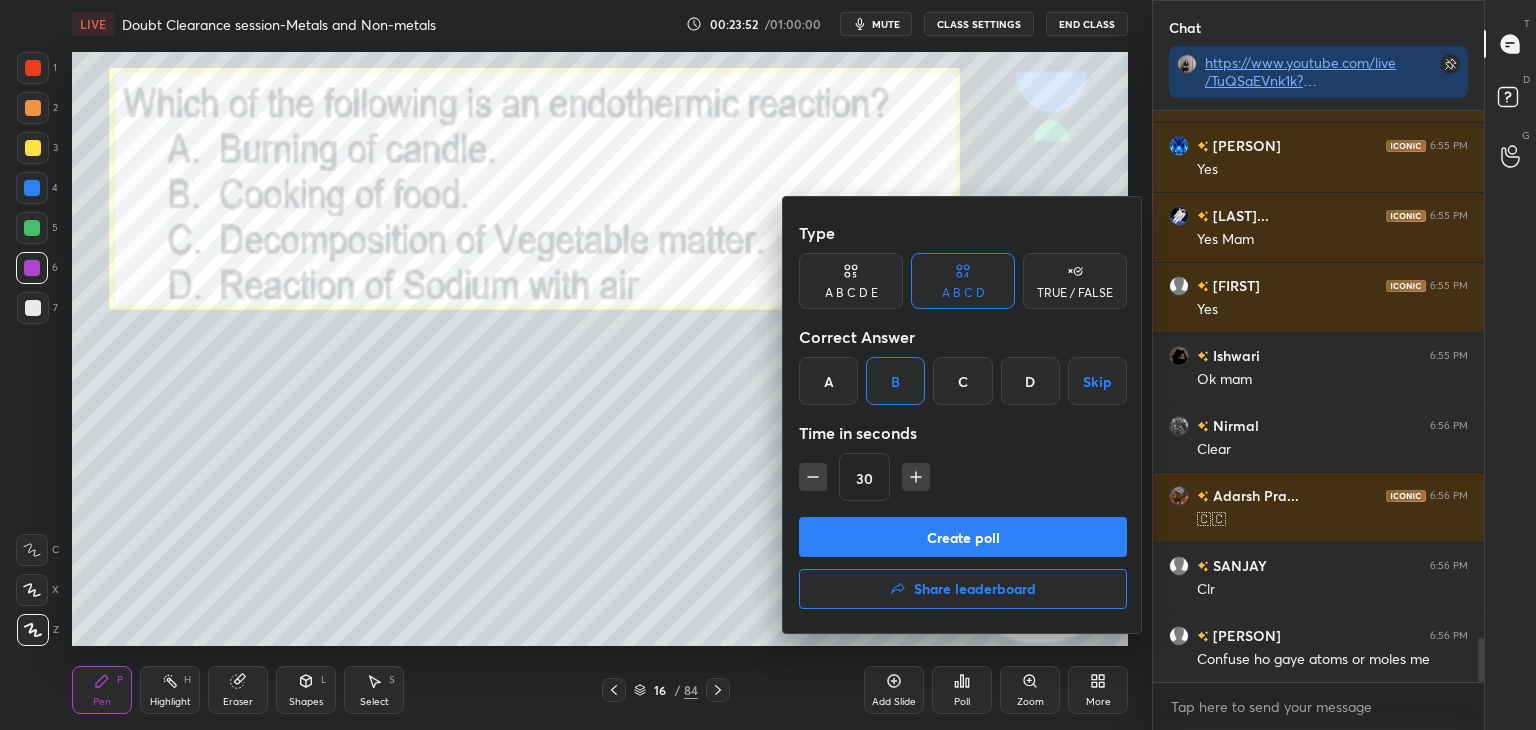 click on "Create poll" at bounding box center (963, 537) 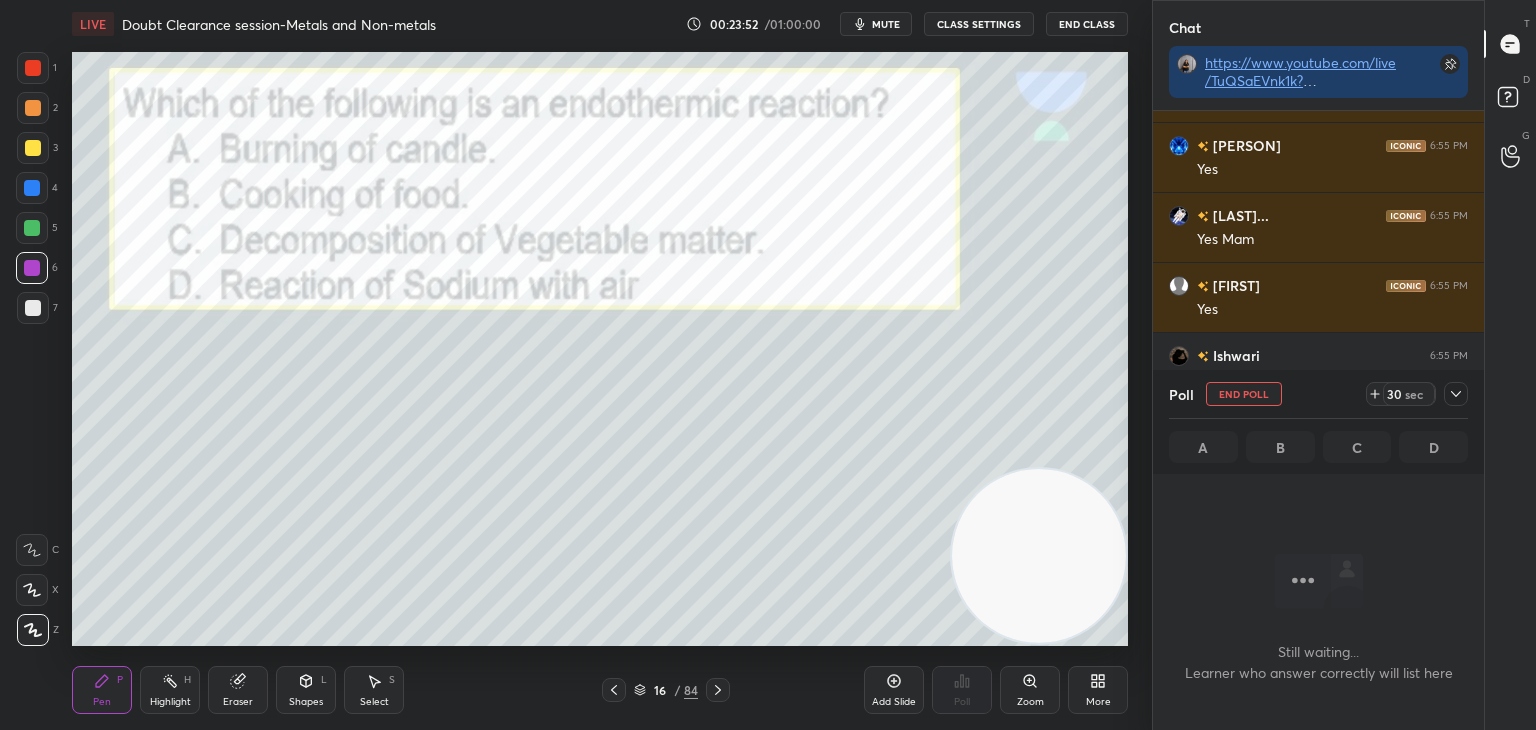 scroll, scrollTop: 468, scrollLeft: 325, axis: both 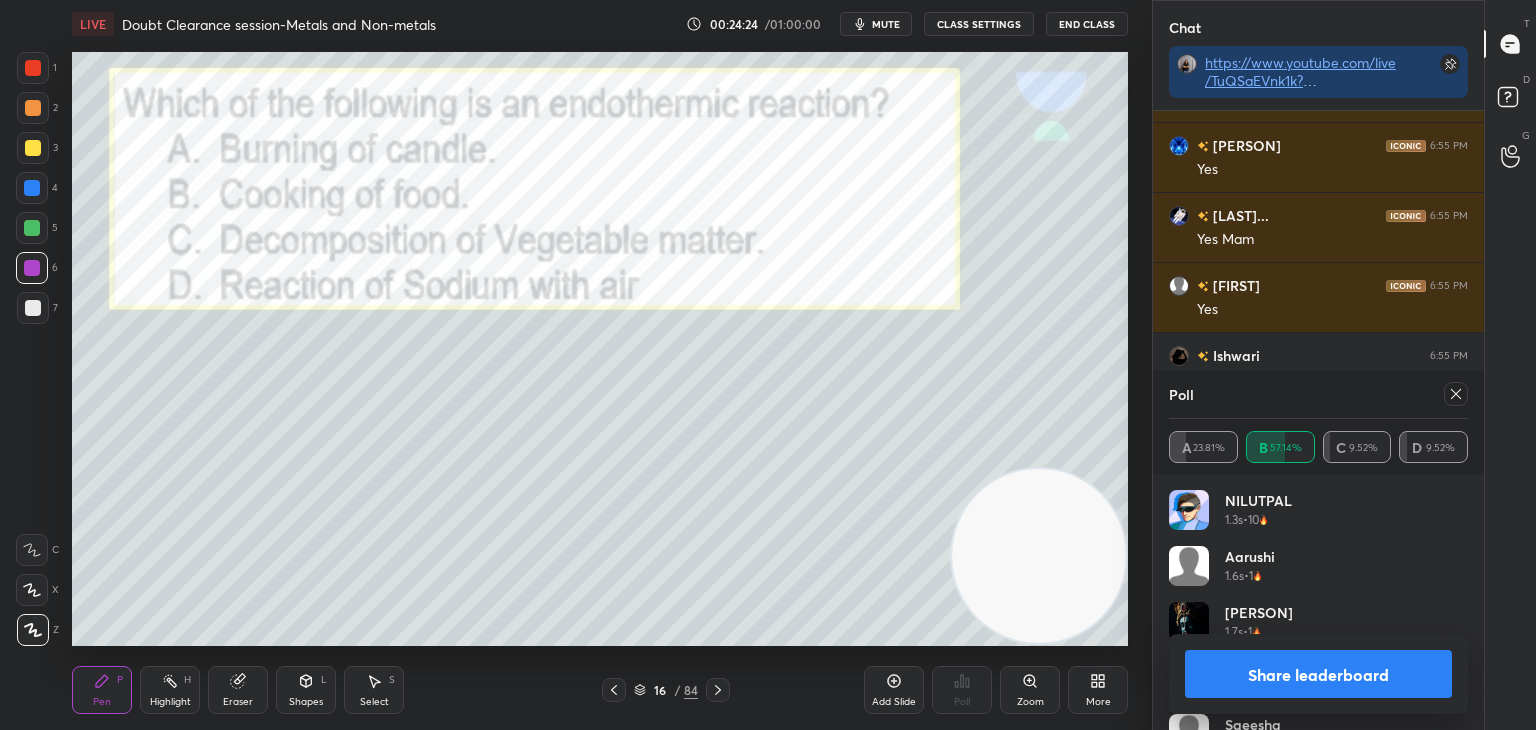 click on "Share leaderboard" at bounding box center (1318, 674) 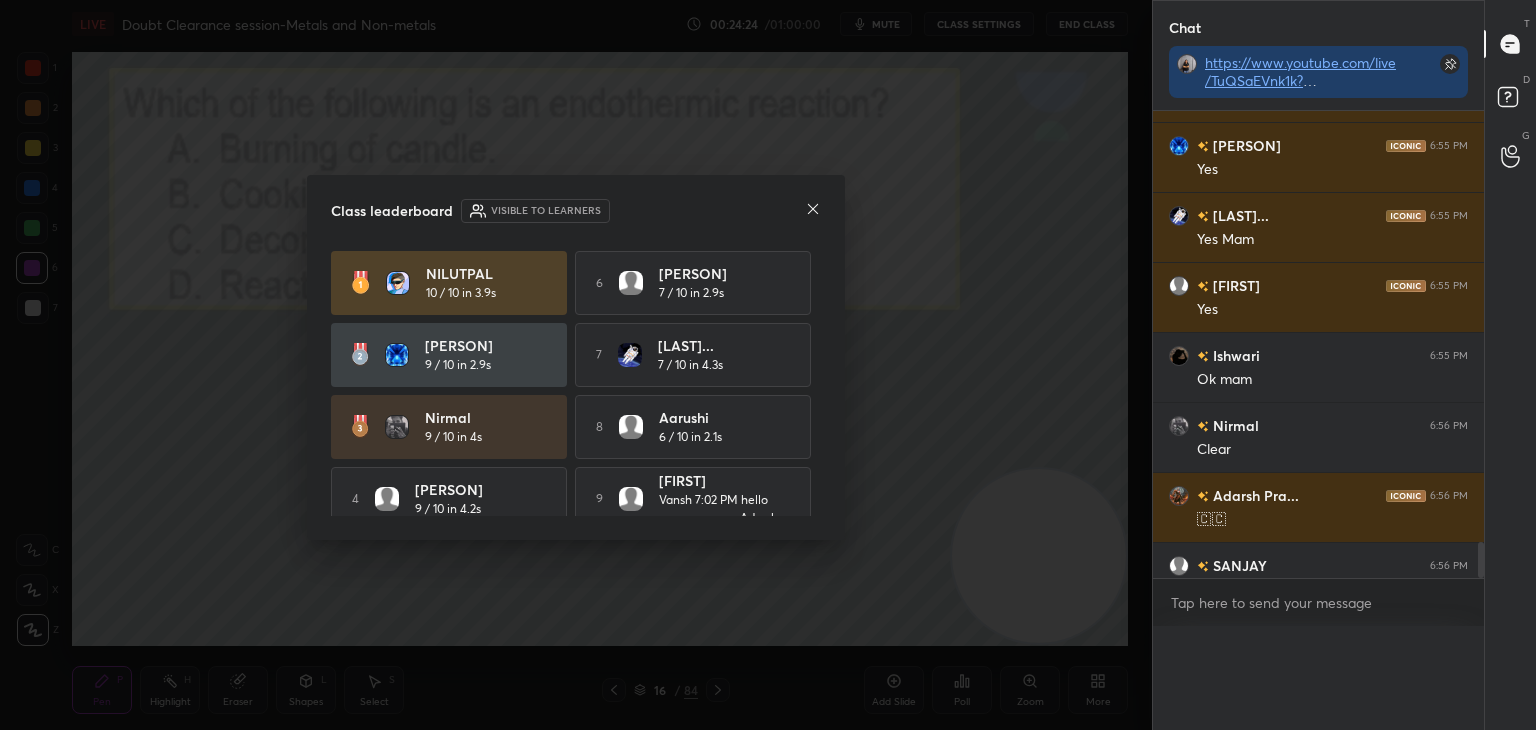 scroll, scrollTop: 0, scrollLeft: 0, axis: both 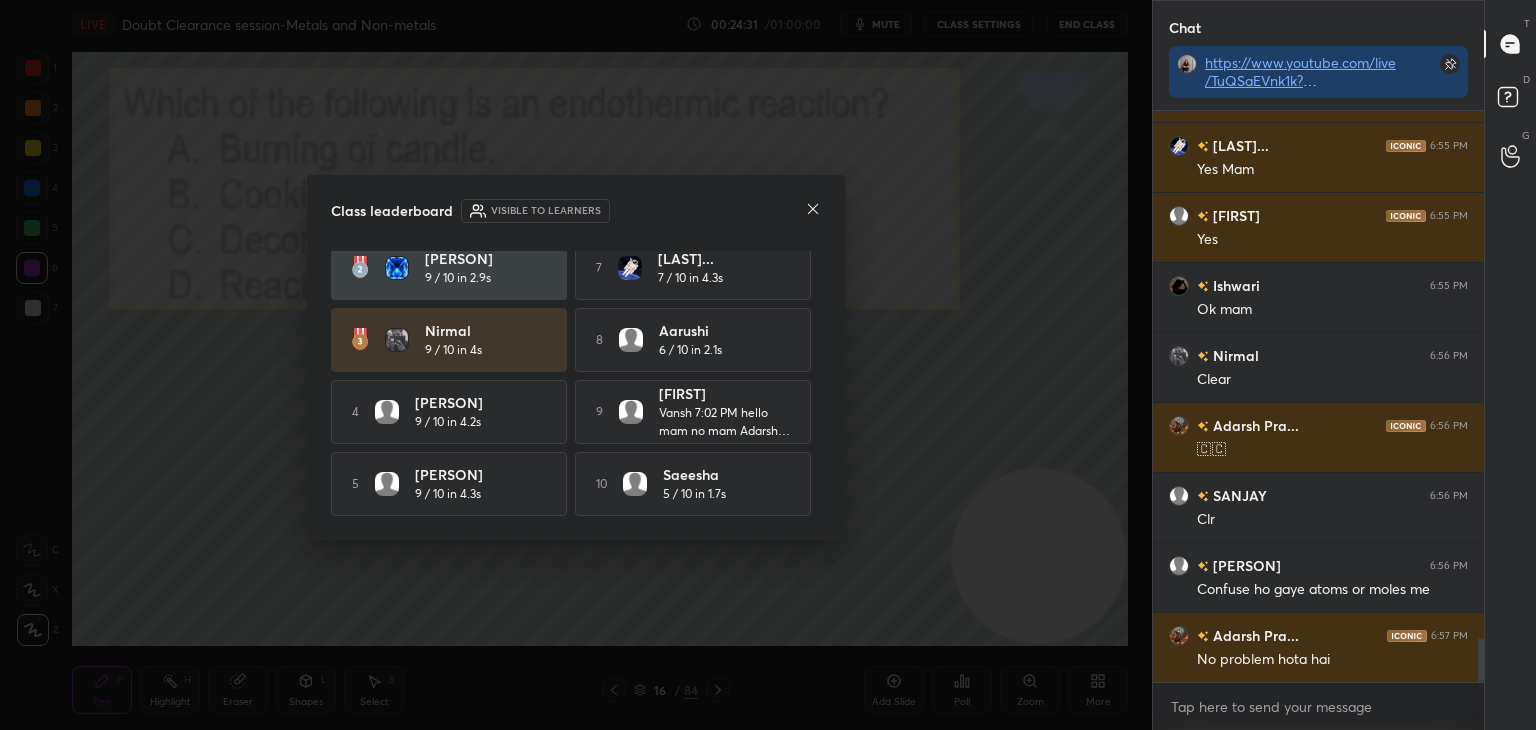 click 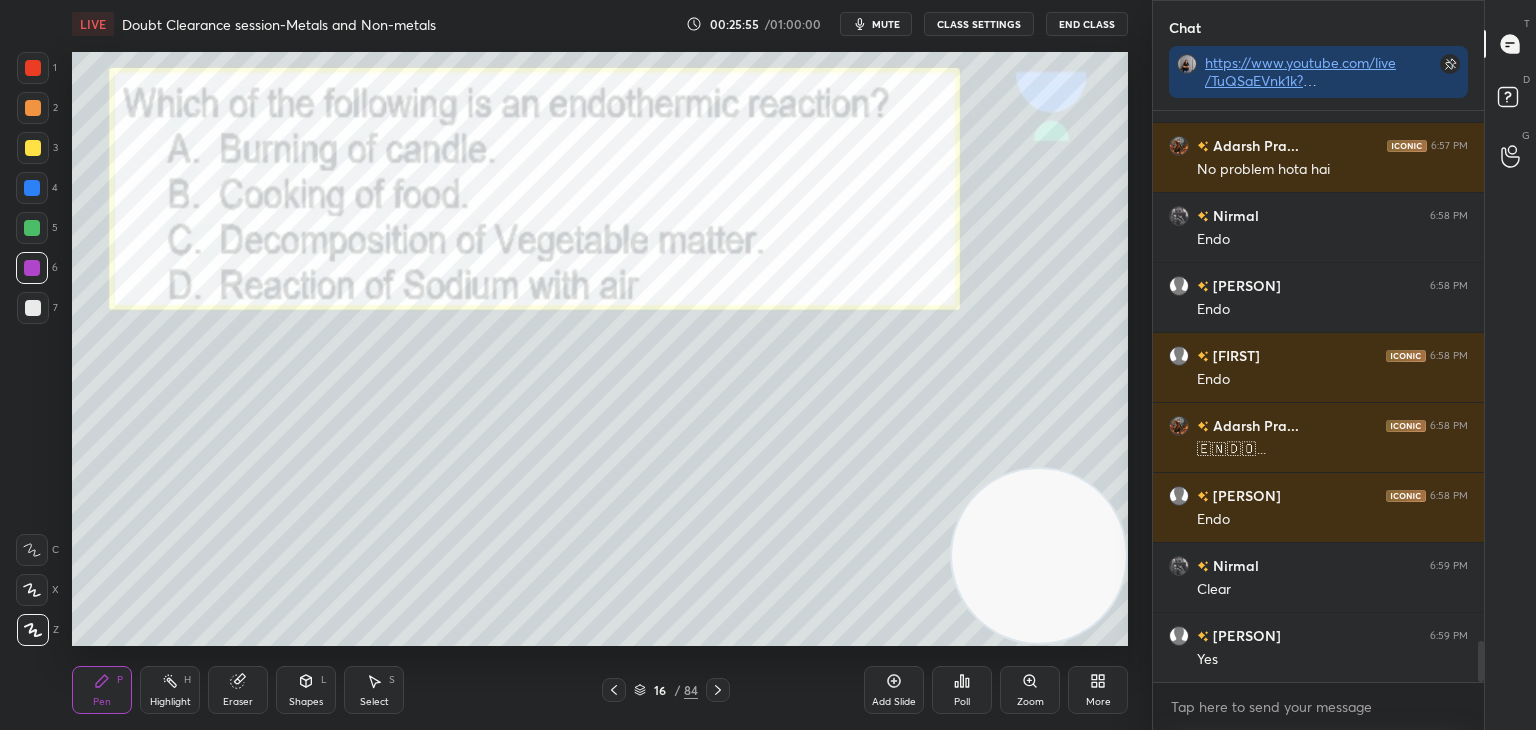 scroll, scrollTop: 7434, scrollLeft: 0, axis: vertical 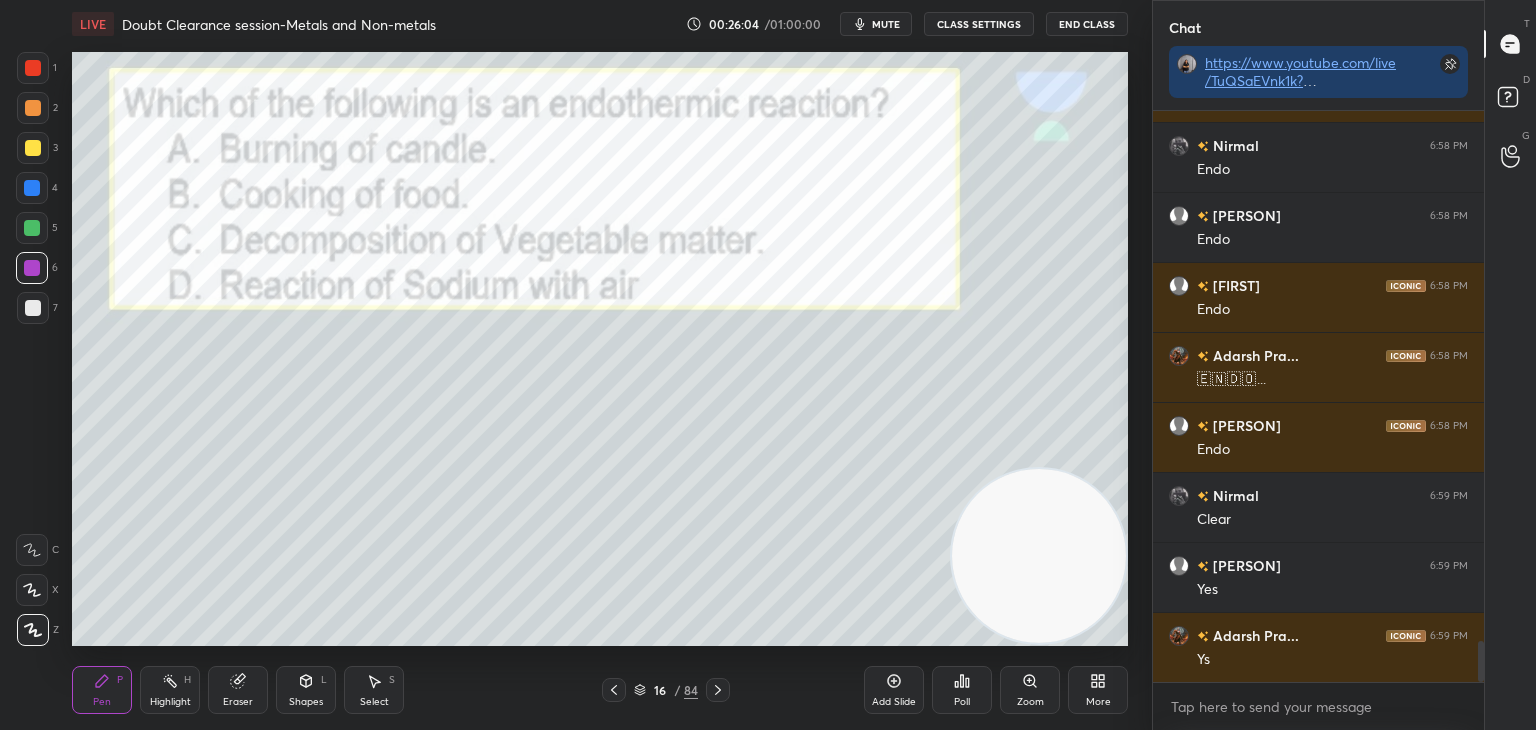 click 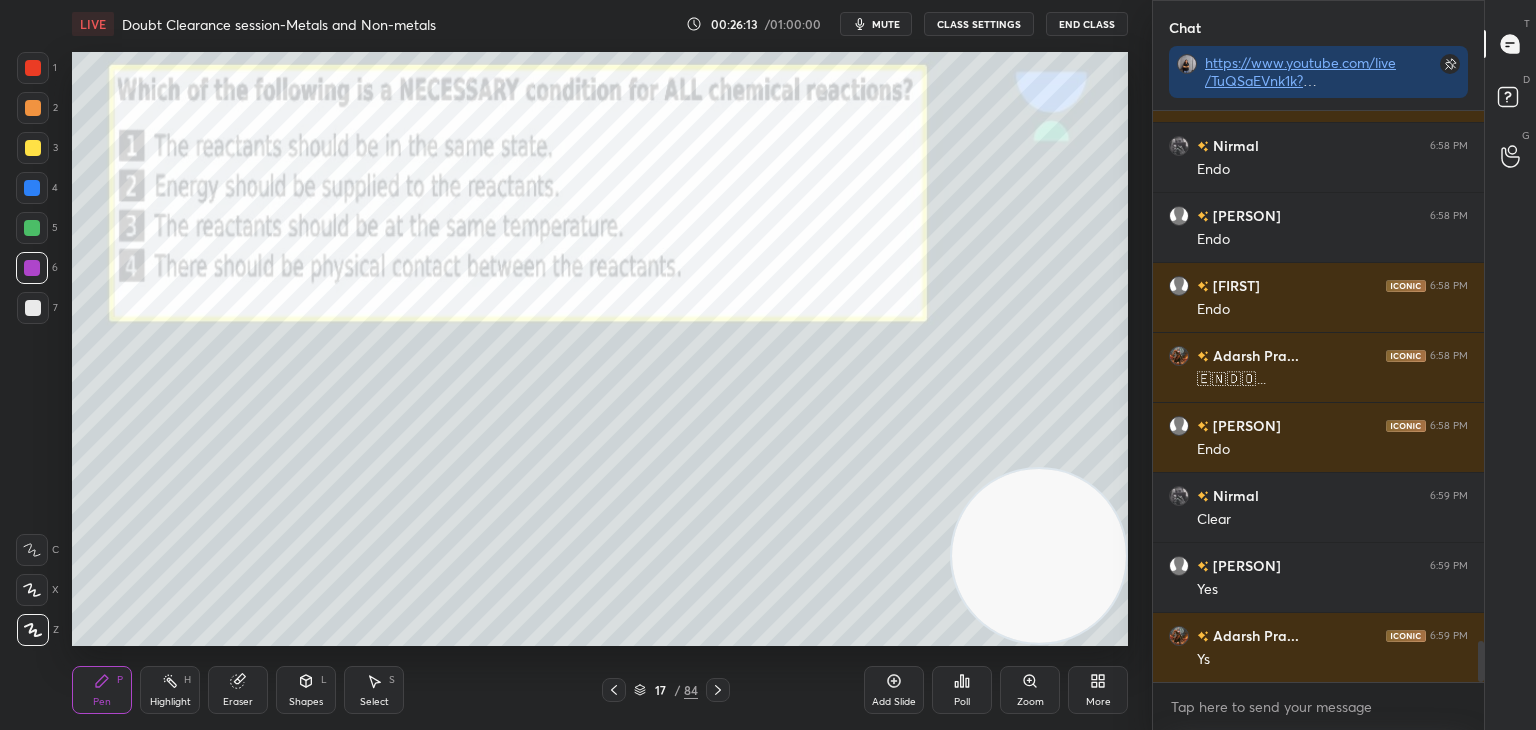 click on "Poll" at bounding box center [962, 690] 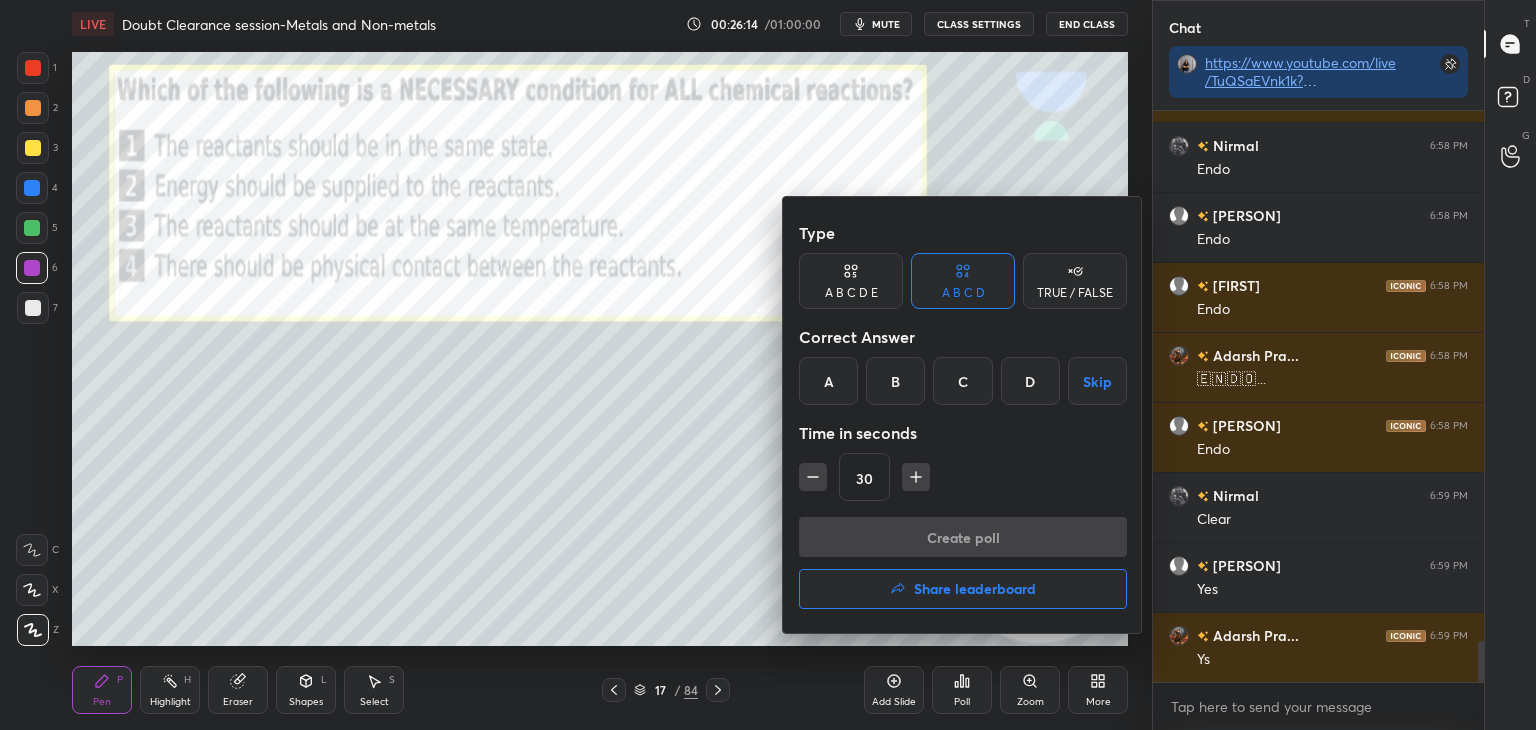 click on "D" at bounding box center [1030, 381] 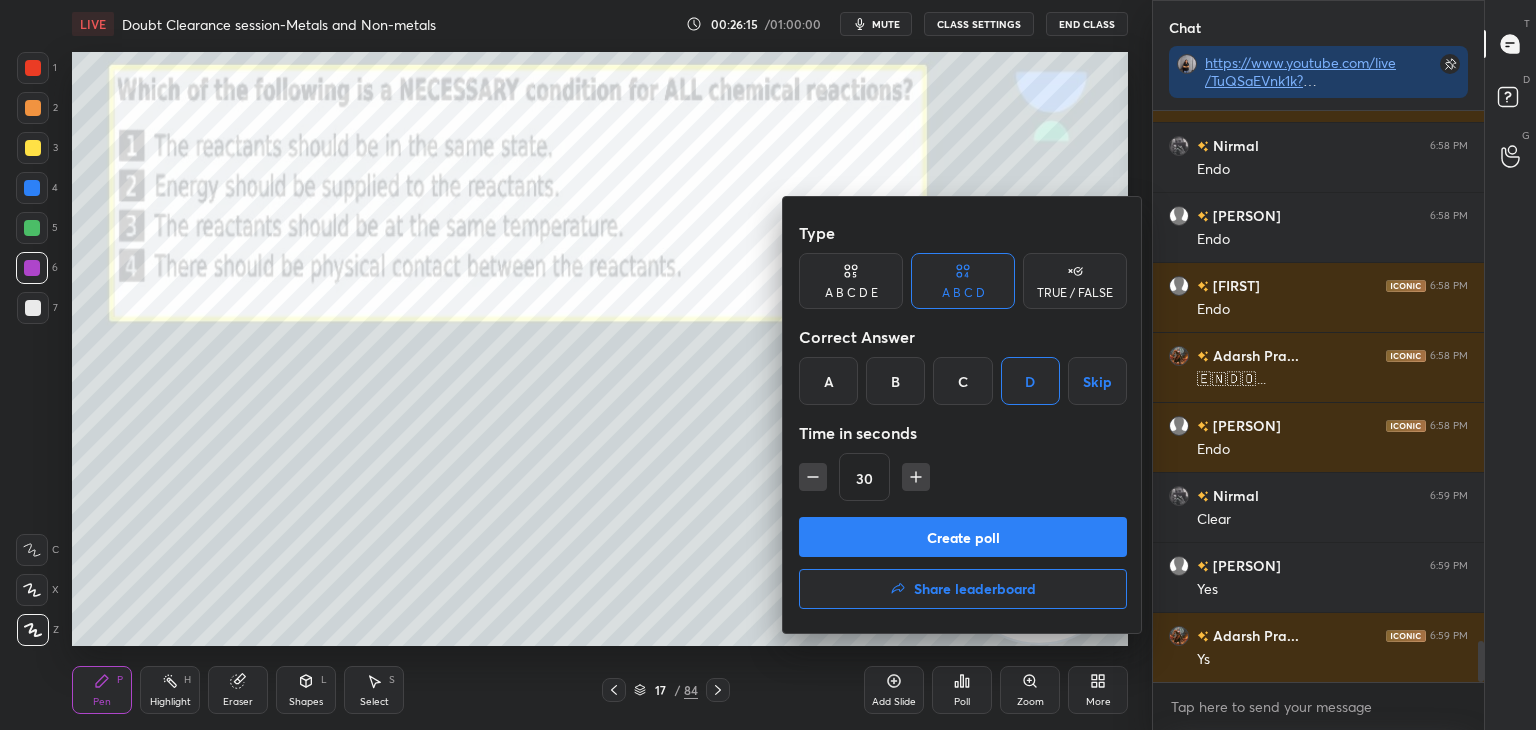 click on "Create poll" at bounding box center (963, 537) 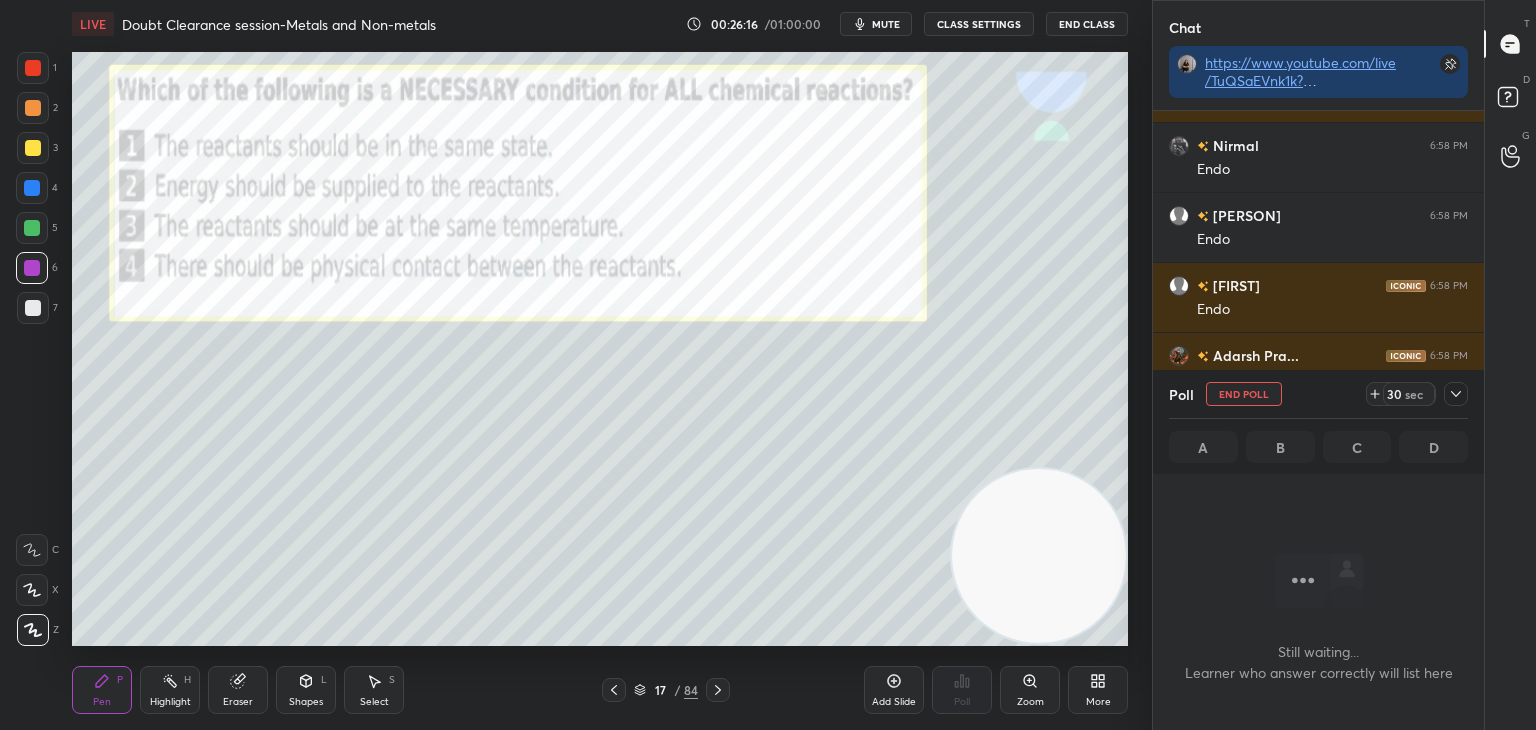 scroll, scrollTop: 472, scrollLeft: 325, axis: both 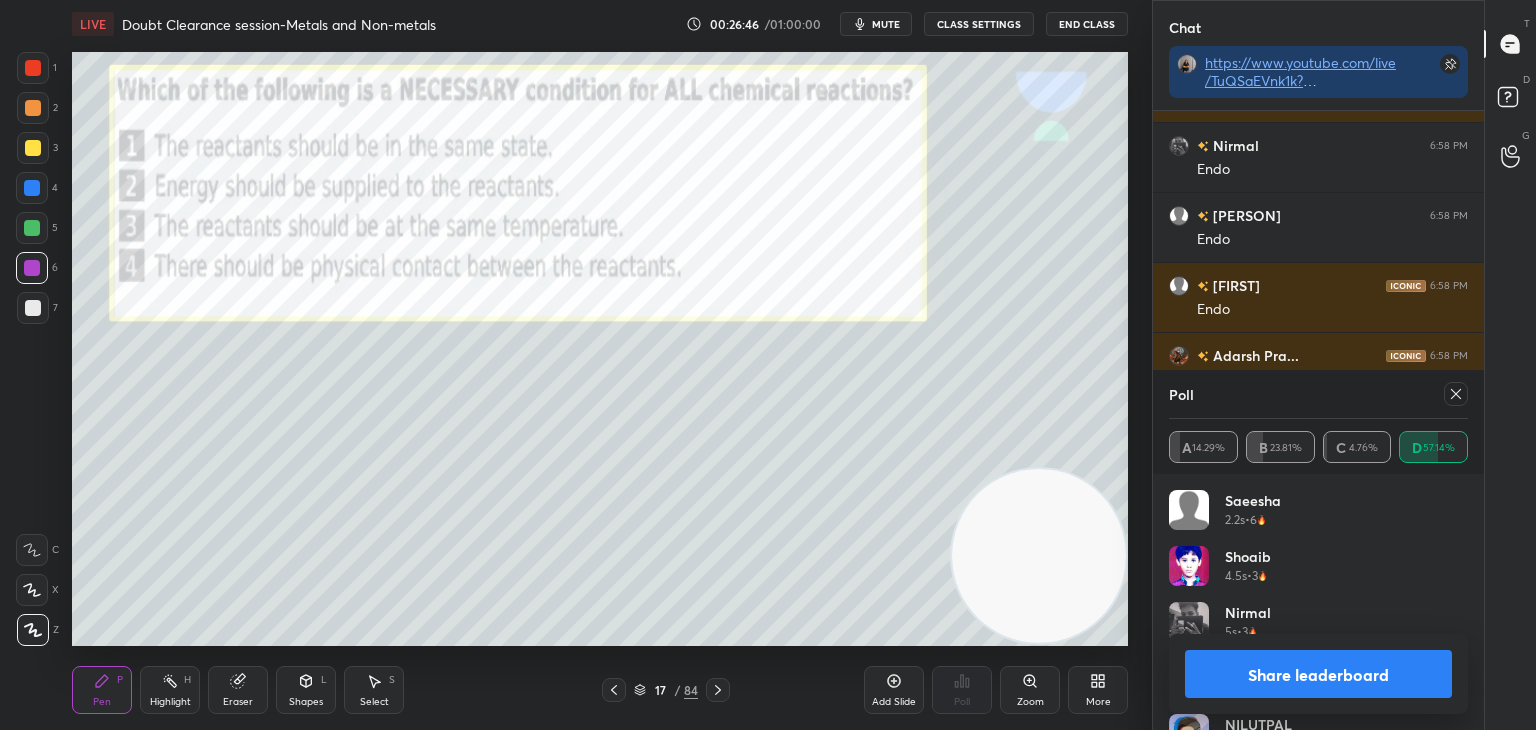 click on "Share leaderboard" at bounding box center (1318, 674) 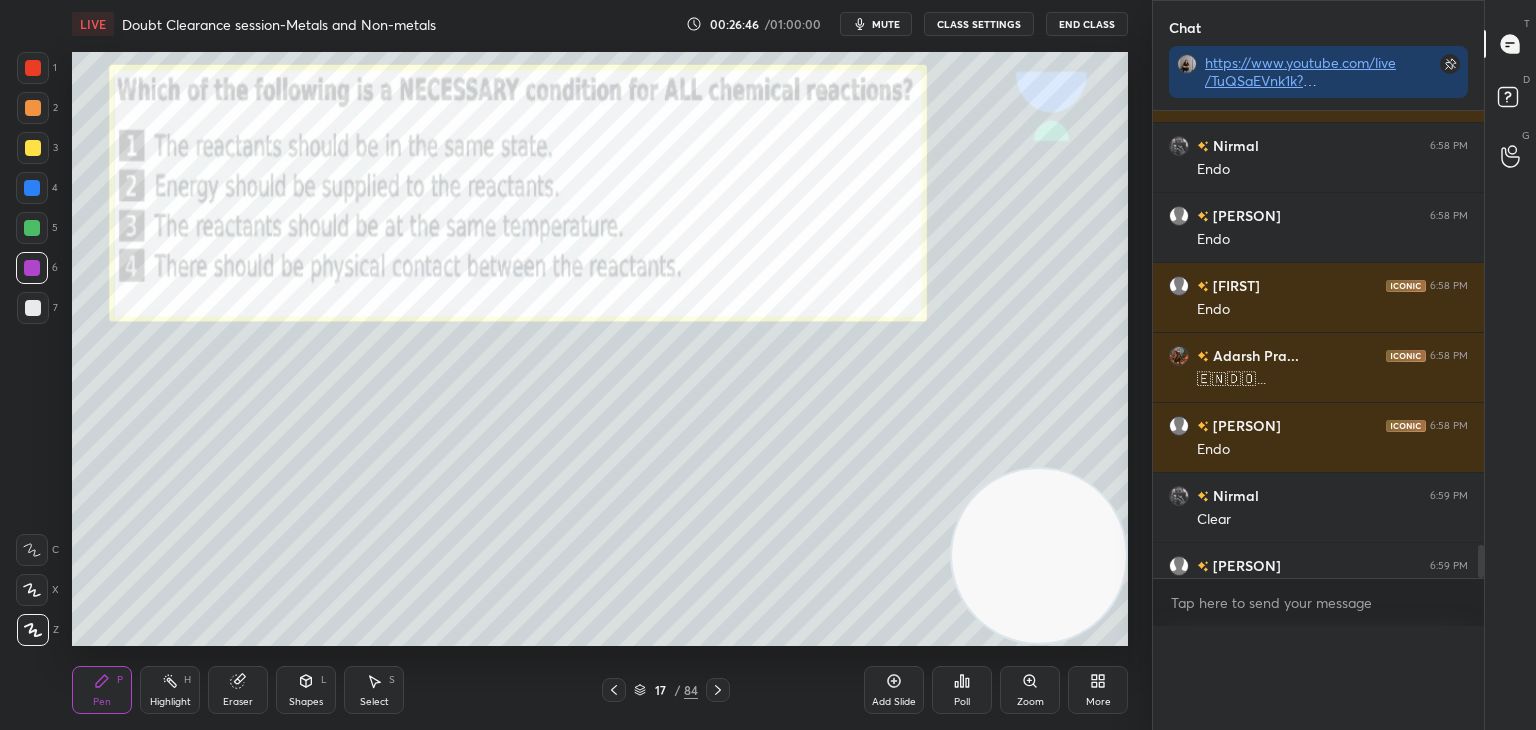 scroll, scrollTop: 88, scrollLeft: 293, axis: both 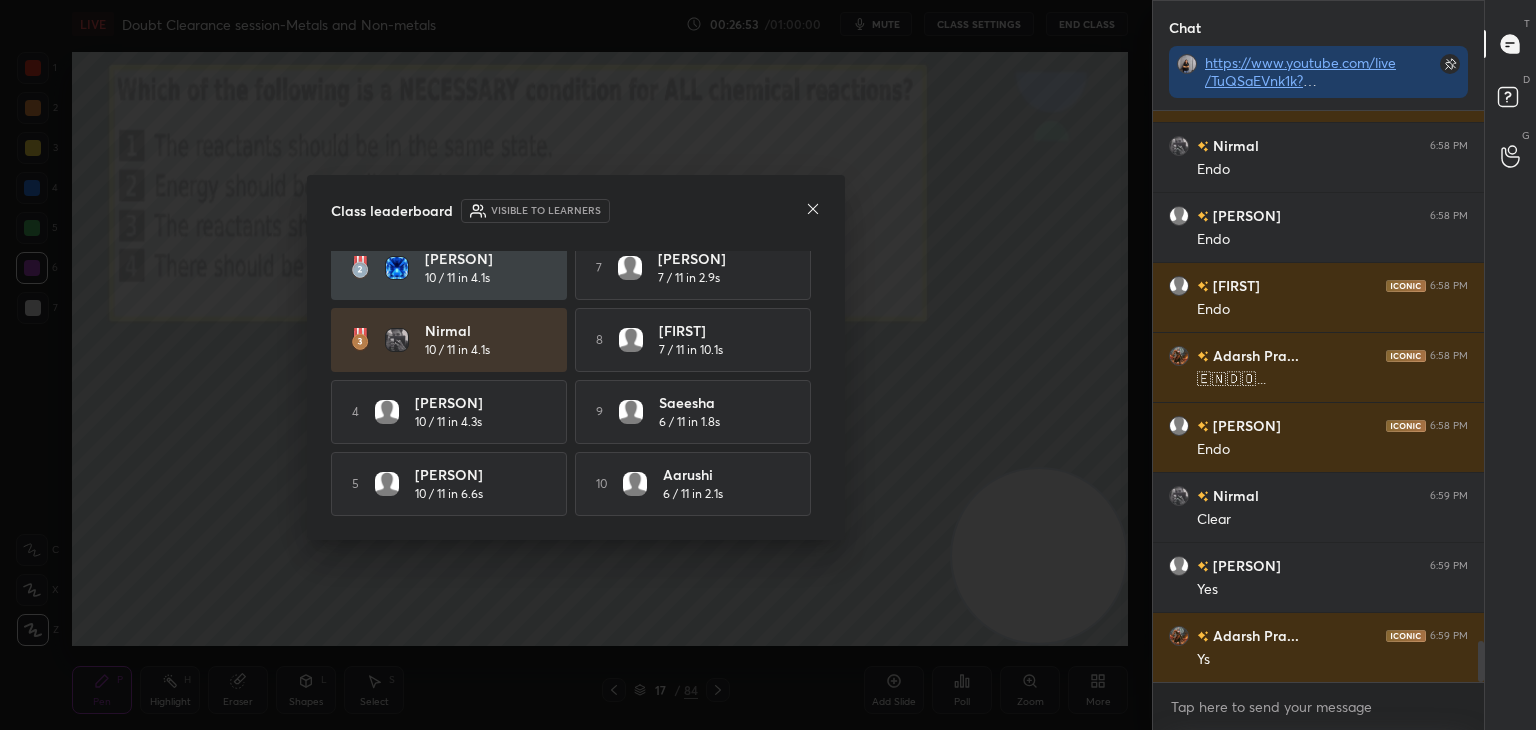 click 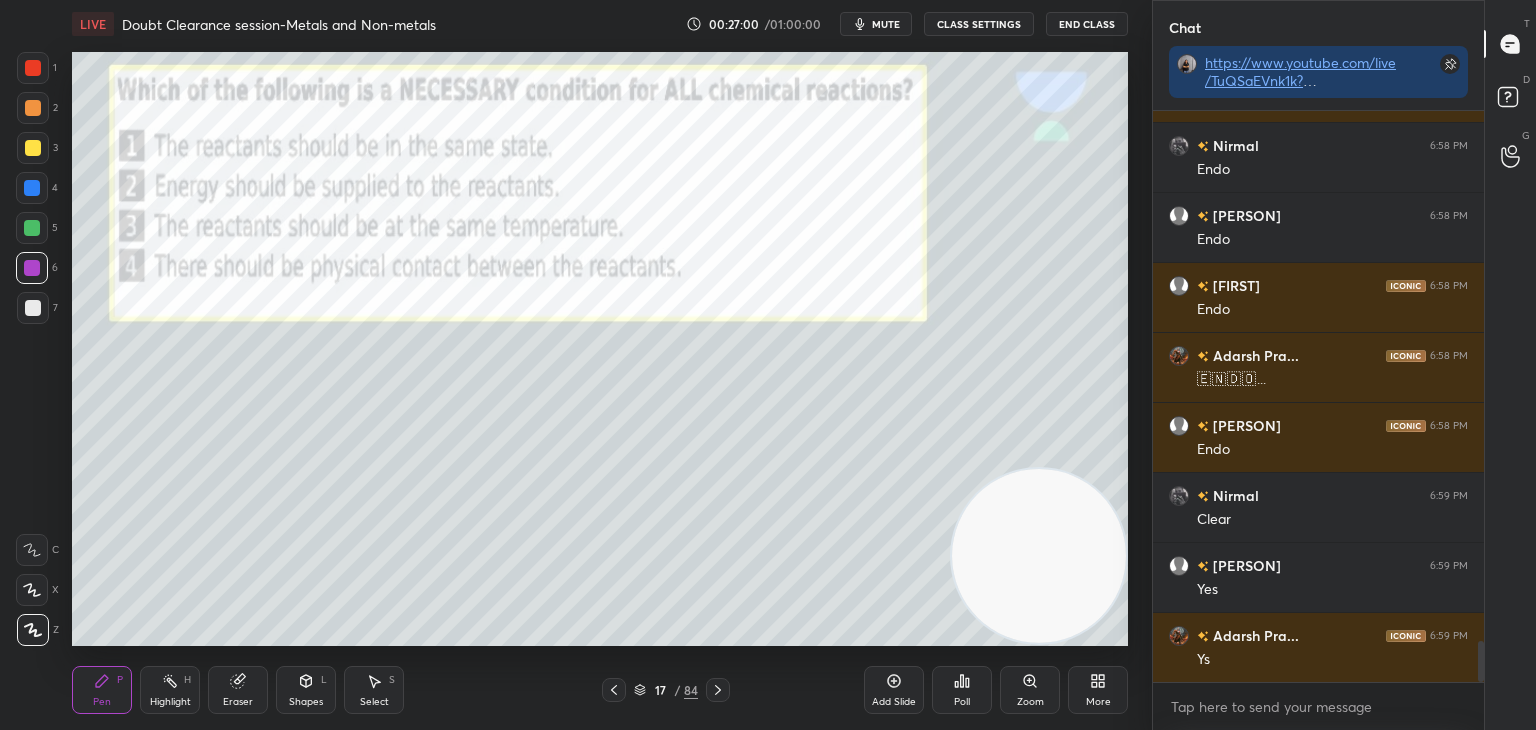 click 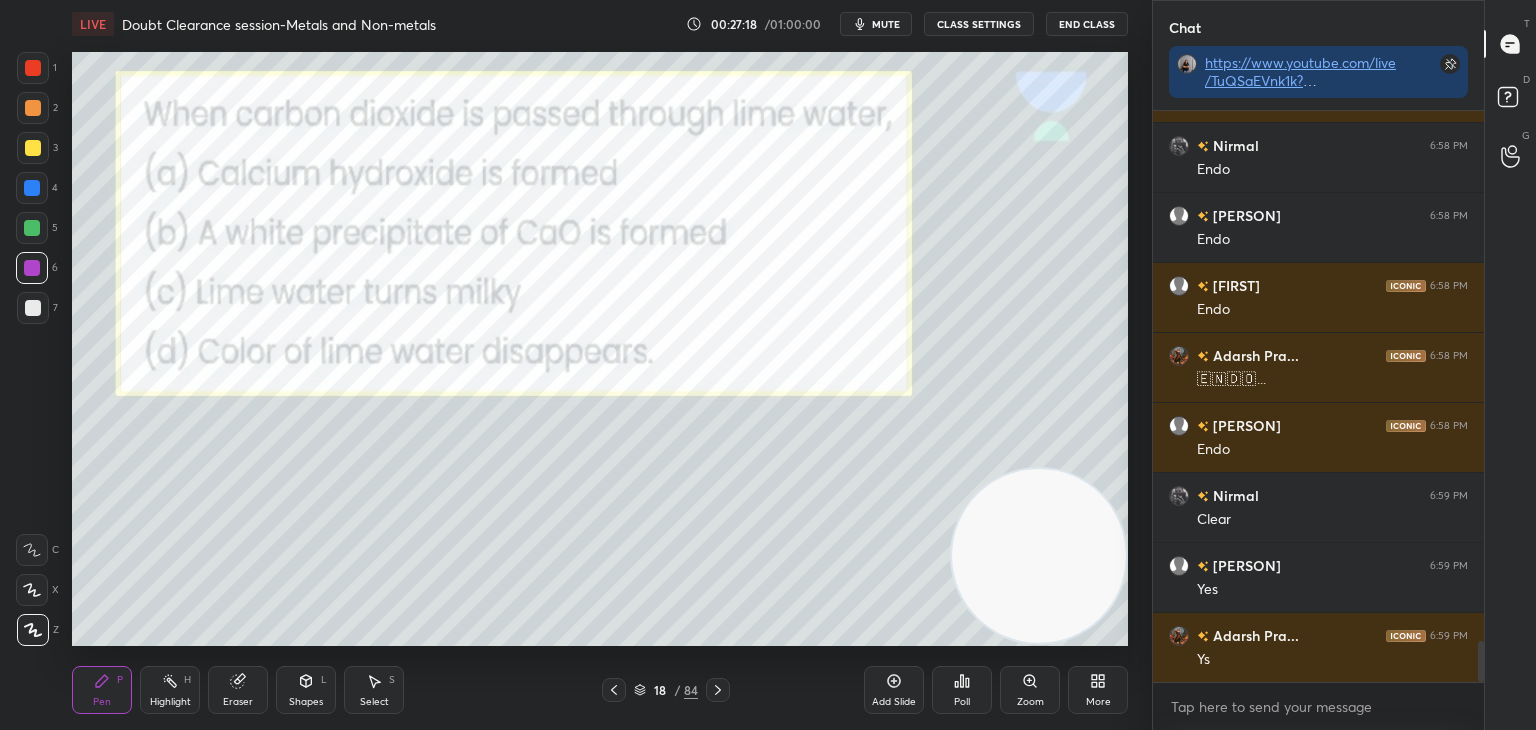 click on "Poll" at bounding box center (962, 690) 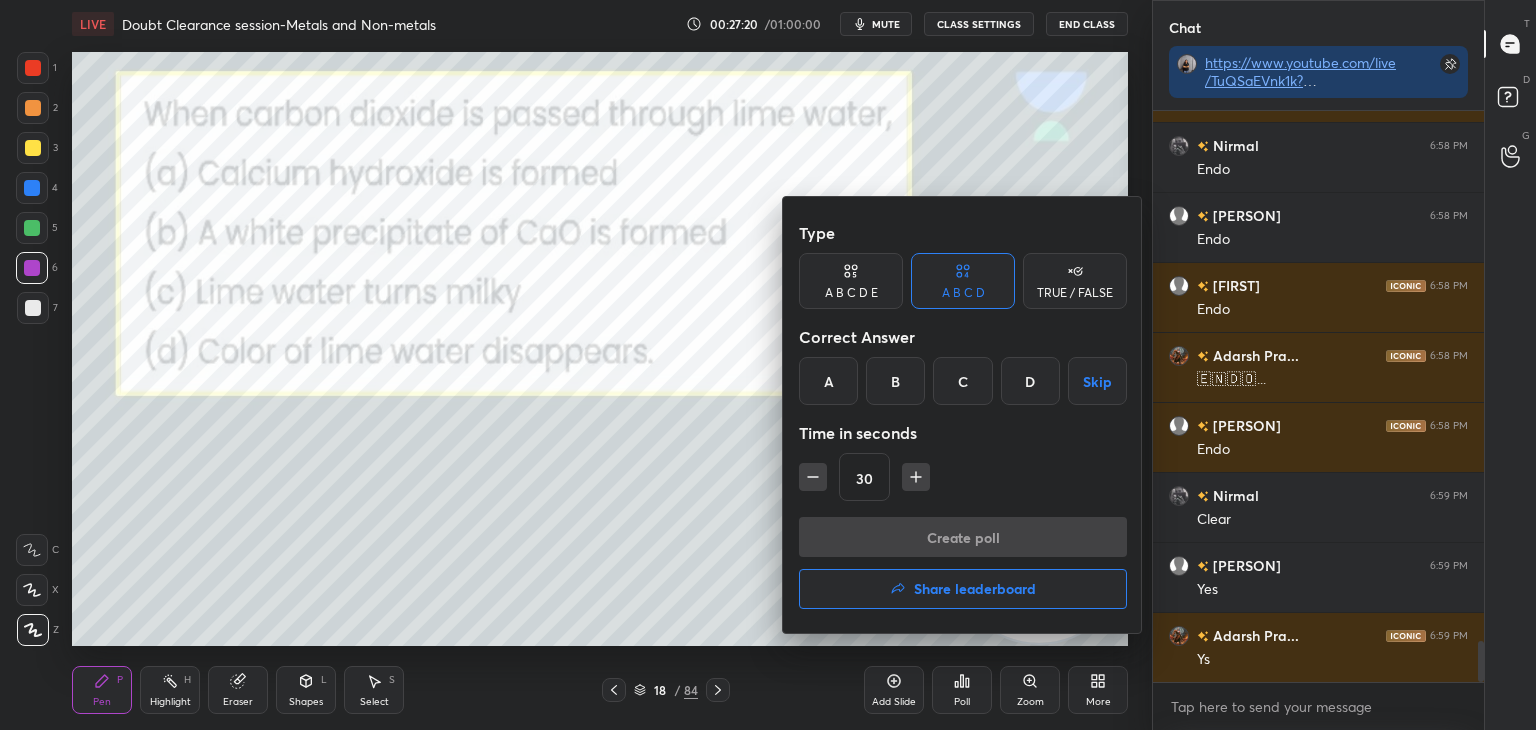click on "C" at bounding box center (962, 381) 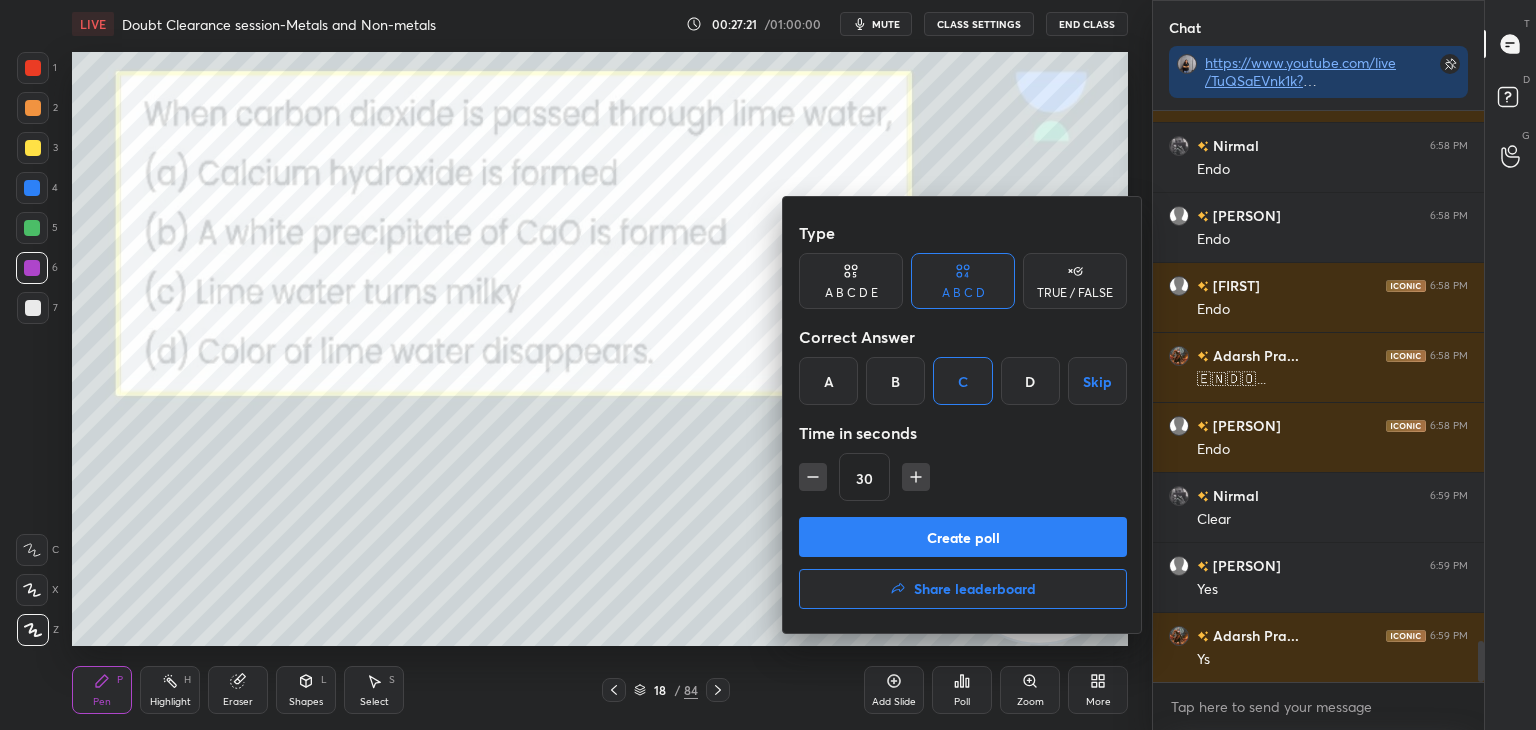 click on "Create poll" at bounding box center (963, 537) 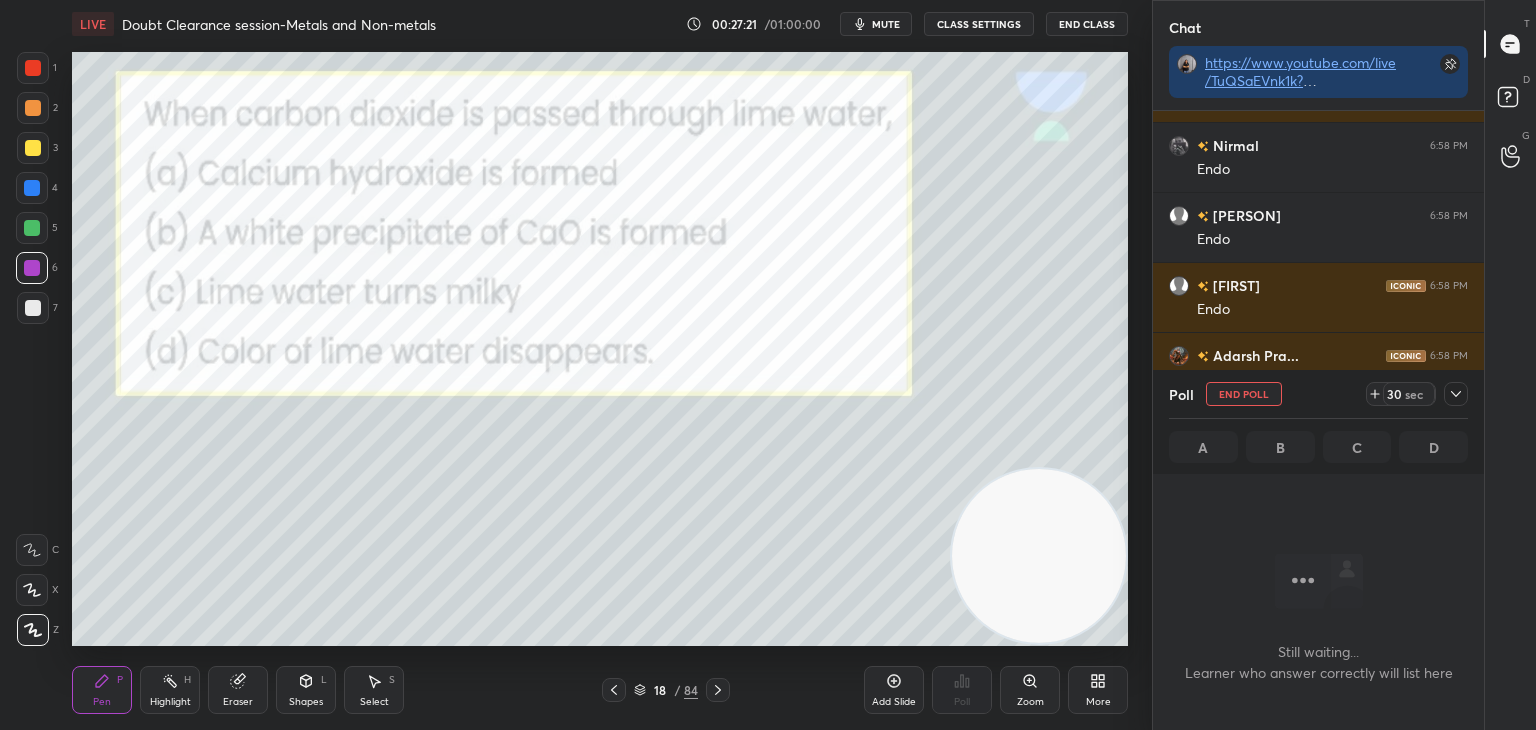 scroll, scrollTop: 524, scrollLeft: 325, axis: both 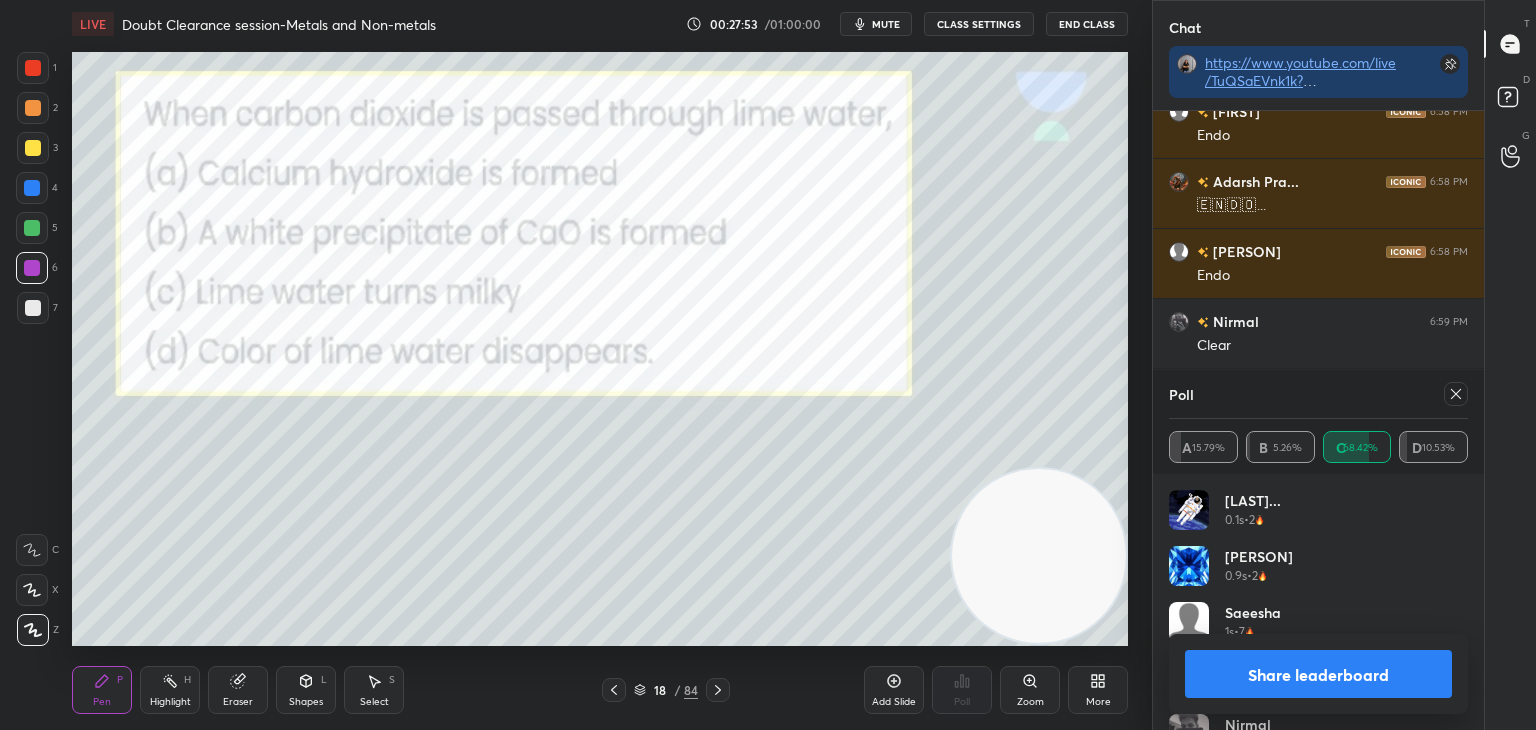 click on "Share leaderboard" at bounding box center (1318, 674) 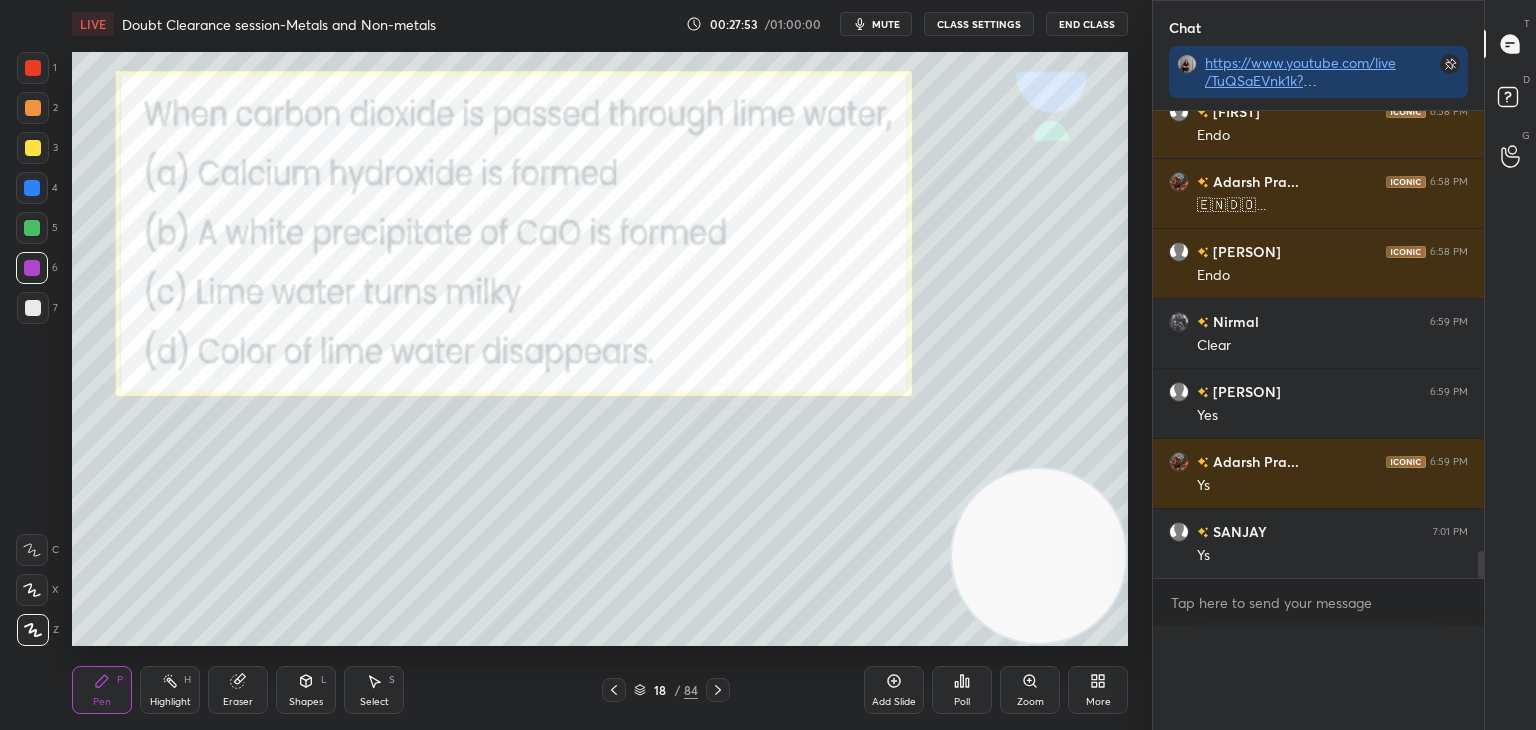 scroll, scrollTop: 0, scrollLeft: 0, axis: both 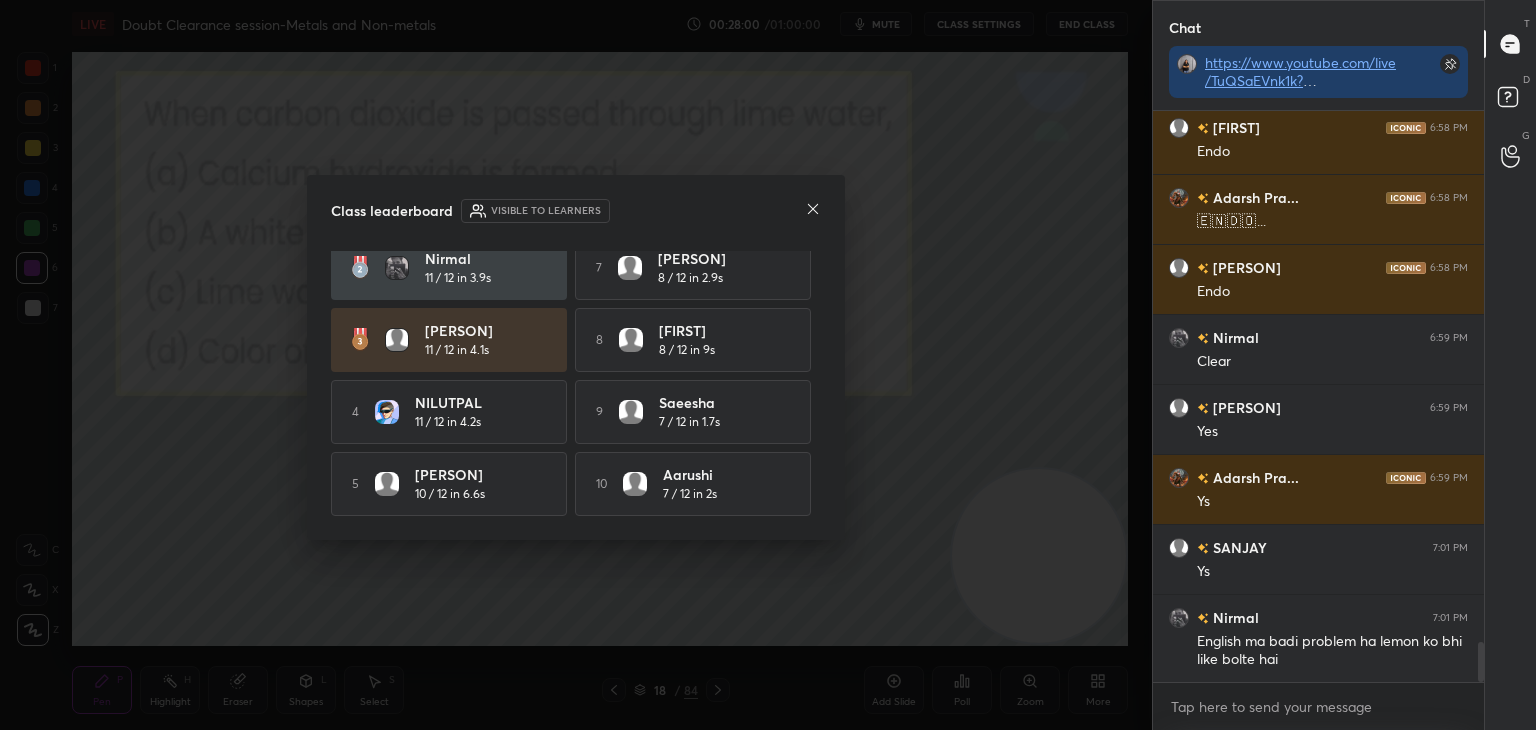 click 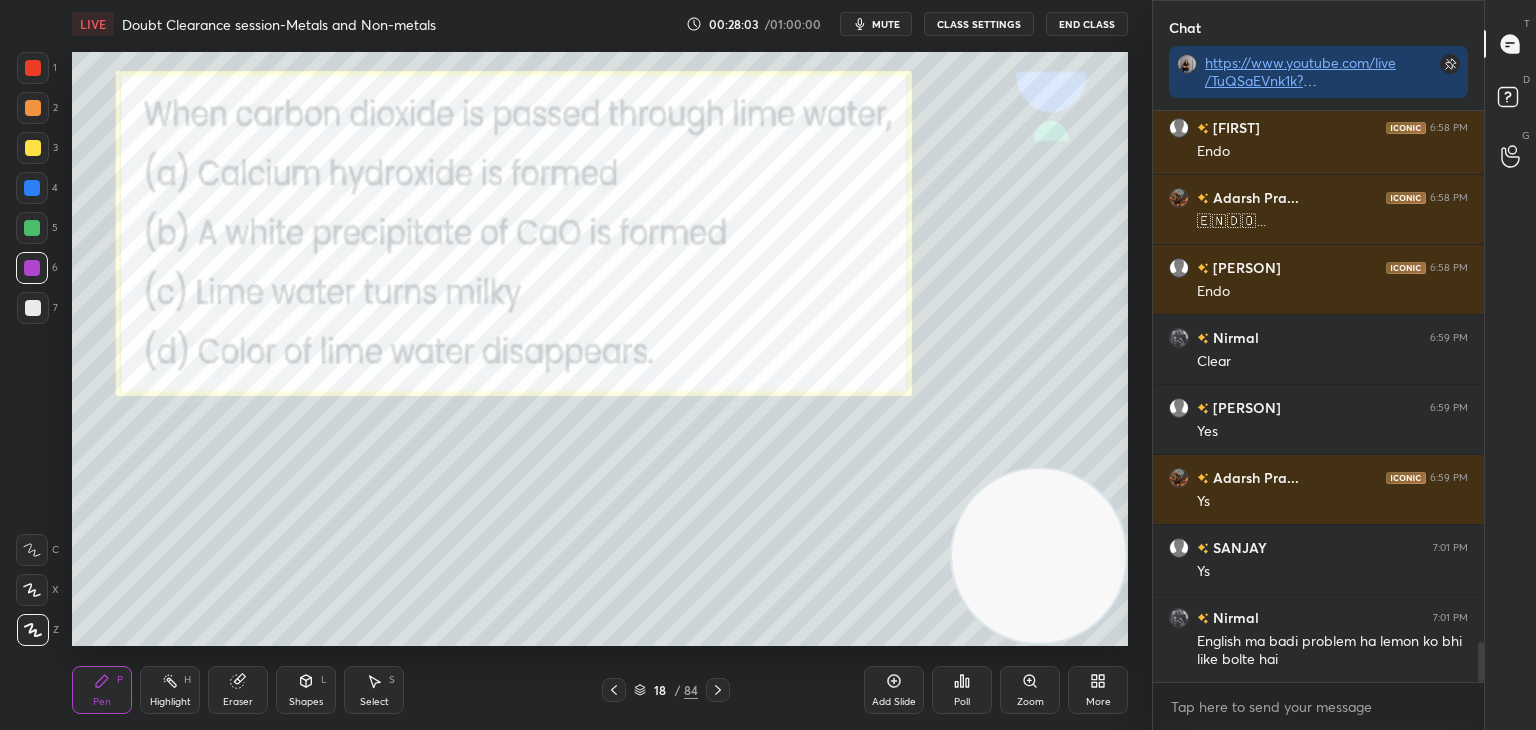click at bounding box center [33, 148] 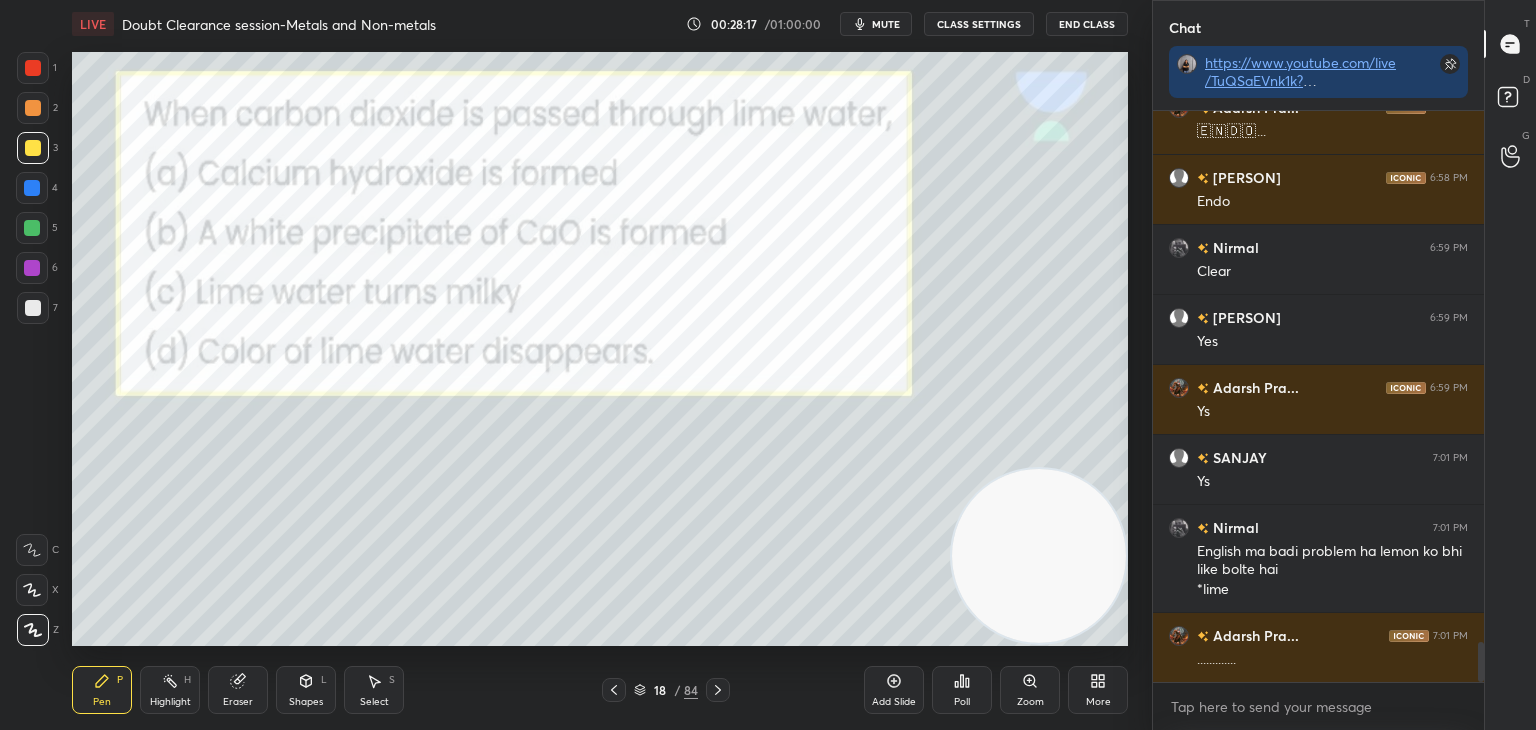 drag, startPoint x: 33, startPoint y: 259, endPoint x: 62, endPoint y: 287, distance: 40.311287 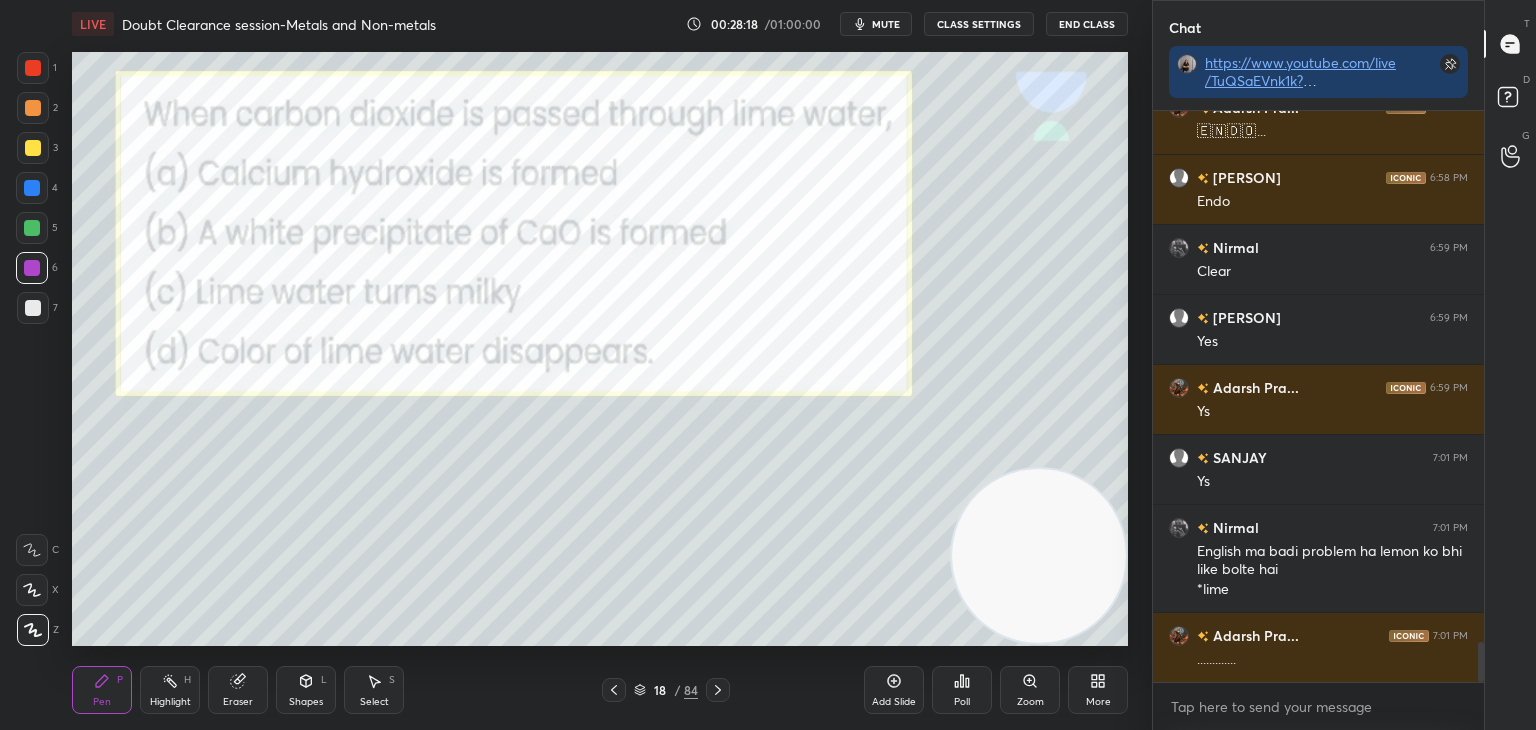 click at bounding box center [33, 308] 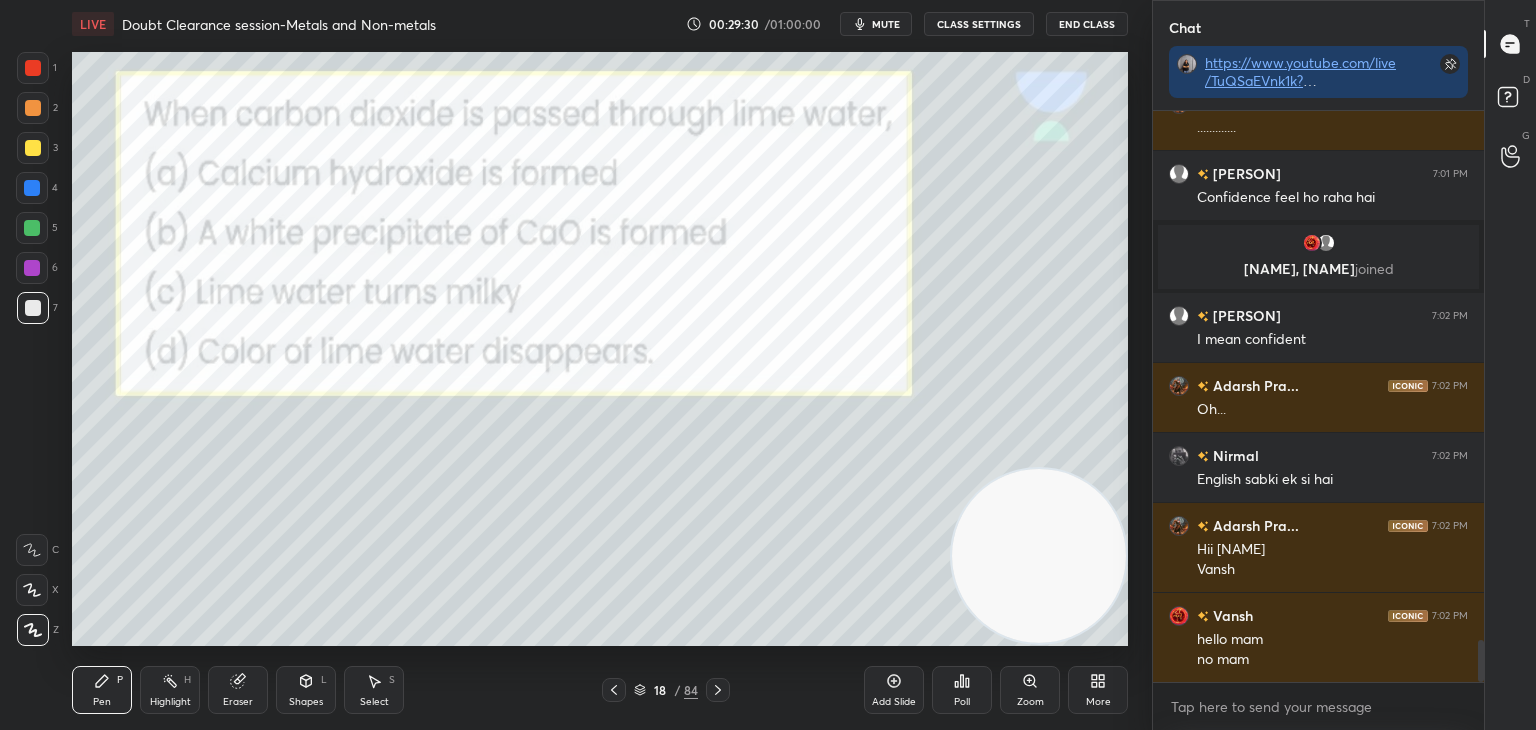 scroll, scrollTop: 7328, scrollLeft: 0, axis: vertical 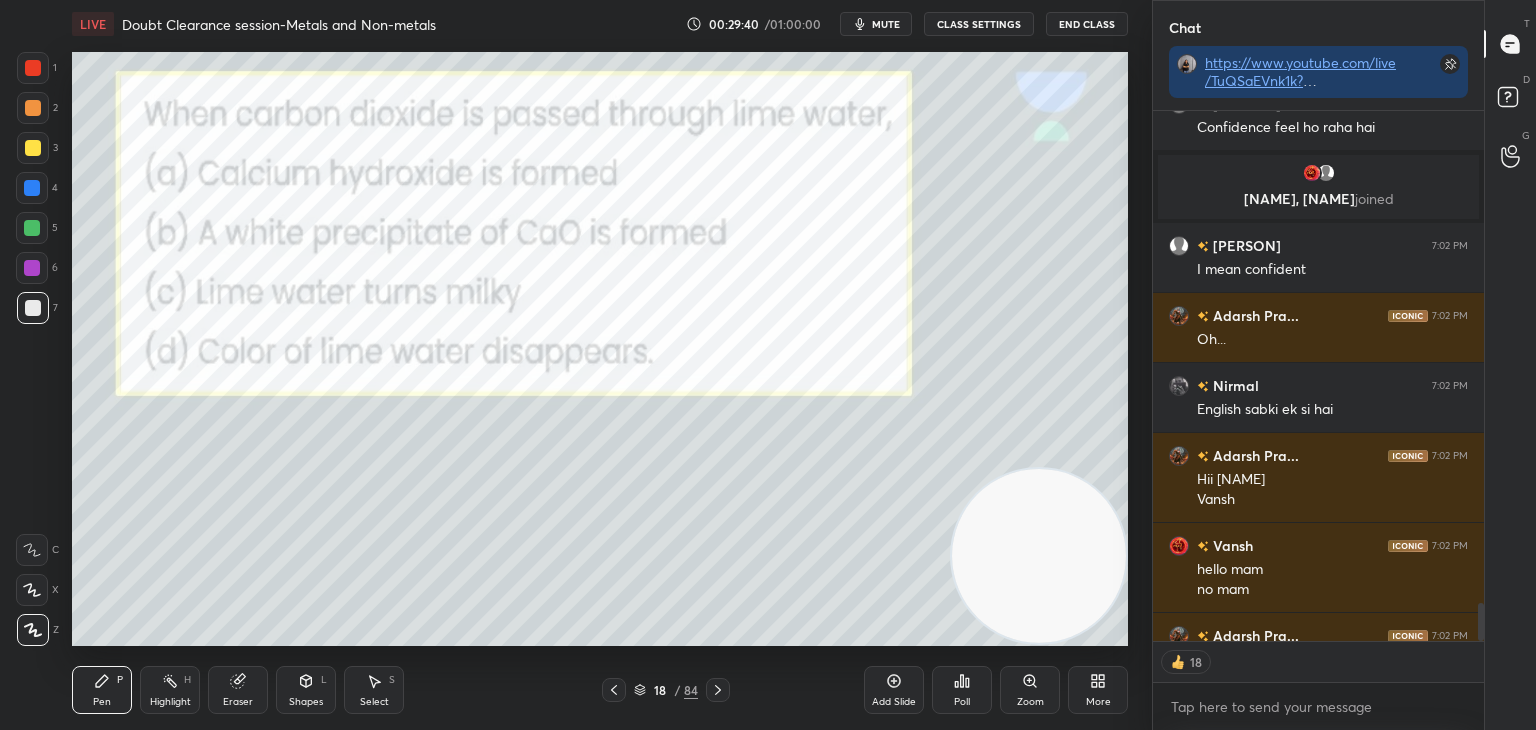 click 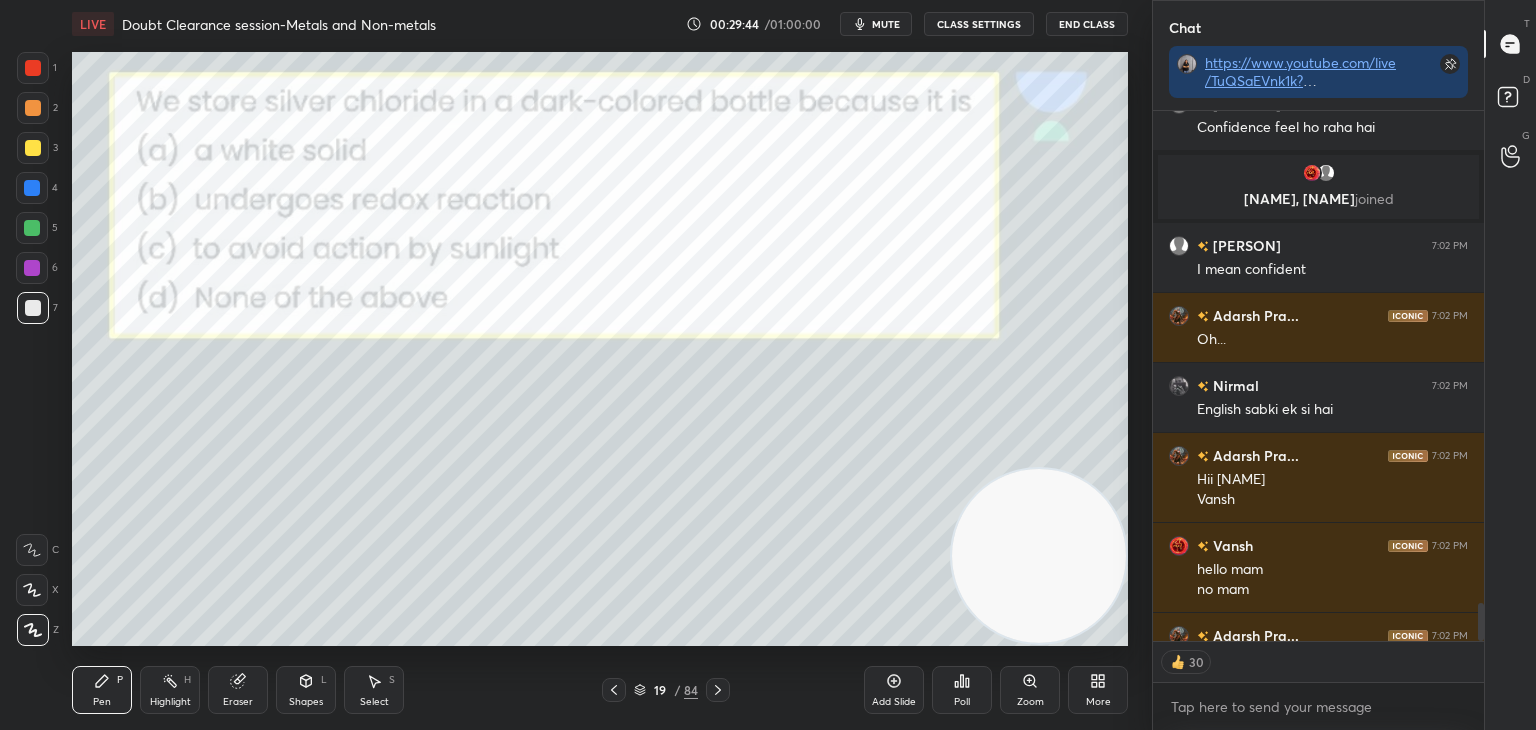 click on "Poll" at bounding box center (962, 702) 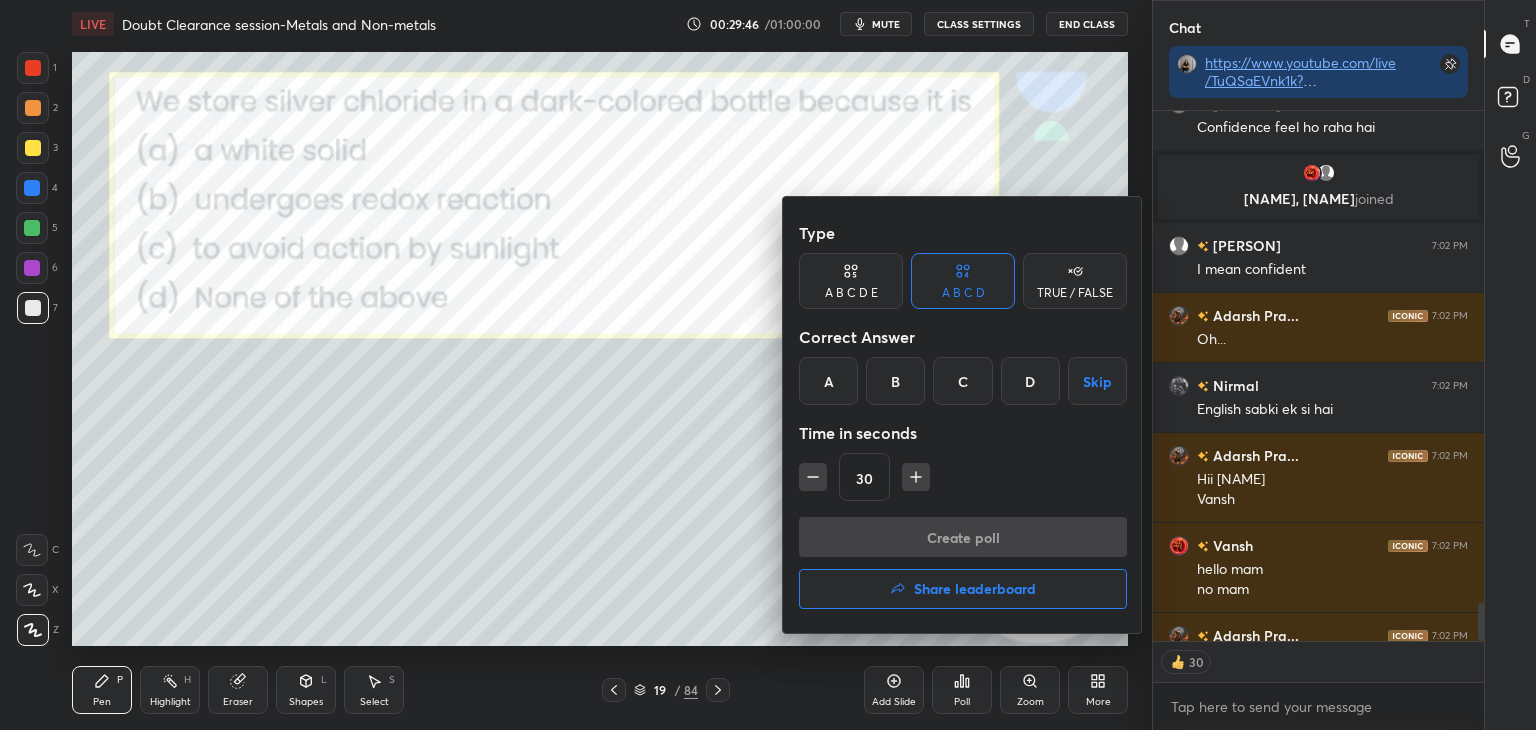 click on "C" at bounding box center [962, 381] 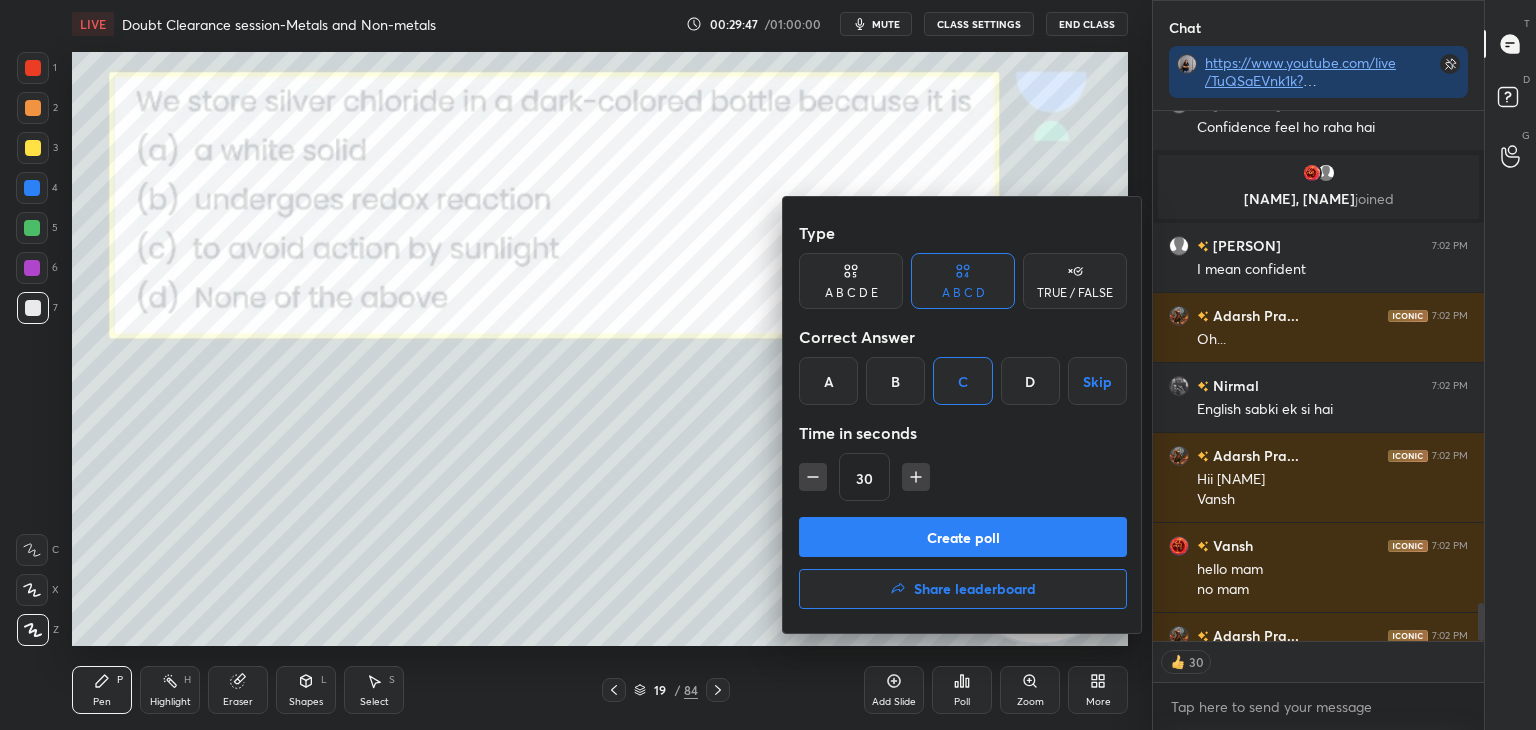 click on "Create poll" at bounding box center (963, 537) 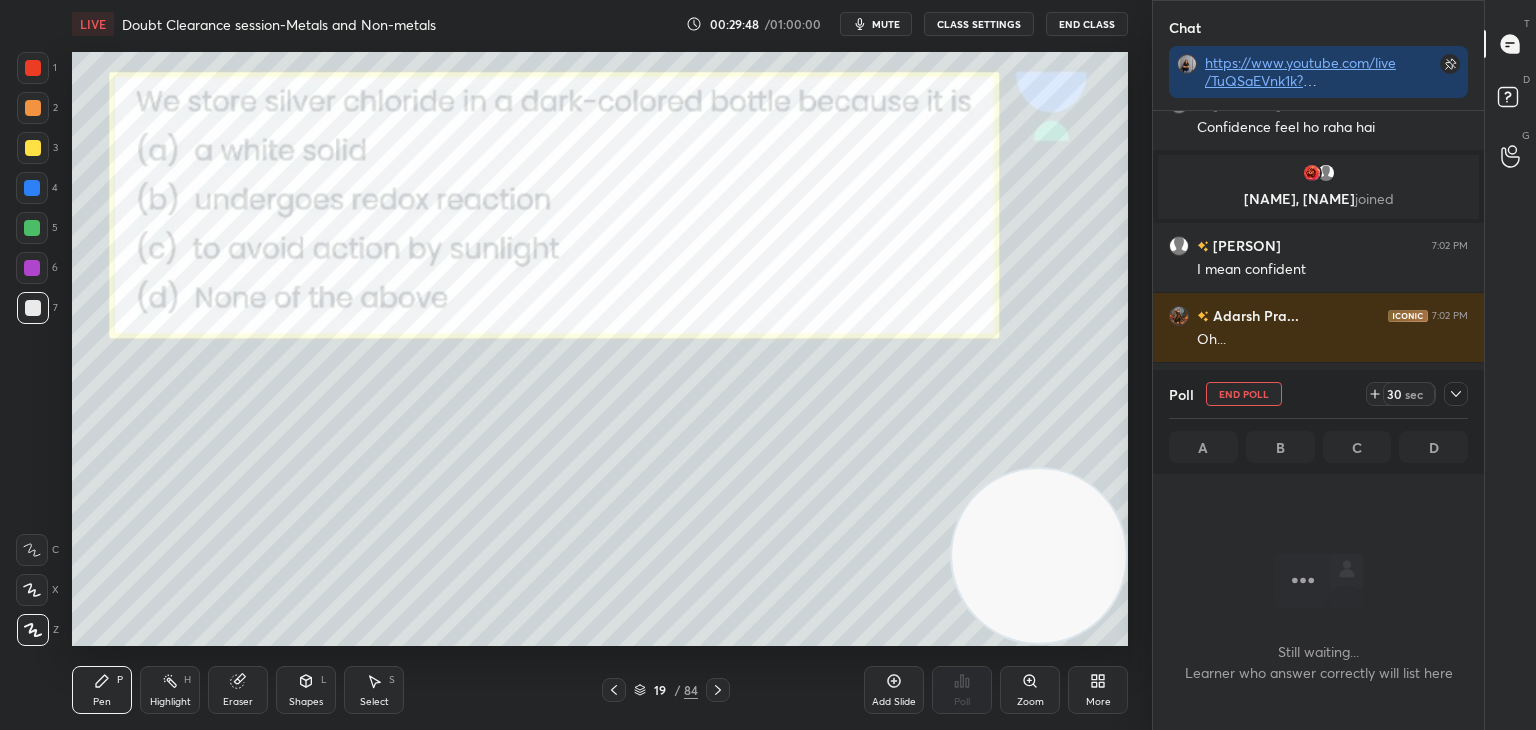scroll, scrollTop: 432, scrollLeft: 325, axis: both 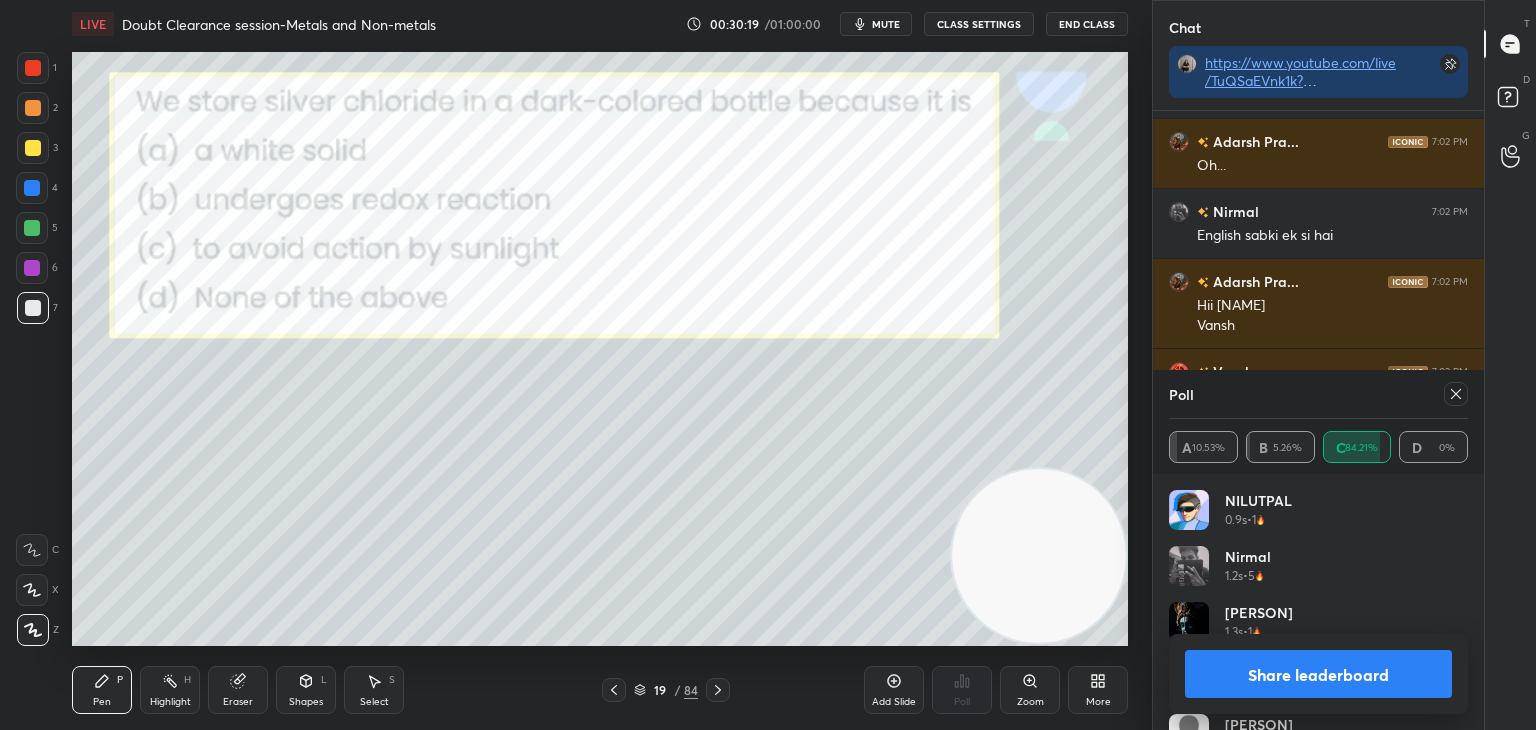 click on "Share leaderboard" at bounding box center (1318, 674) 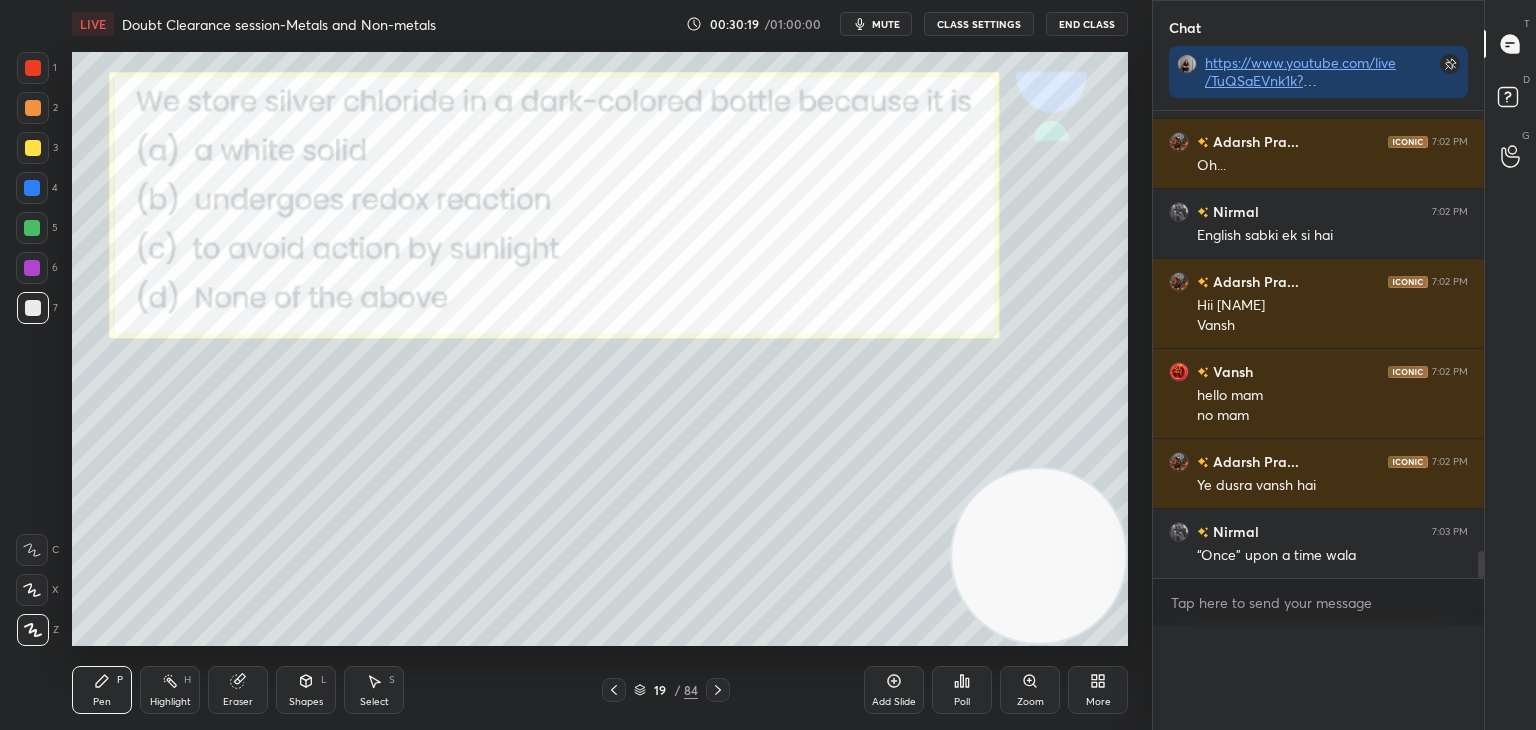 scroll, scrollTop: 0, scrollLeft: 0, axis: both 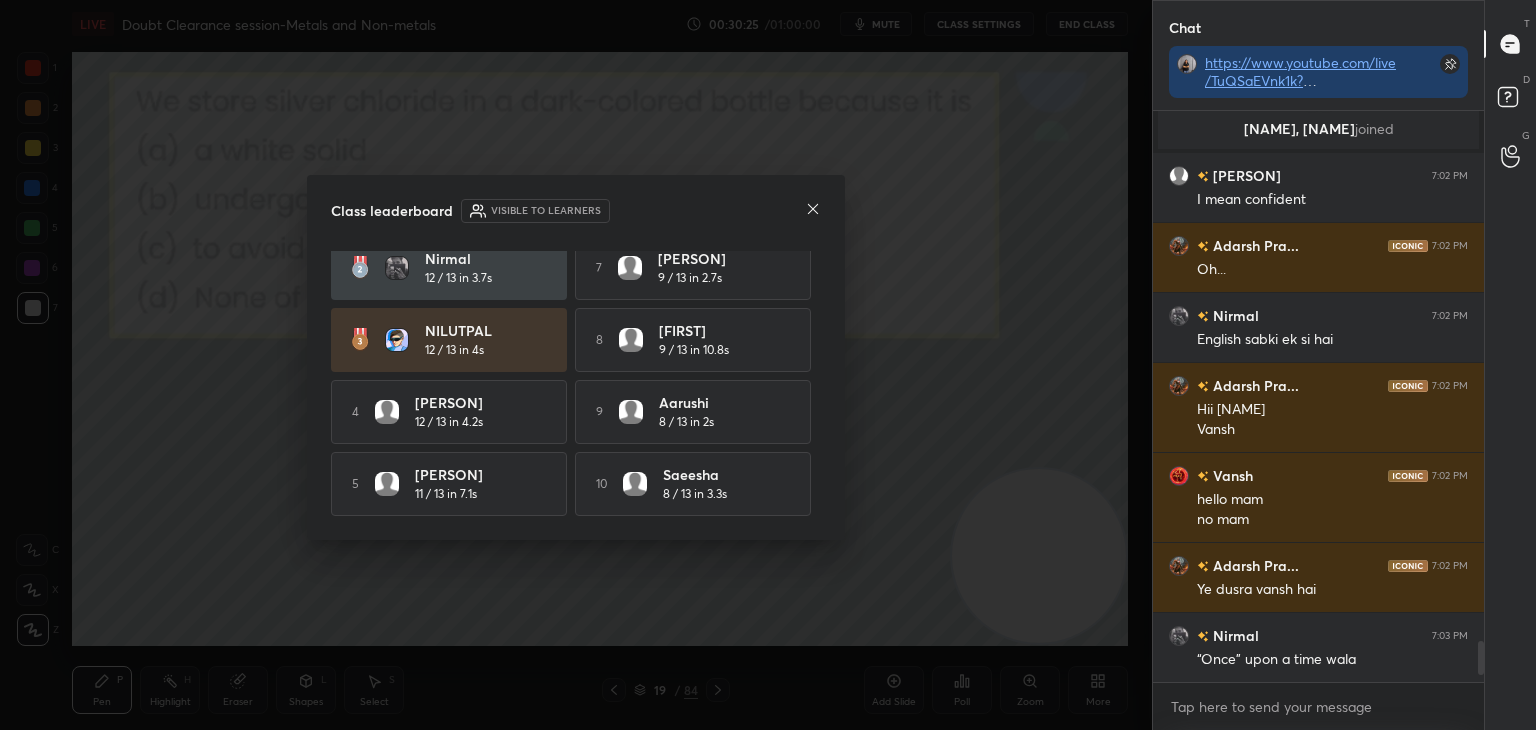 click 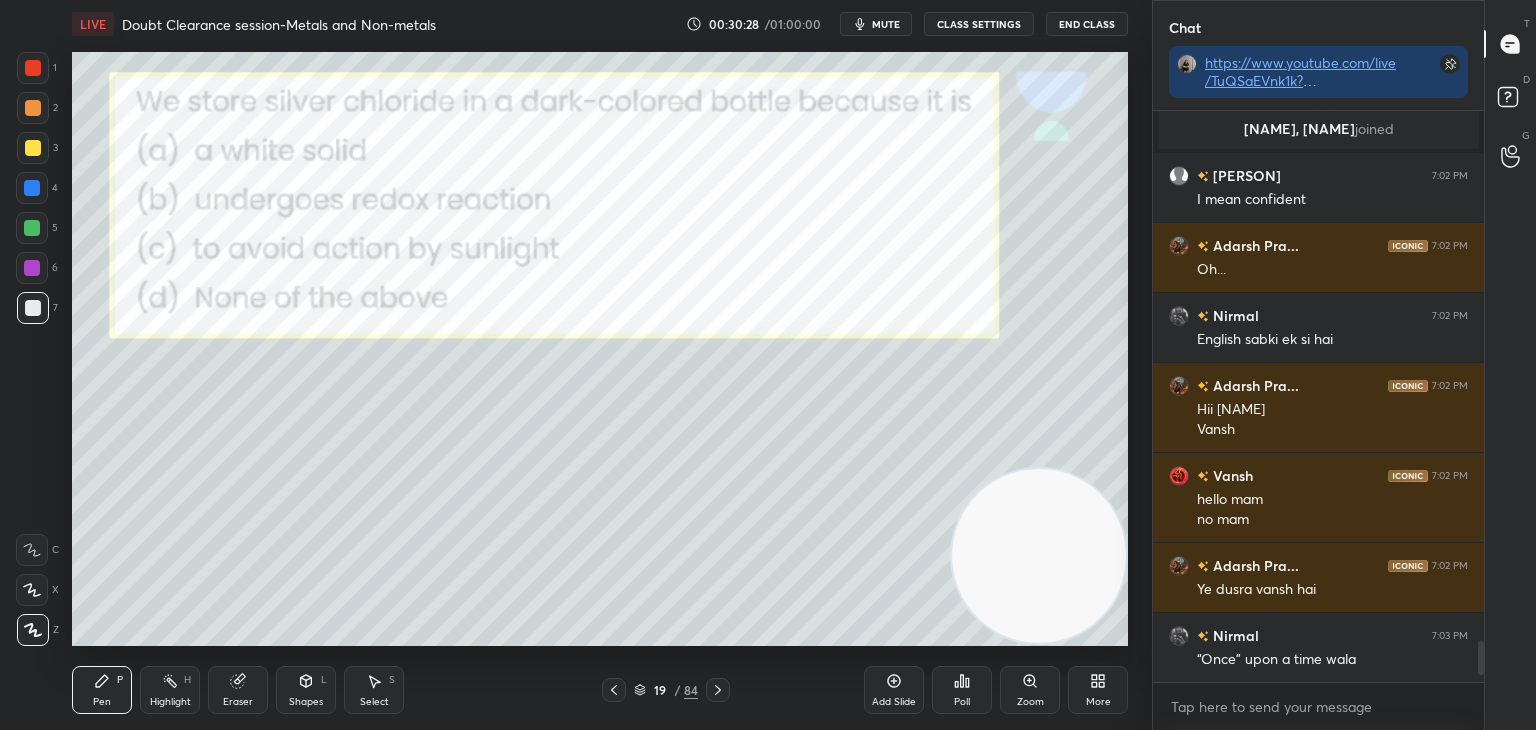 click at bounding box center [32, 268] 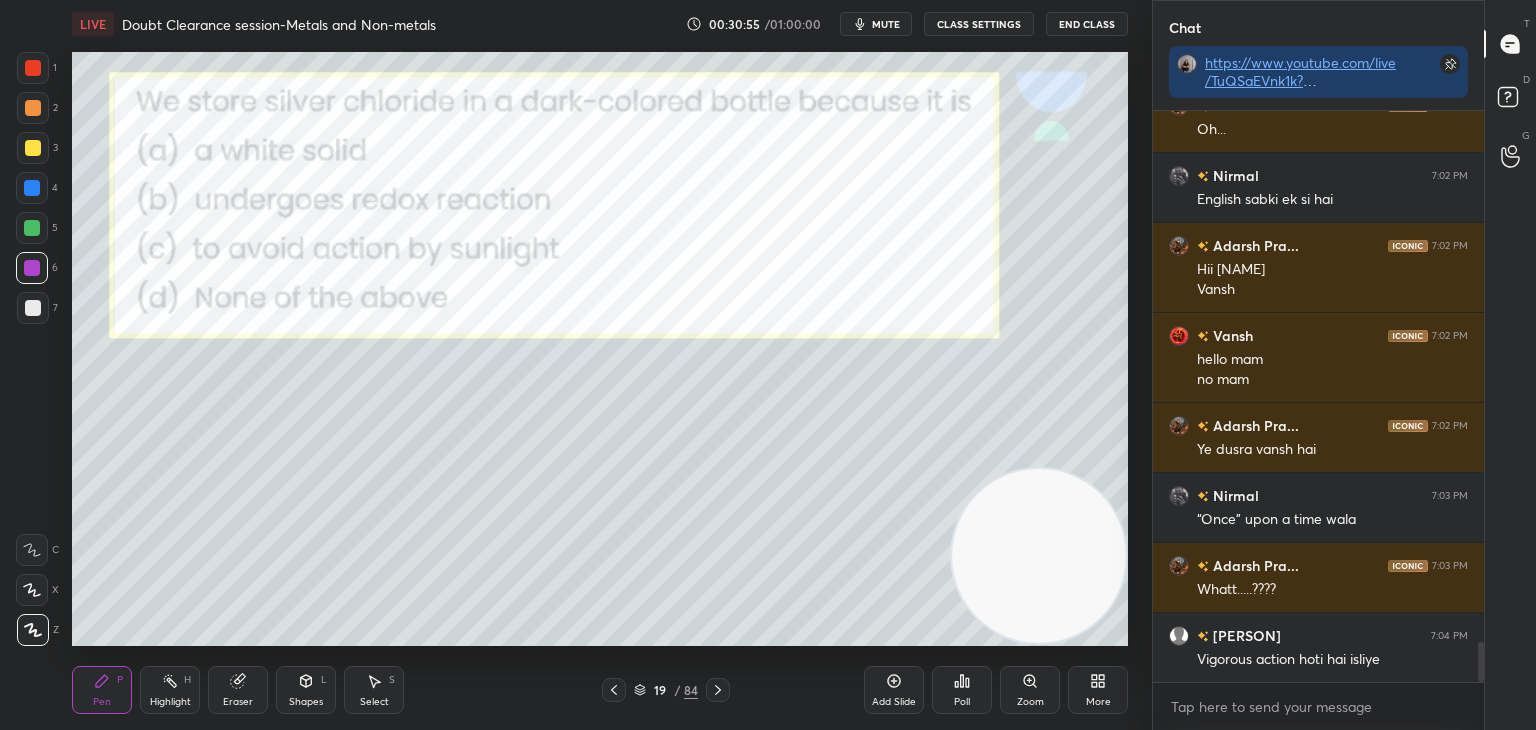 scroll, scrollTop: 7608, scrollLeft: 0, axis: vertical 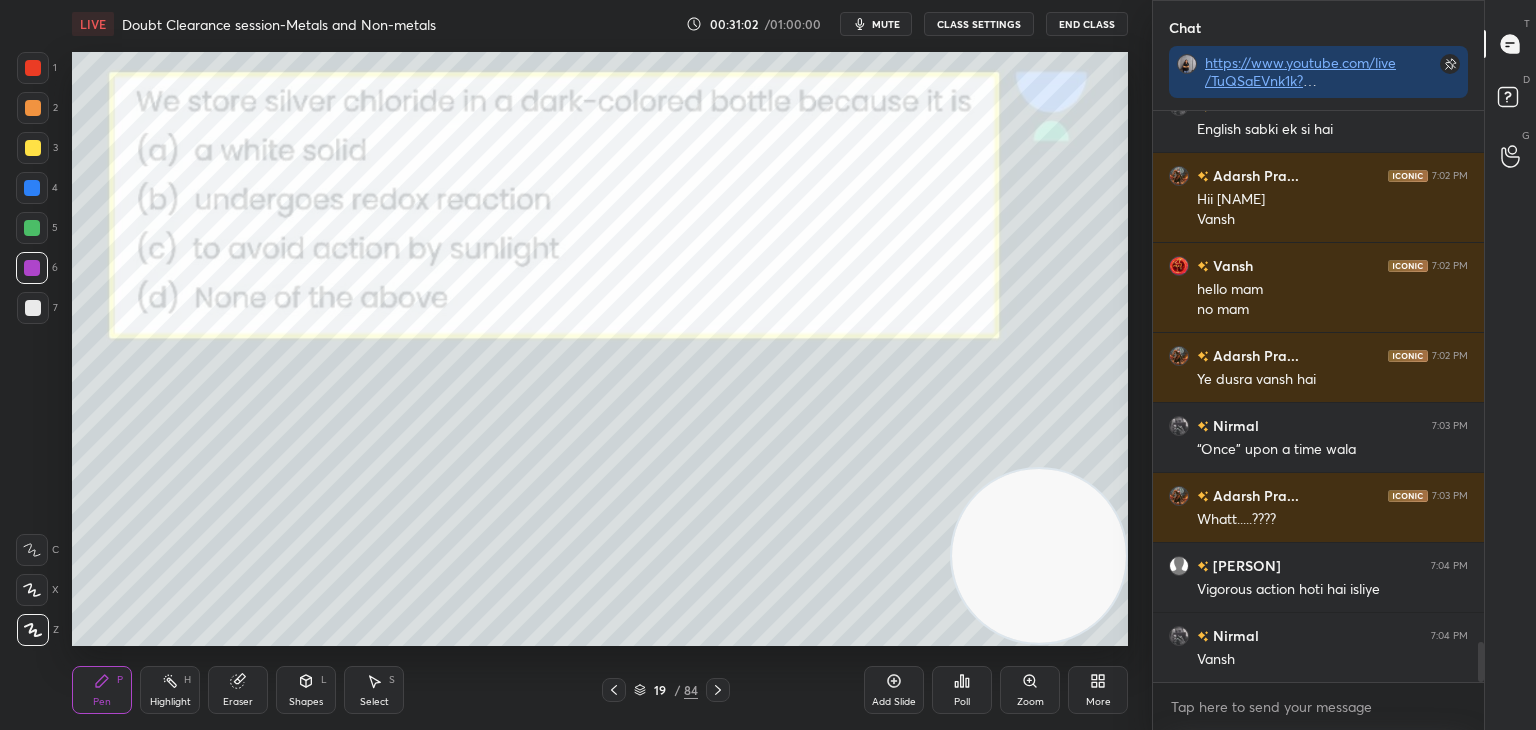 click 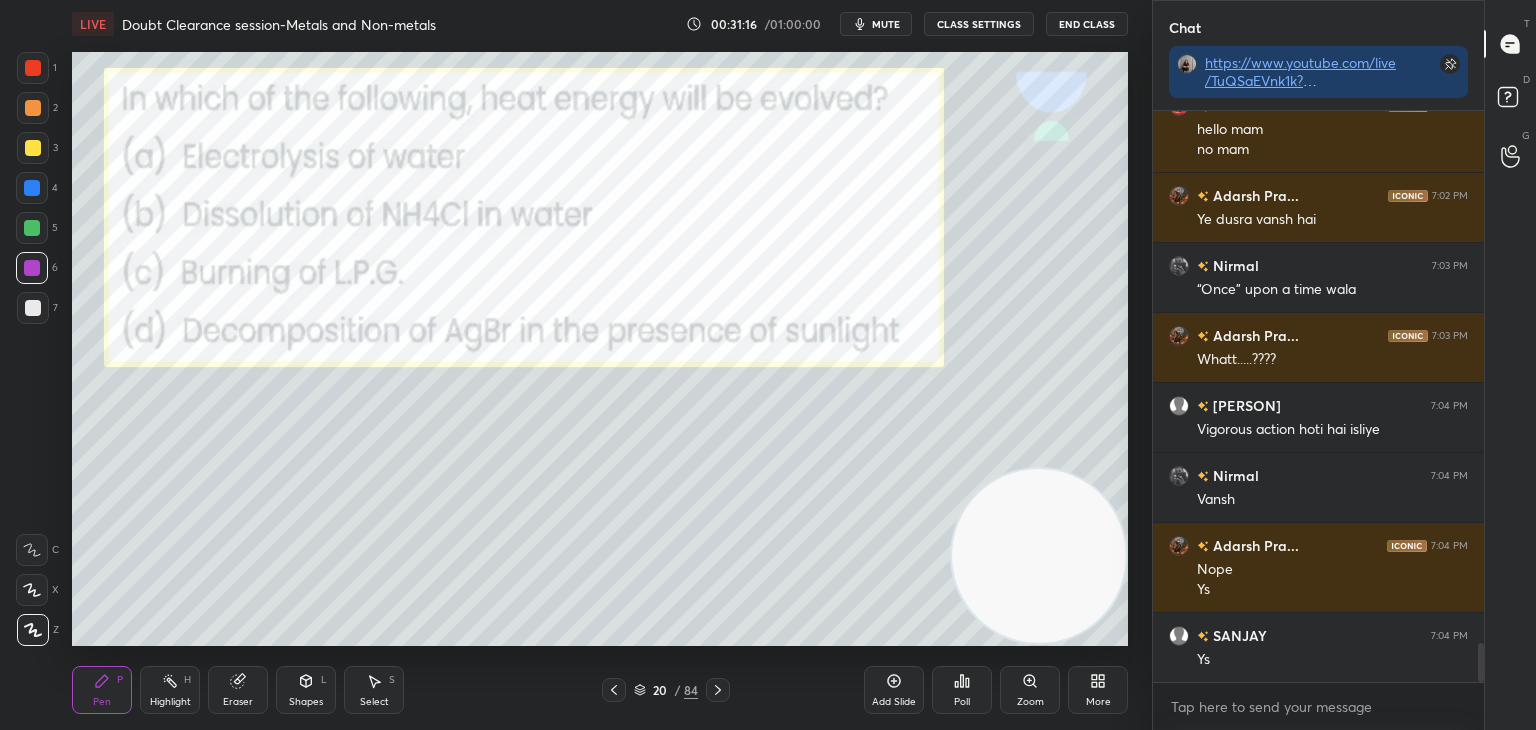 scroll, scrollTop: 7838, scrollLeft: 0, axis: vertical 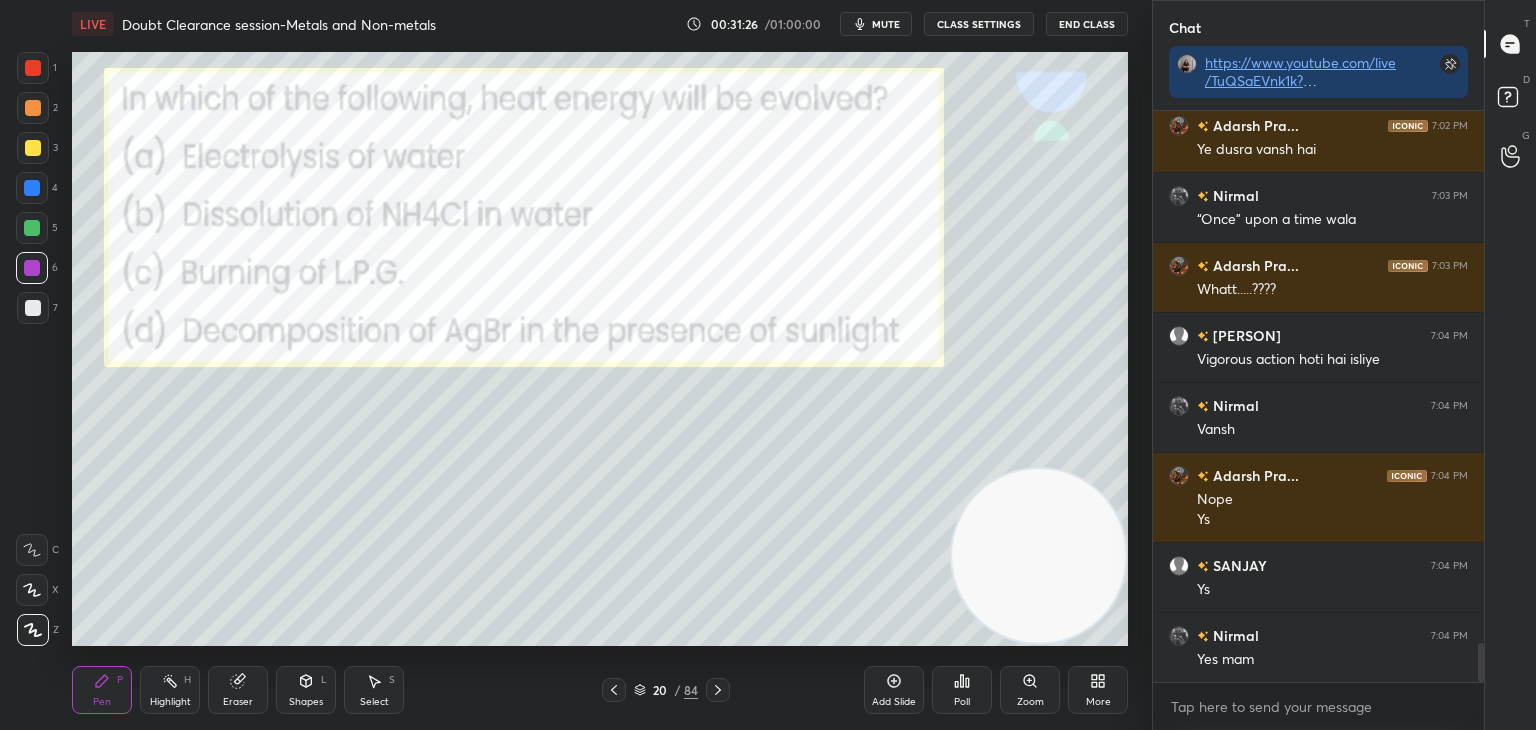 click 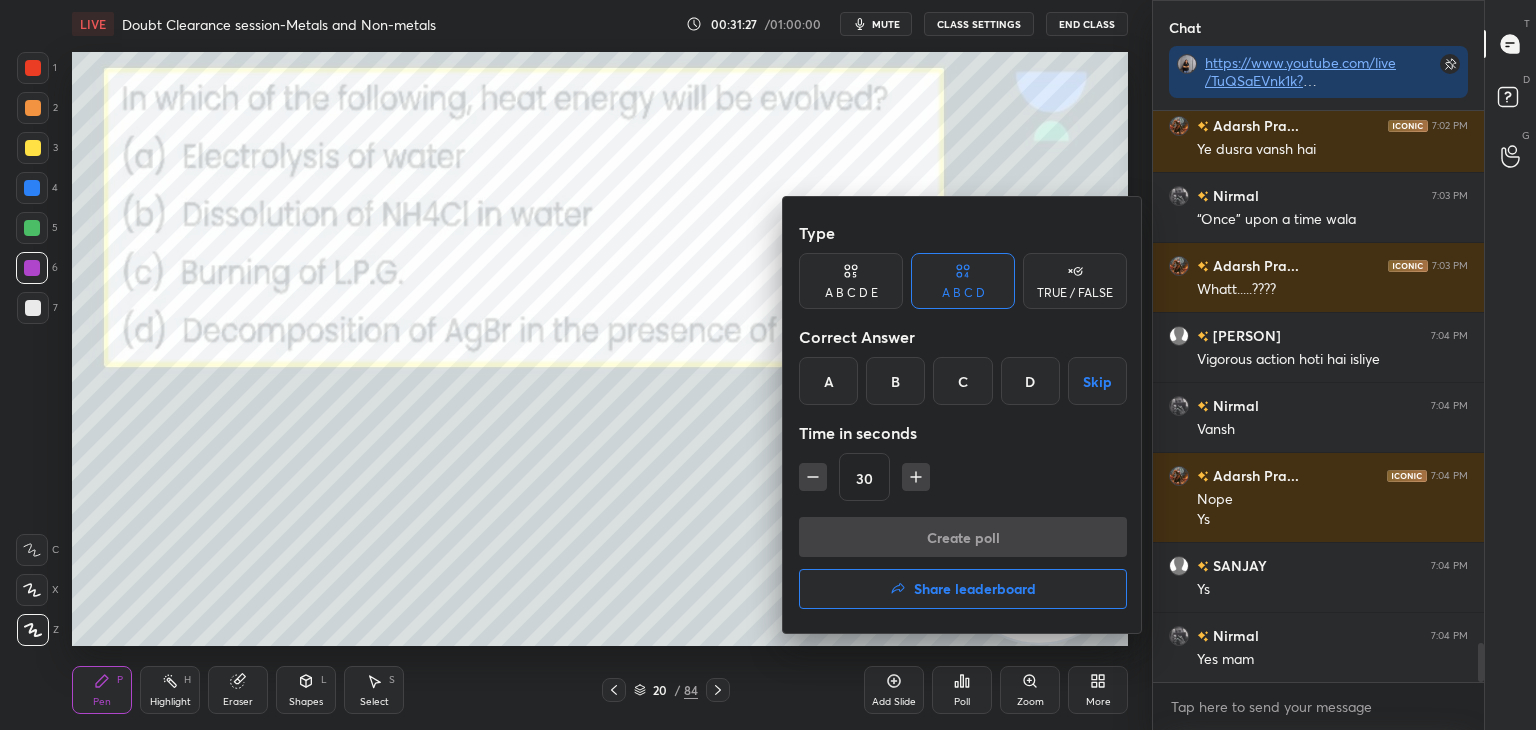click on "C" at bounding box center [962, 381] 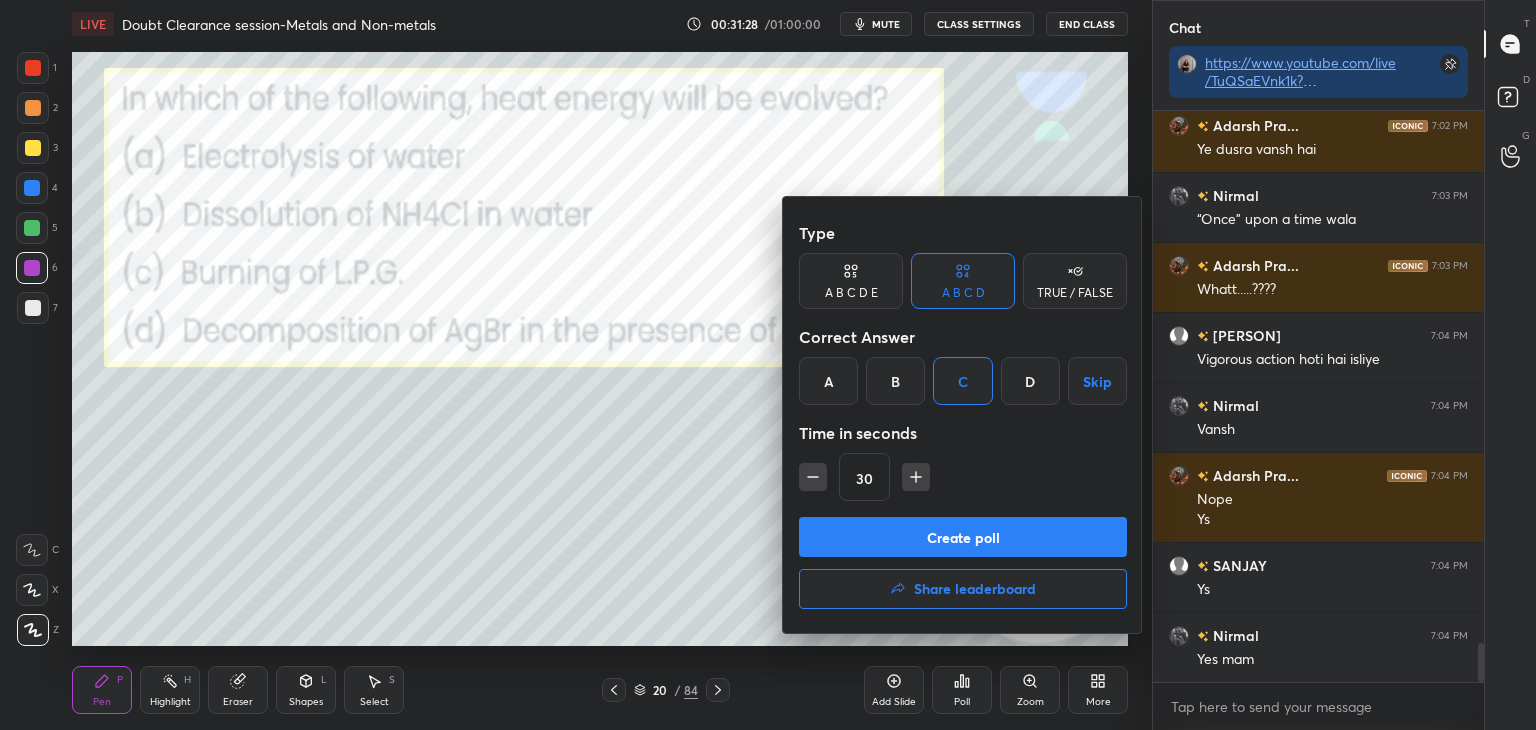 click on "Create poll" at bounding box center (963, 537) 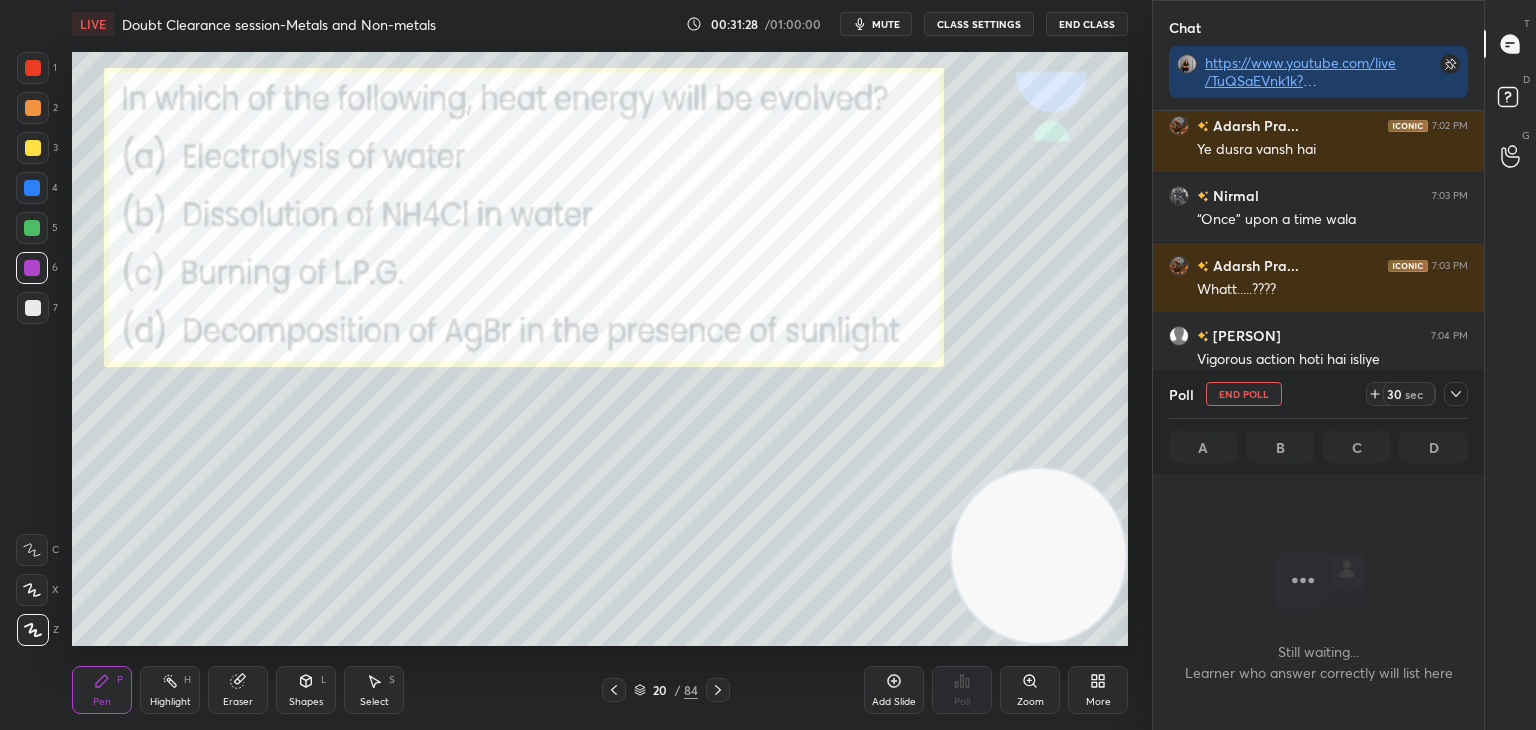 scroll, scrollTop: 468, scrollLeft: 325, axis: both 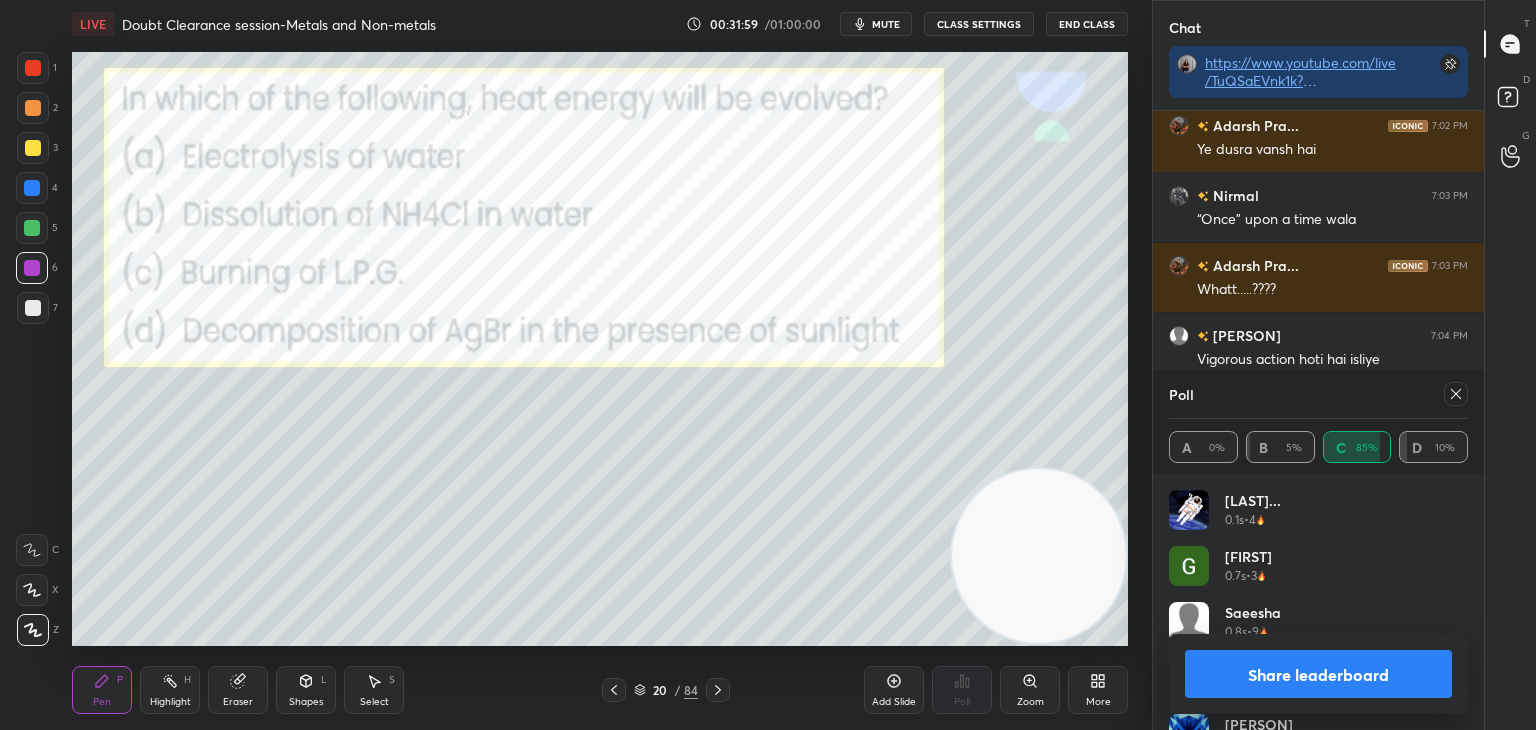click on "Share leaderboard" at bounding box center (1318, 674) 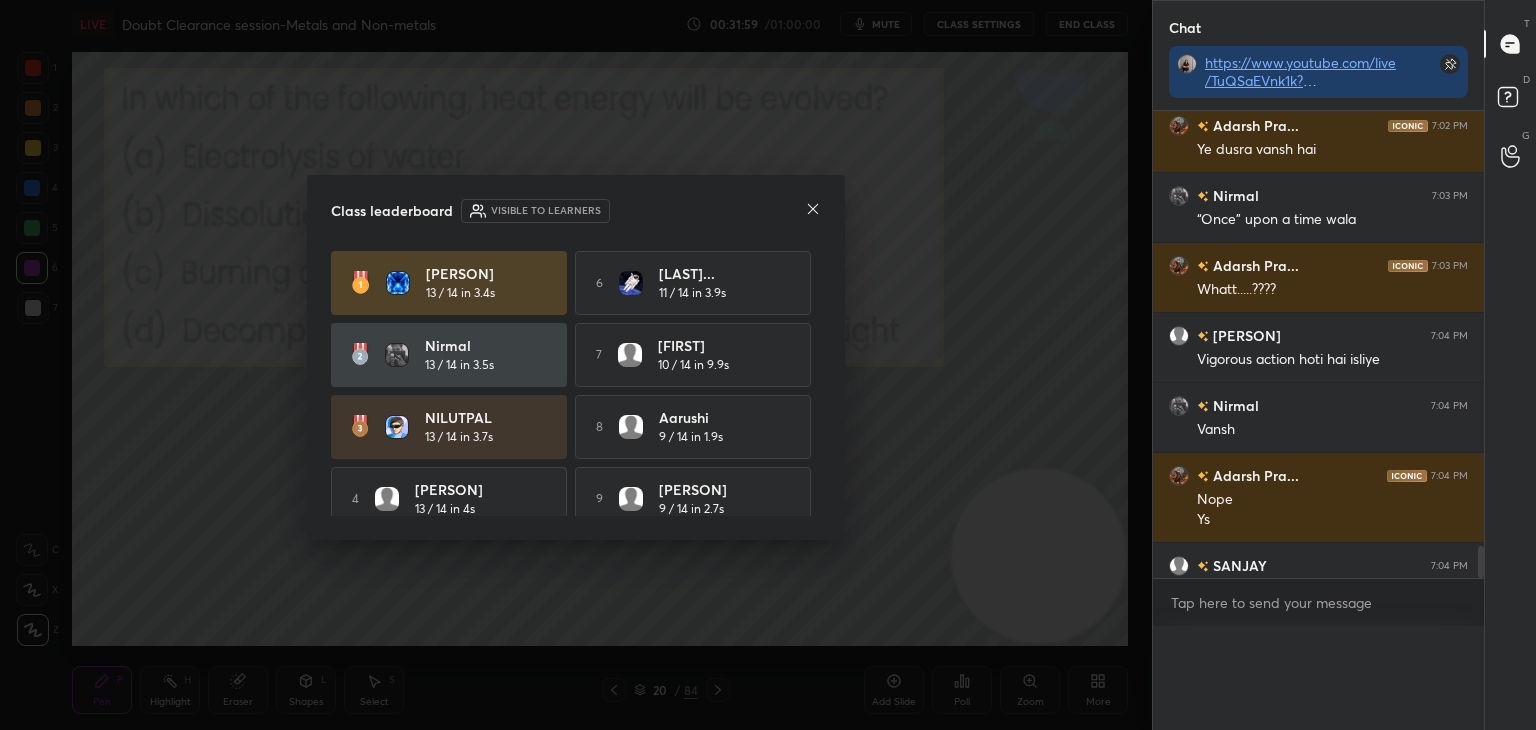 scroll, scrollTop: 0, scrollLeft: 6, axis: horizontal 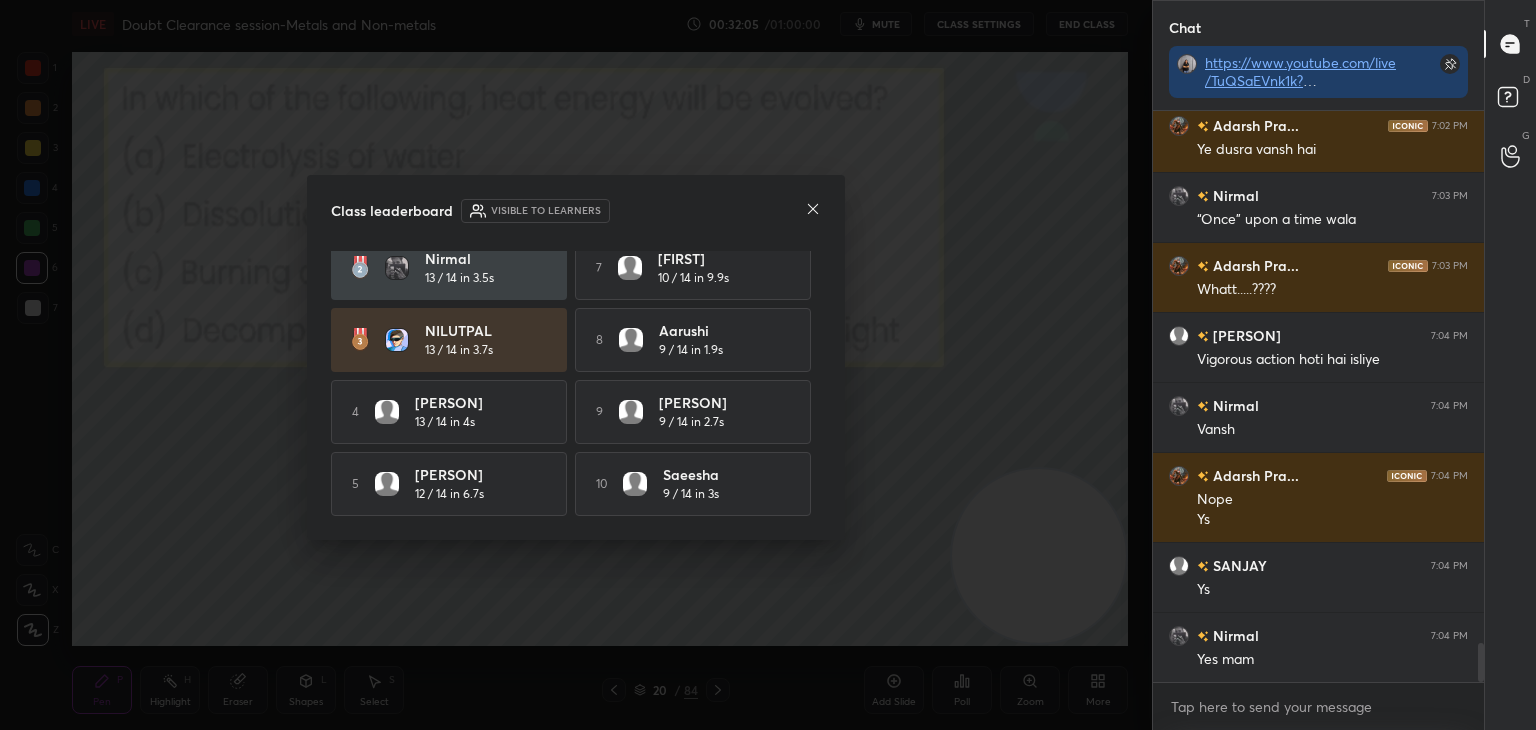 click 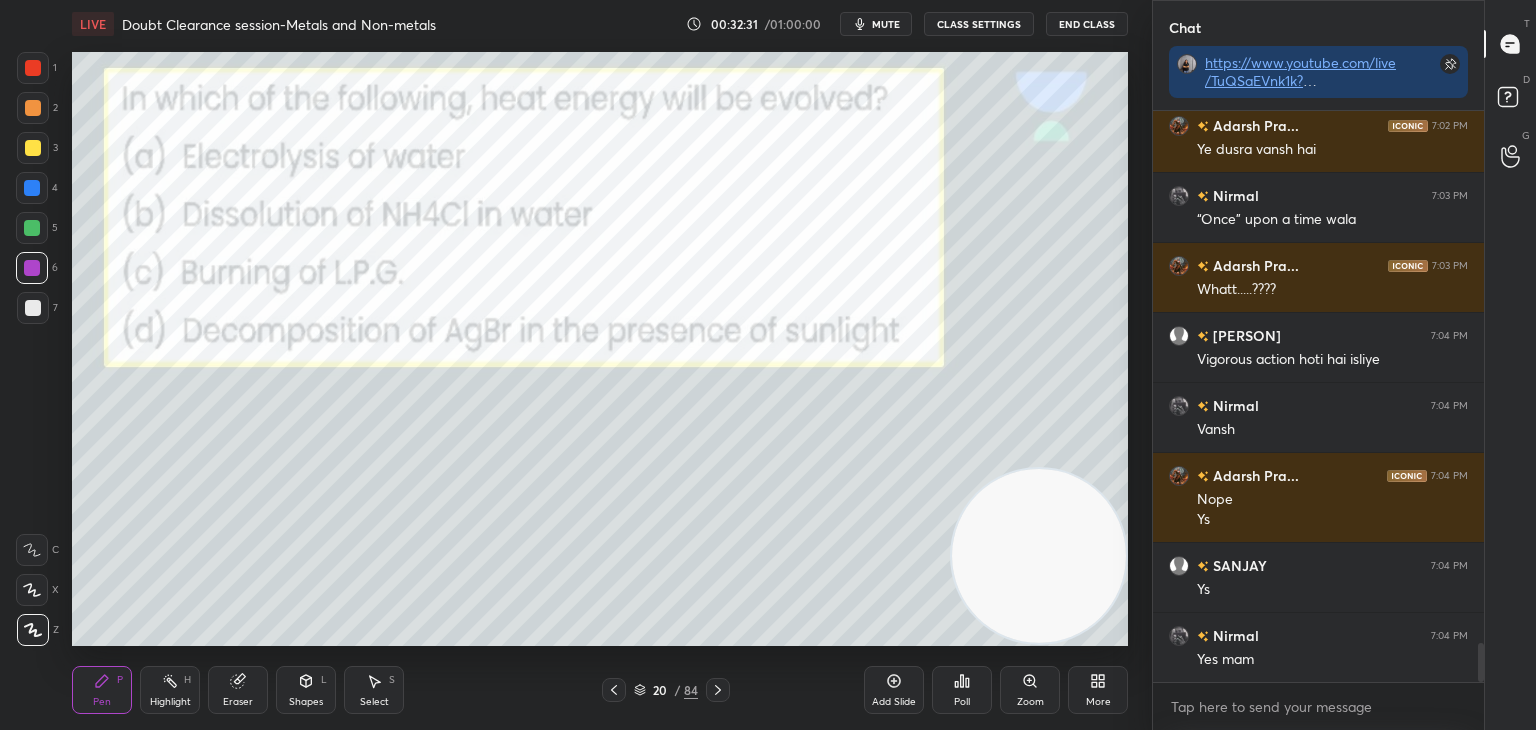 click 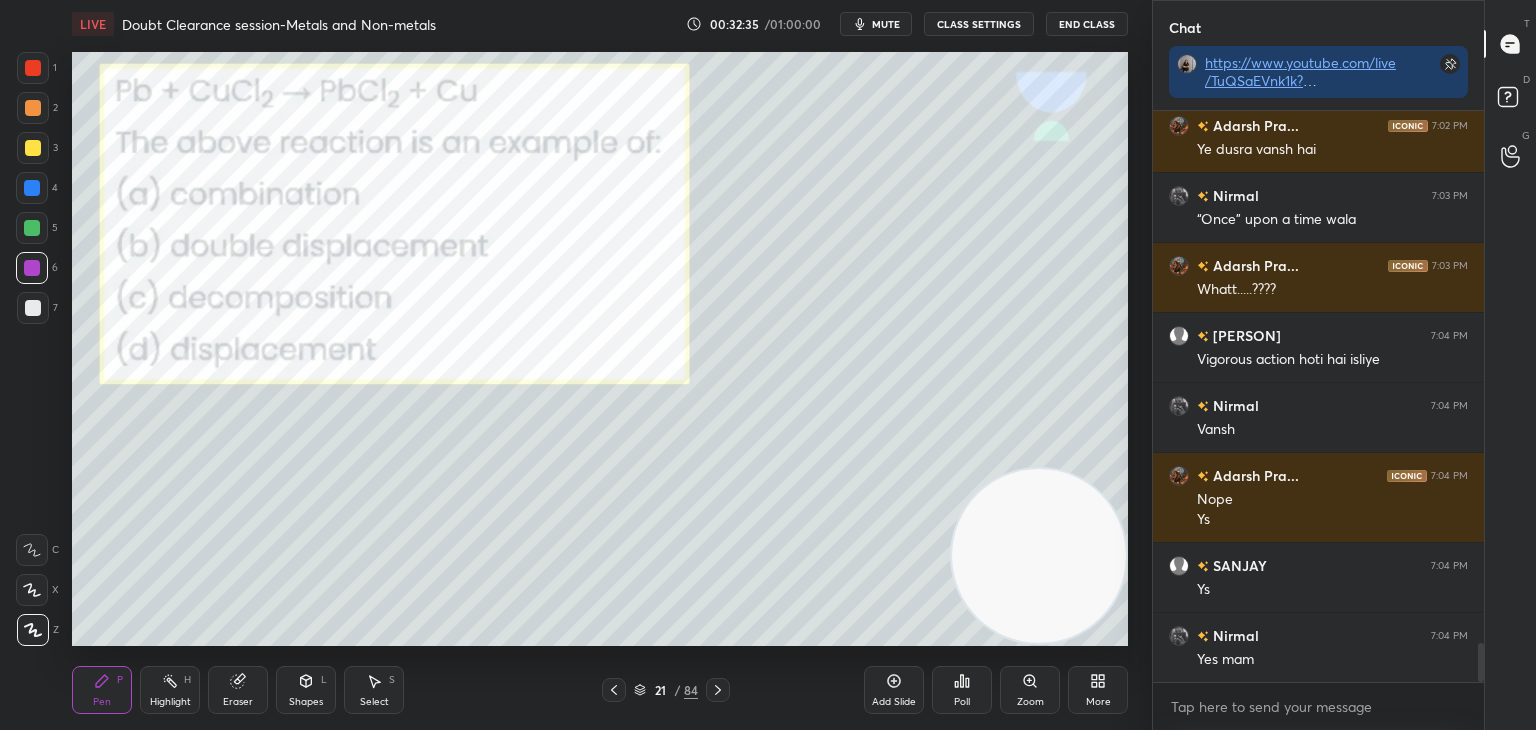 click on "Poll" at bounding box center [962, 690] 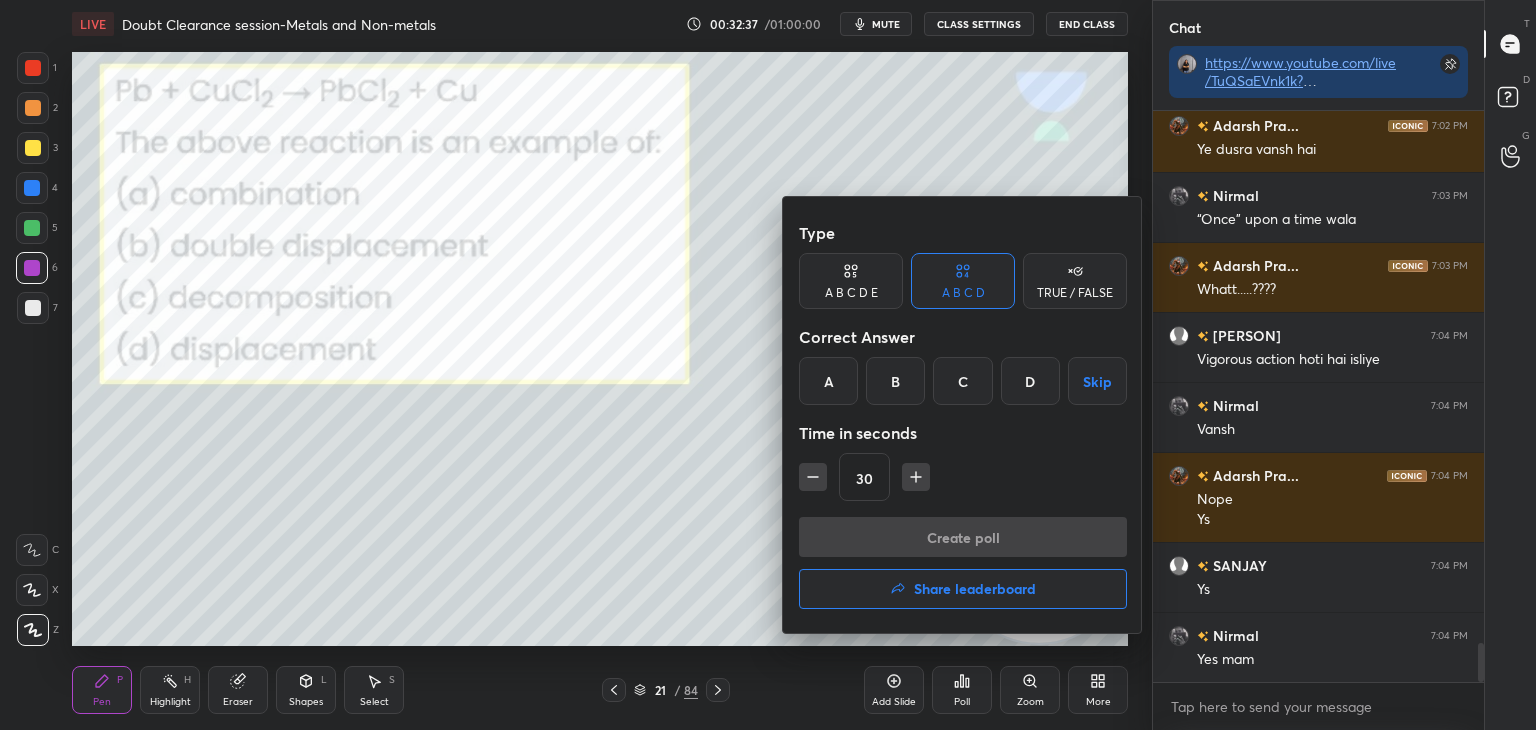 click on "D" at bounding box center [1030, 381] 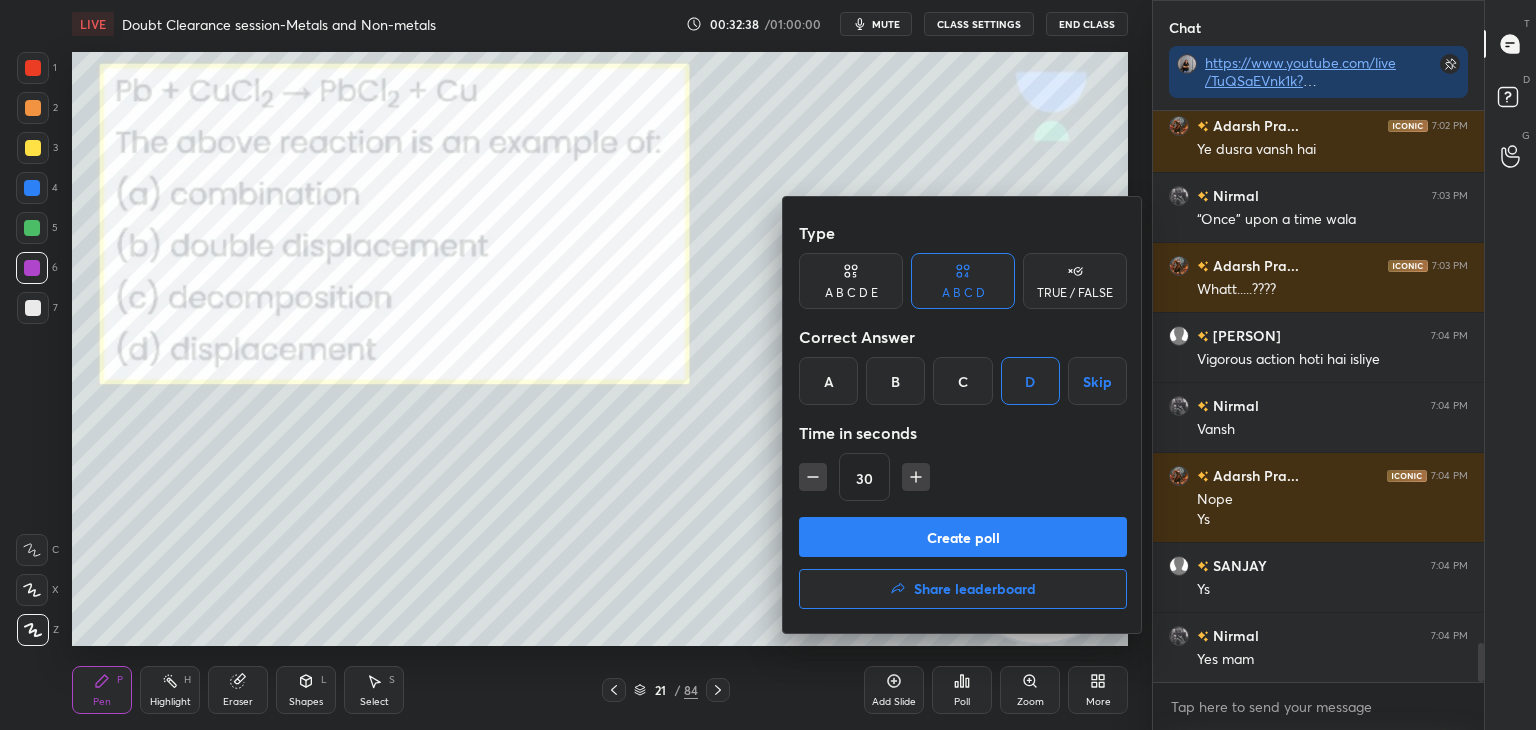 click on "Create poll" at bounding box center [963, 537] 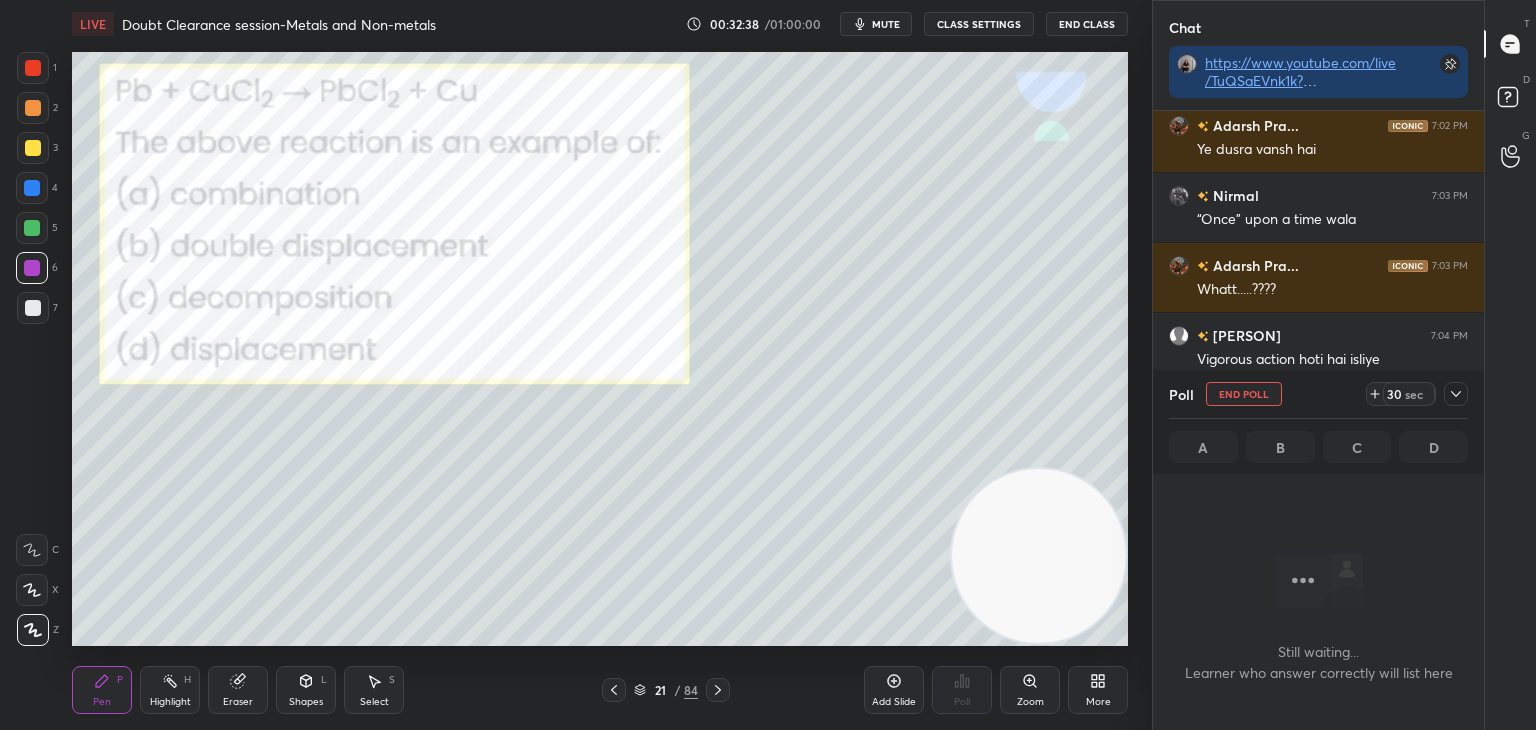 scroll, scrollTop: 472, scrollLeft: 325, axis: both 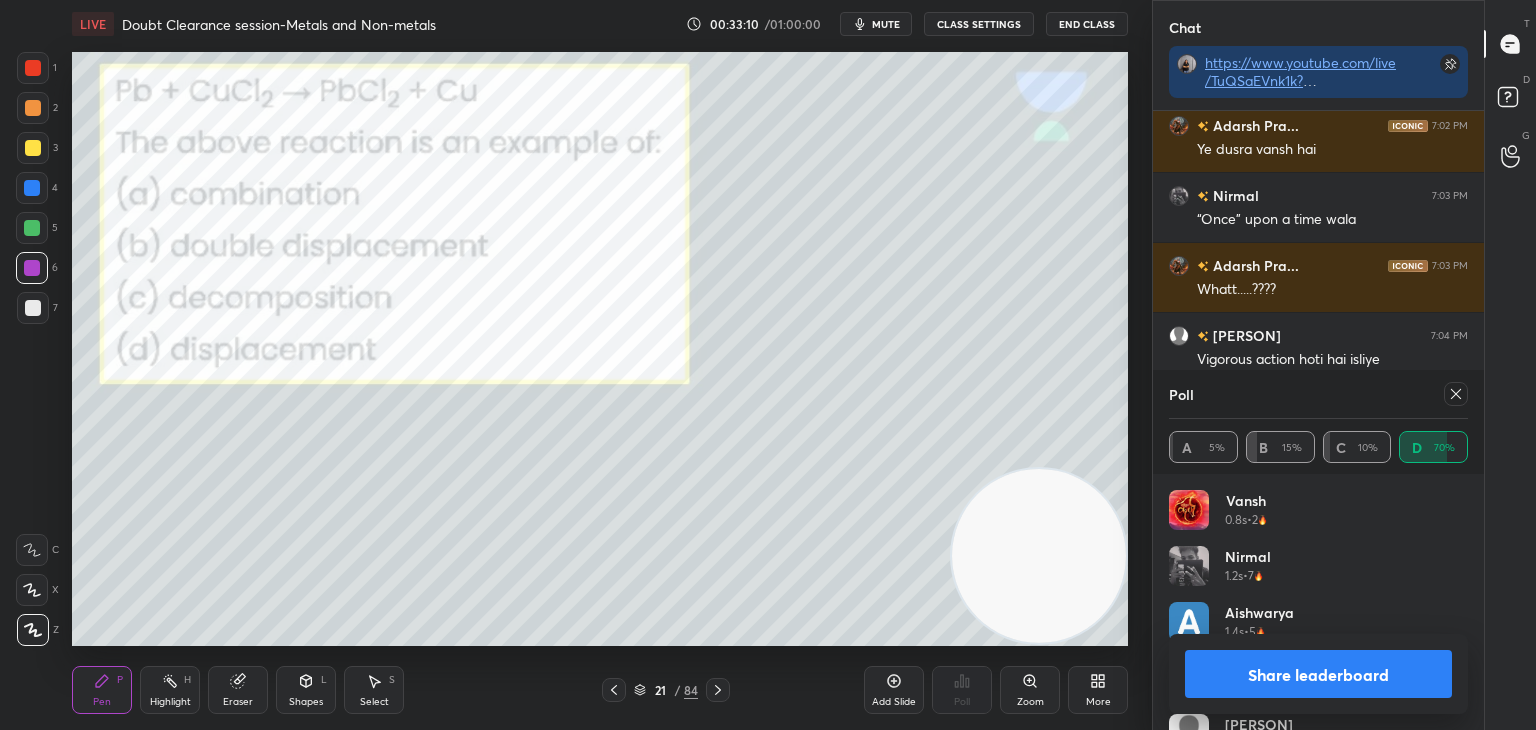 click on "Share leaderboard" at bounding box center (1318, 674) 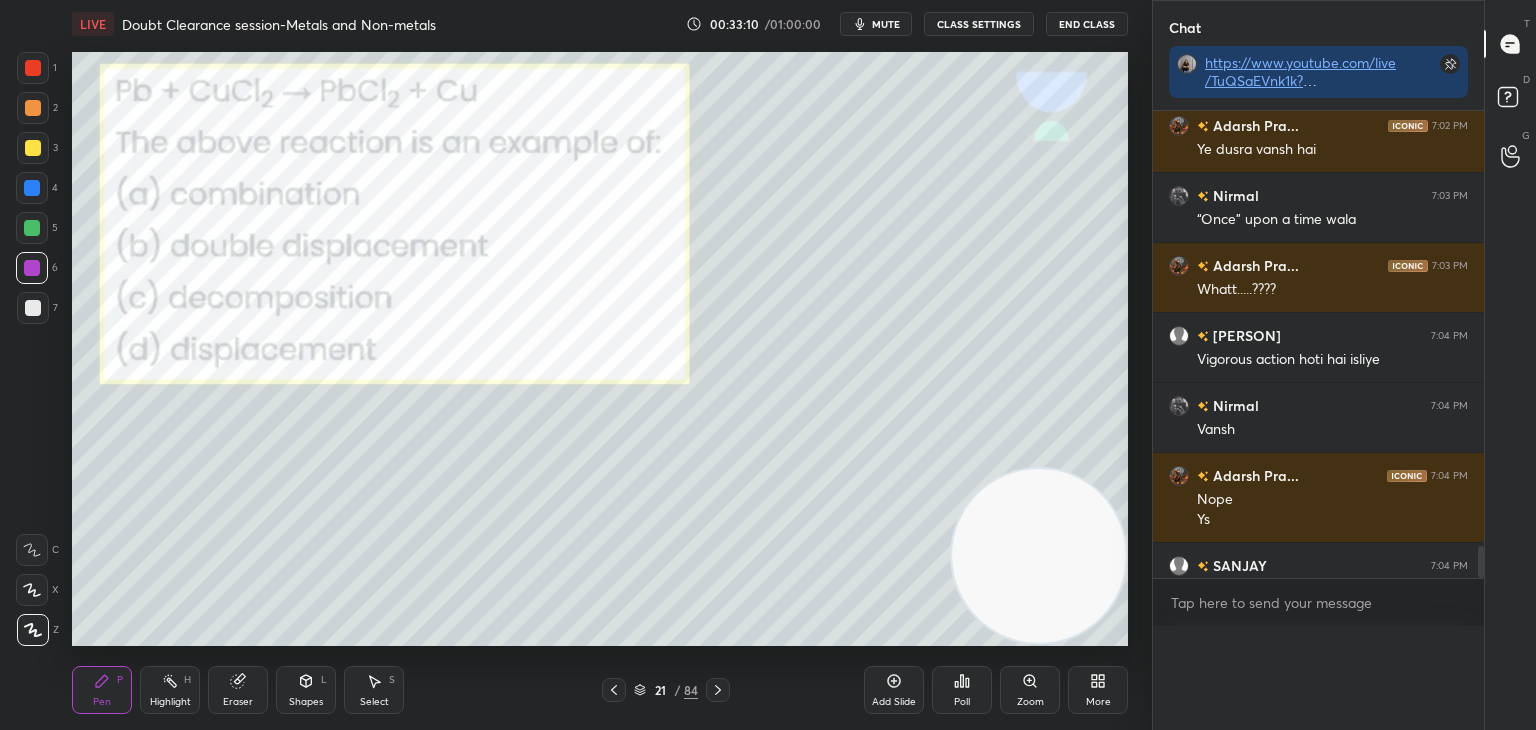 scroll, scrollTop: 20, scrollLeft: 293, axis: both 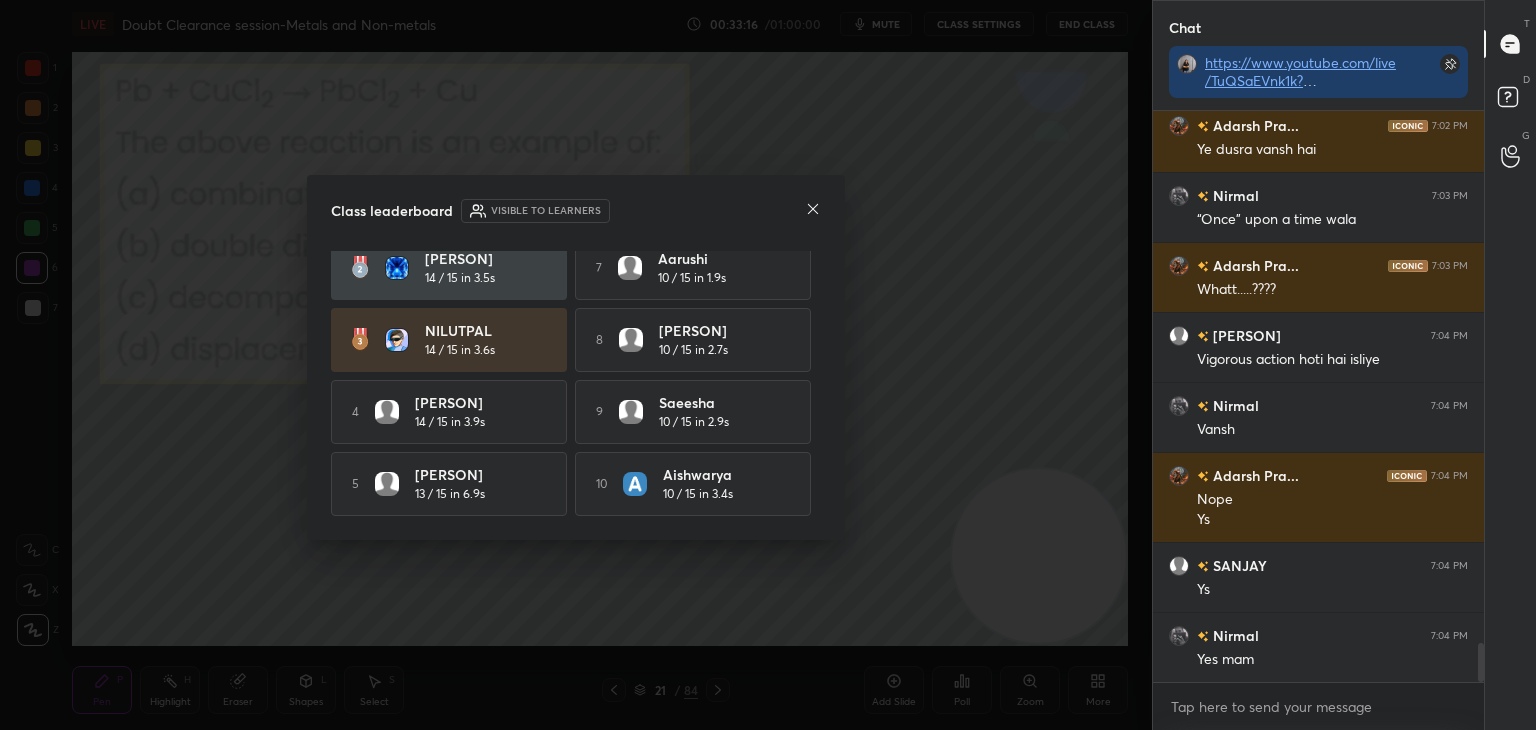 click 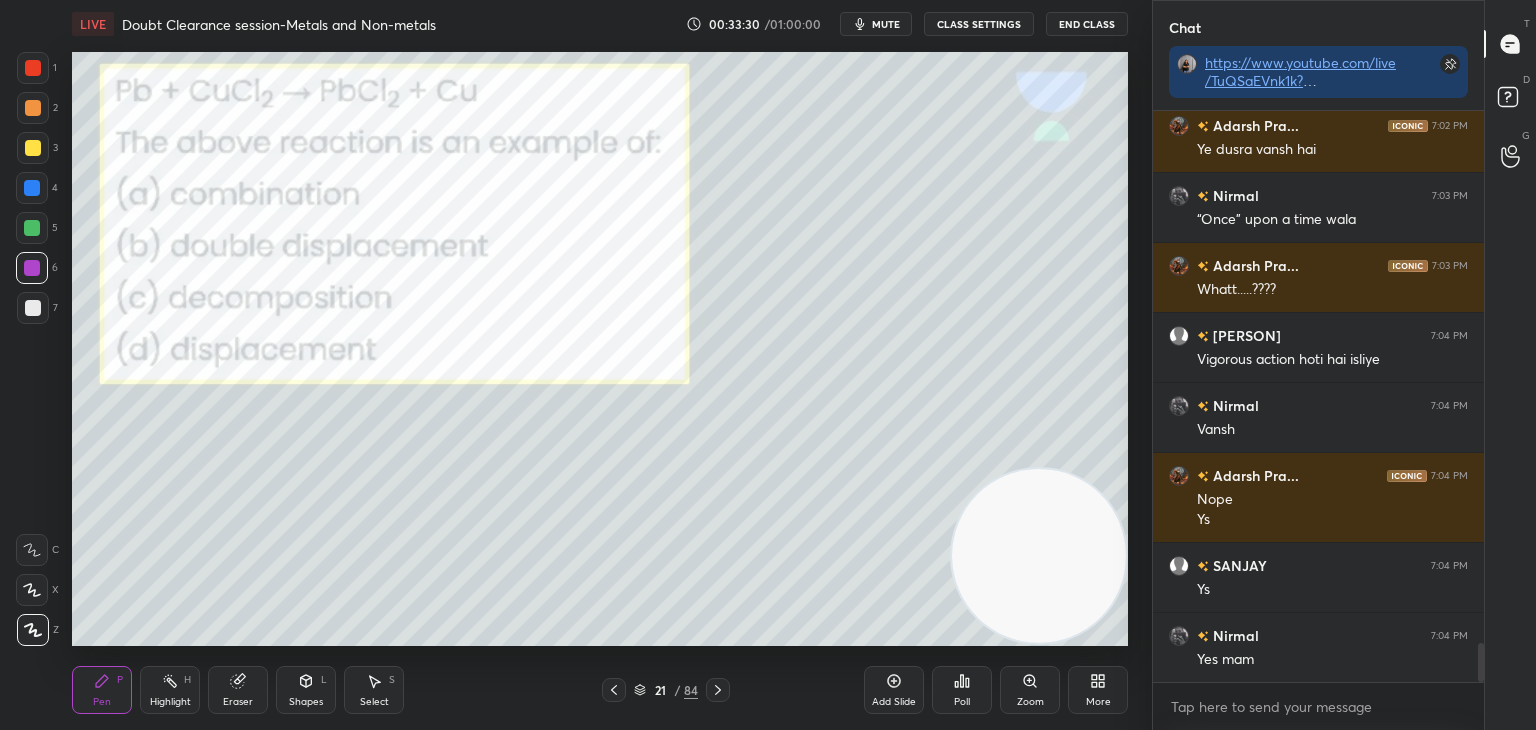 scroll, scrollTop: 7926, scrollLeft: 0, axis: vertical 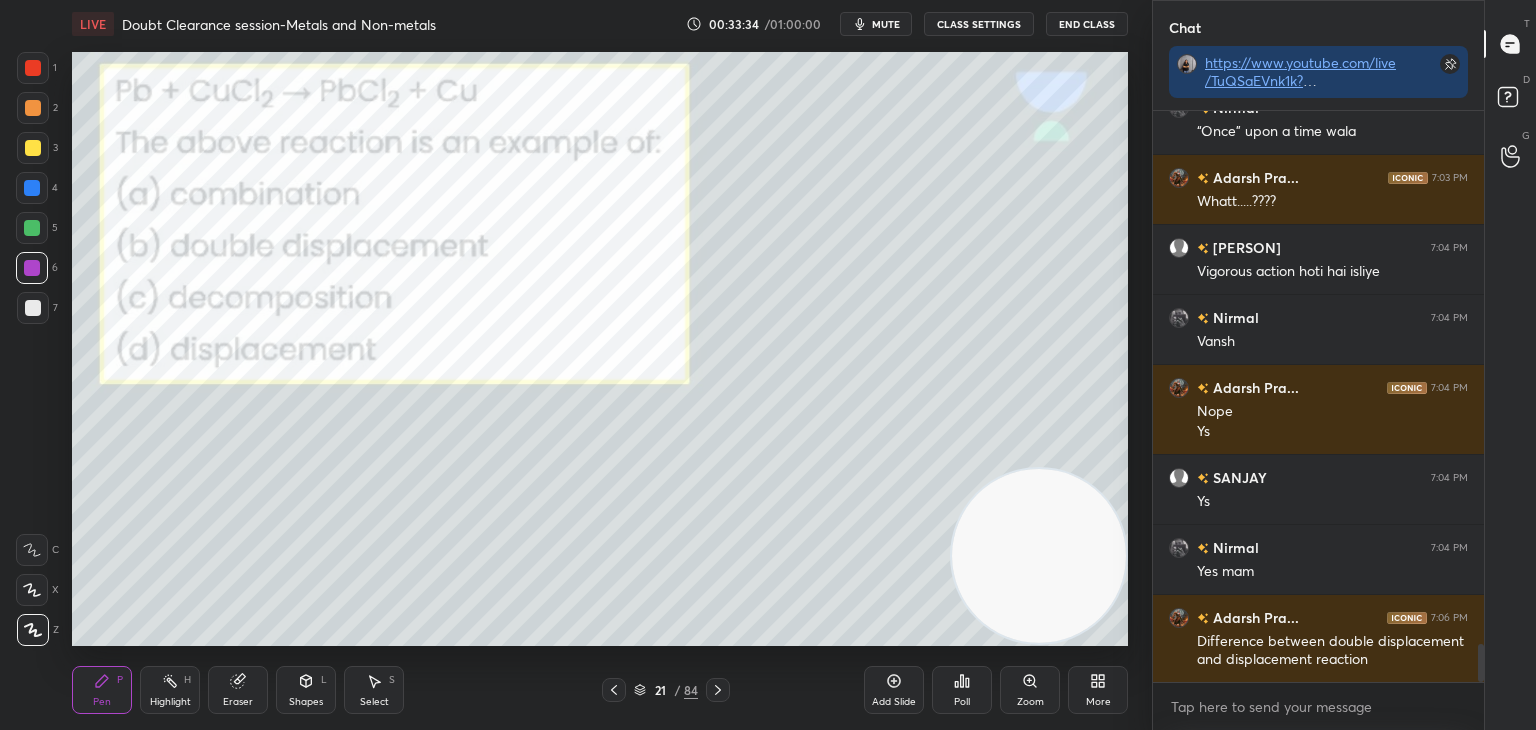 click at bounding box center (33, 308) 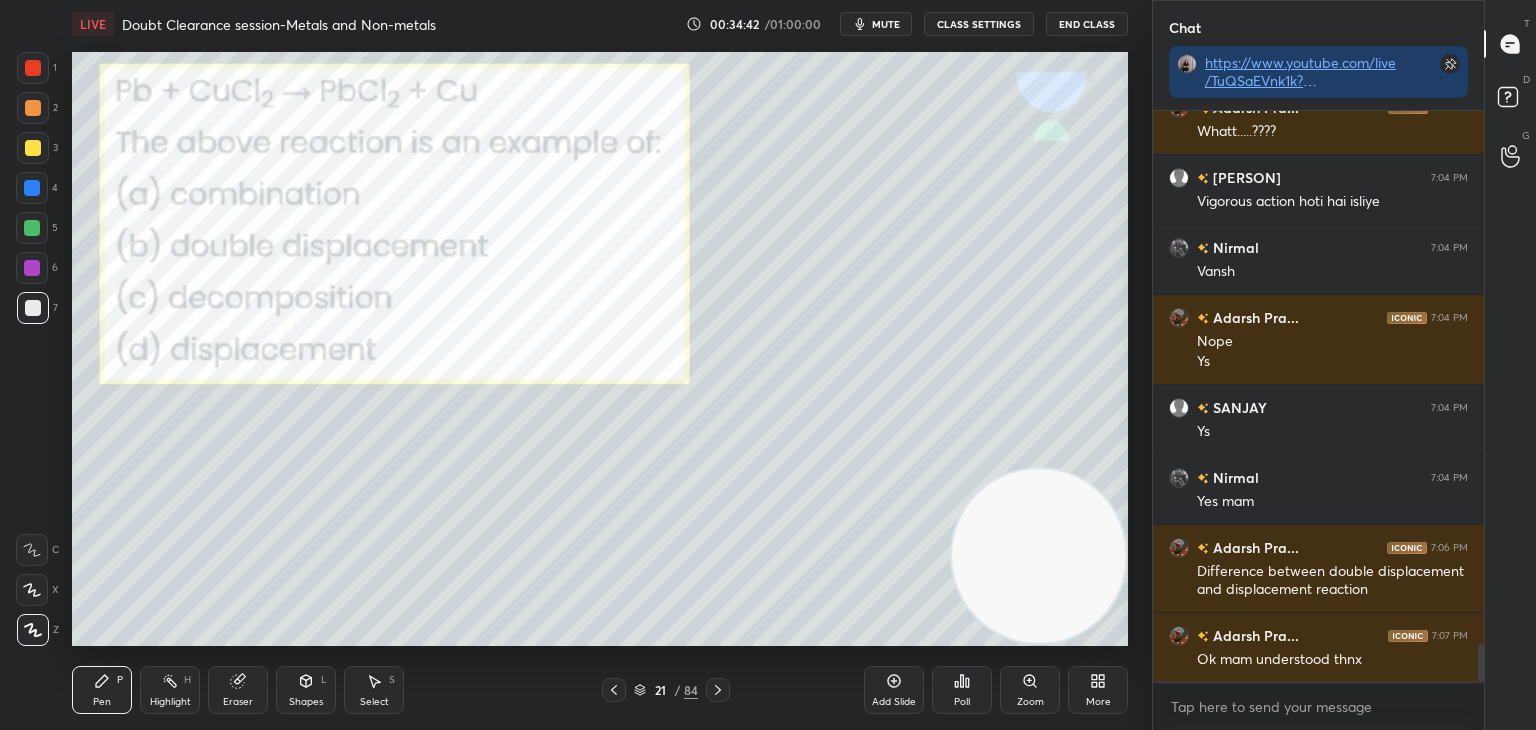 scroll, scrollTop: 8066, scrollLeft: 0, axis: vertical 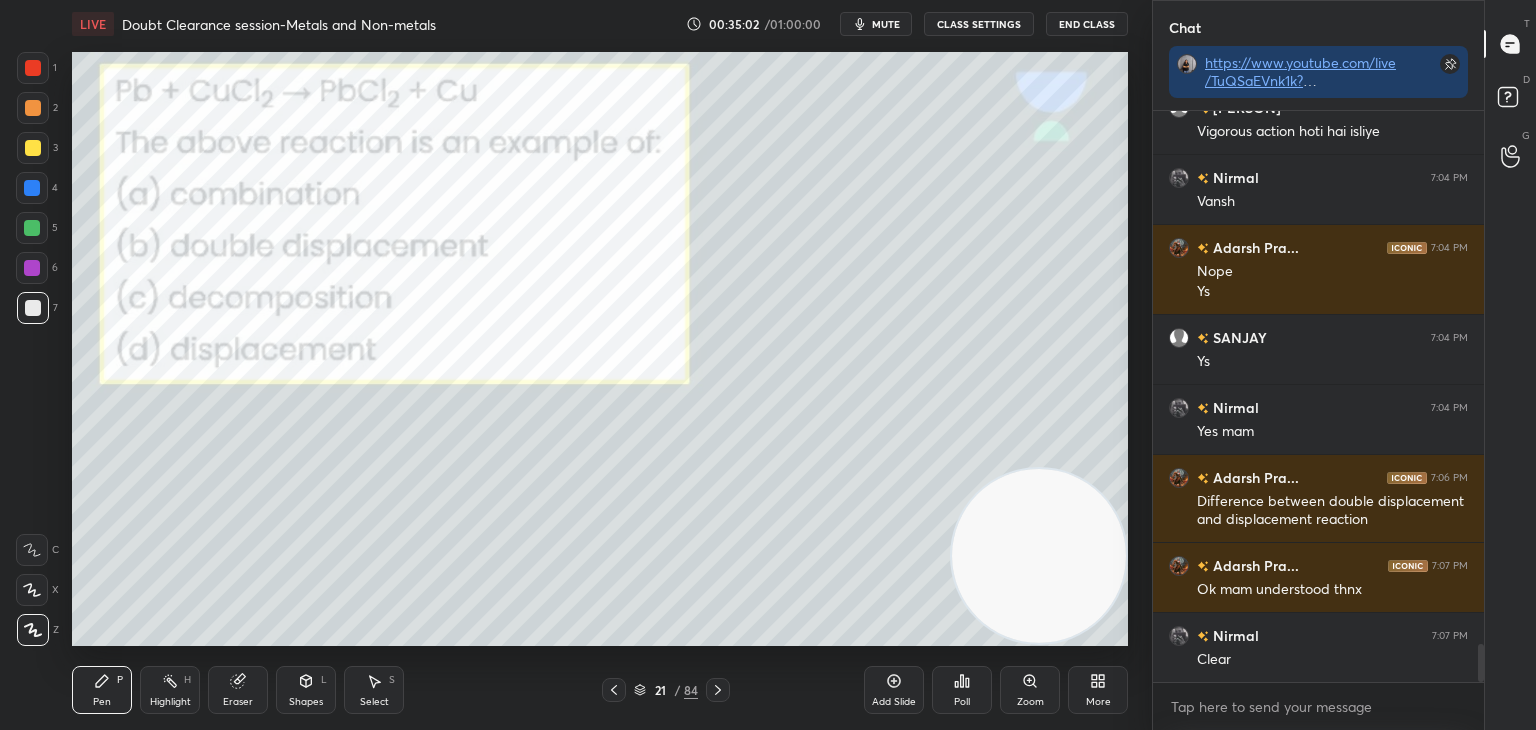click 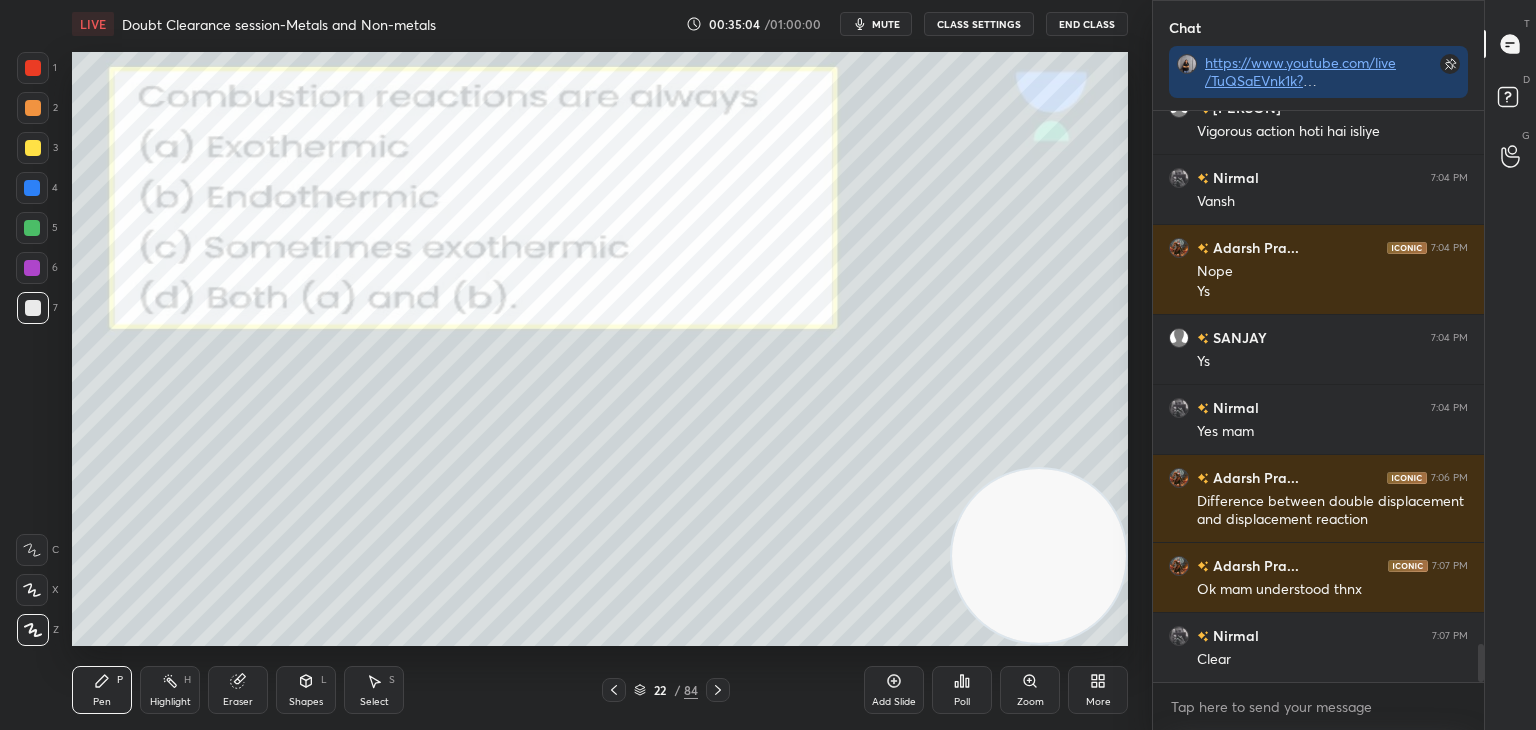 click 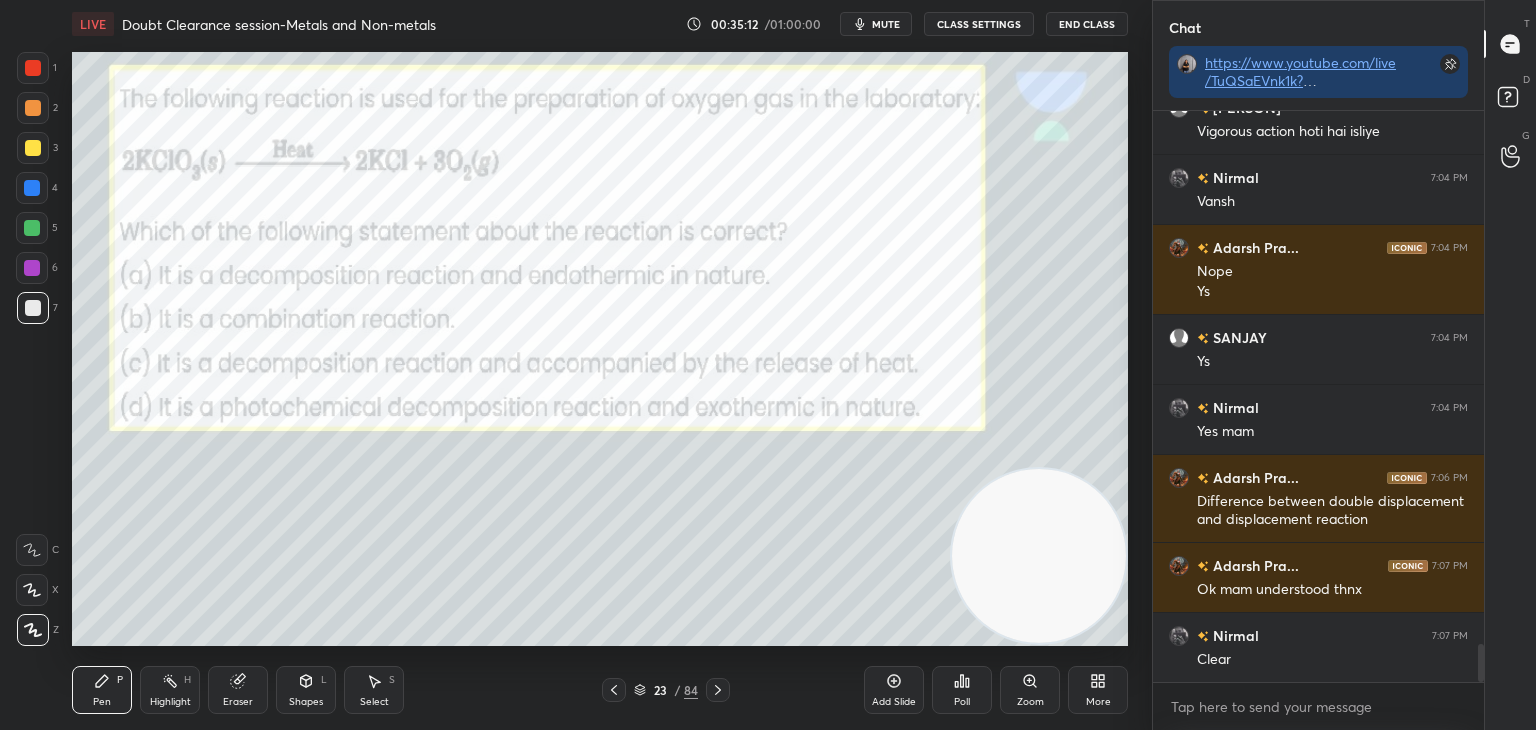 click on "Poll" at bounding box center (962, 702) 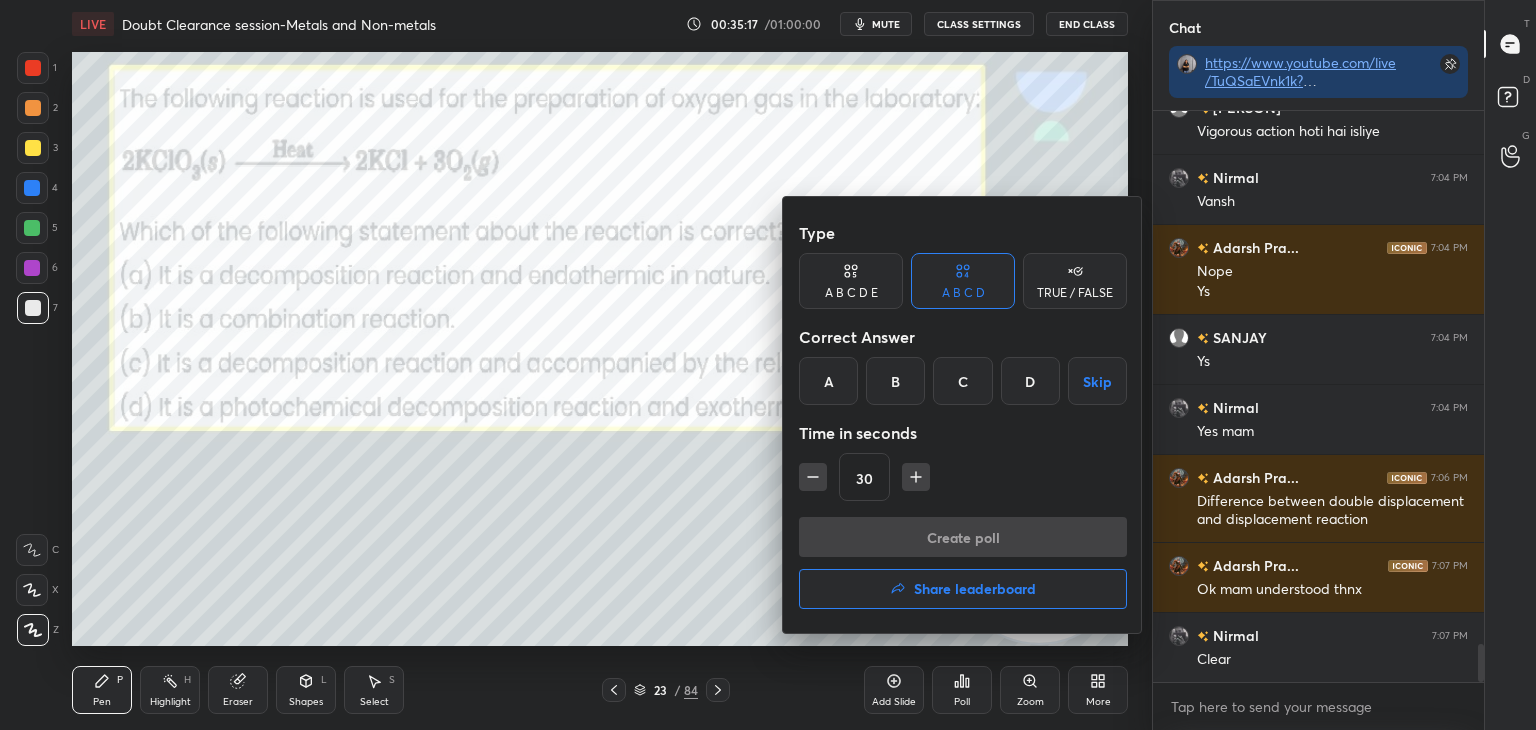 click on "A" at bounding box center [828, 381] 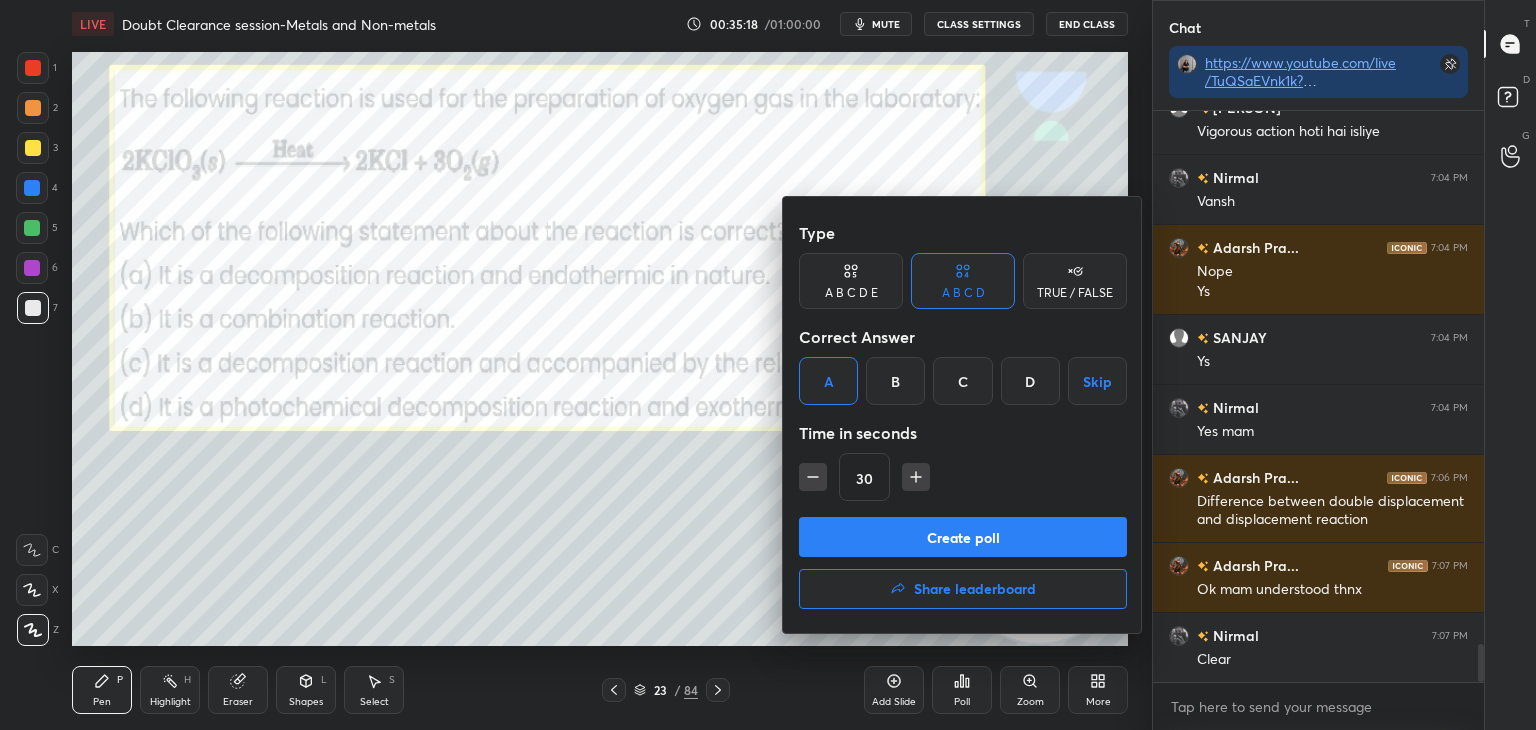 click on "Create poll" at bounding box center [963, 537] 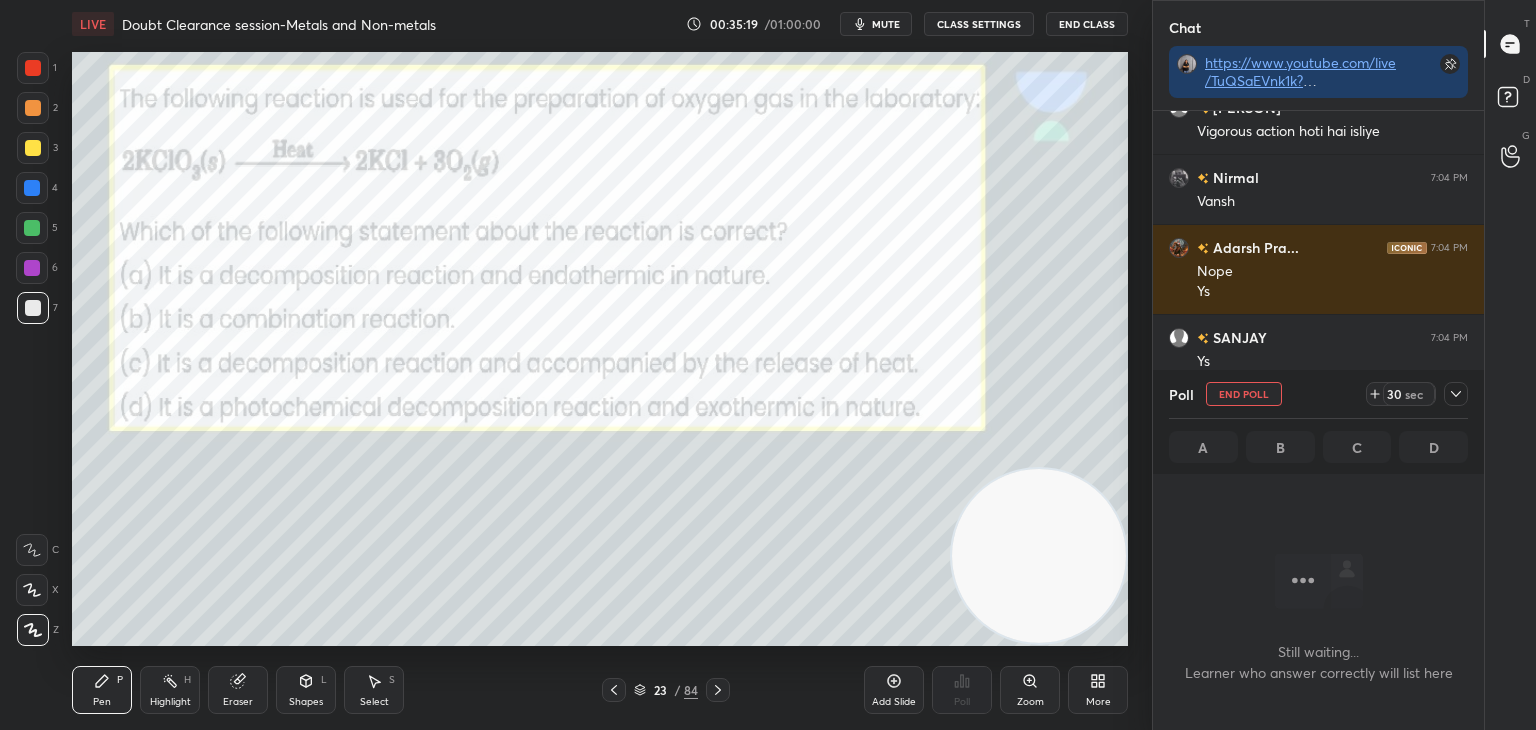 scroll, scrollTop: 468, scrollLeft: 325, axis: both 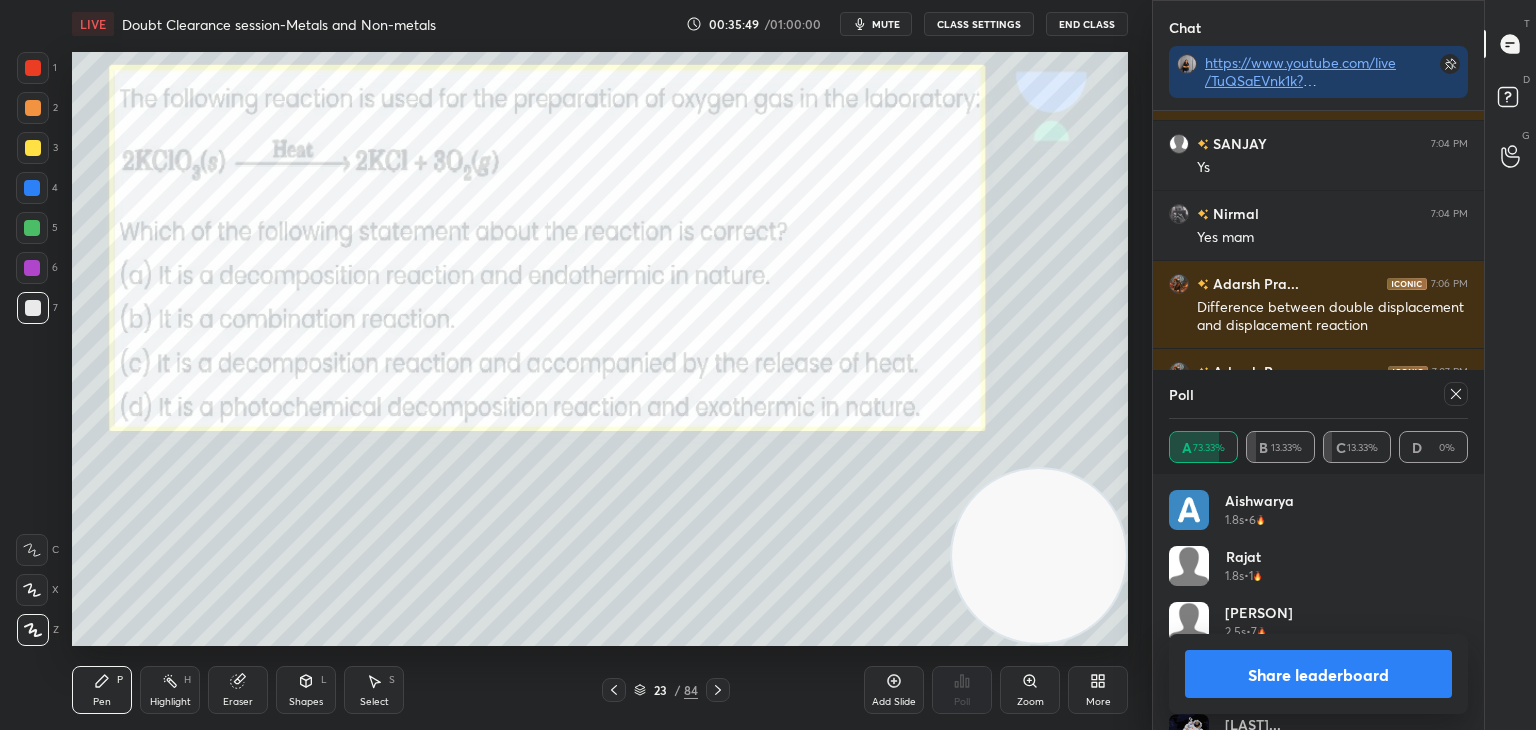 click on "Share leaderboard" at bounding box center [1318, 674] 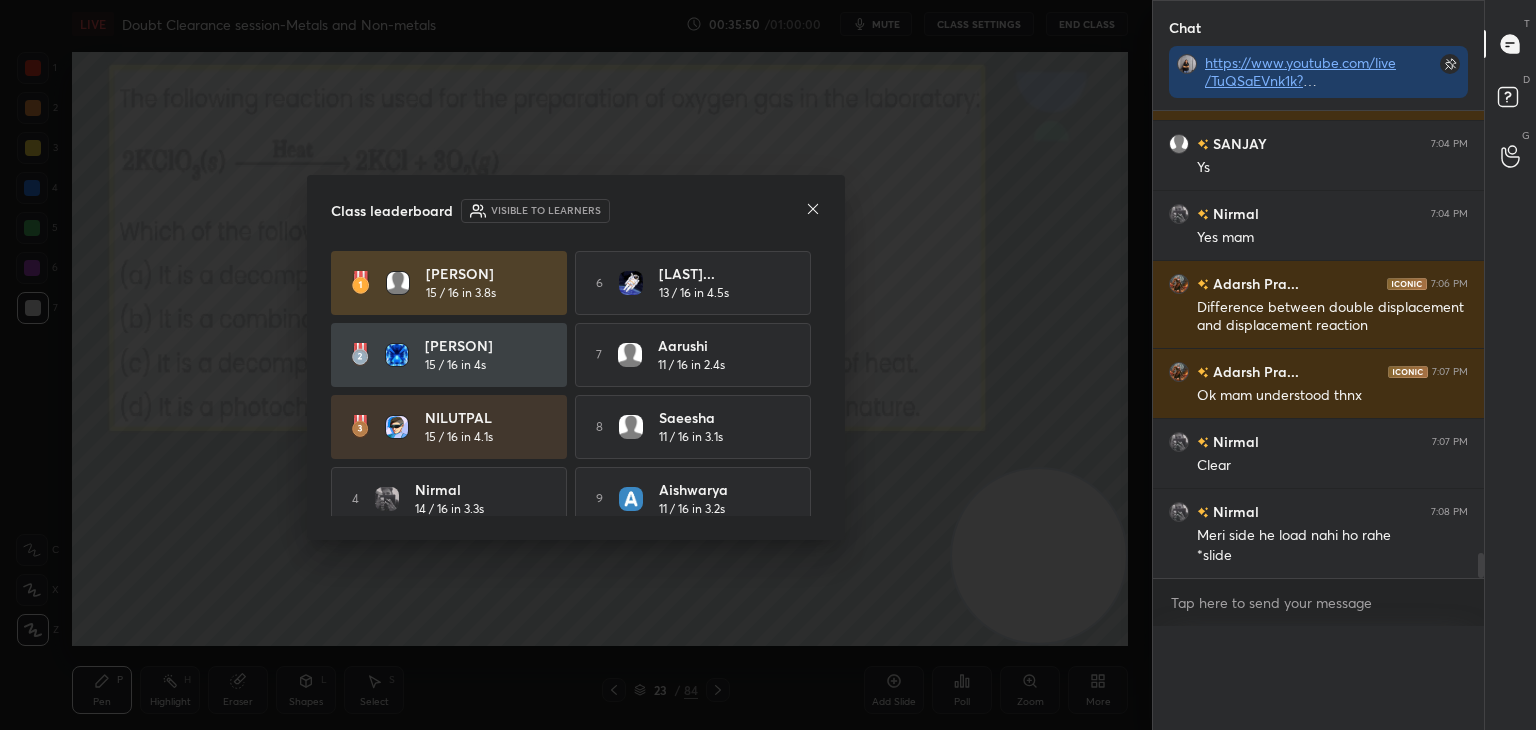 scroll, scrollTop: 0, scrollLeft: 0, axis: both 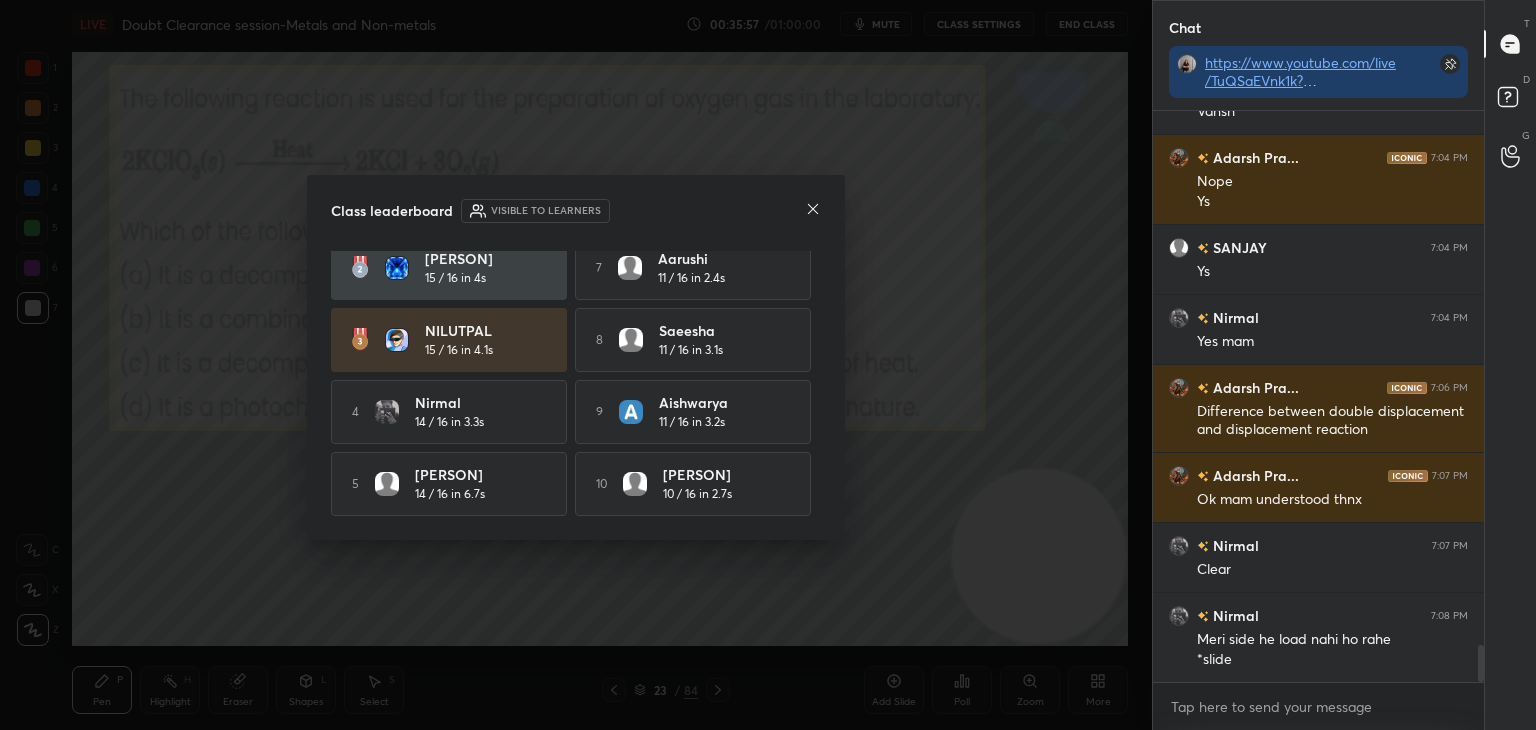 click 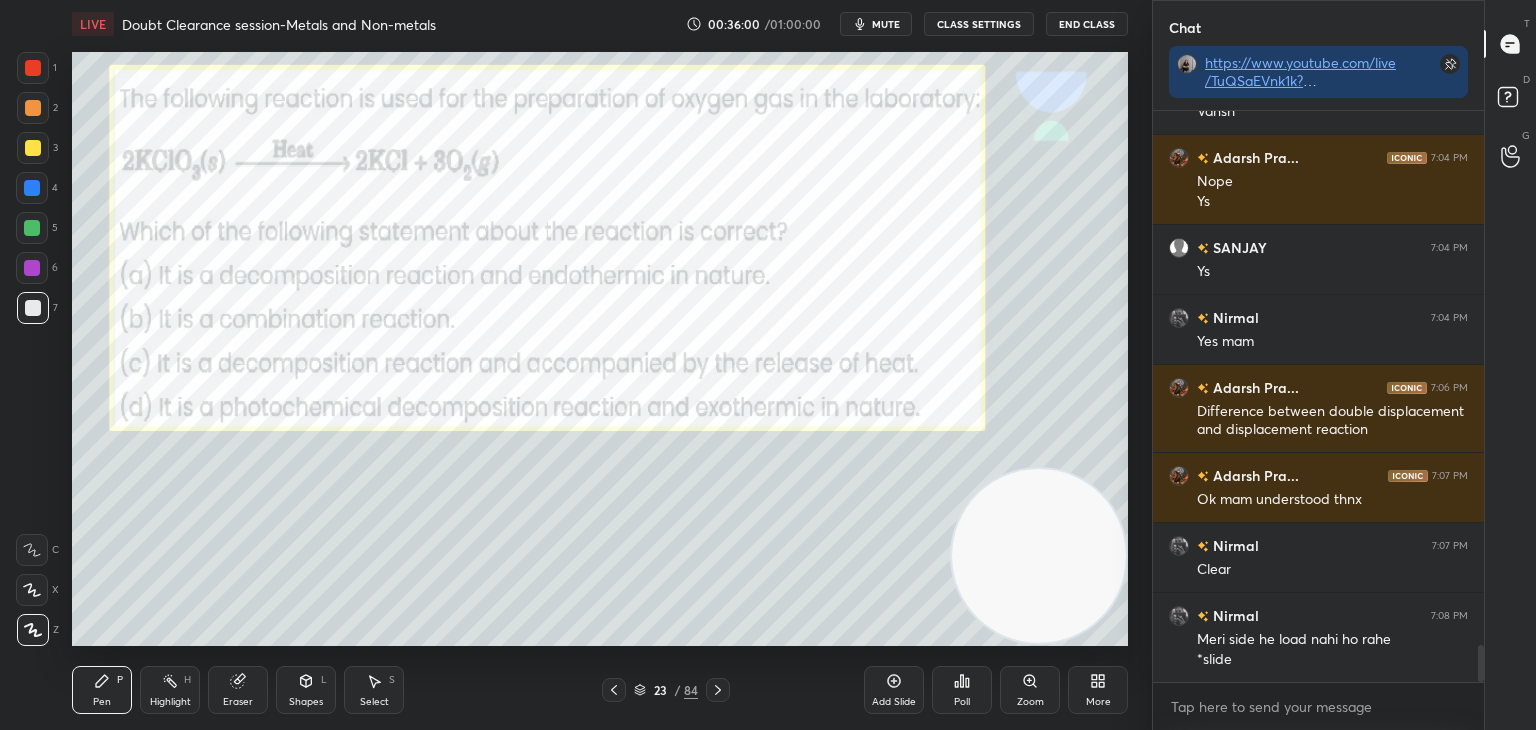click at bounding box center [32, 268] 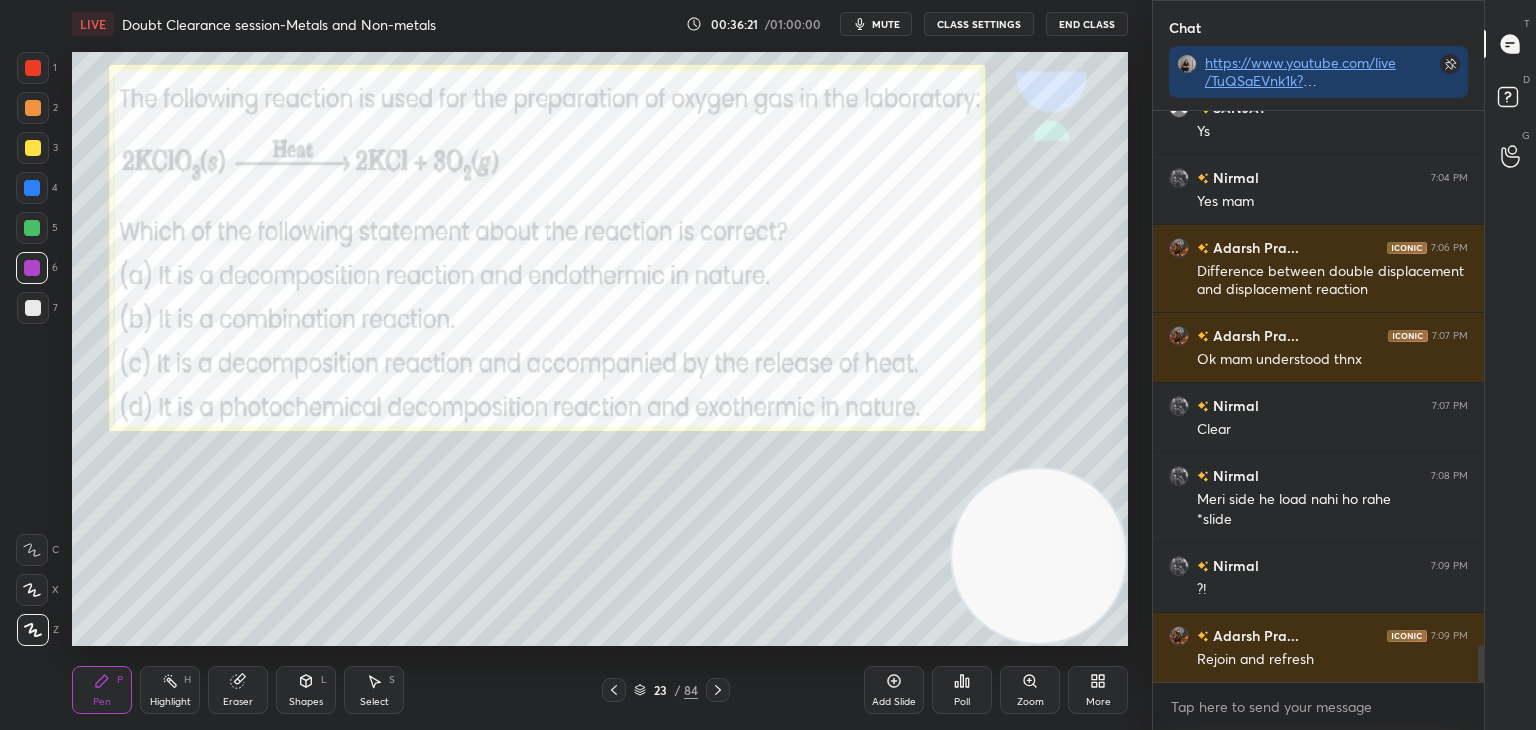 scroll, scrollTop: 525, scrollLeft: 325, axis: both 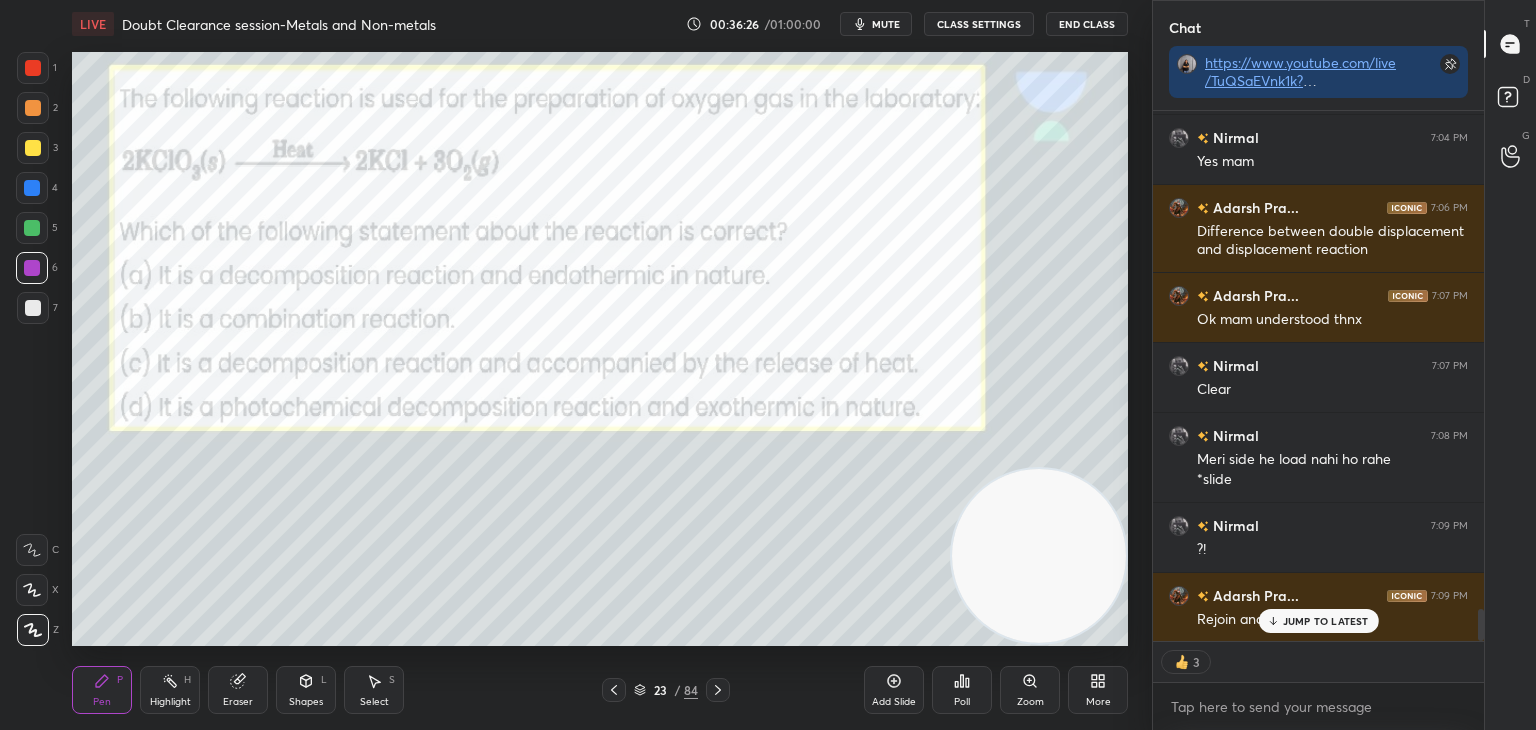 click on "JUMP TO LATEST" at bounding box center [1326, 621] 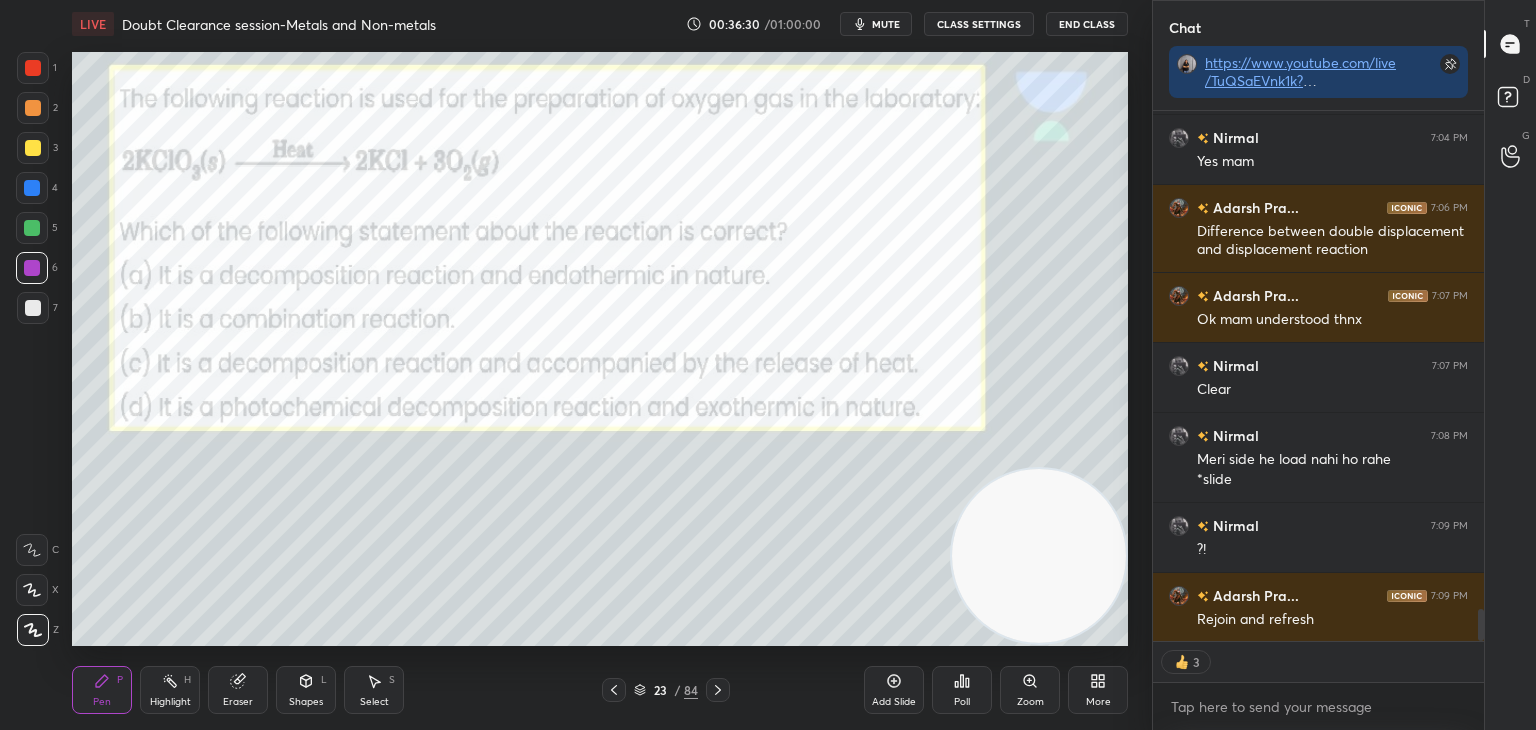 scroll, scrollTop: 8407, scrollLeft: 0, axis: vertical 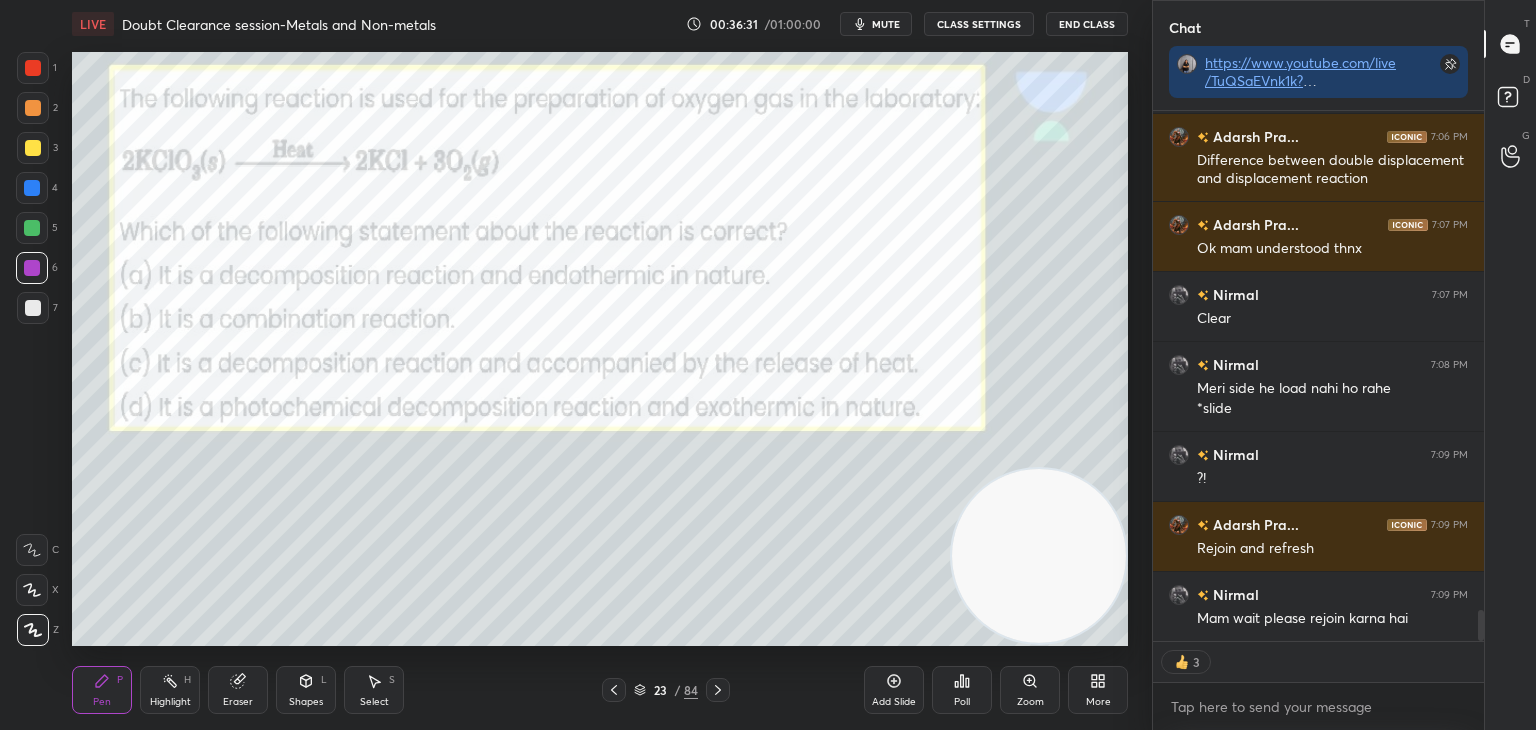 click 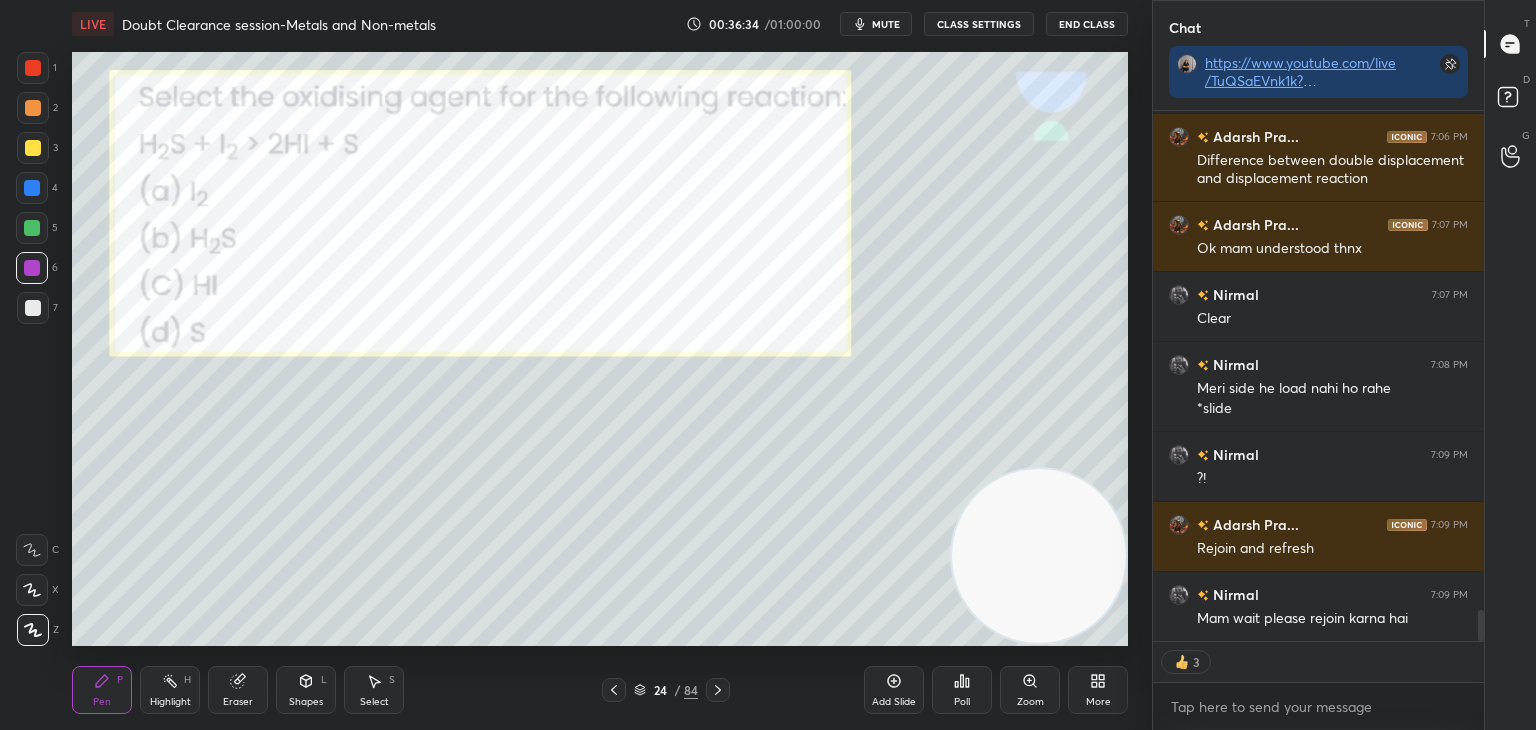 type on "x" 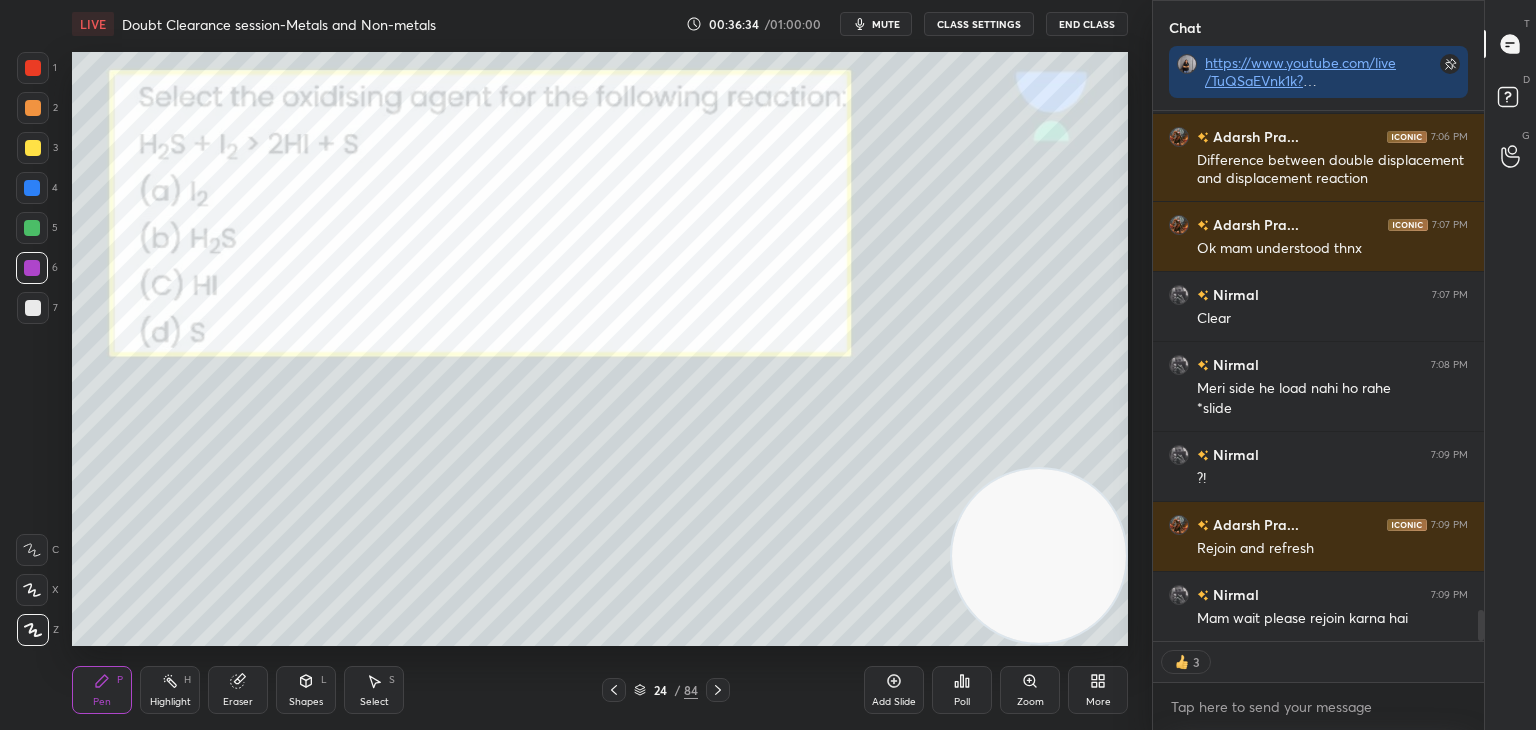 click 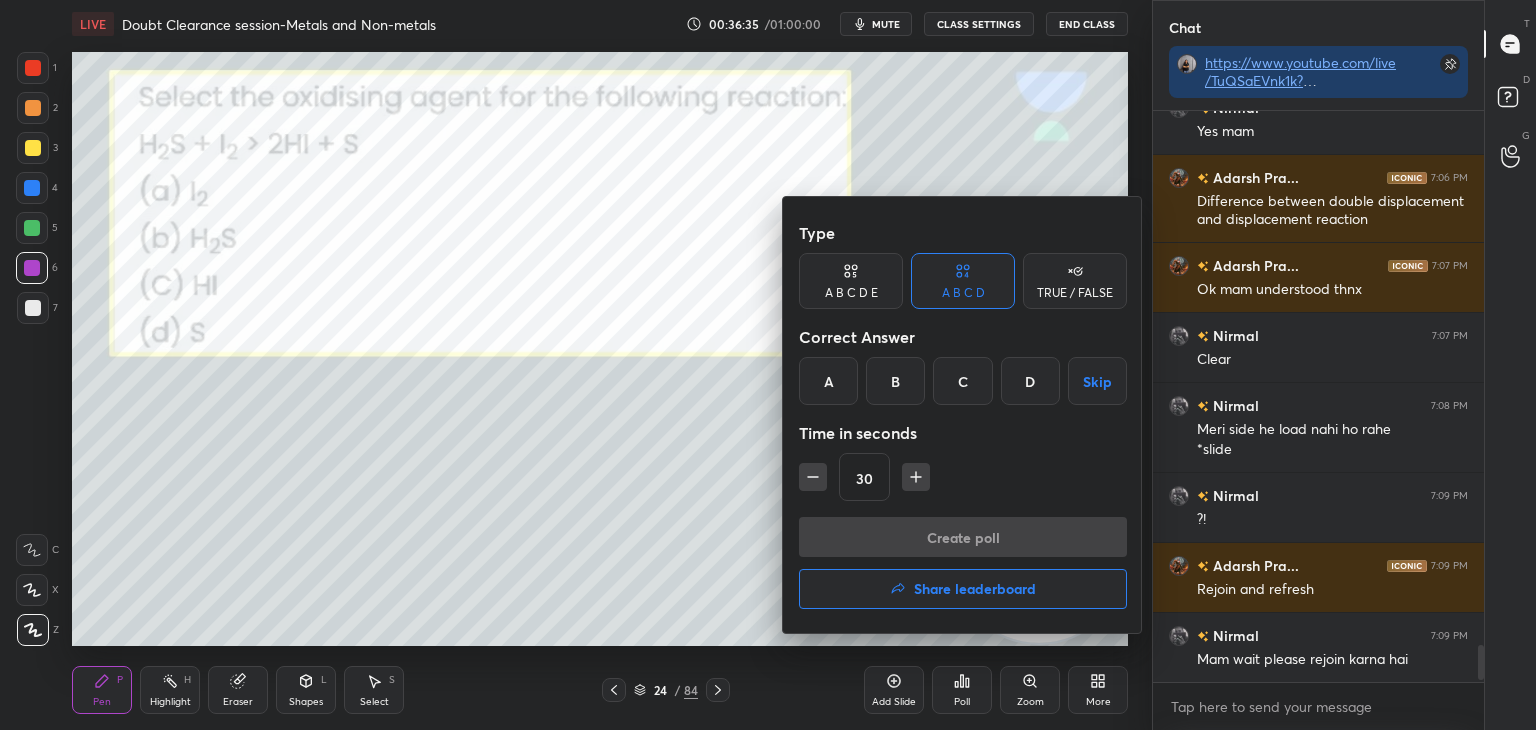 click on "A" at bounding box center (828, 381) 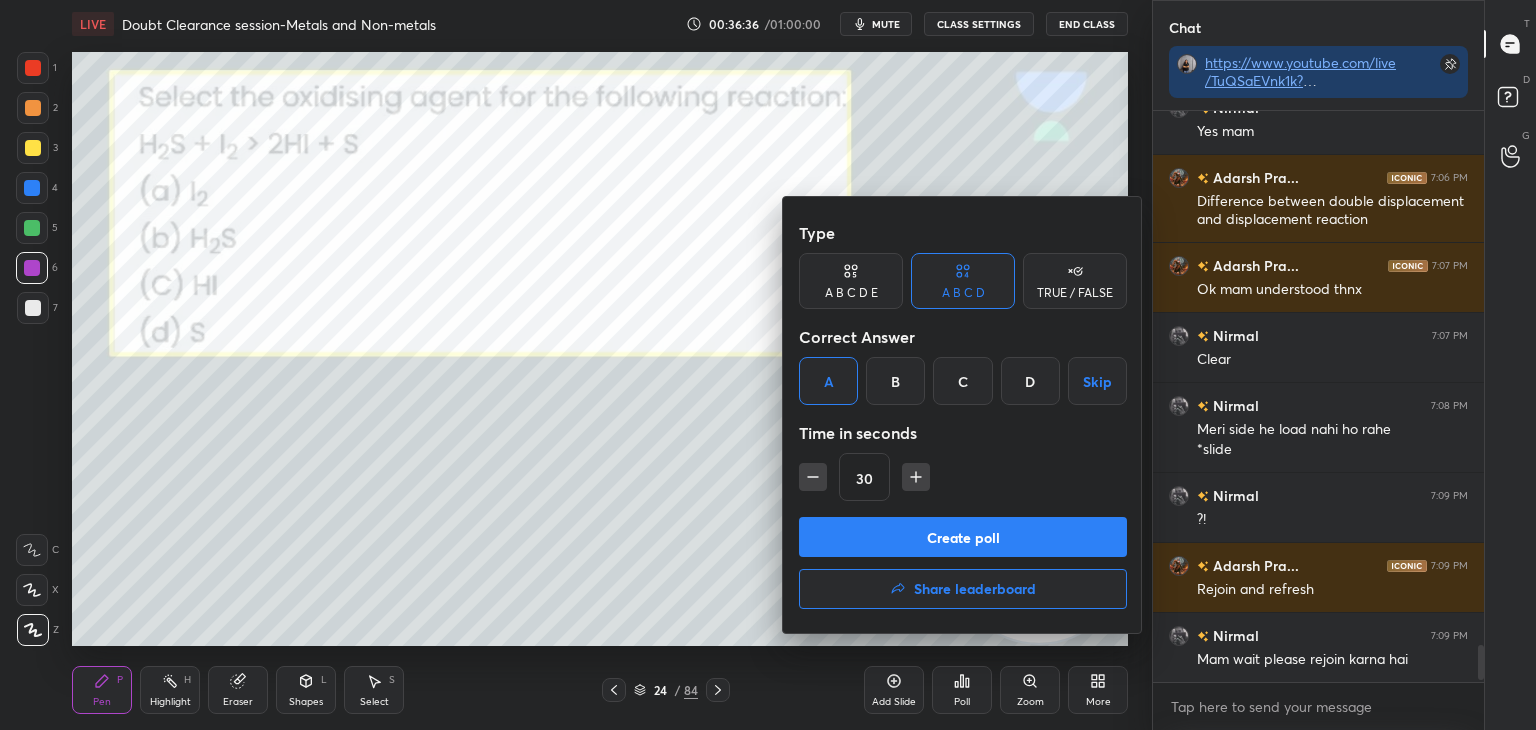 click 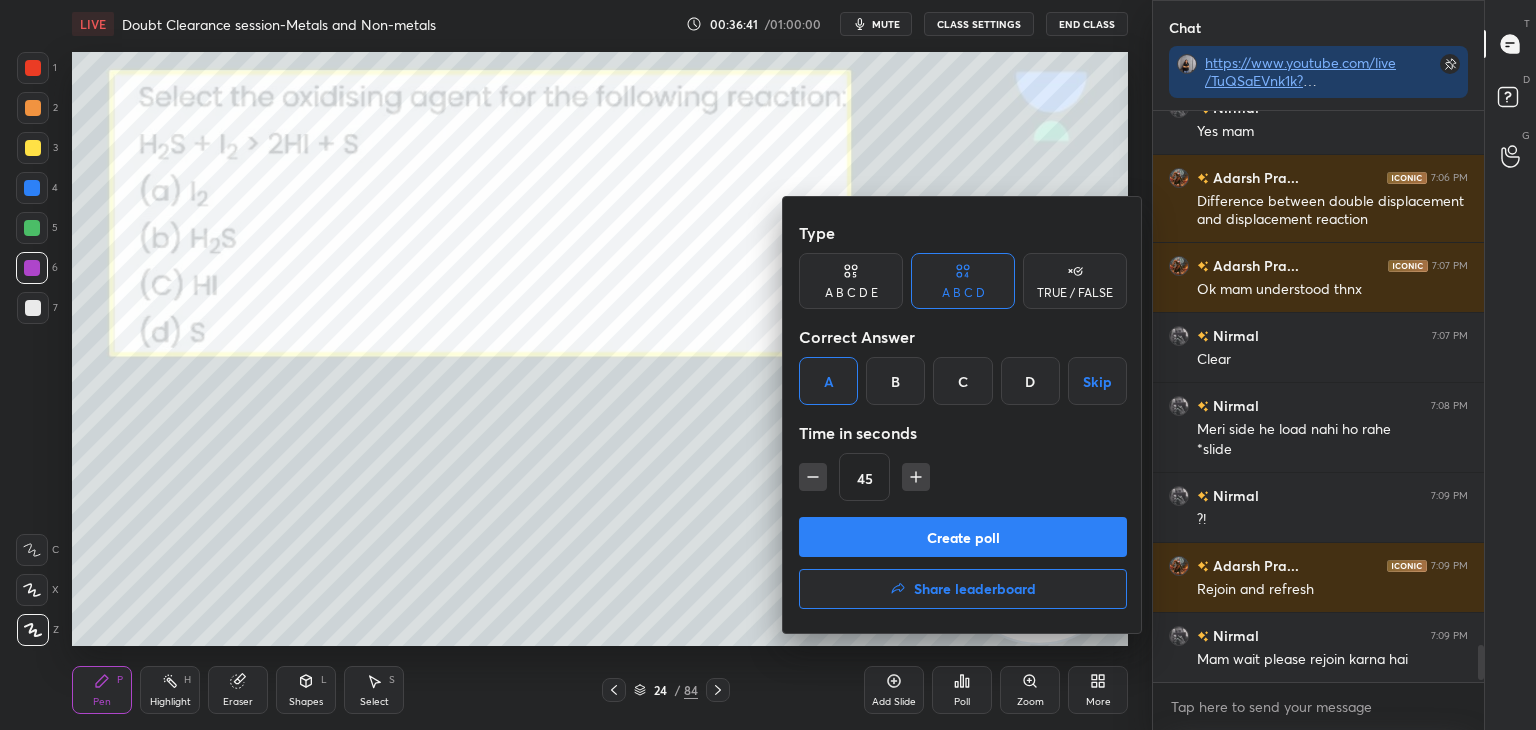 click on "Create poll" at bounding box center (963, 537) 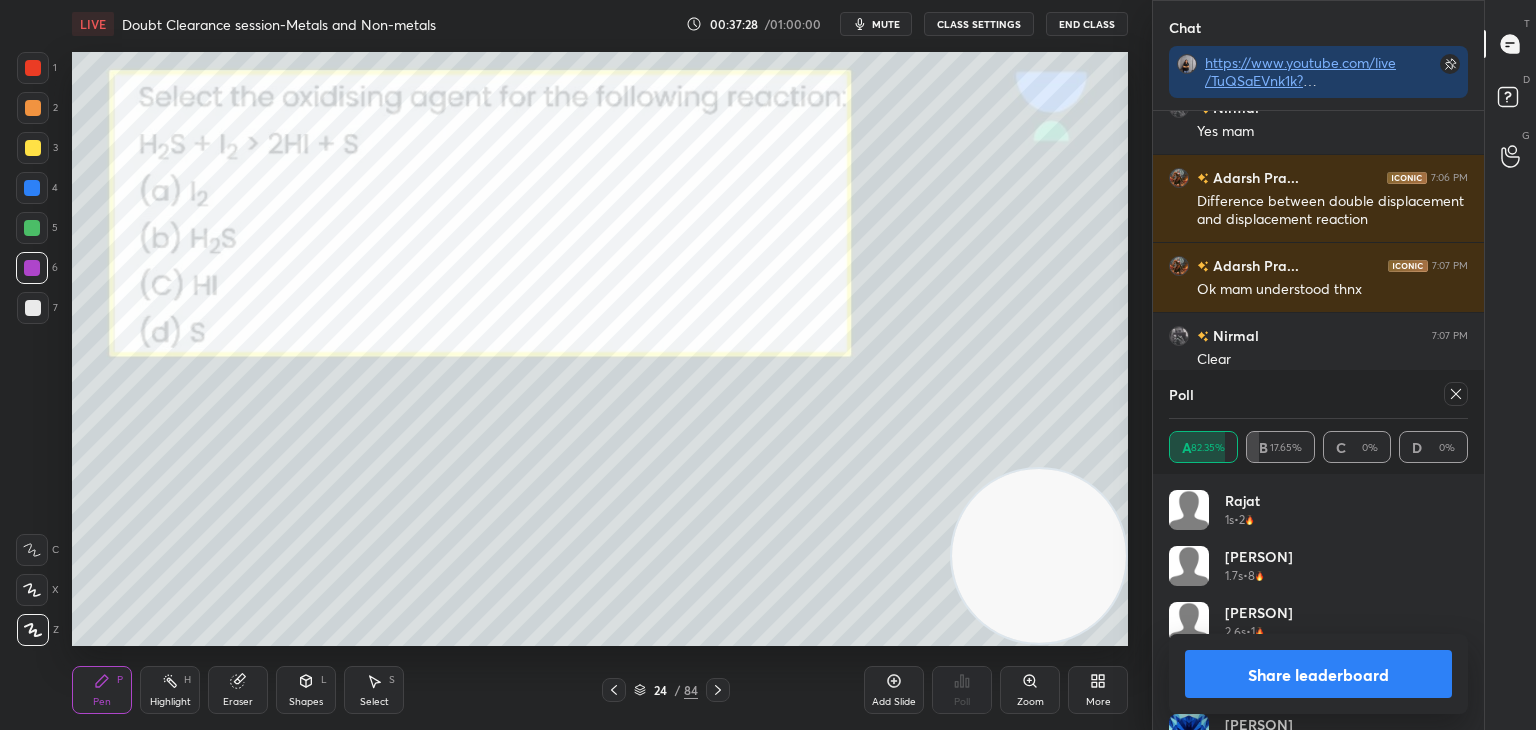 click on "Share leaderboard" at bounding box center (1318, 674) 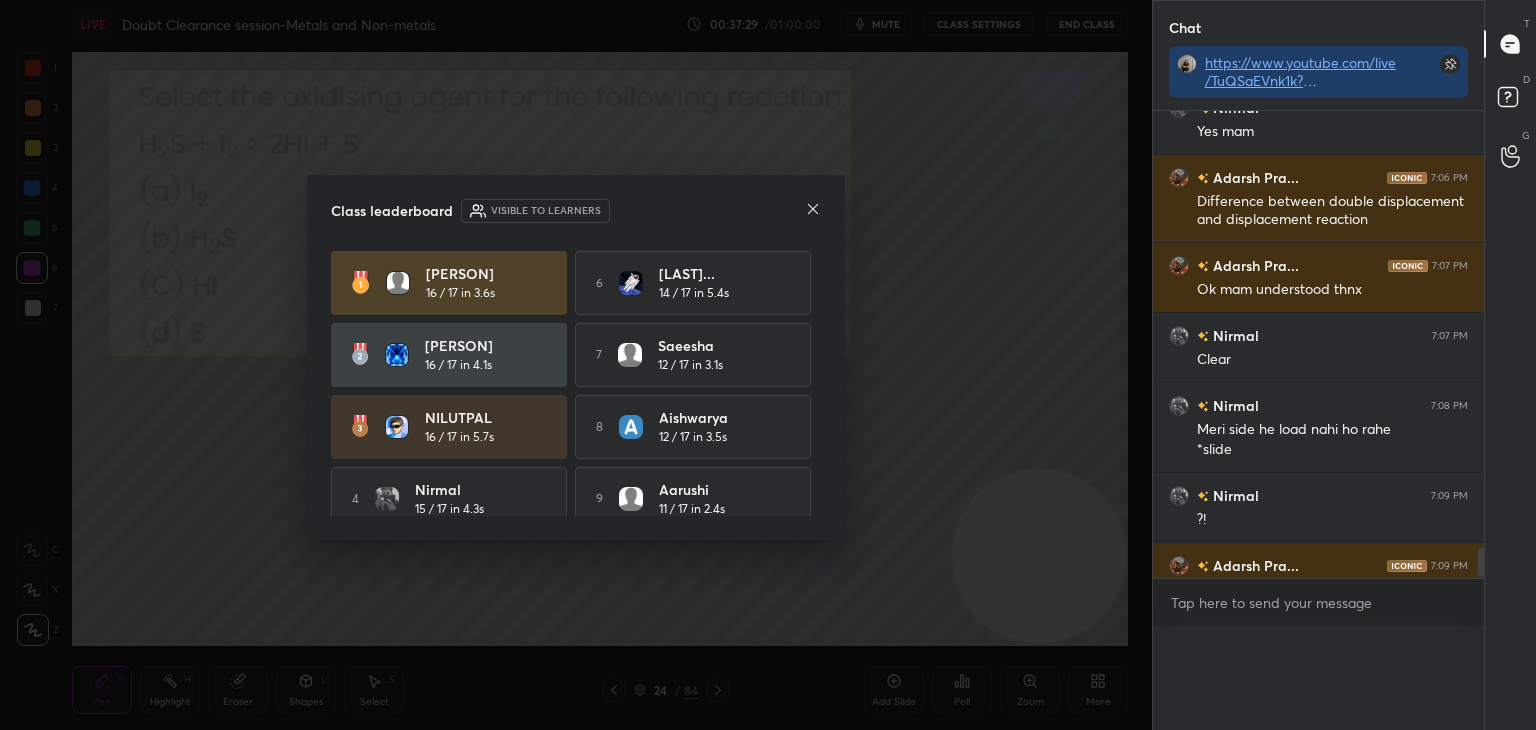 scroll, scrollTop: 0, scrollLeft: 0, axis: both 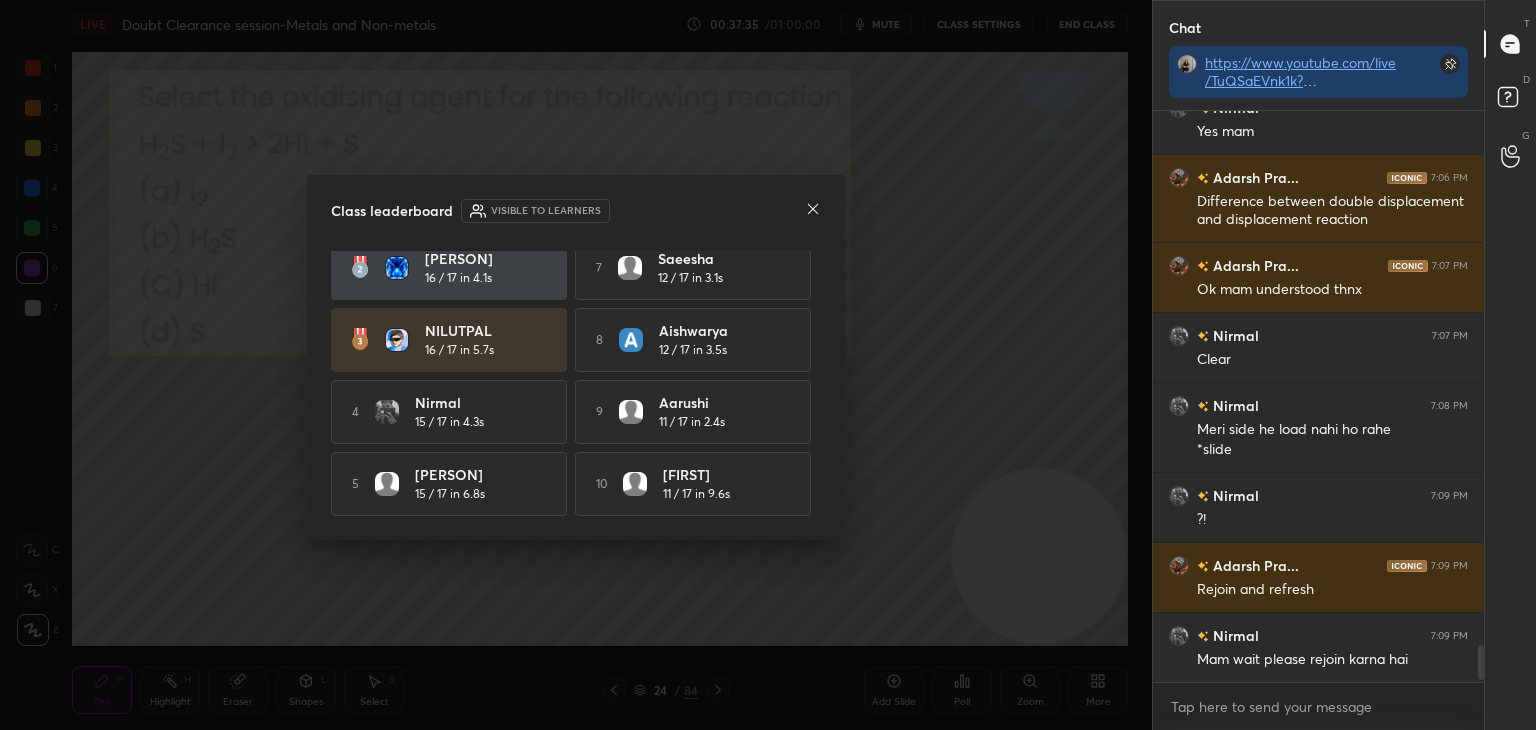 click 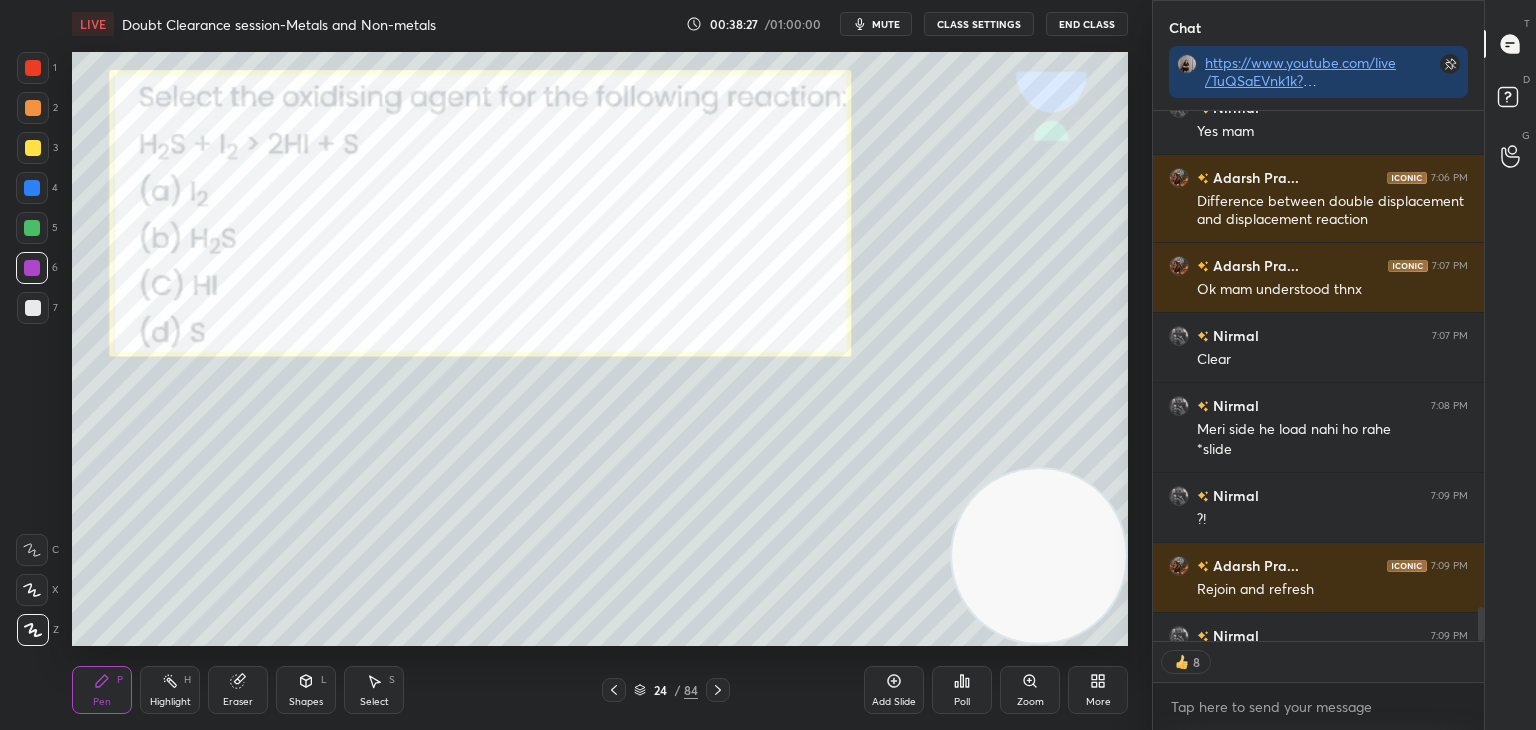 scroll, scrollTop: 8456, scrollLeft: 0, axis: vertical 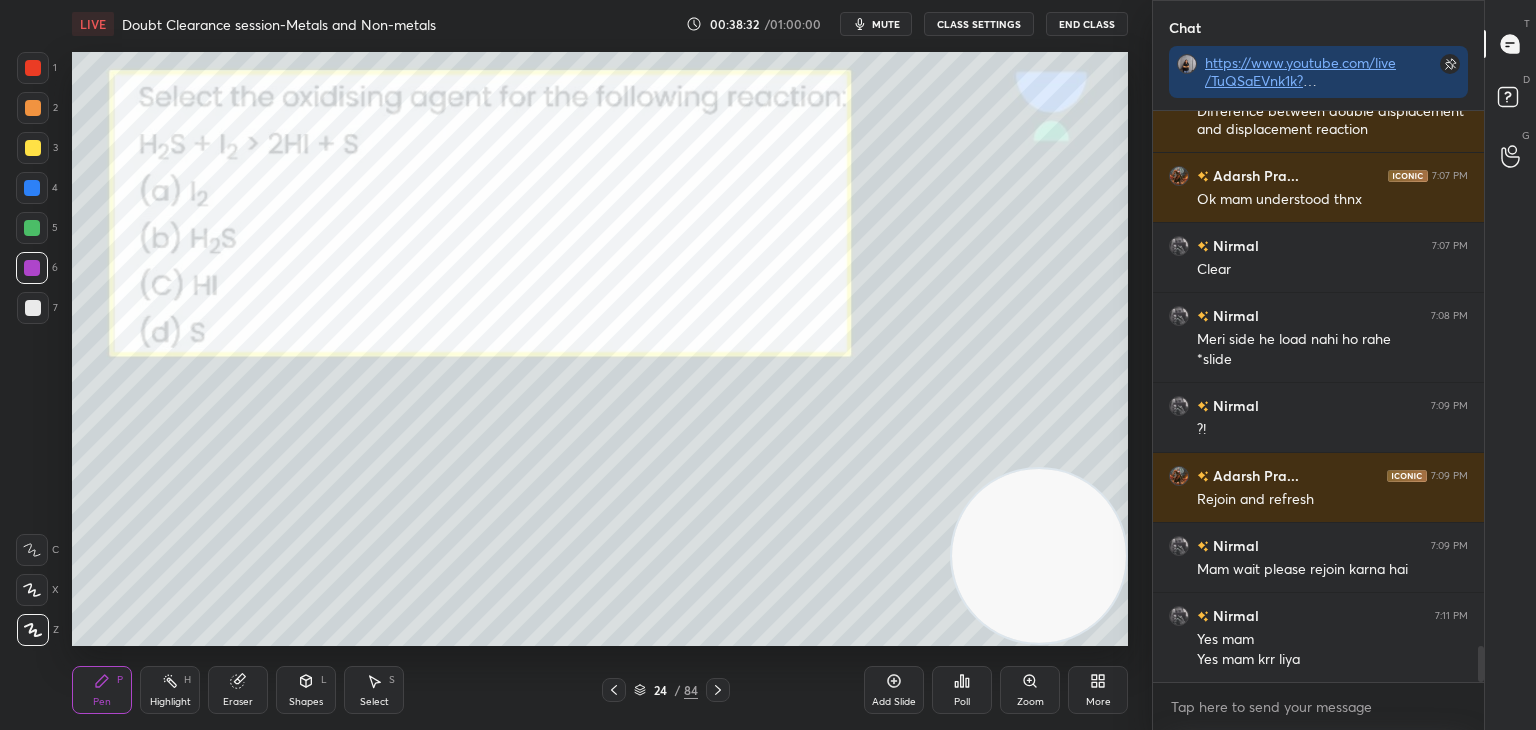 click 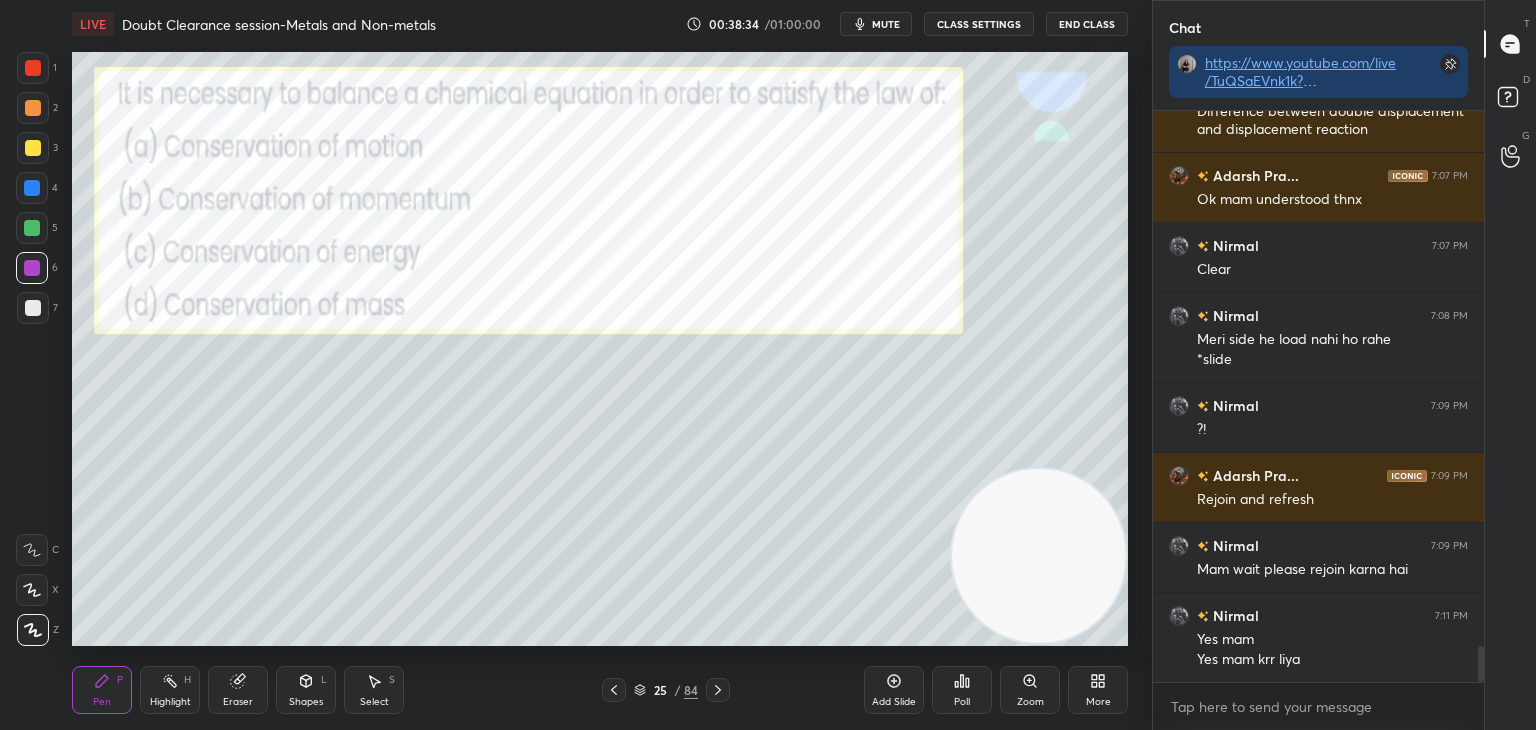 type on "x" 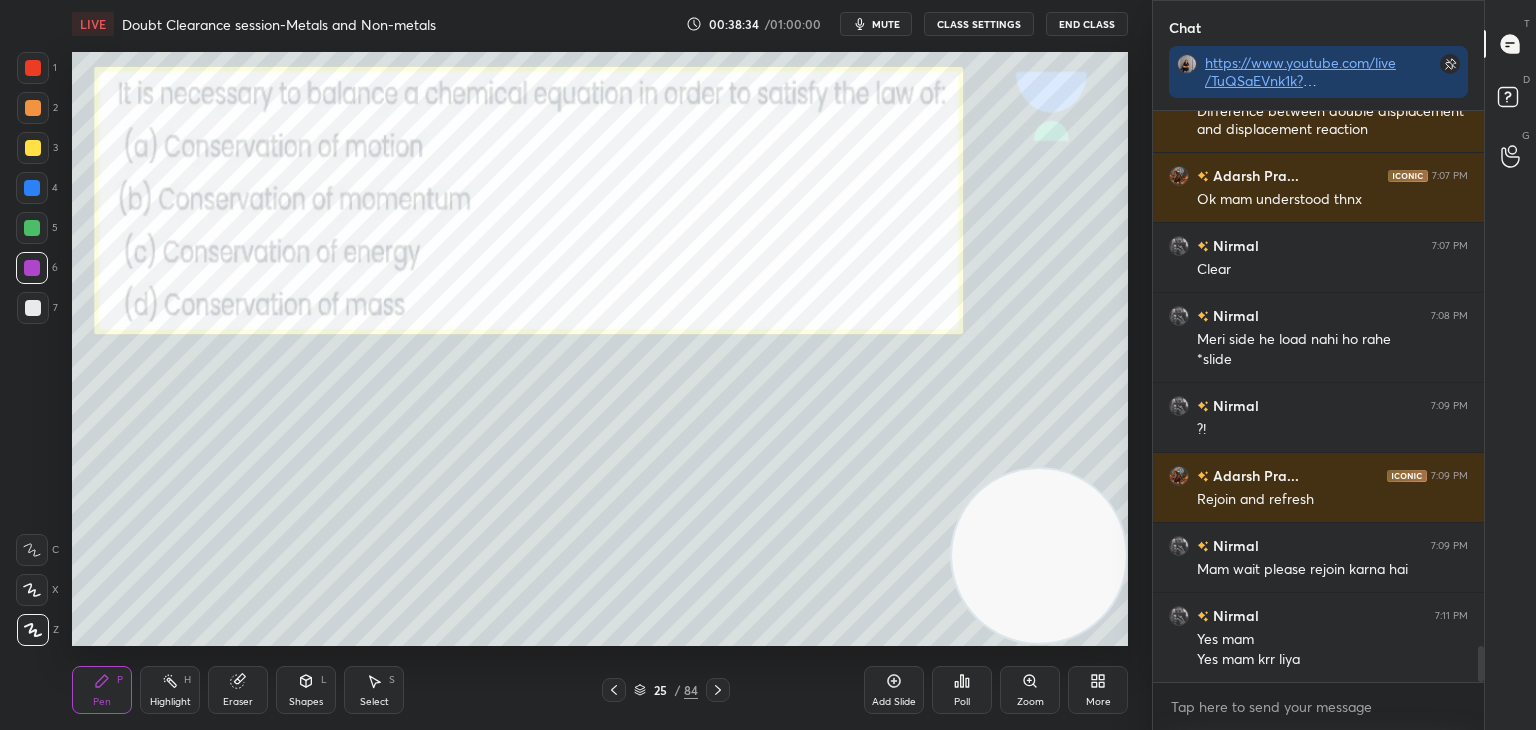 scroll, scrollTop: 525, scrollLeft: 325, axis: both 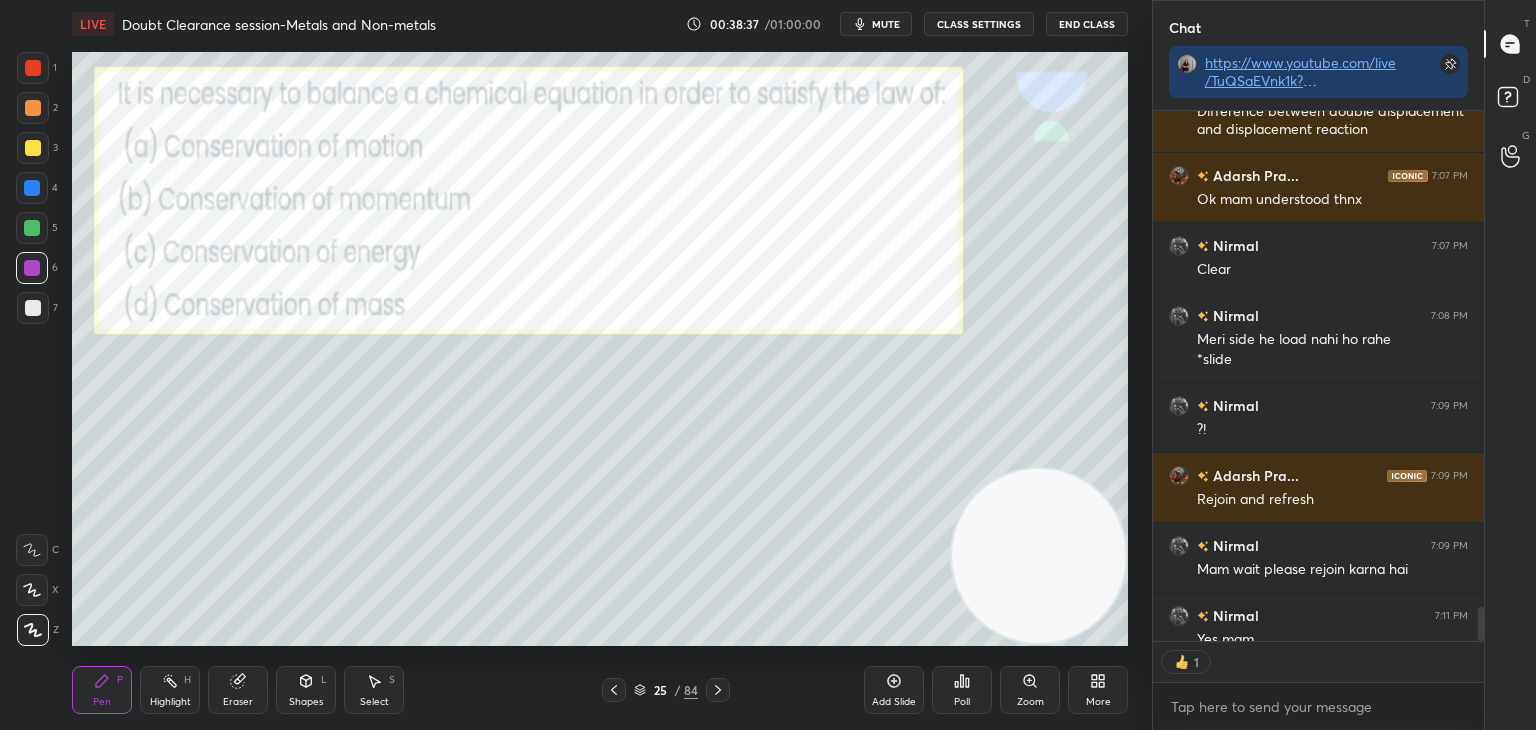 click on "Poll" at bounding box center (962, 690) 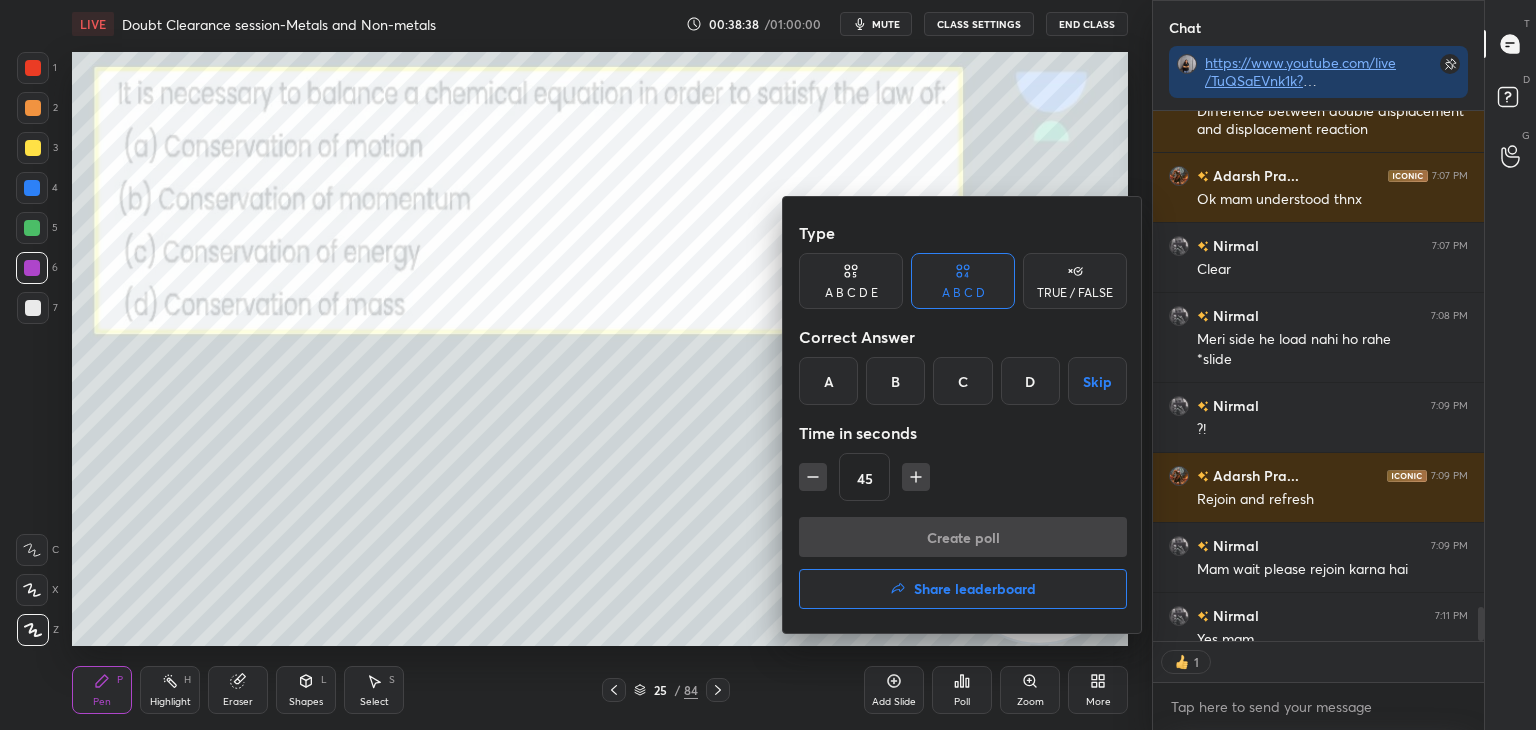 click on "D" at bounding box center [1030, 381] 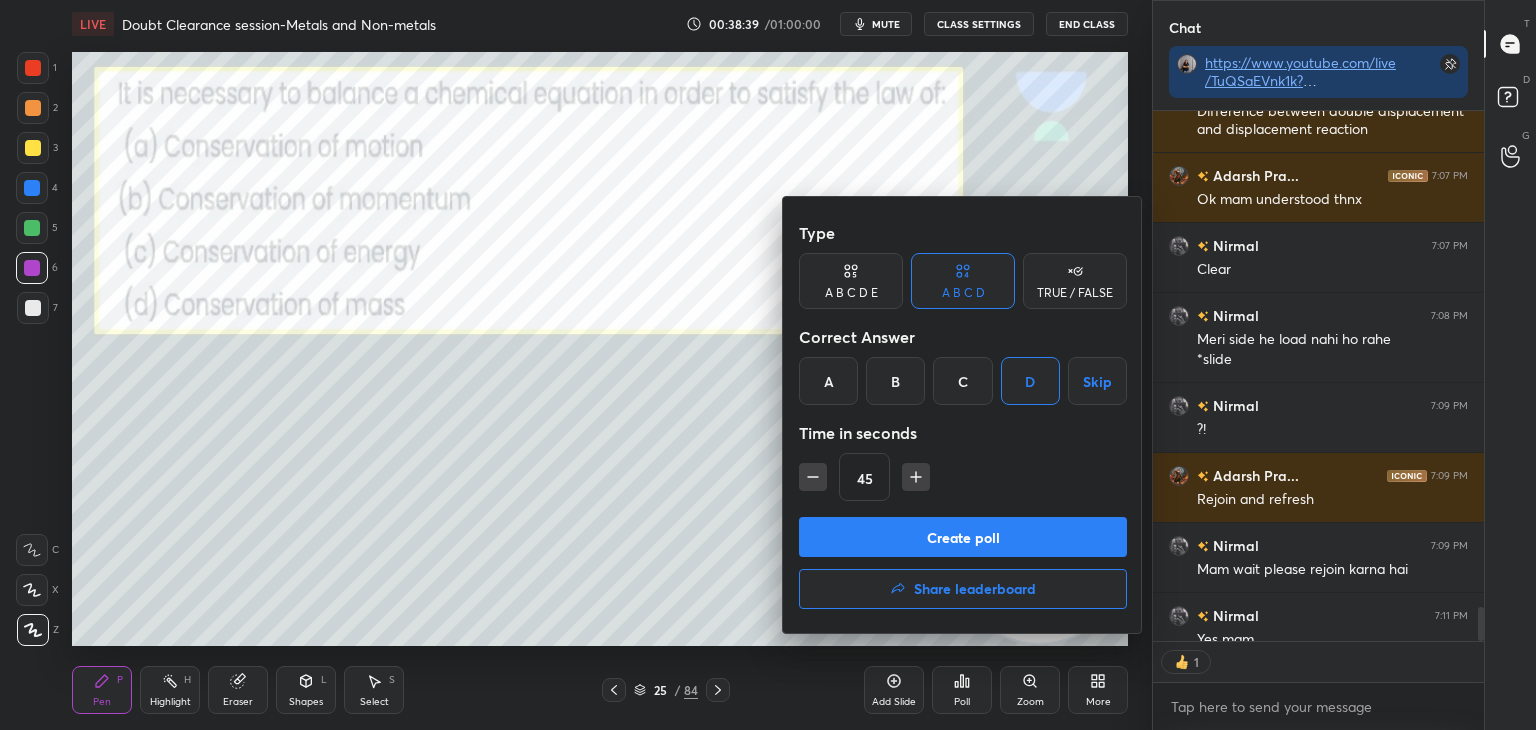 scroll, scrollTop: 8567, scrollLeft: 0, axis: vertical 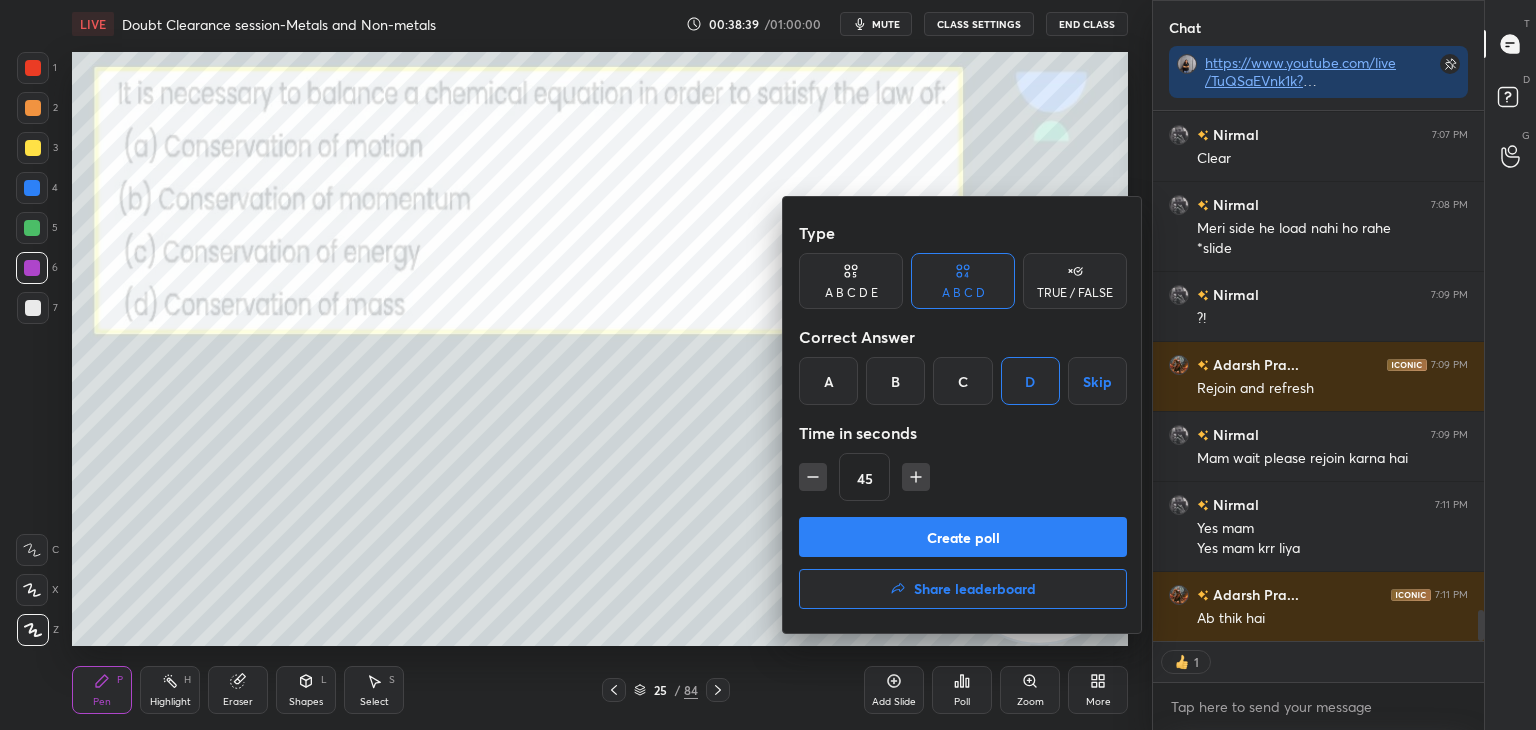 click 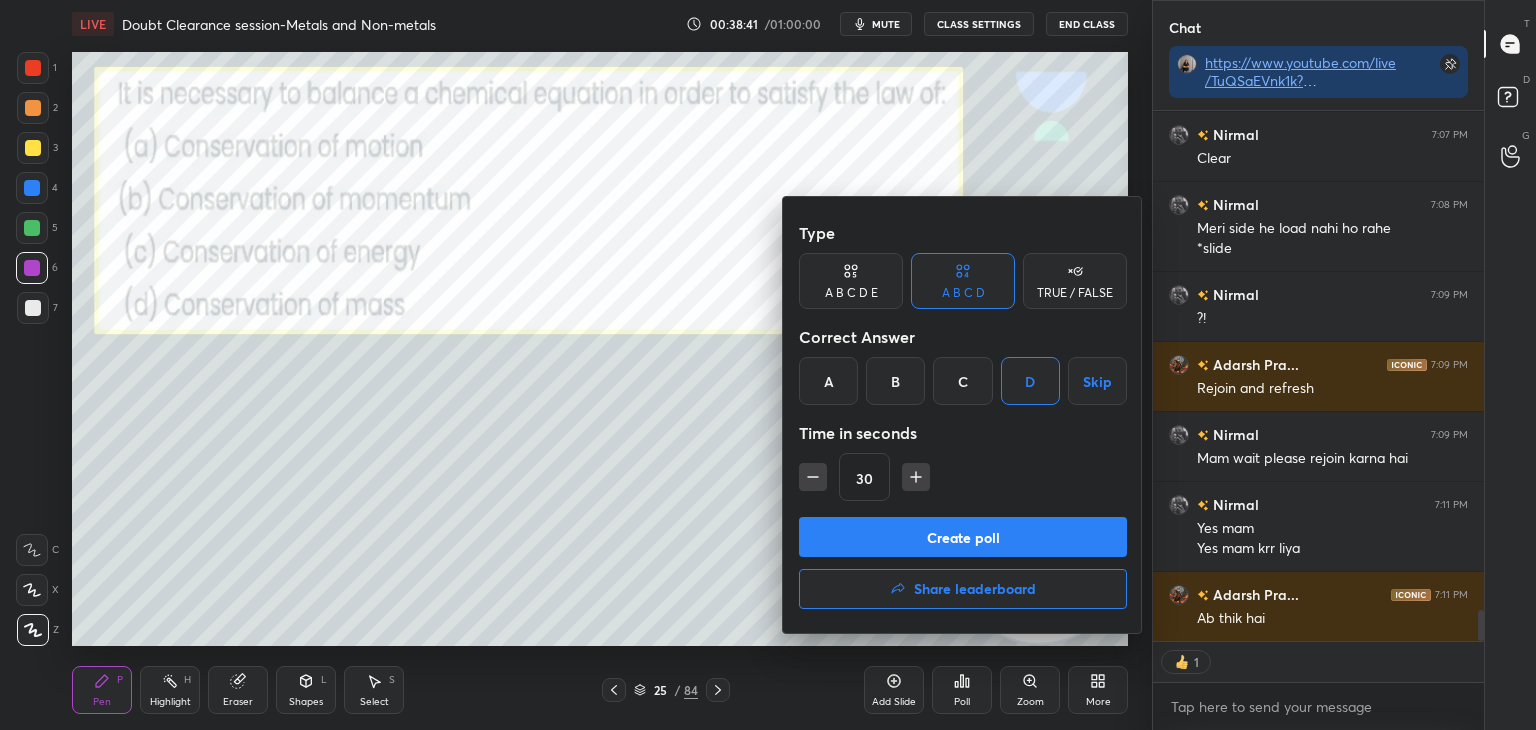 click on "Create poll" at bounding box center [963, 537] 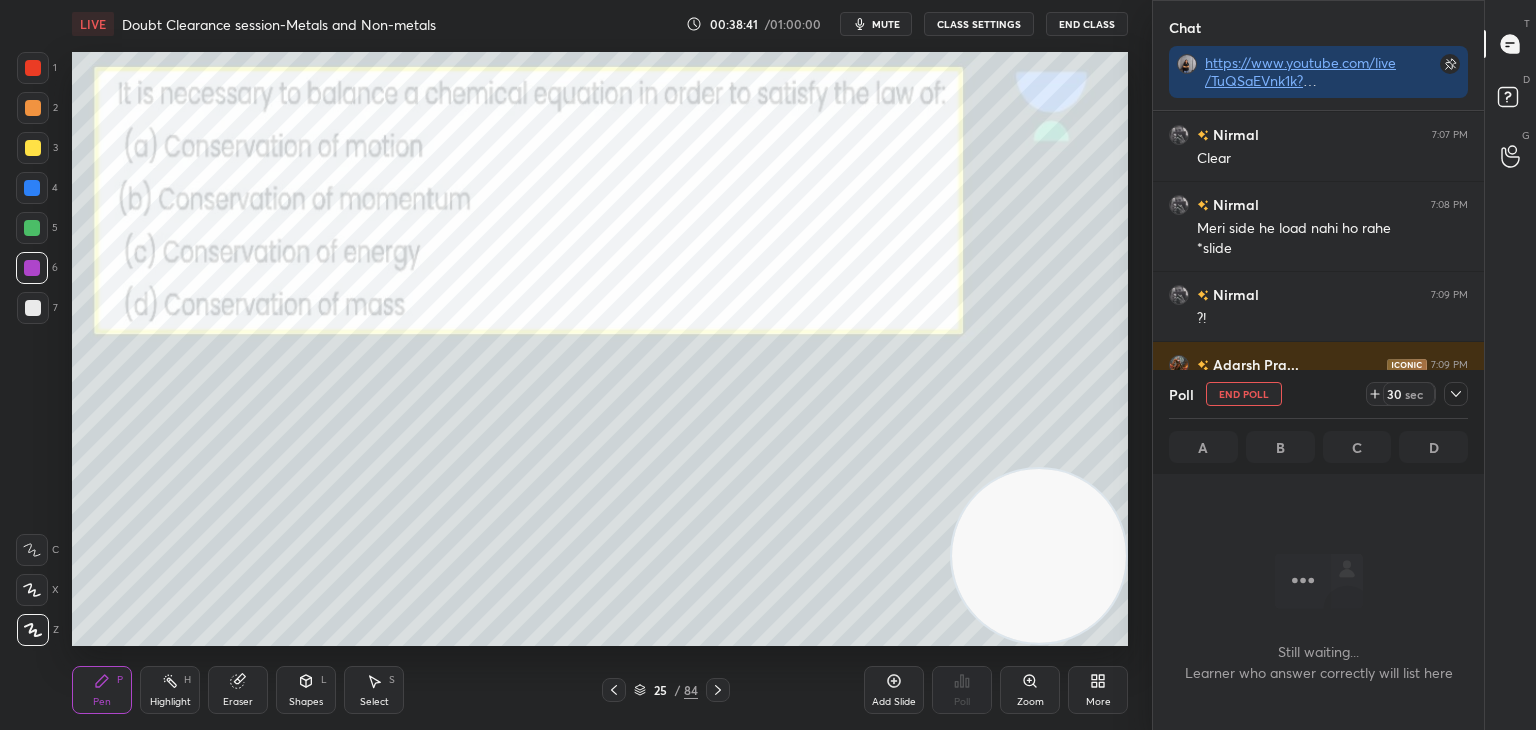 scroll, scrollTop: 437, scrollLeft: 325, axis: both 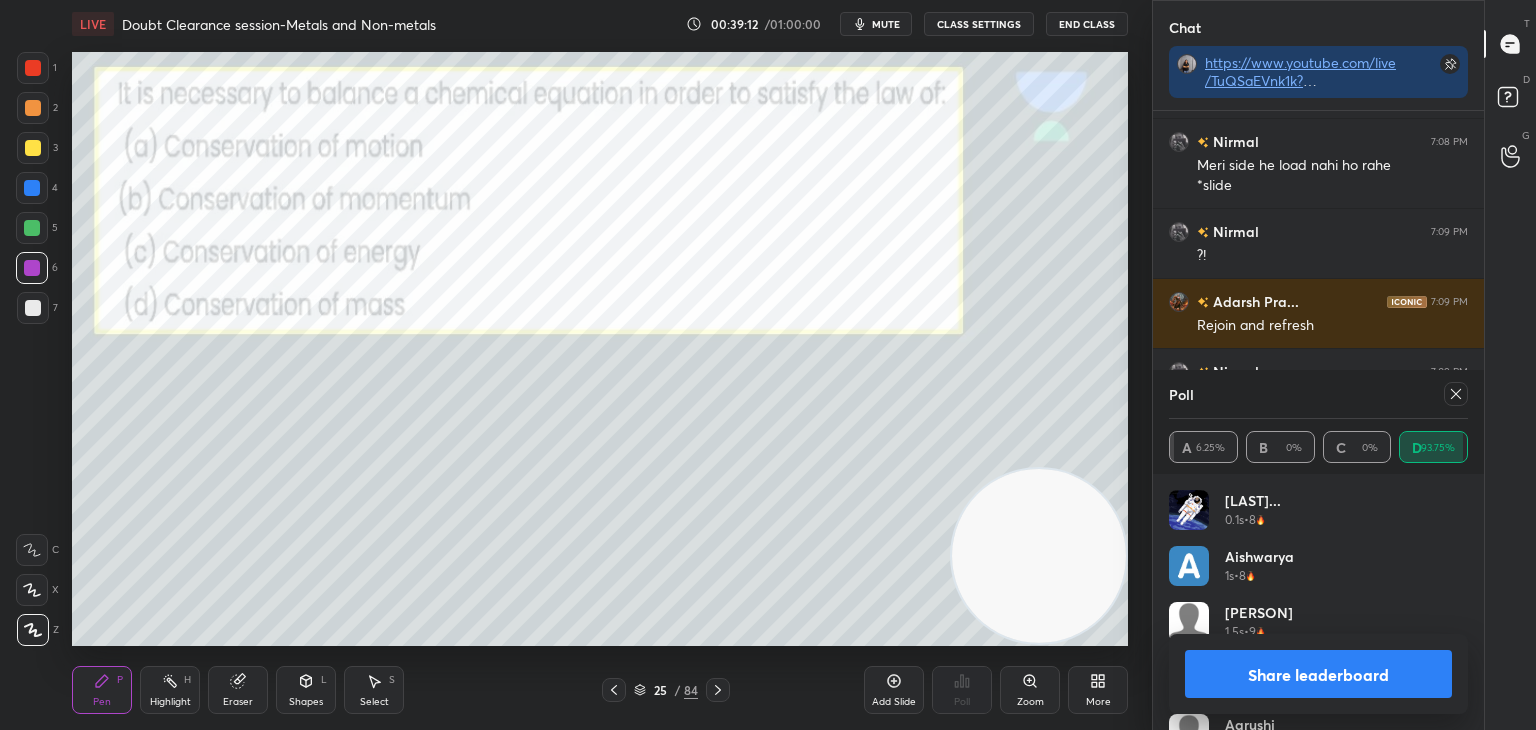 click on "Share leaderboard" at bounding box center (1318, 674) 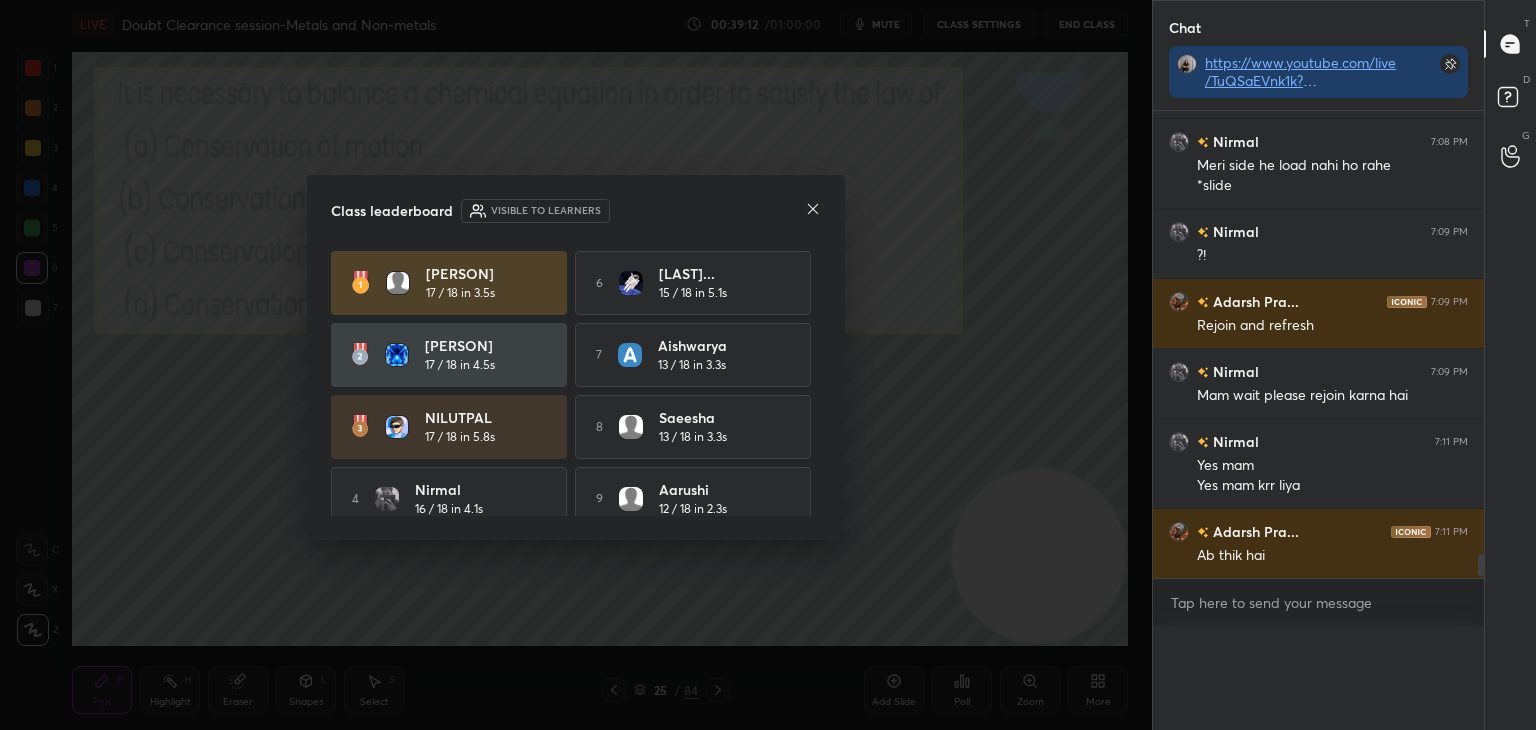 scroll, scrollTop: 0, scrollLeft: 0, axis: both 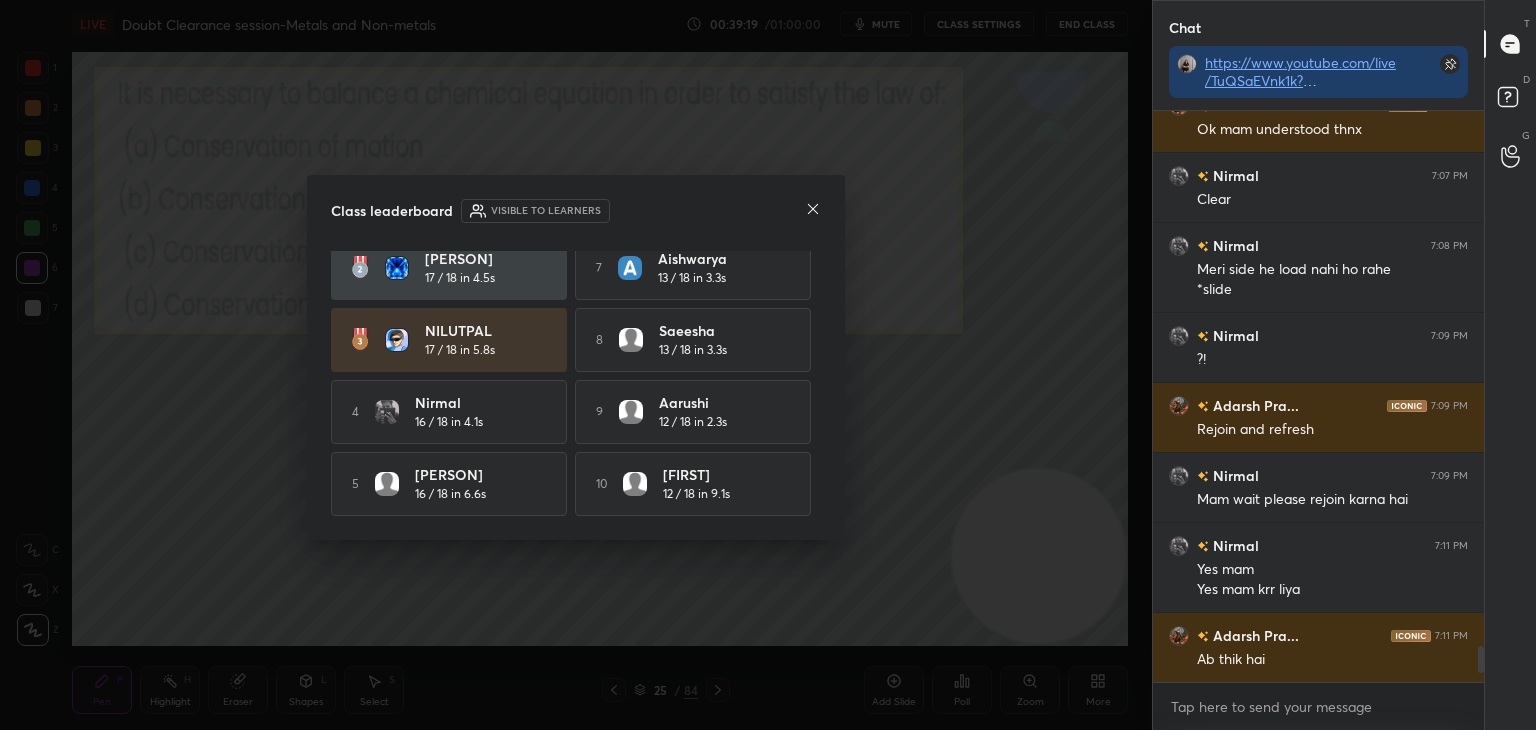 click 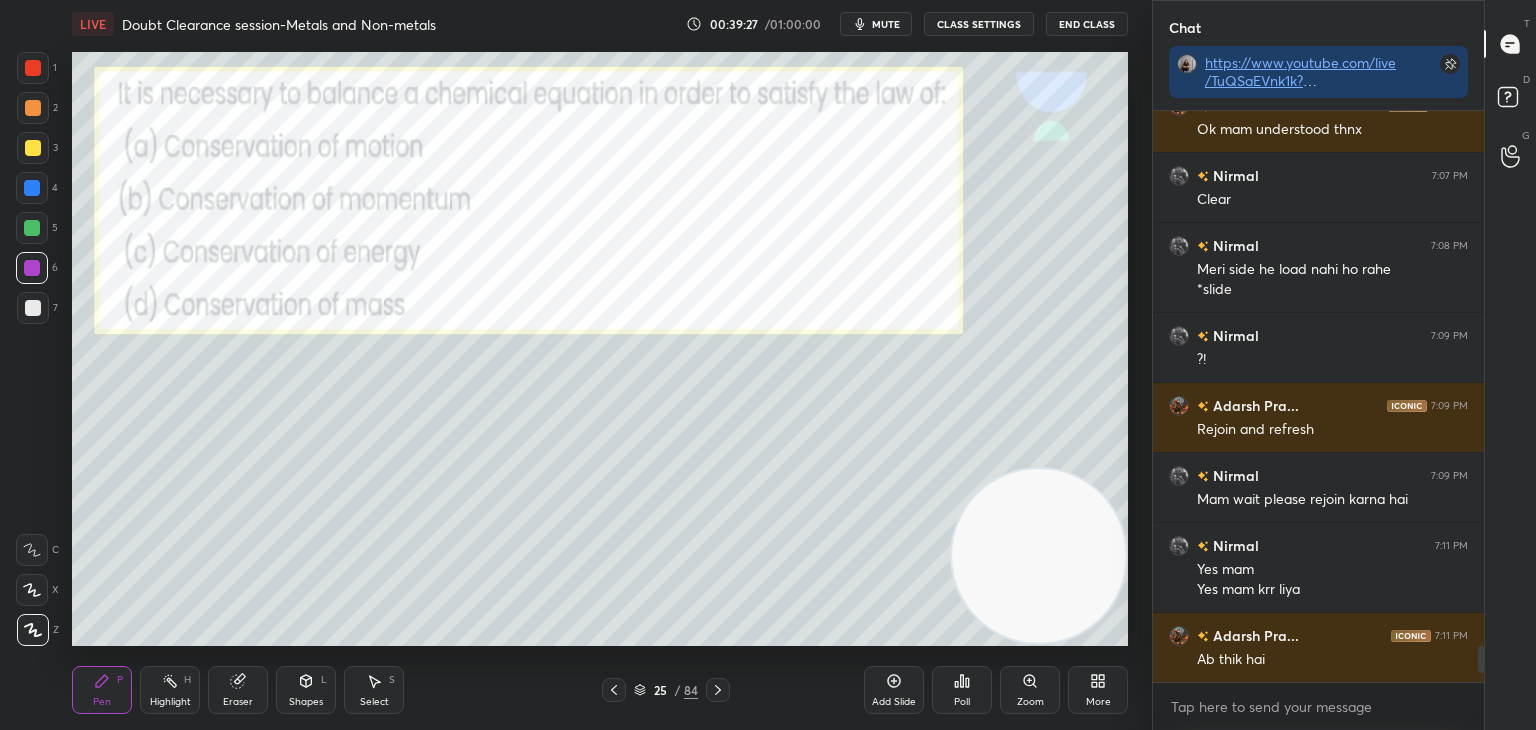 click 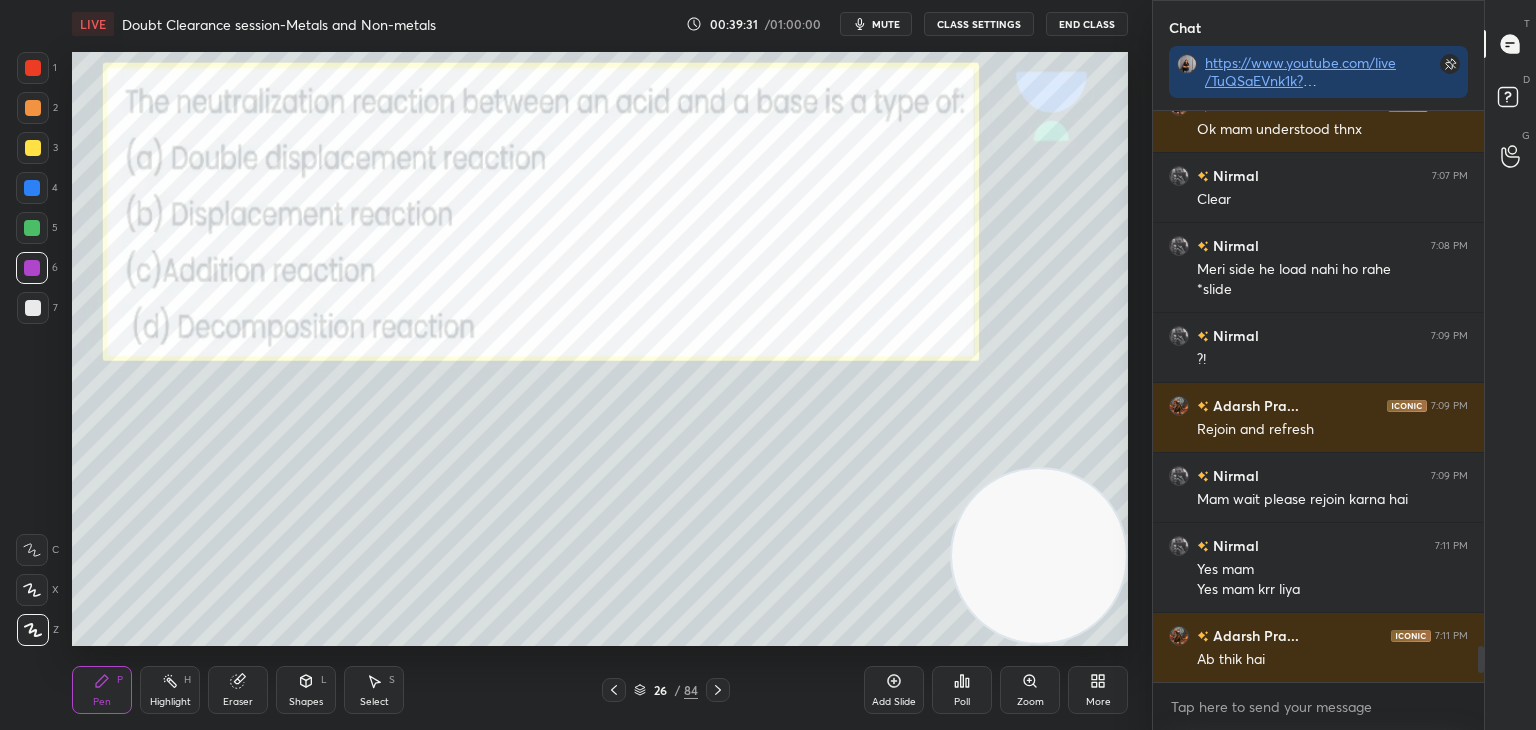 click on "Poll" at bounding box center [962, 702] 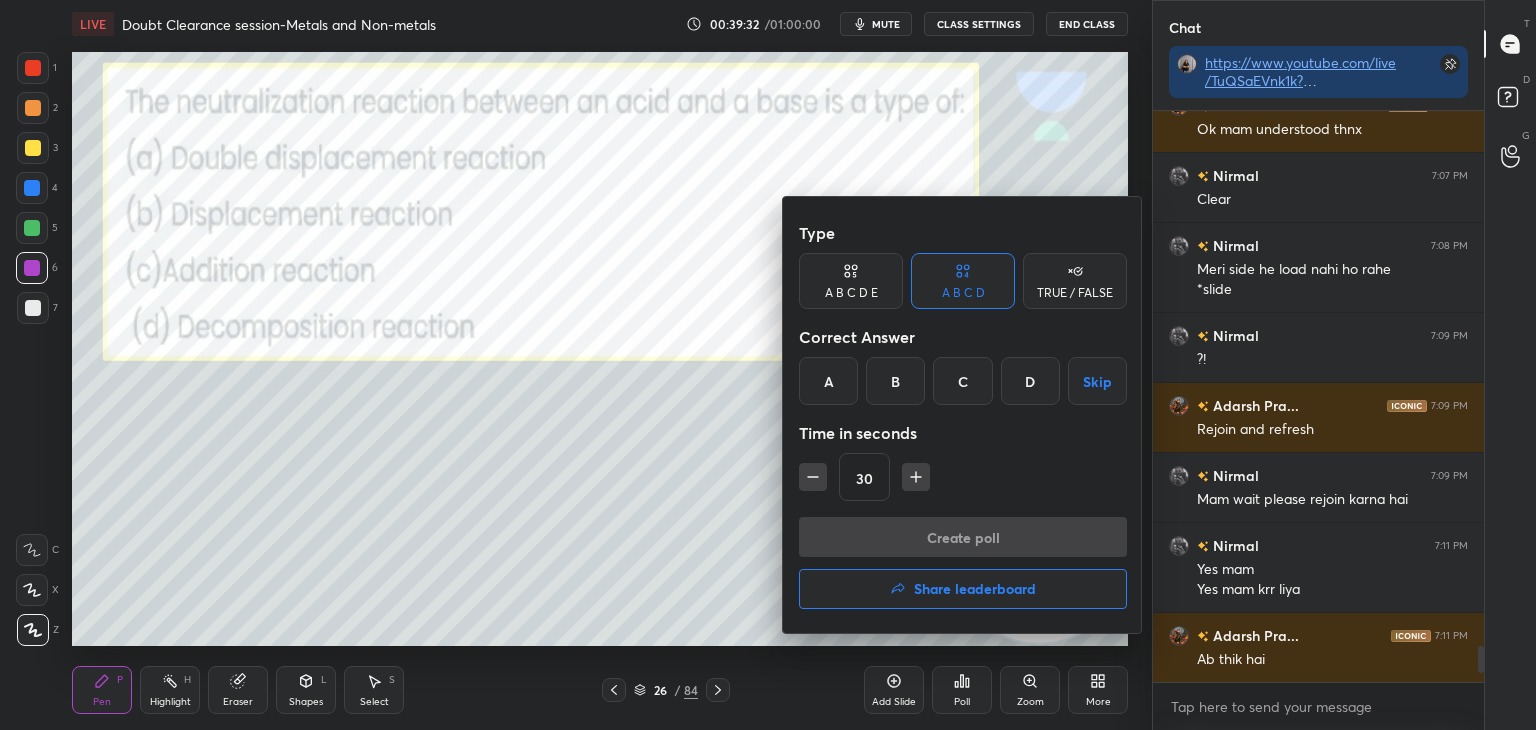 click on "A" at bounding box center (828, 381) 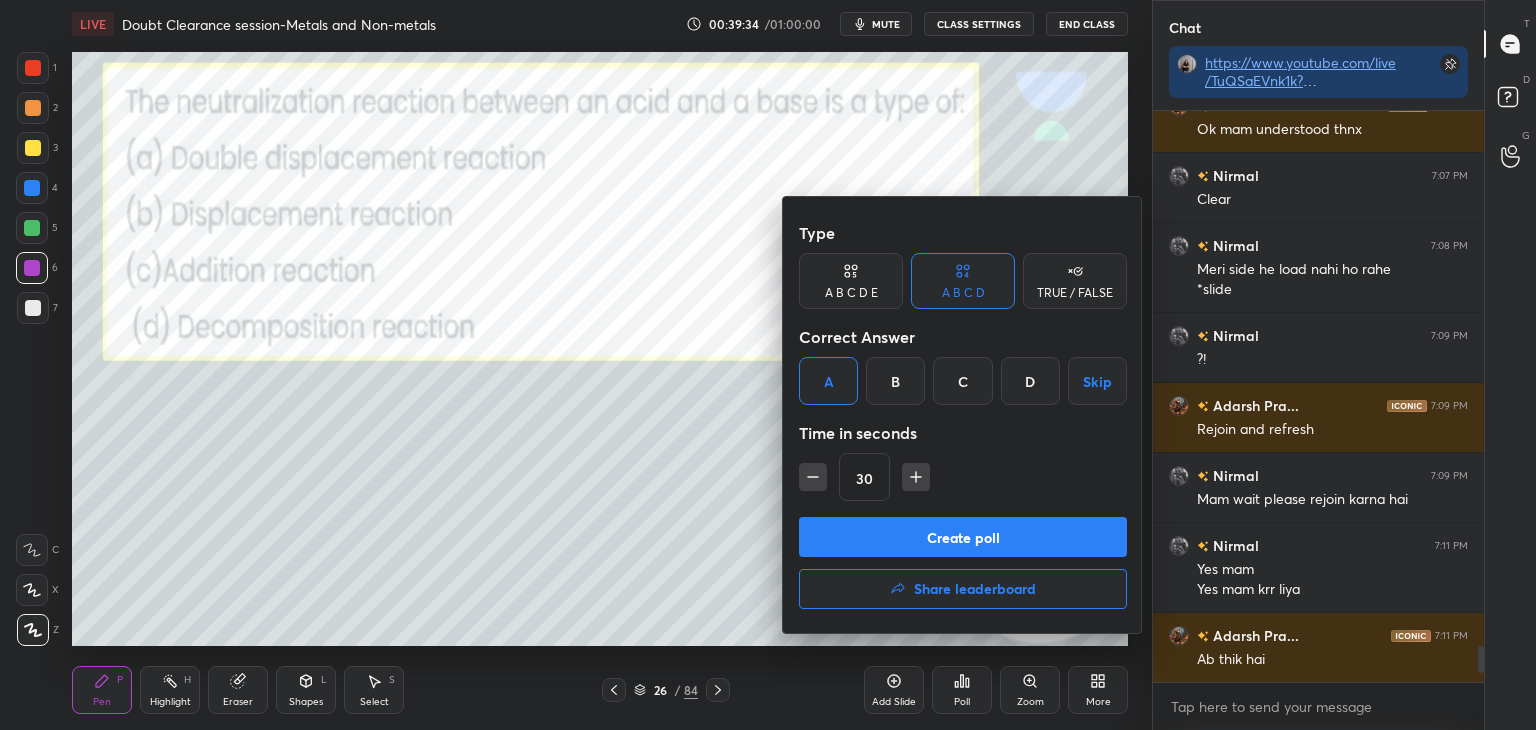click on "Create poll" at bounding box center [963, 537] 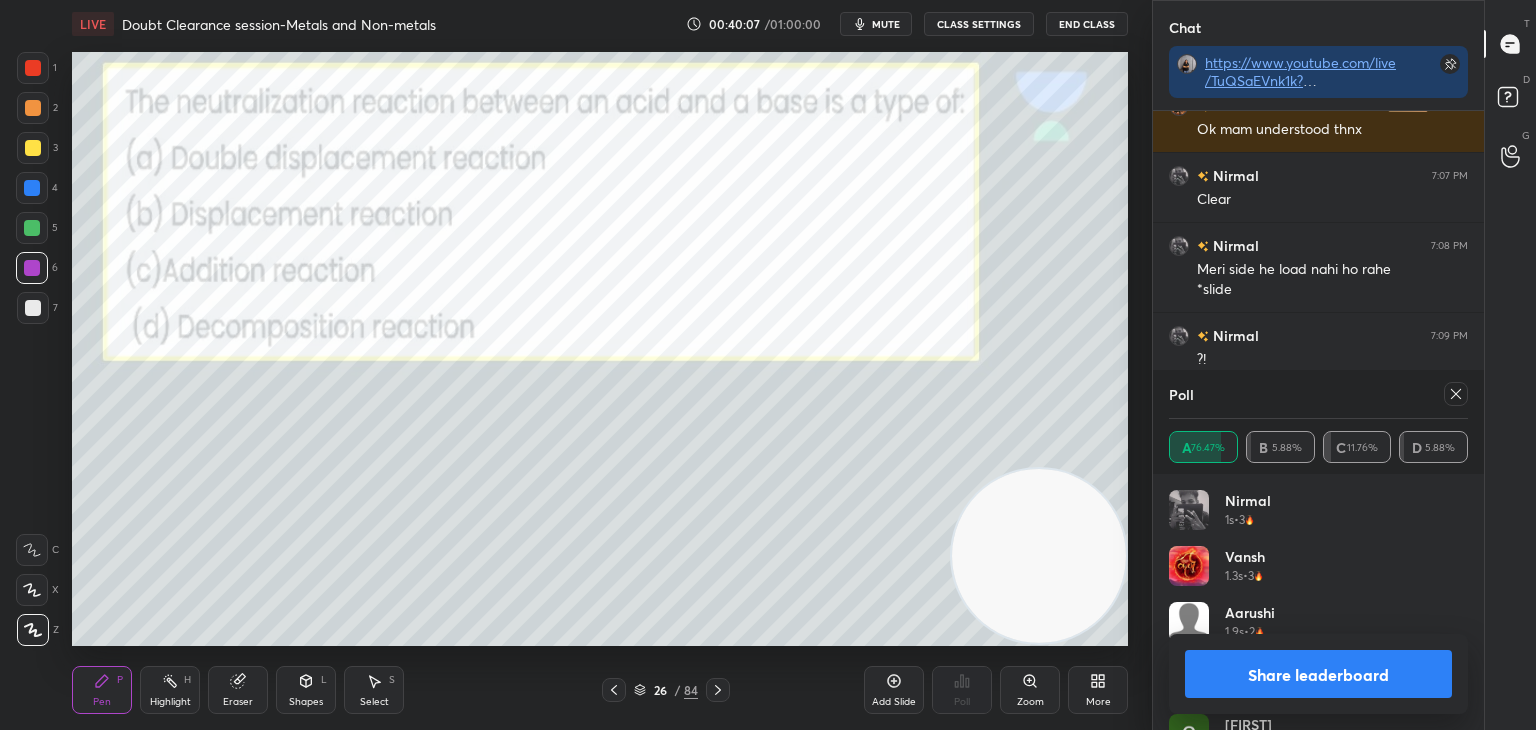 click on "Share leaderboard" at bounding box center (1318, 674) 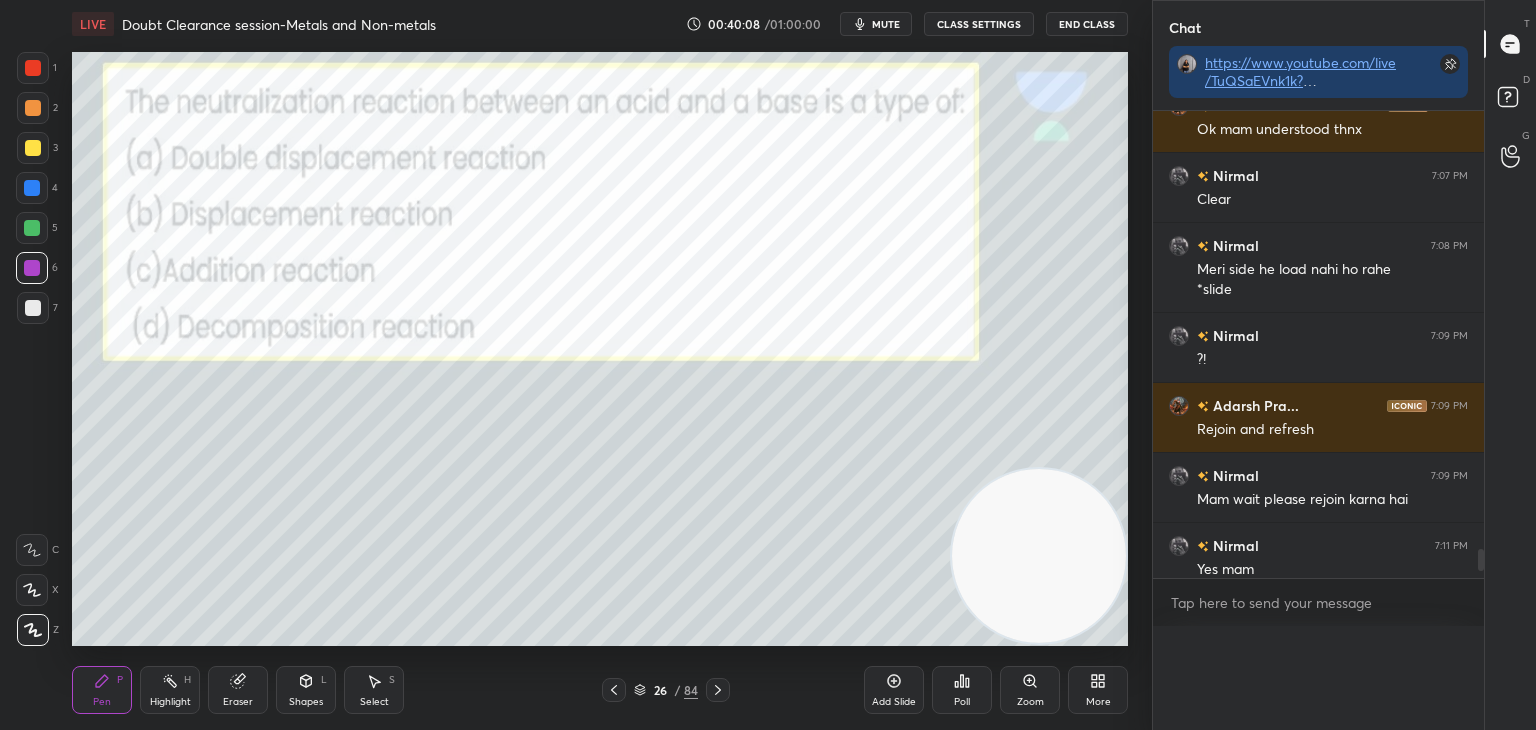scroll, scrollTop: 0, scrollLeft: 0, axis: both 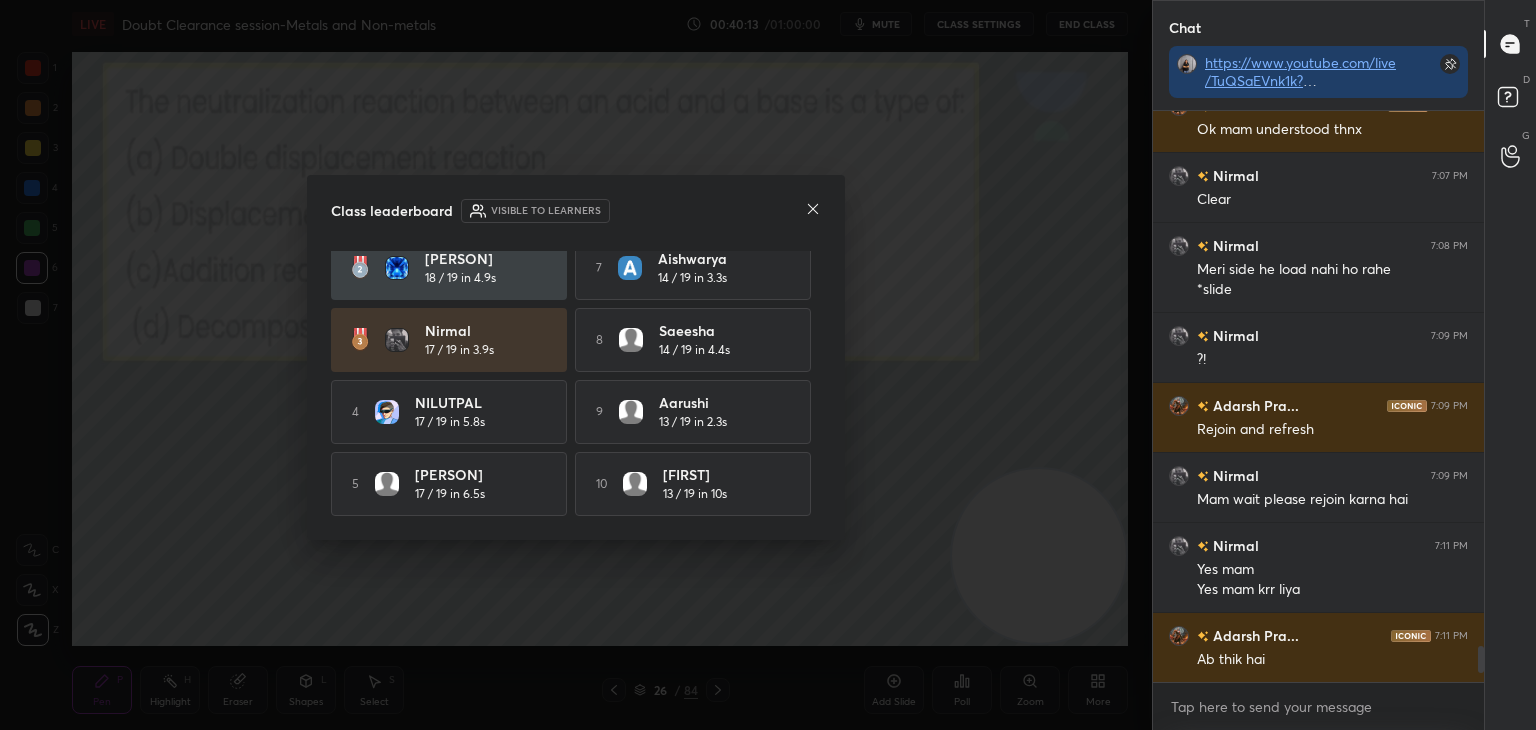 click 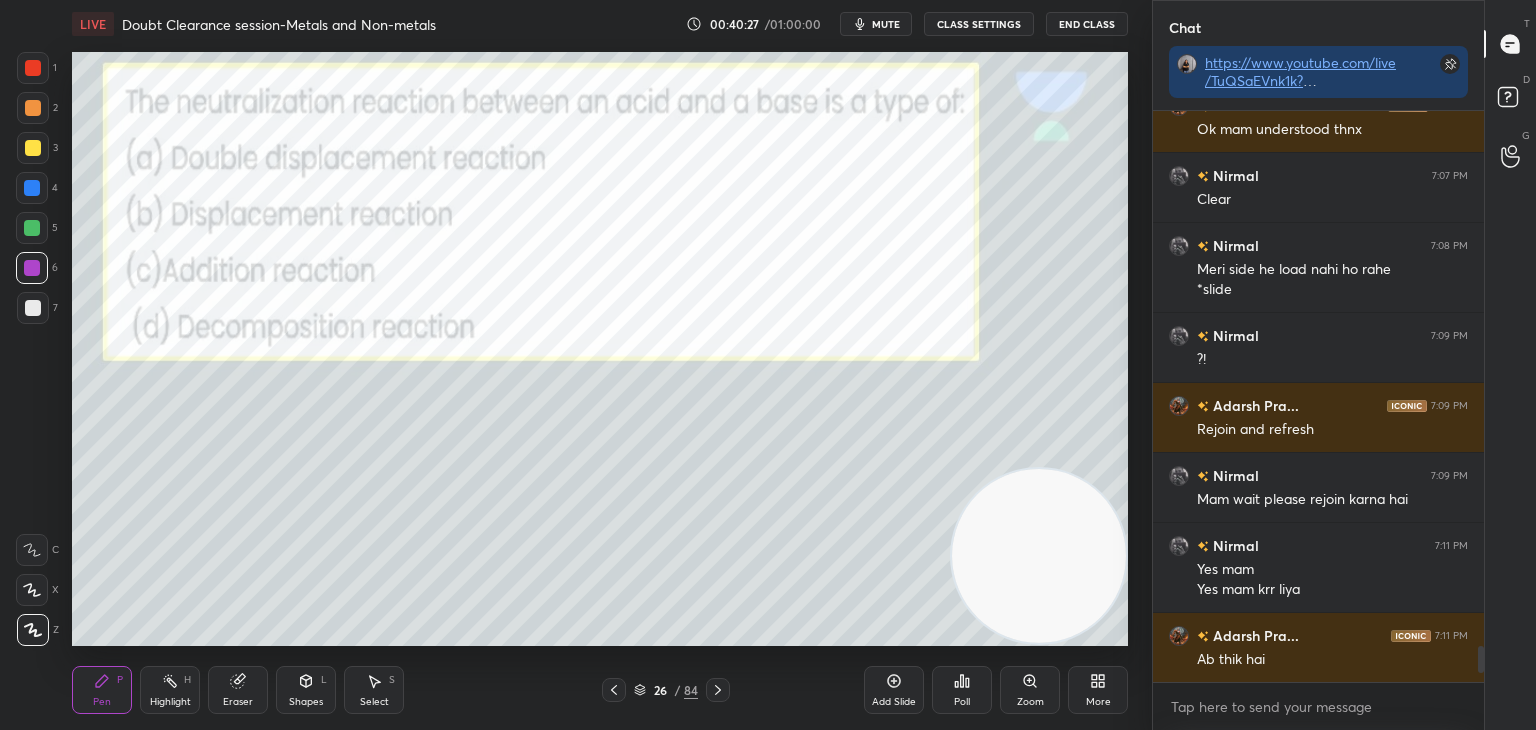 click 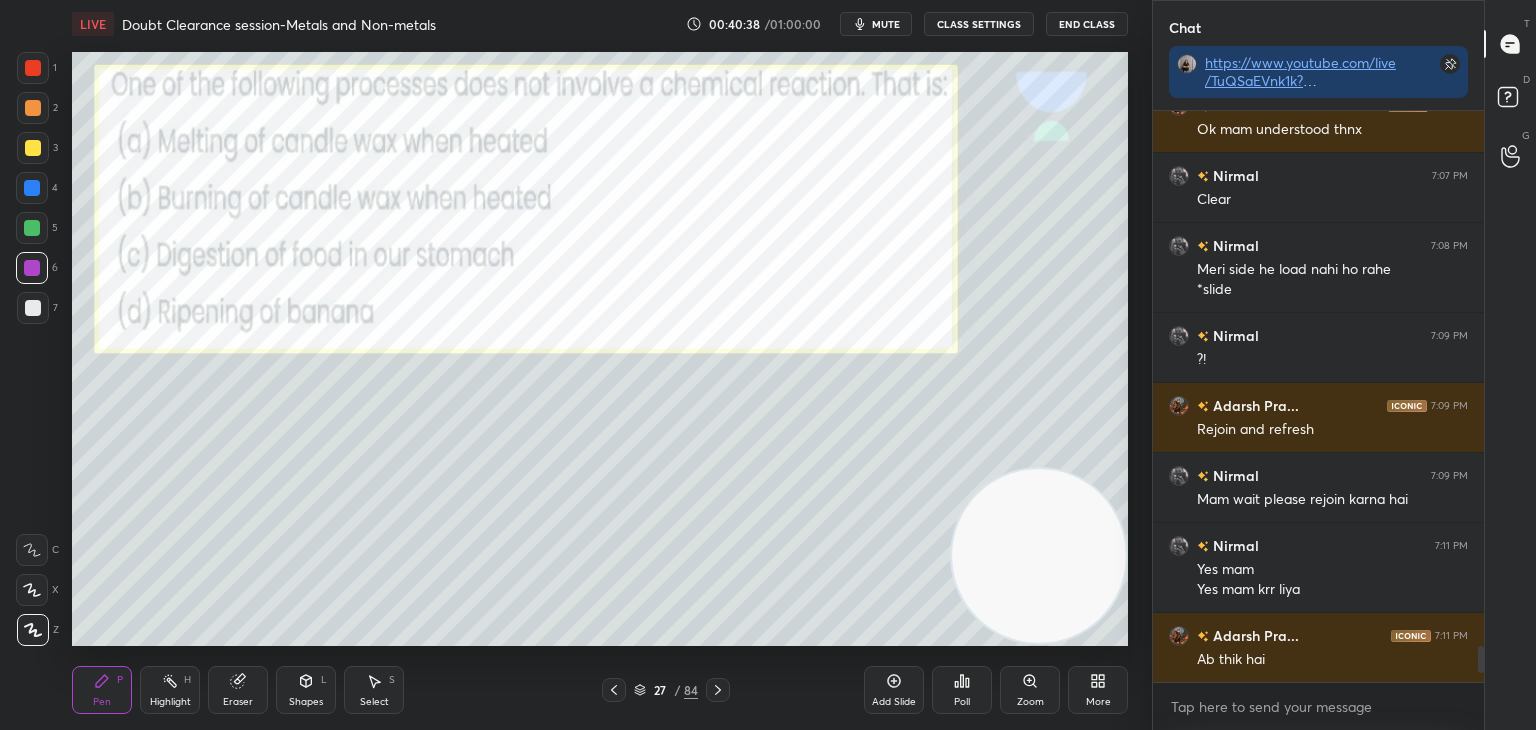 click on "Poll" at bounding box center [962, 690] 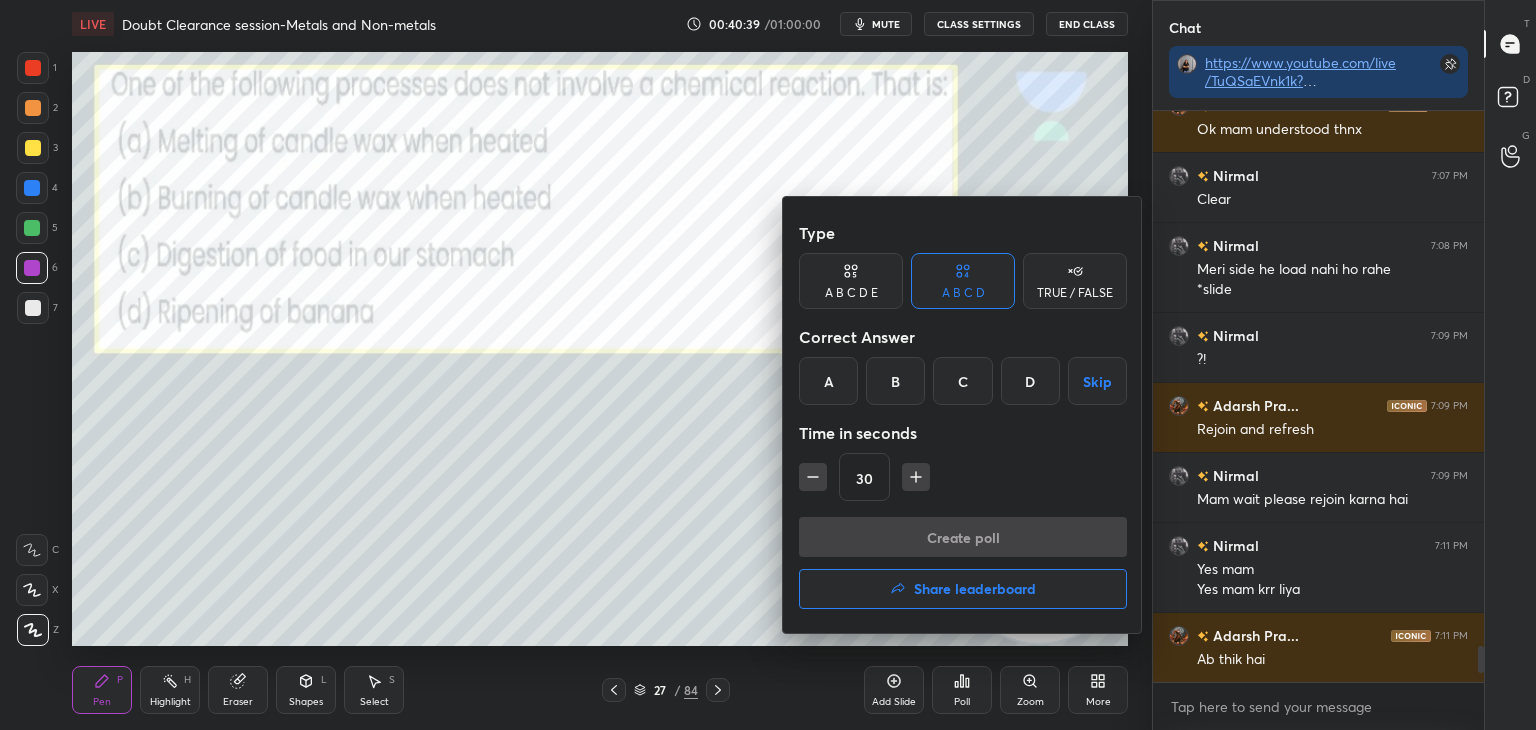 click 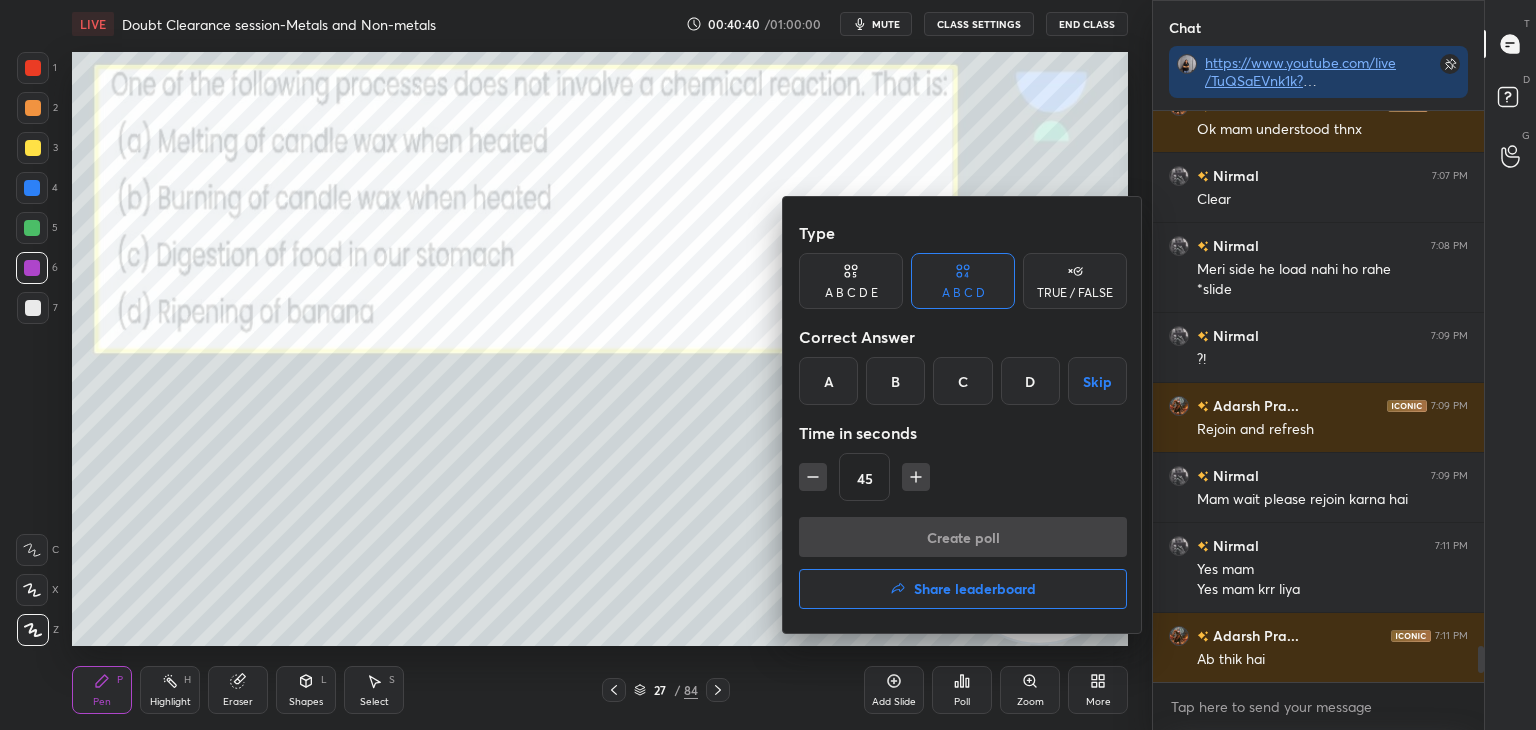click on "A" at bounding box center [828, 381] 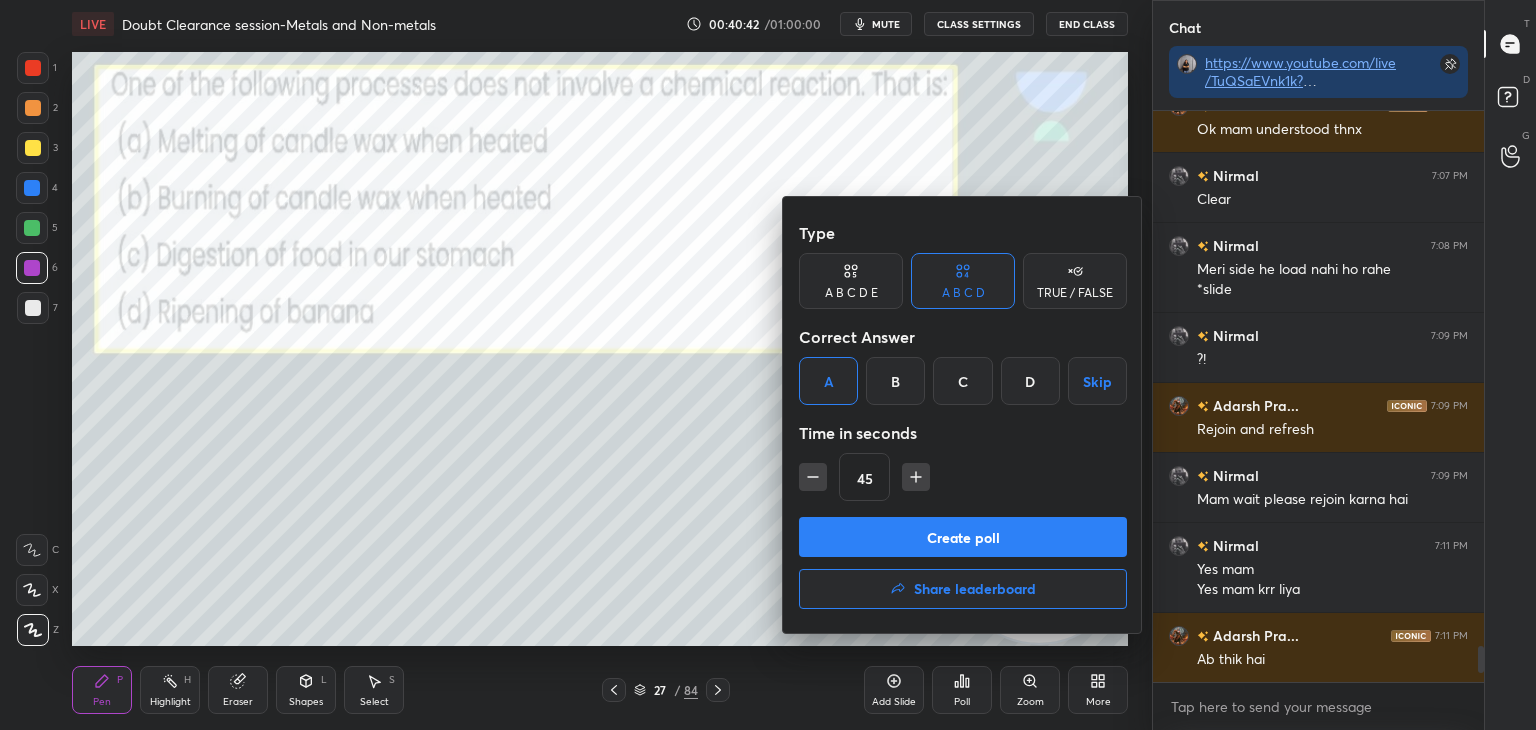 click on "Create poll" at bounding box center [963, 537] 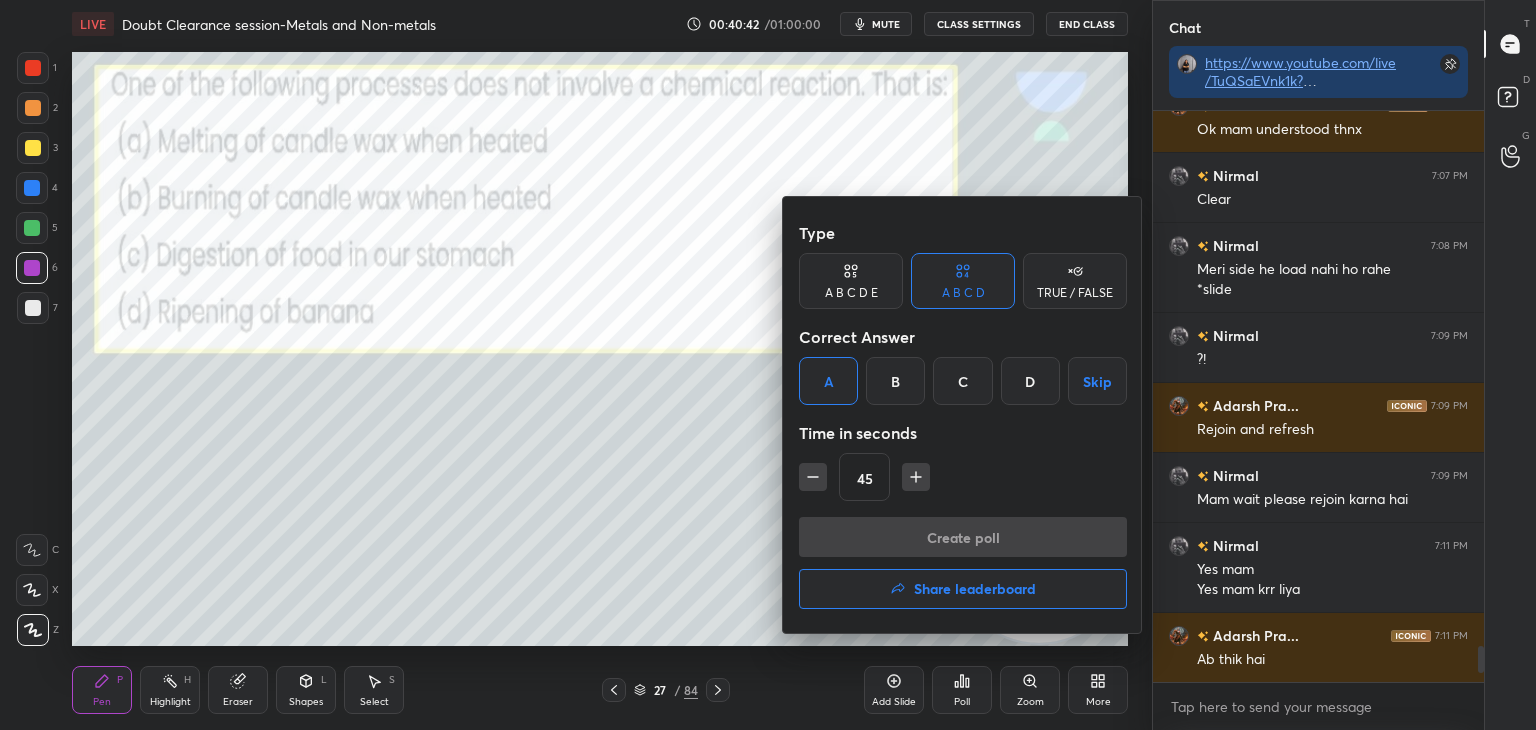 scroll, scrollTop: 532, scrollLeft: 325, axis: both 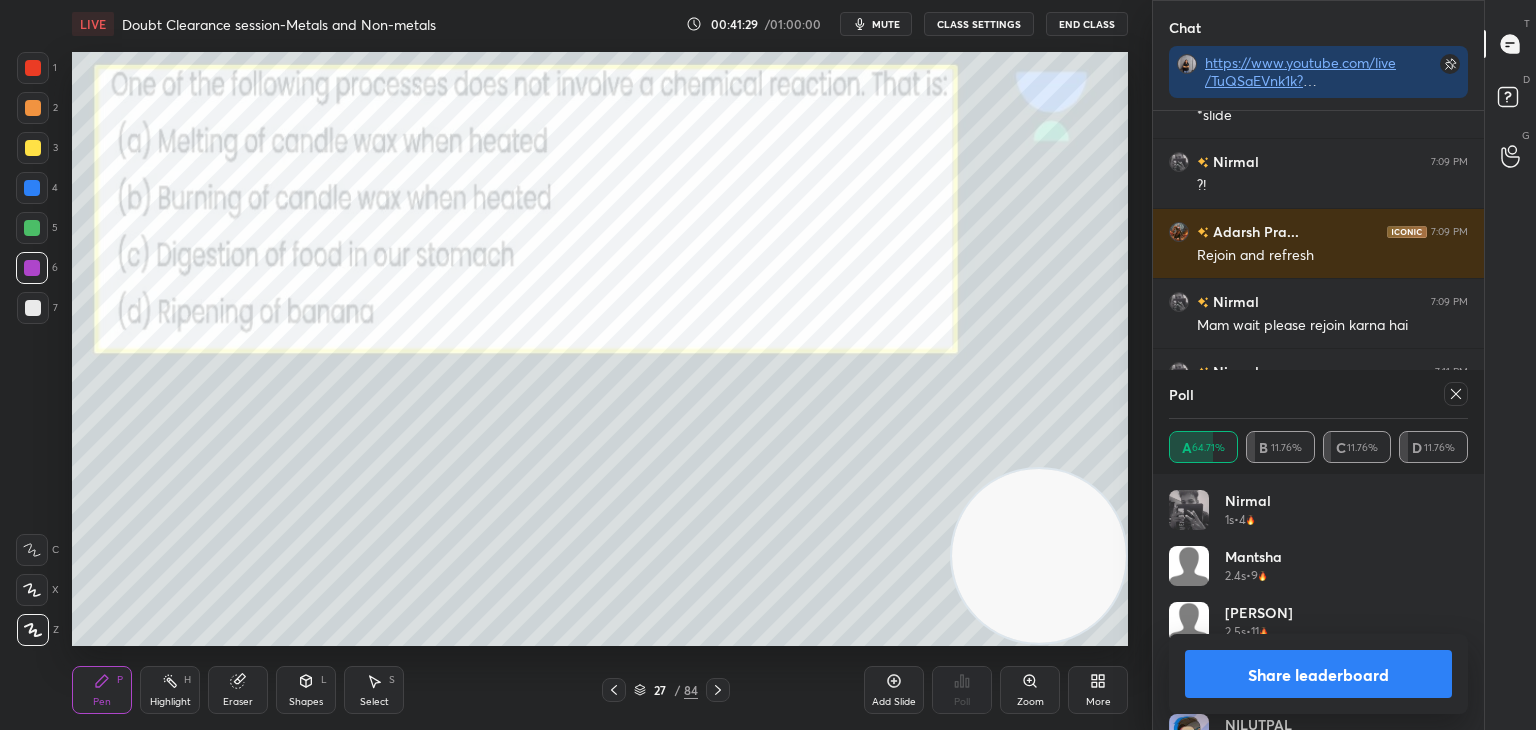 click on "Share leaderboard" at bounding box center (1318, 674) 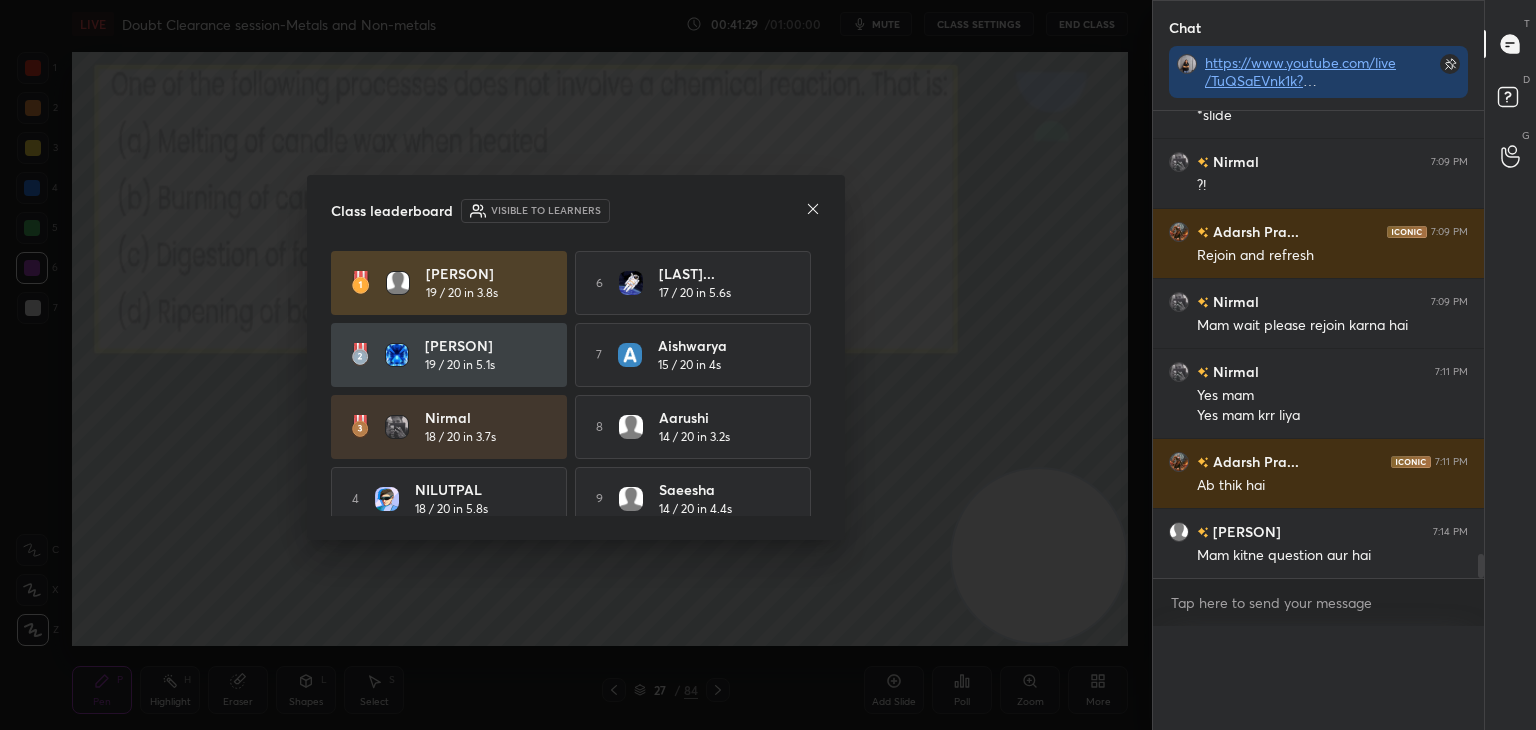 scroll, scrollTop: 0, scrollLeft: 0, axis: both 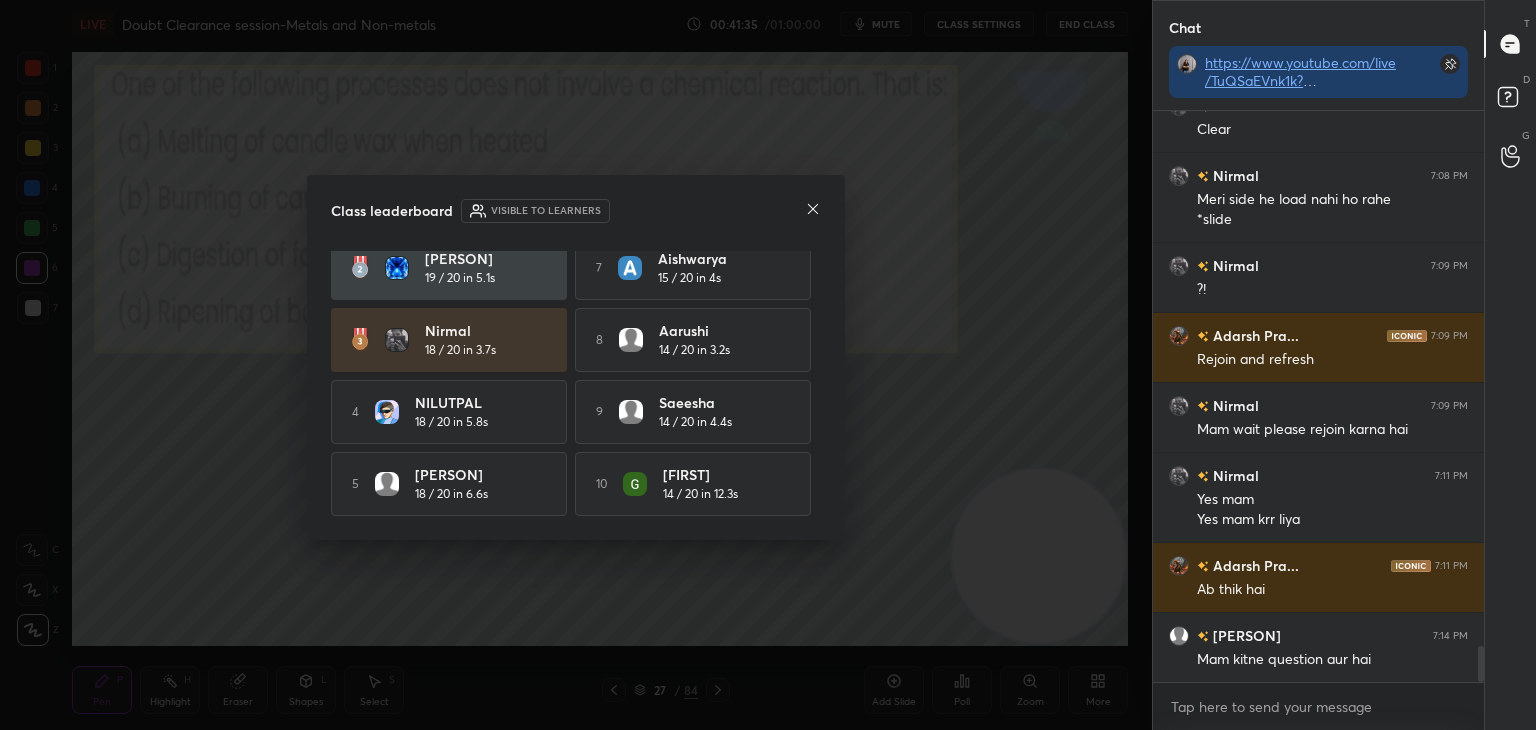 click 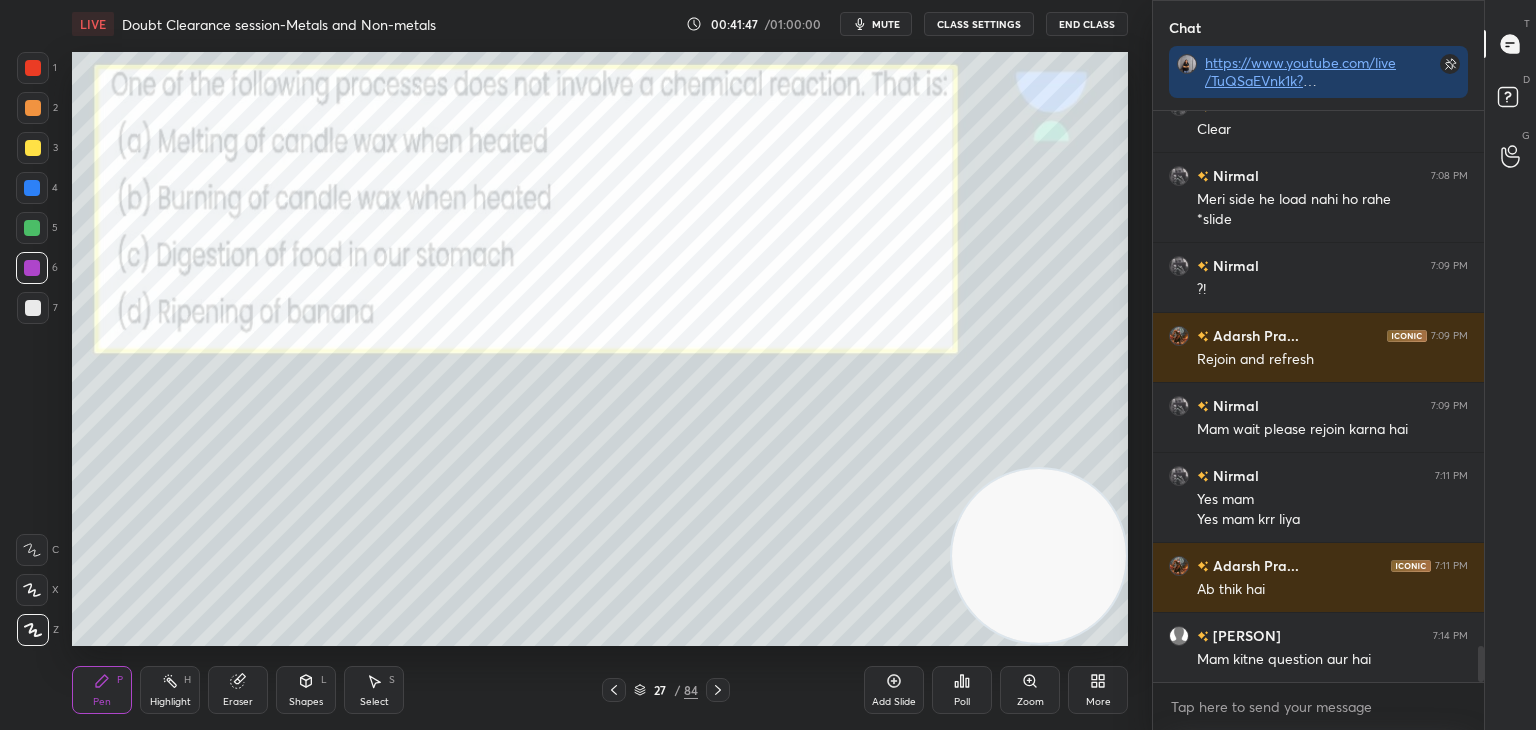 click 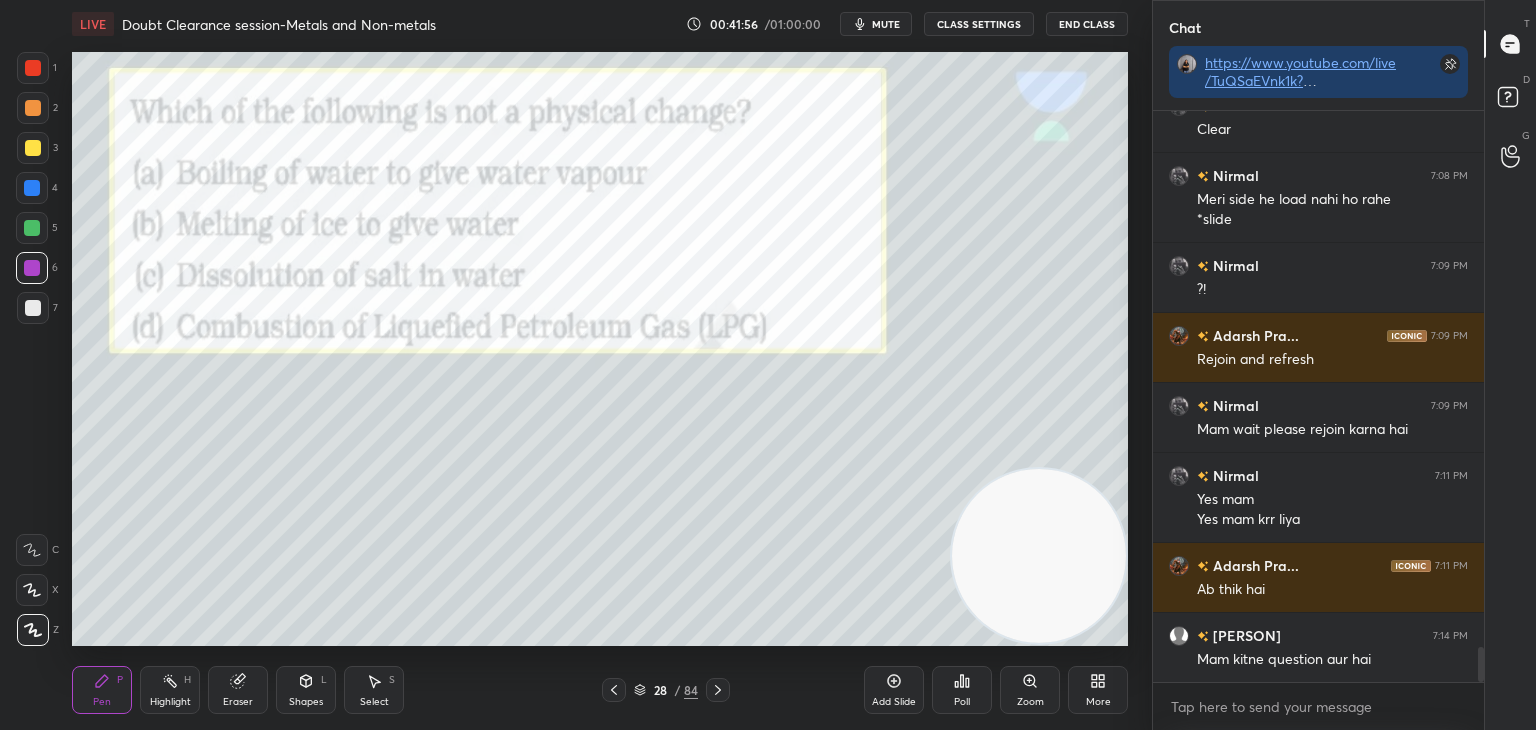 scroll, scrollTop: 8666, scrollLeft: 0, axis: vertical 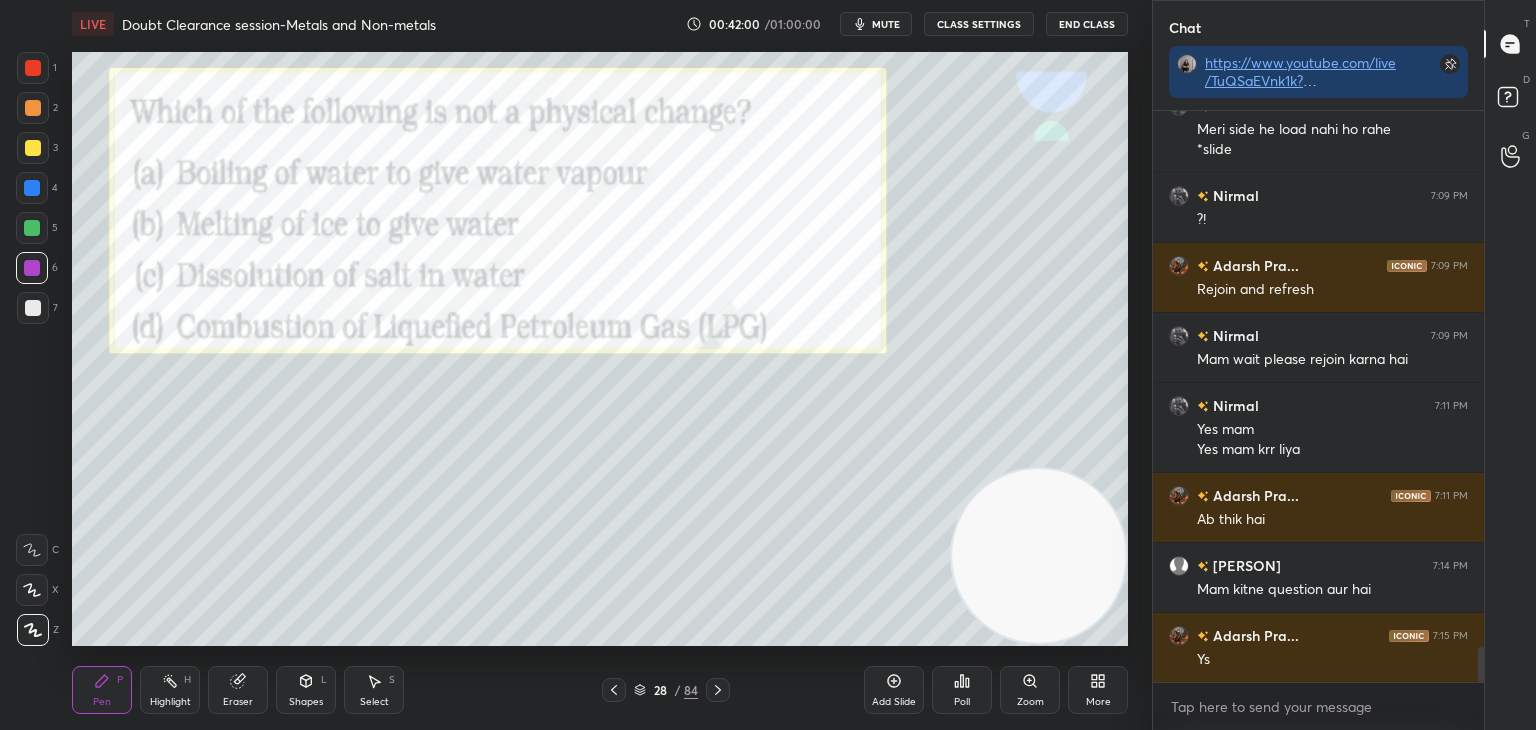 click on "Poll" at bounding box center [962, 690] 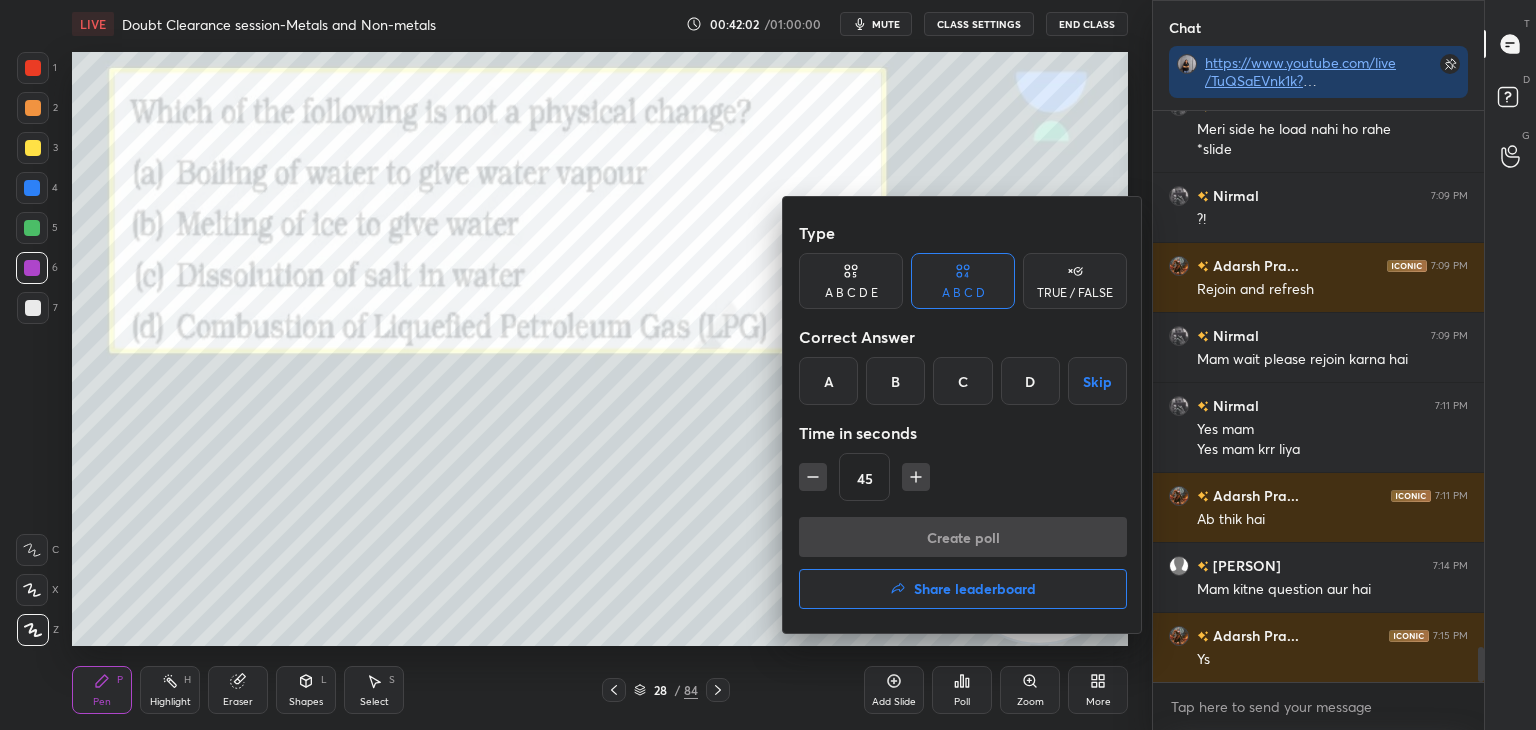 click on "D" at bounding box center [1030, 381] 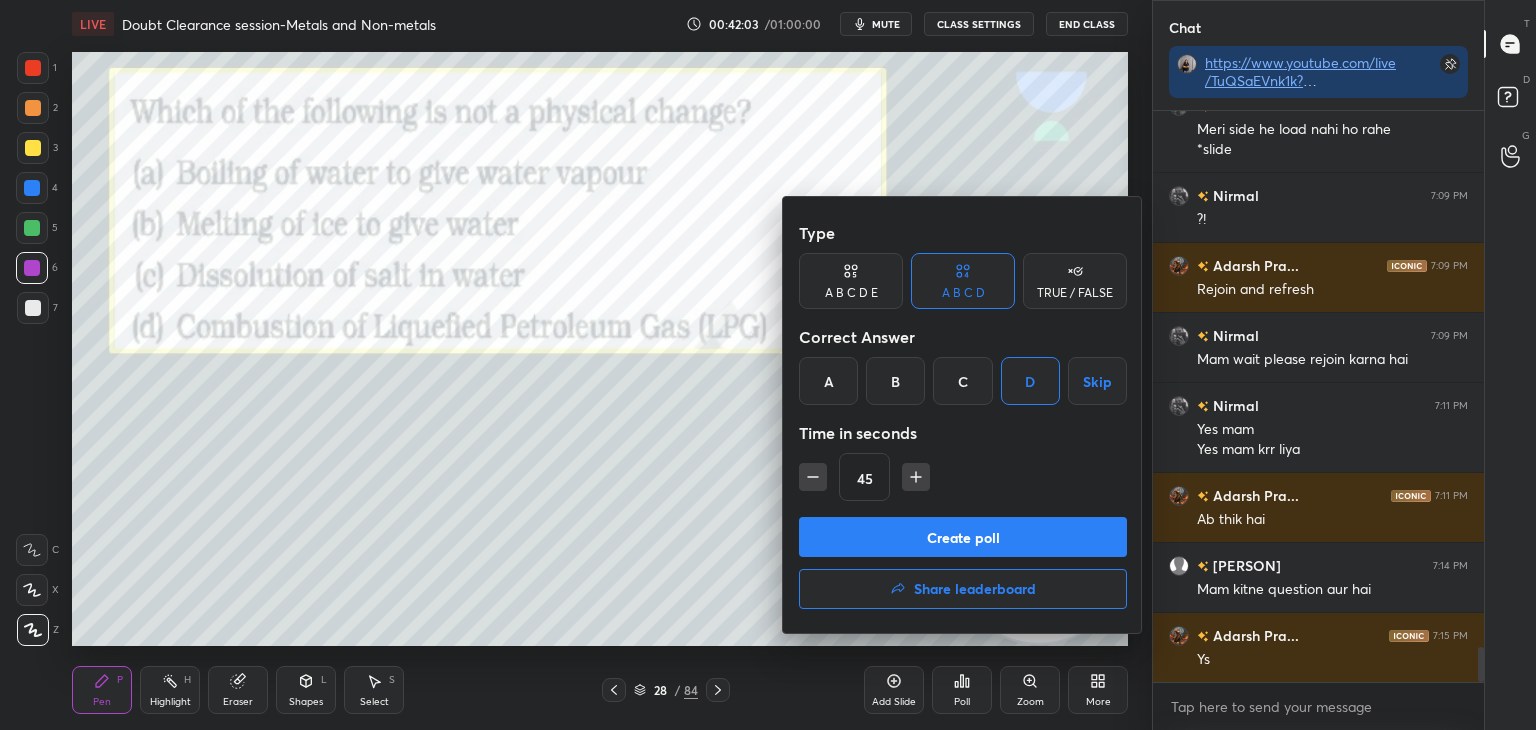 click 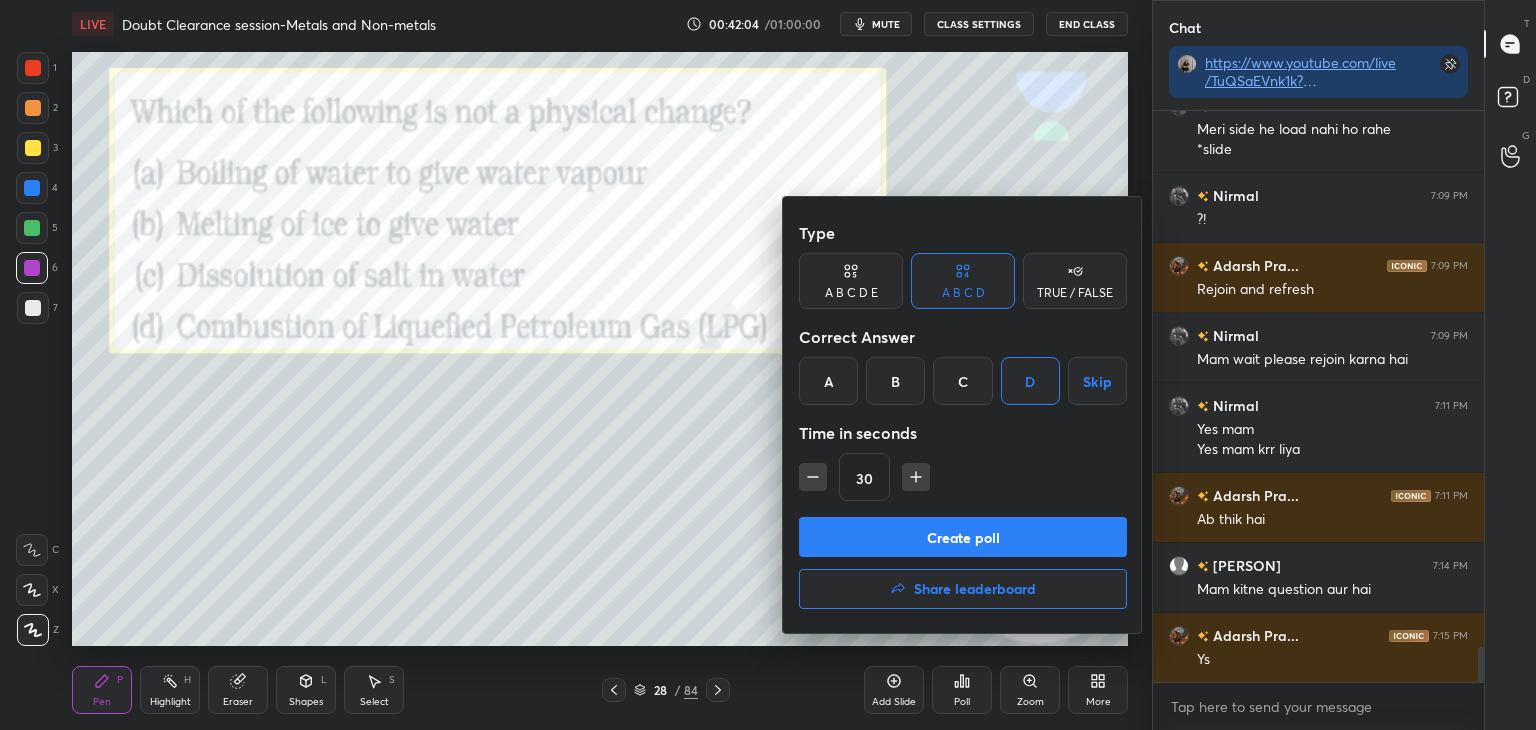 click on "Create poll" at bounding box center [963, 537] 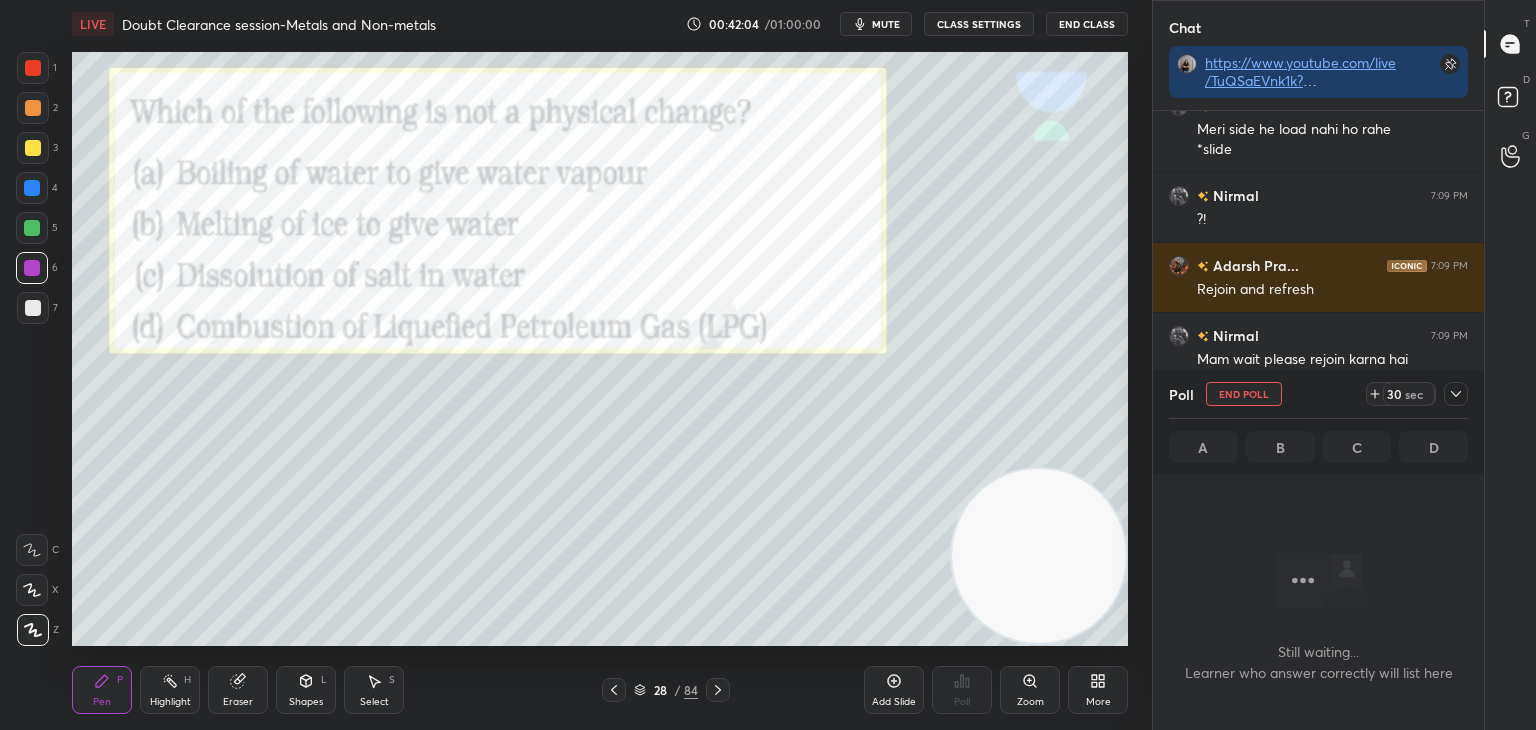 scroll, scrollTop: 6, scrollLeft: 6, axis: both 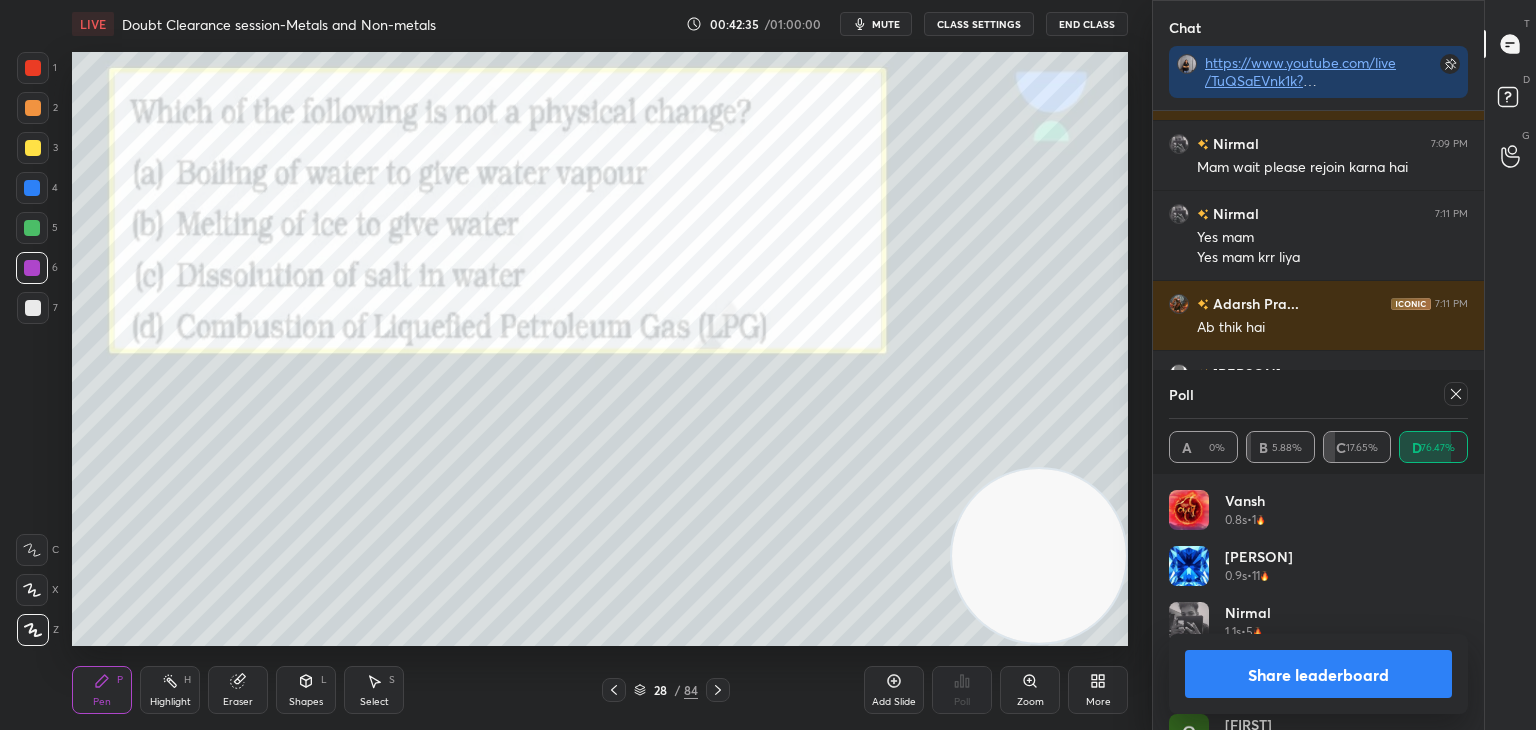 click on "Share leaderboard" at bounding box center (1318, 674) 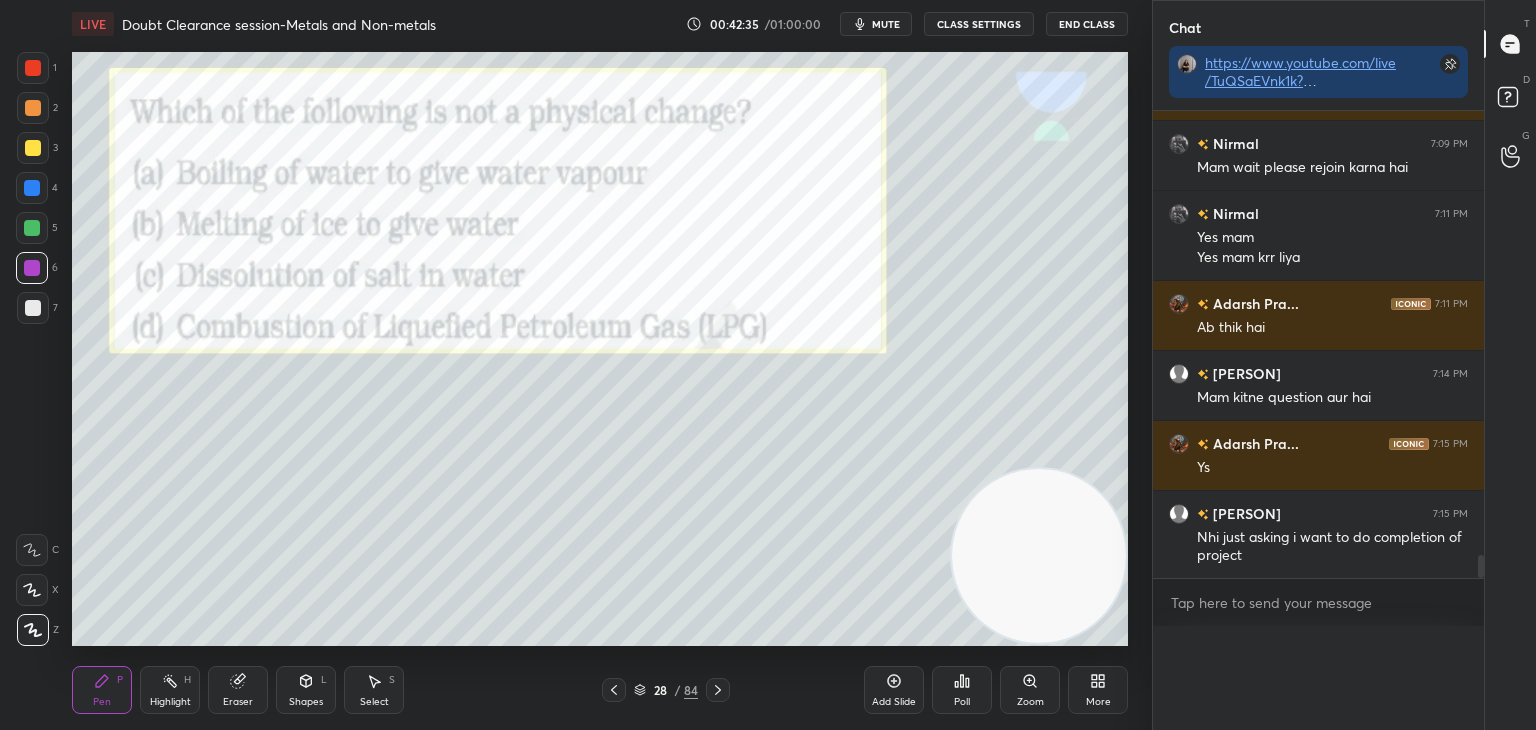 scroll, scrollTop: 0, scrollLeft: 0, axis: both 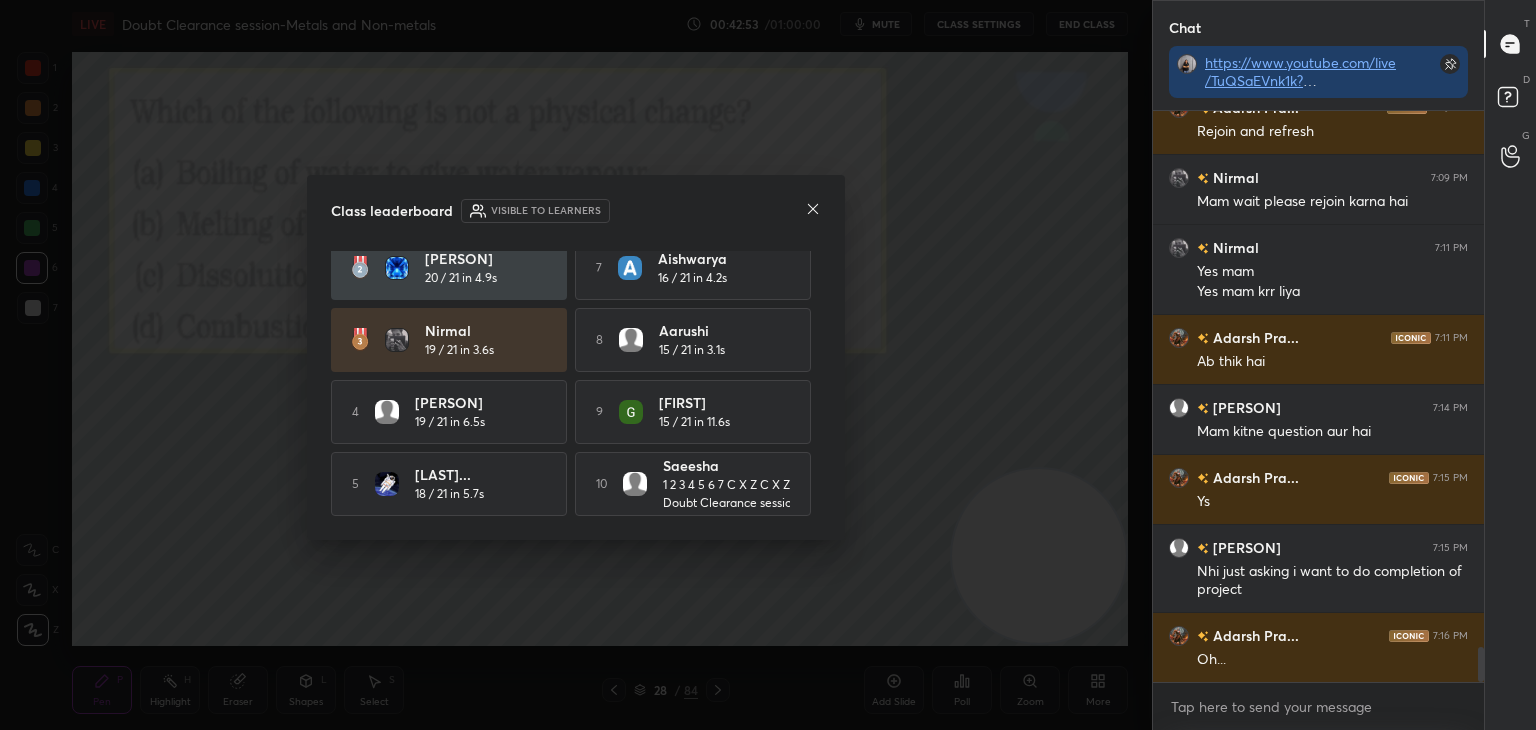 click 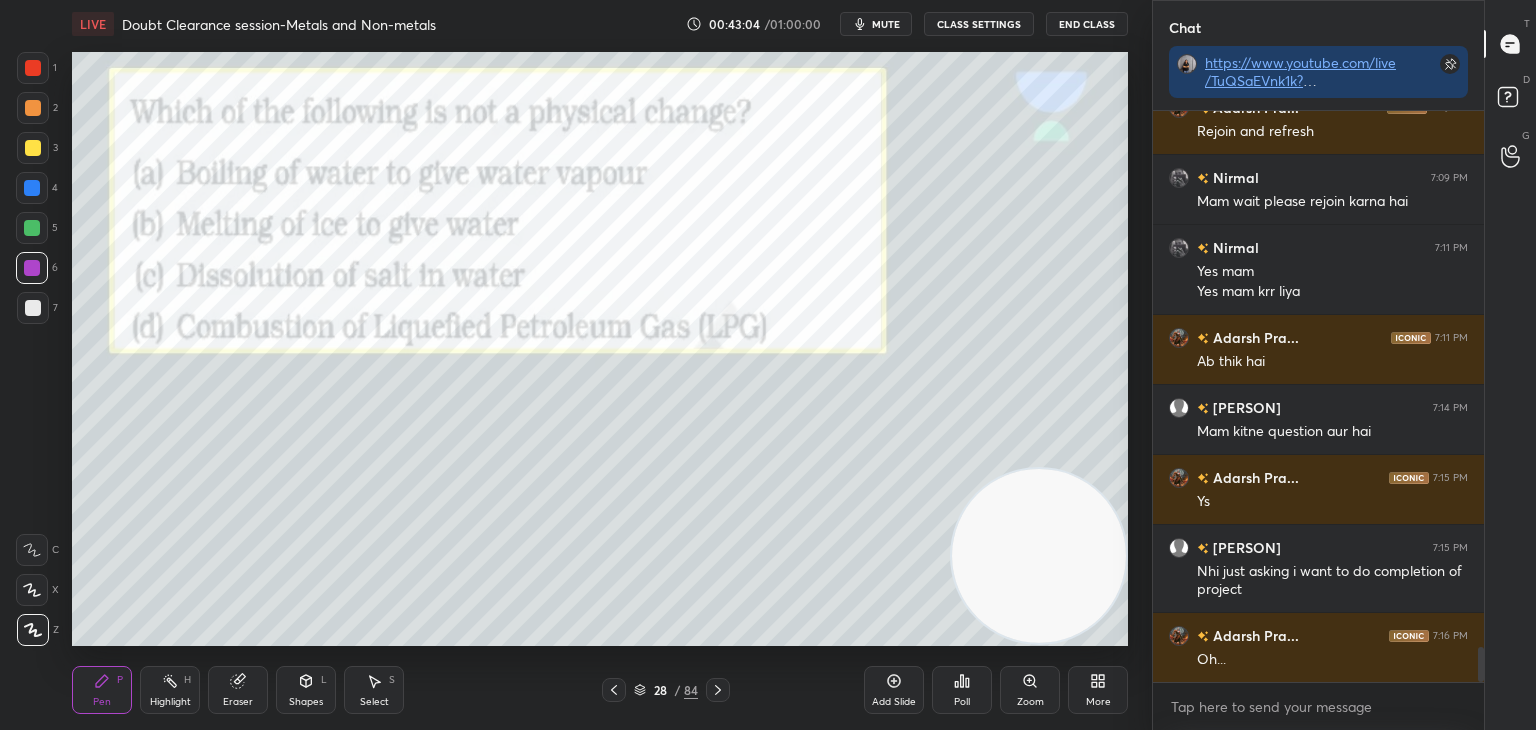 scroll, scrollTop: 8894, scrollLeft: 0, axis: vertical 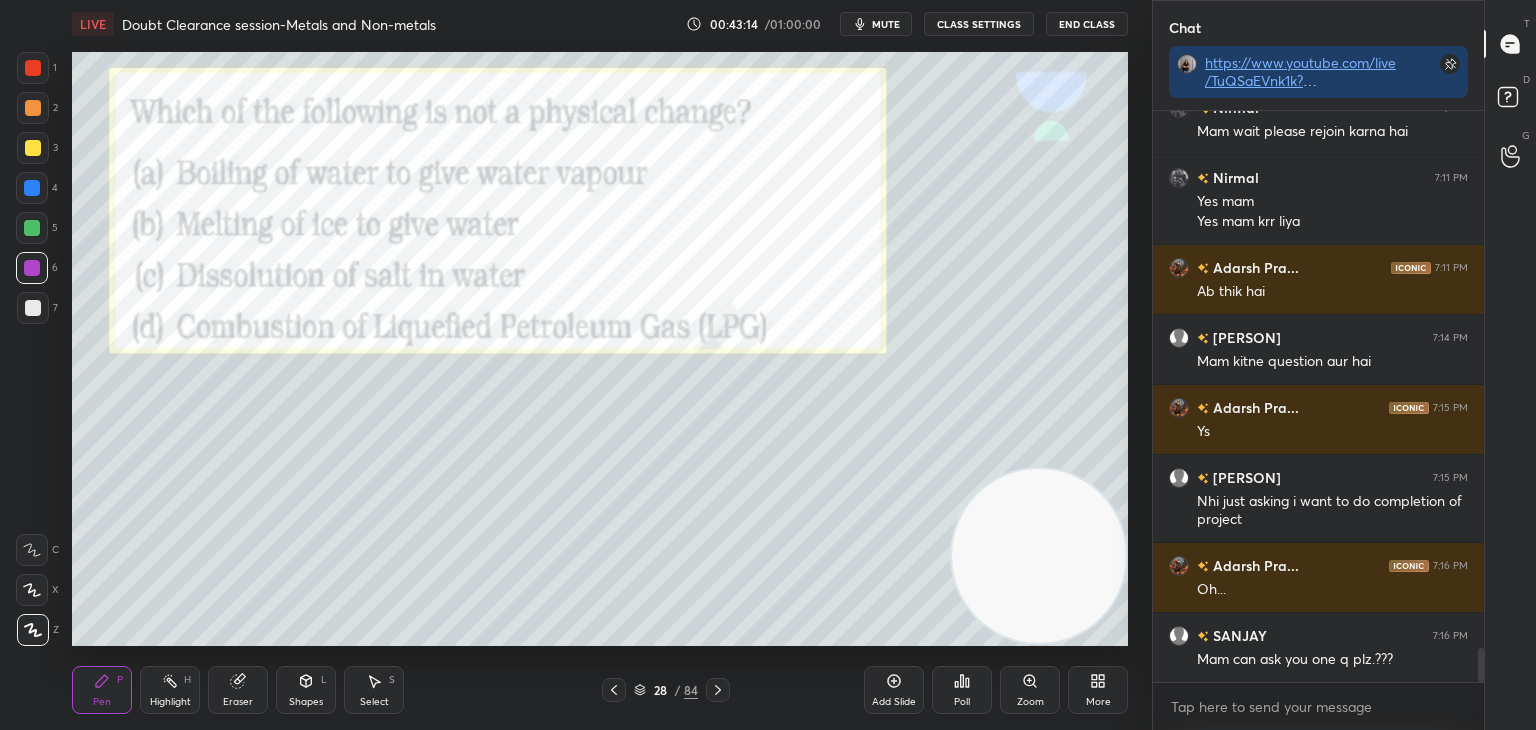 click 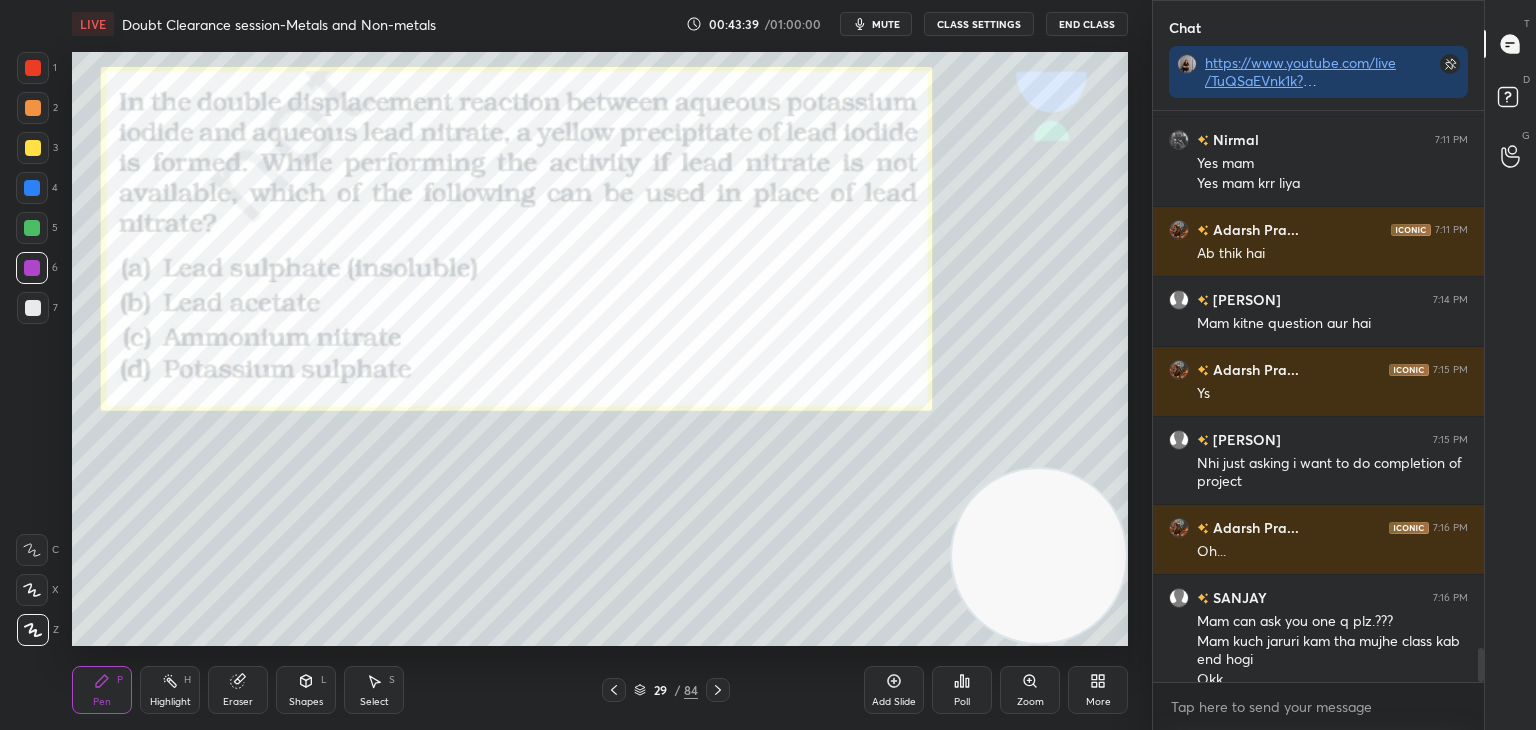 scroll, scrollTop: 8952, scrollLeft: 0, axis: vertical 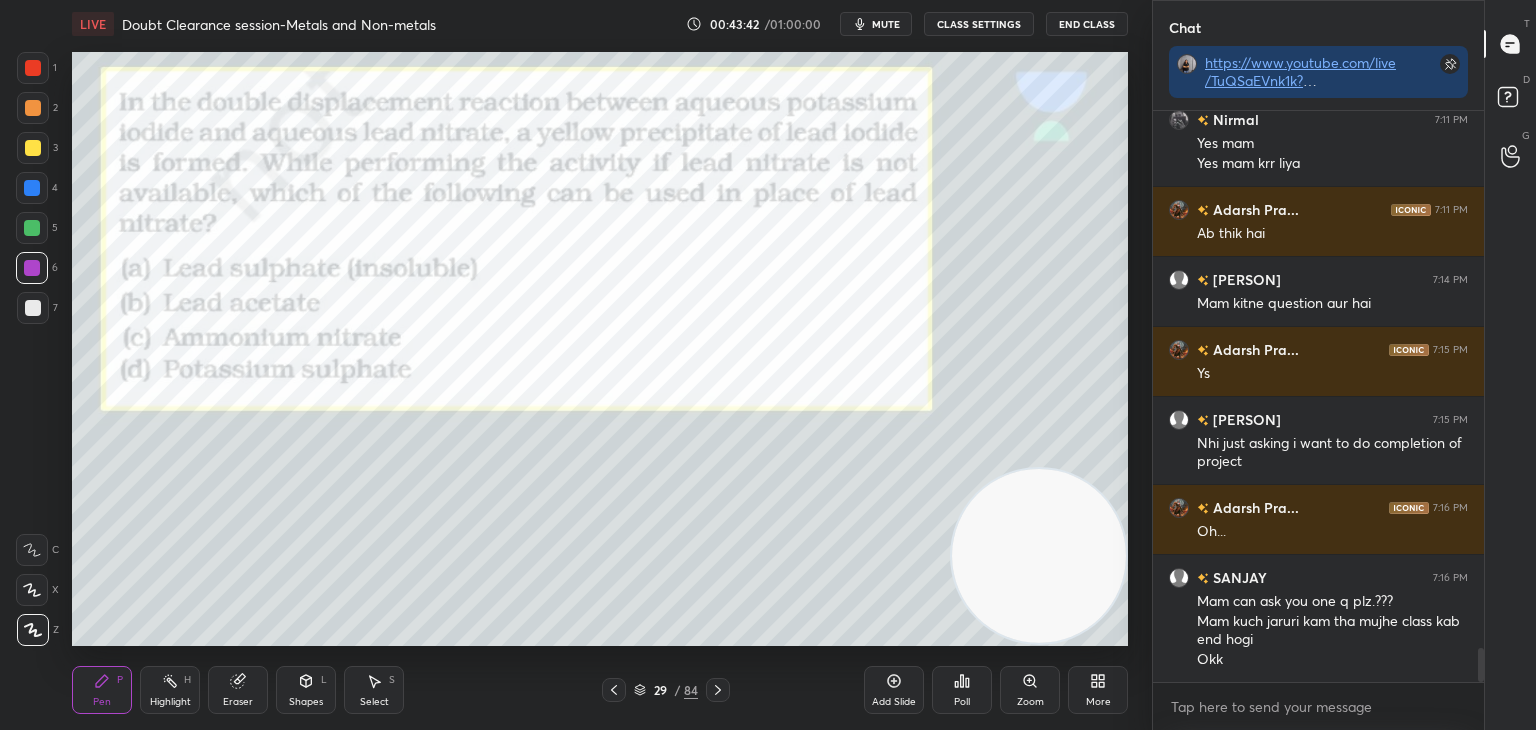 click 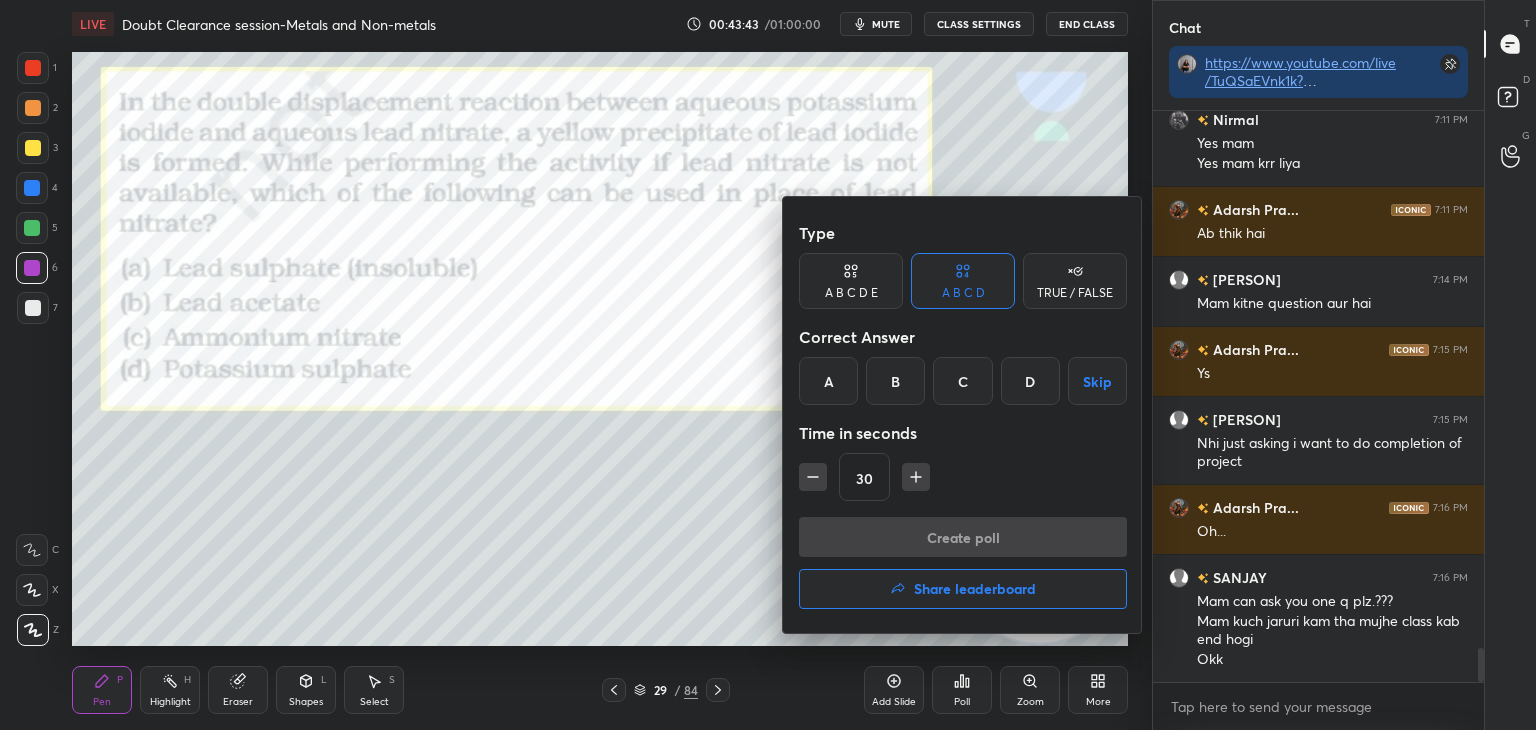scroll, scrollTop: 8972, scrollLeft: 0, axis: vertical 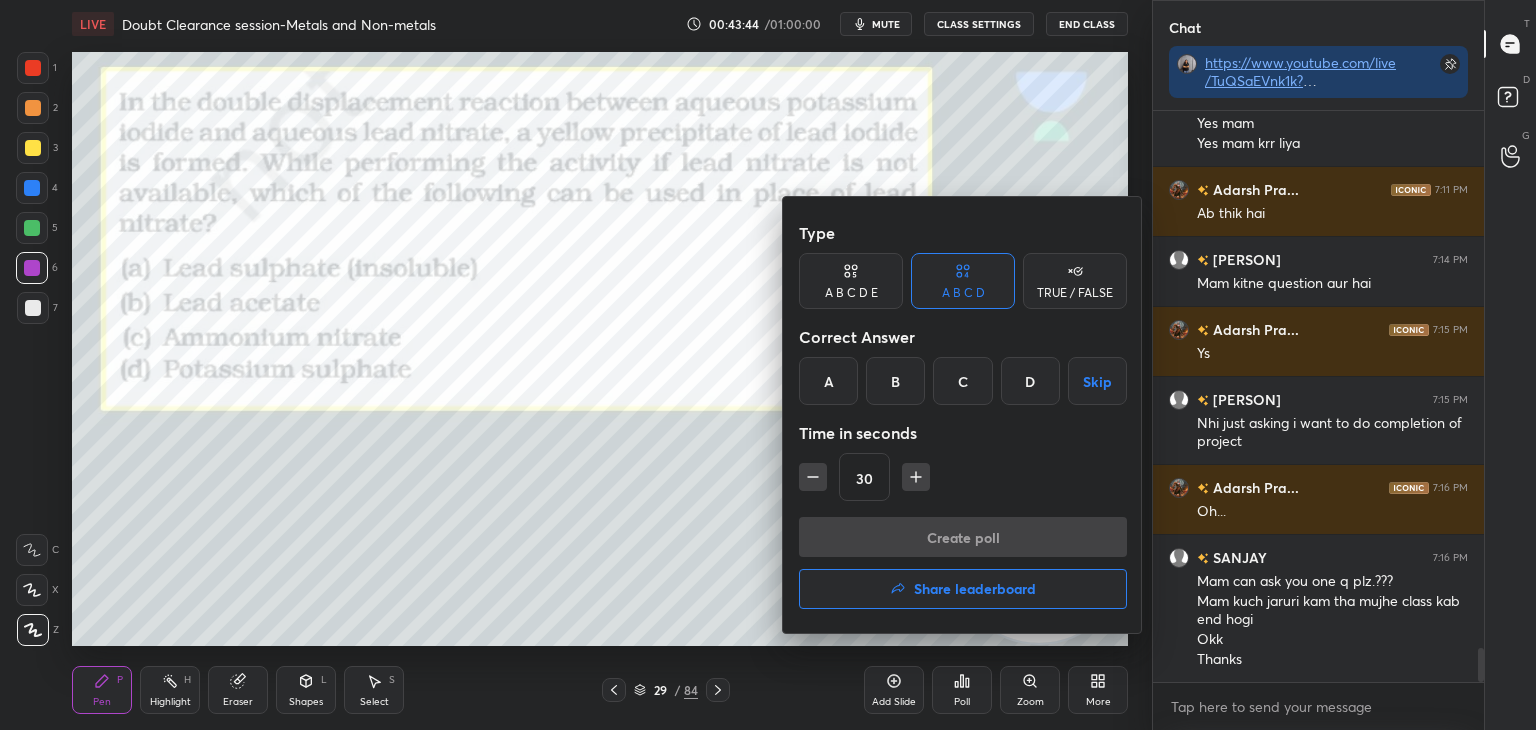 click 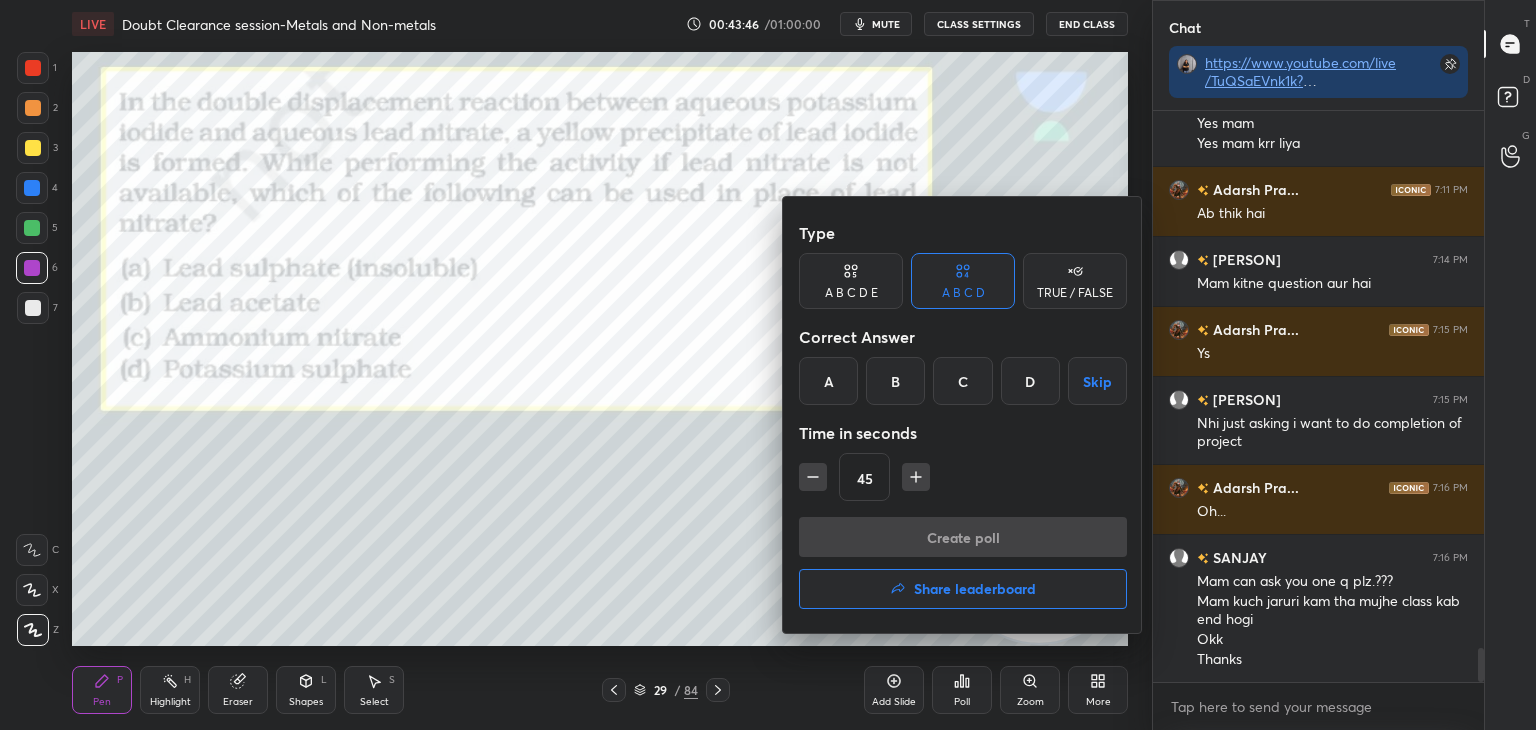 click on "B" at bounding box center (895, 381) 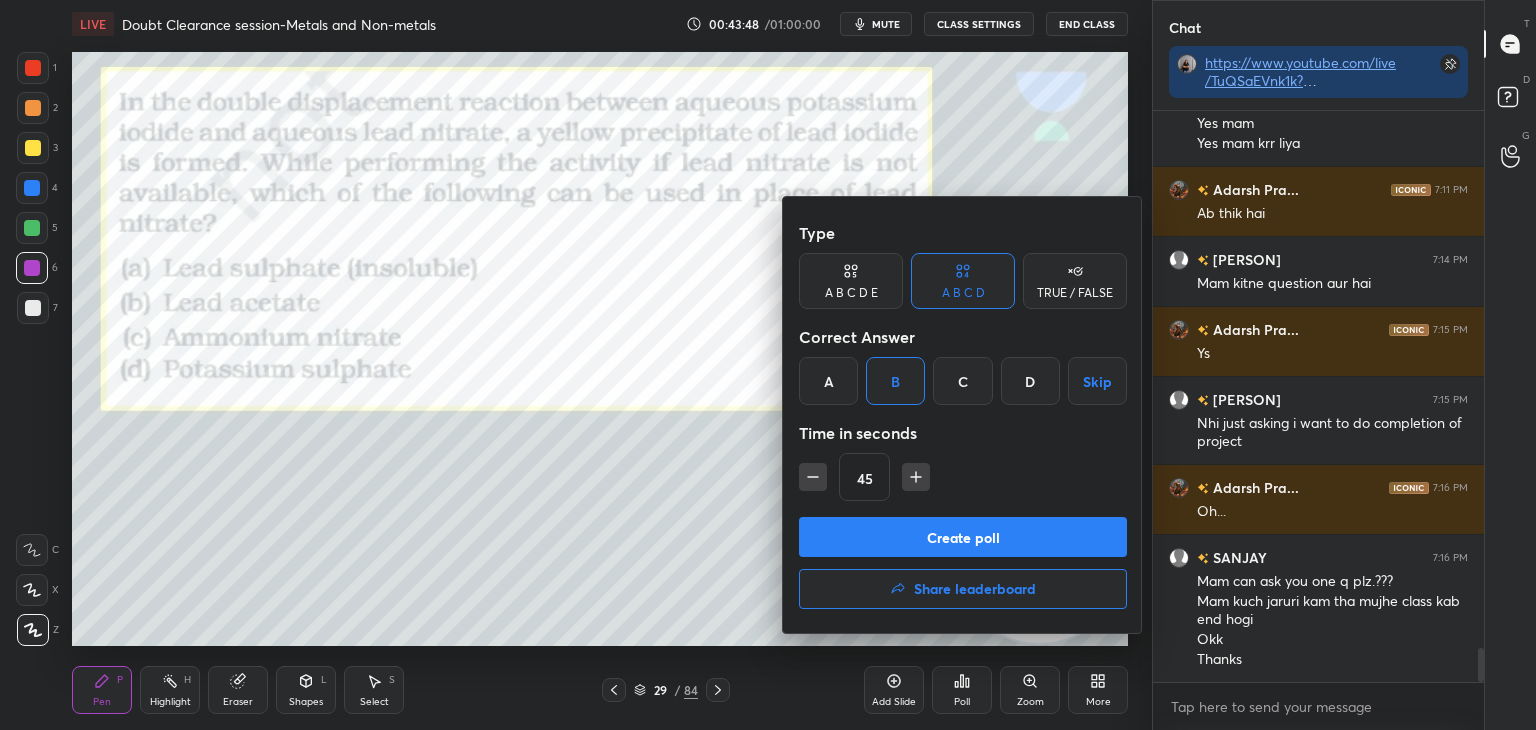 click on "Create poll" at bounding box center [963, 537] 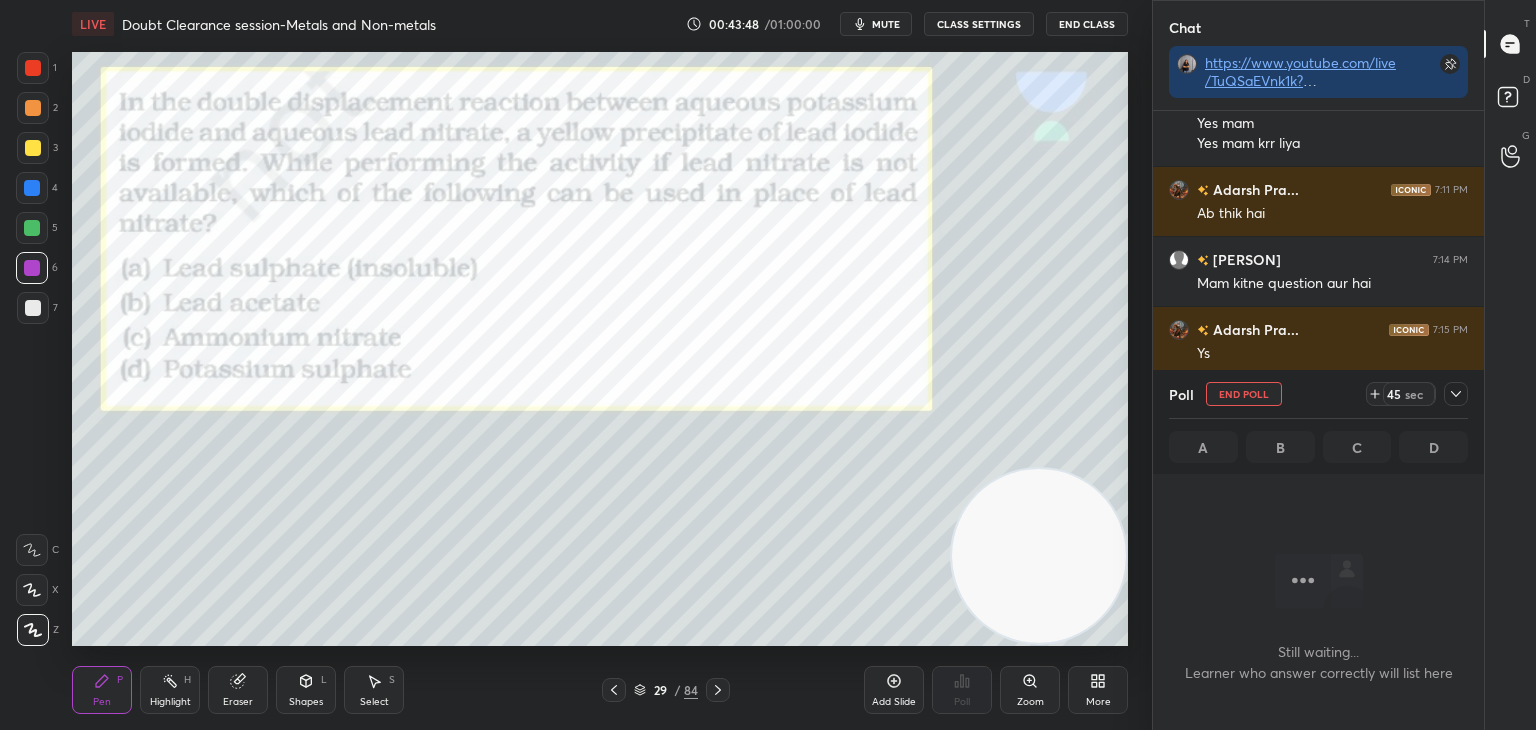 scroll, scrollTop: 468, scrollLeft: 325, axis: both 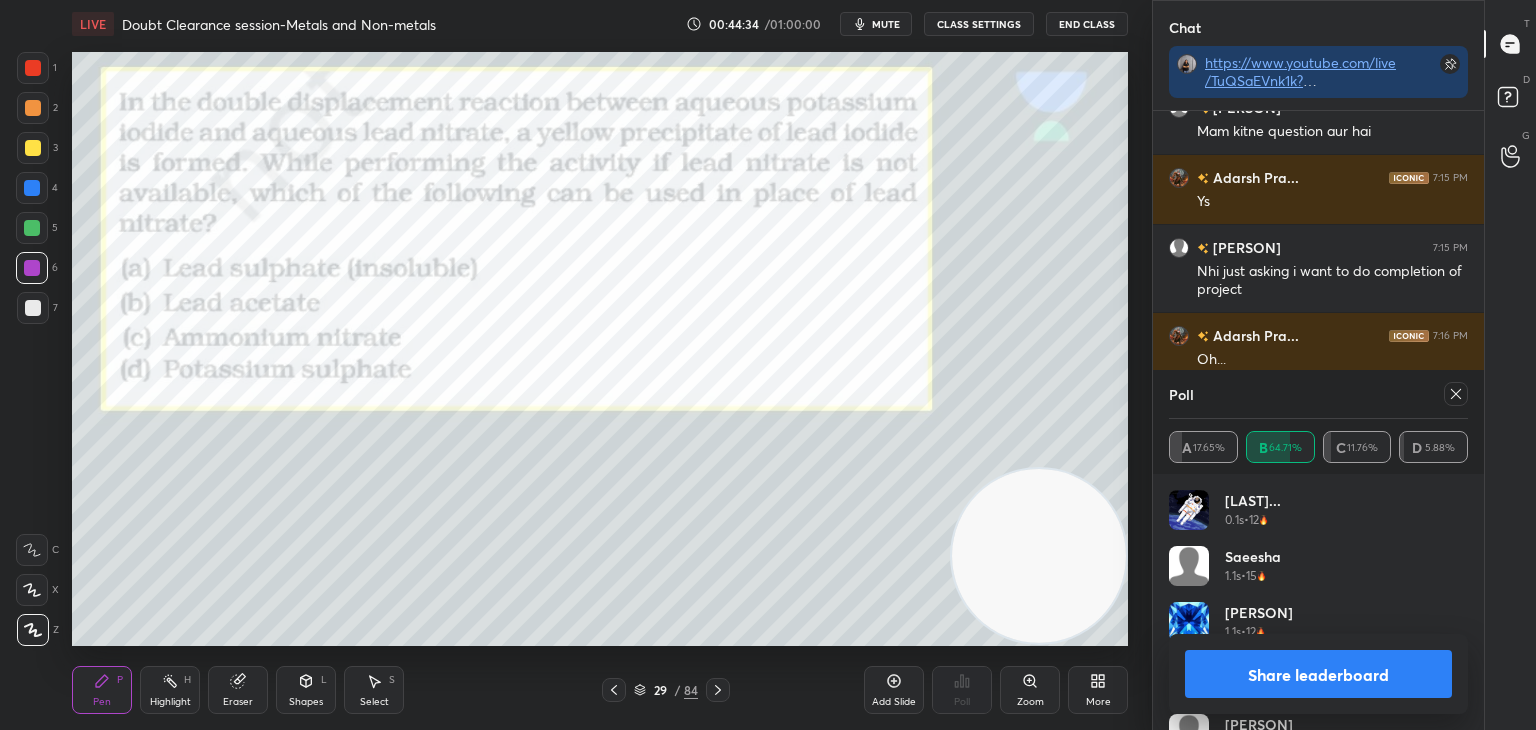 click on "Share leaderboard" at bounding box center (1318, 674) 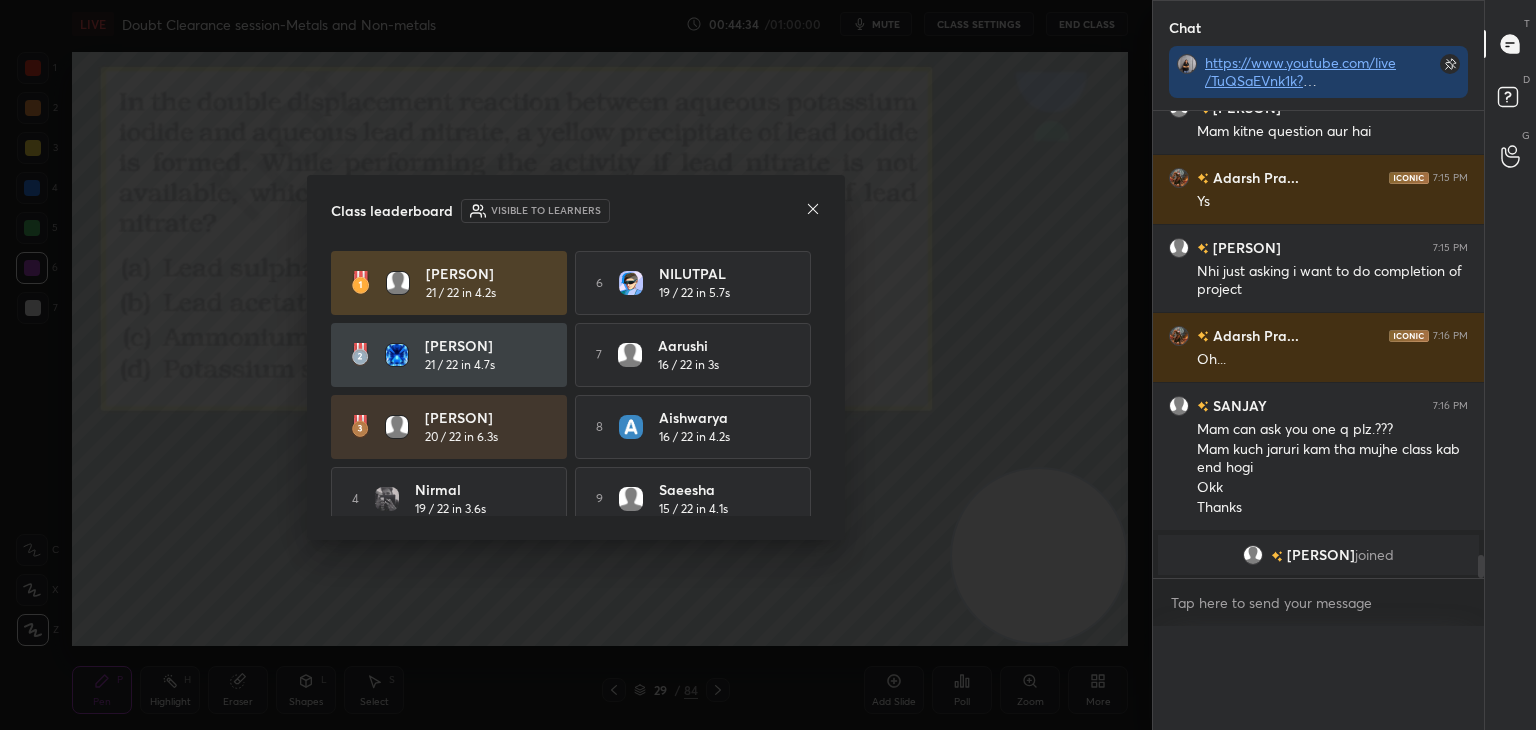 scroll, scrollTop: 0, scrollLeft: 0, axis: both 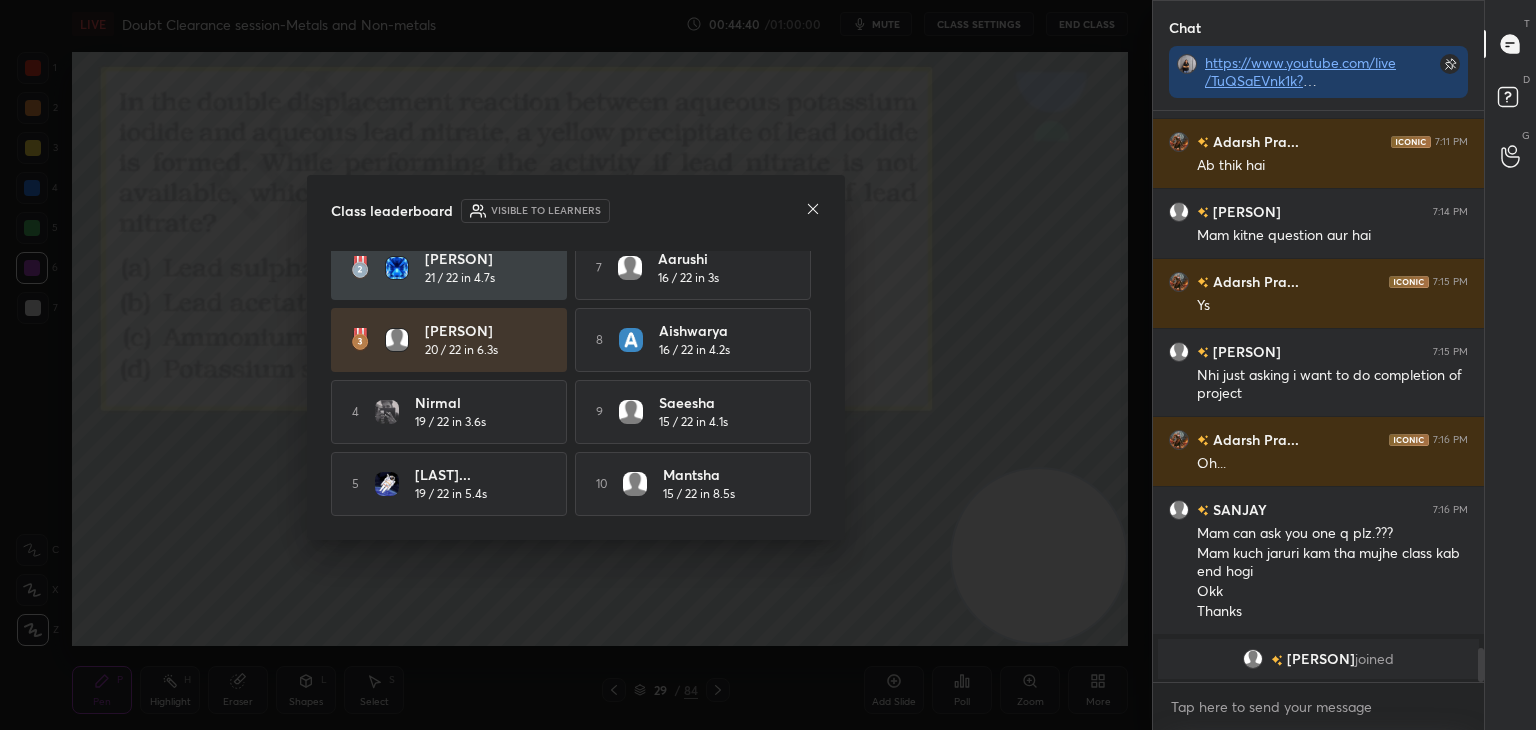click 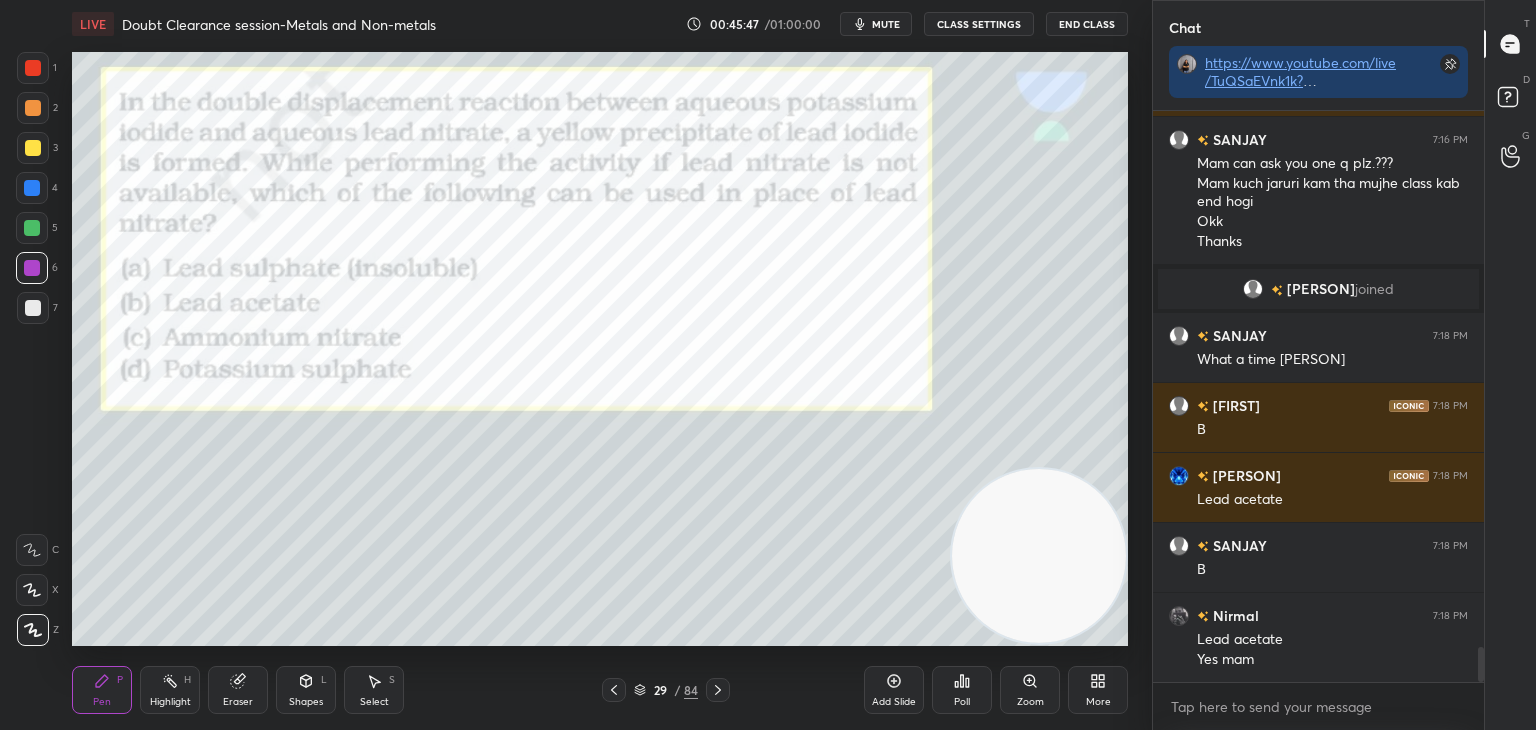 scroll, scrollTop: 8850, scrollLeft: 0, axis: vertical 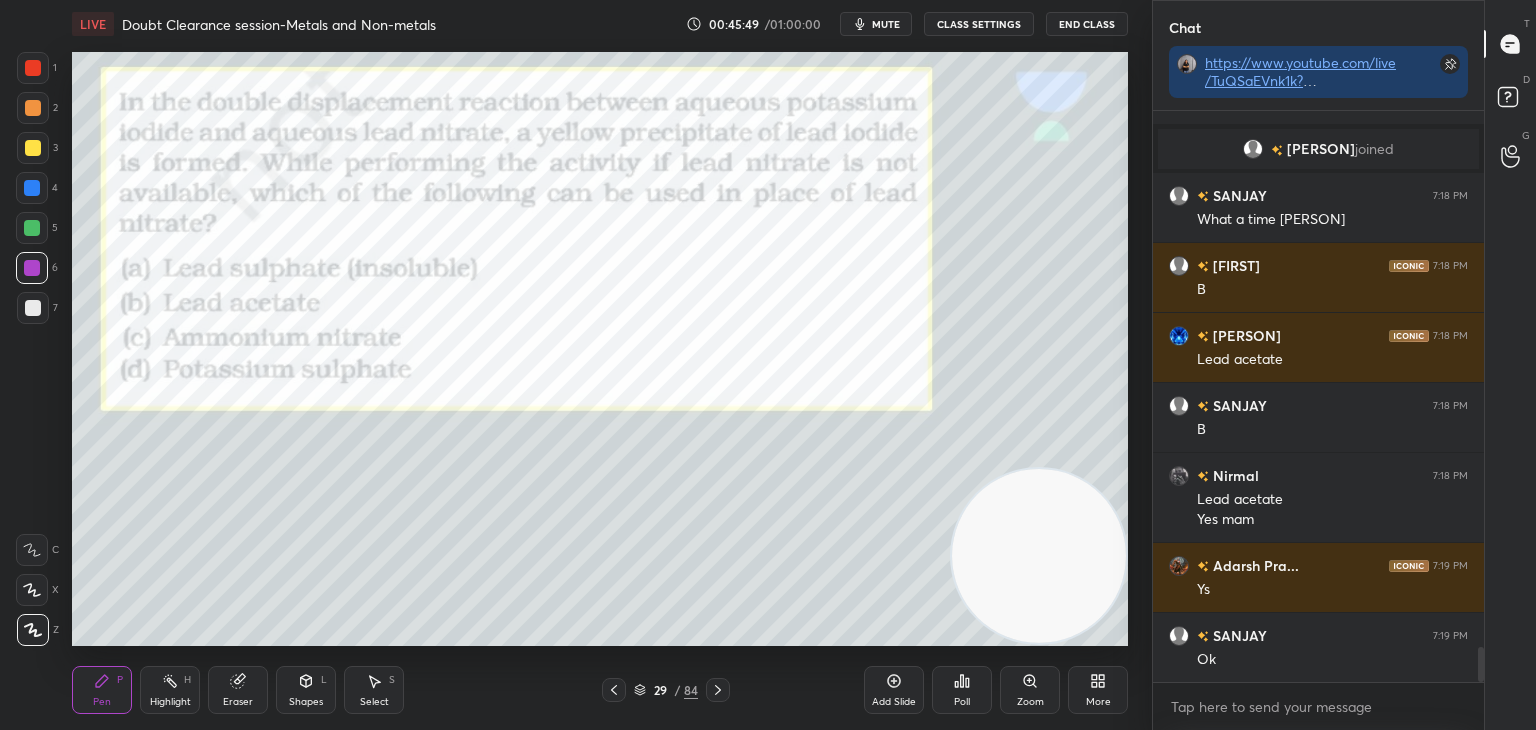 click 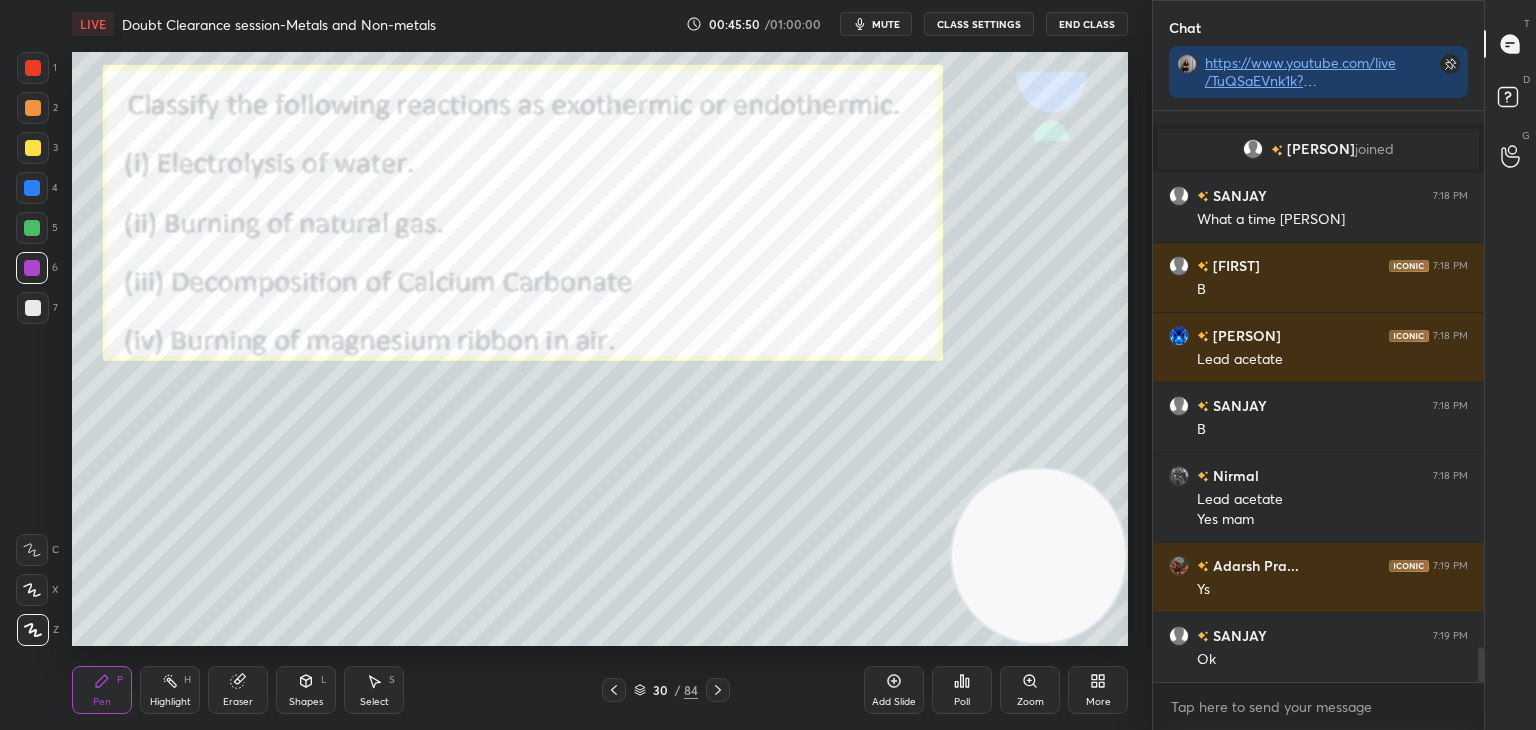 scroll, scrollTop: 525, scrollLeft: 325, axis: both 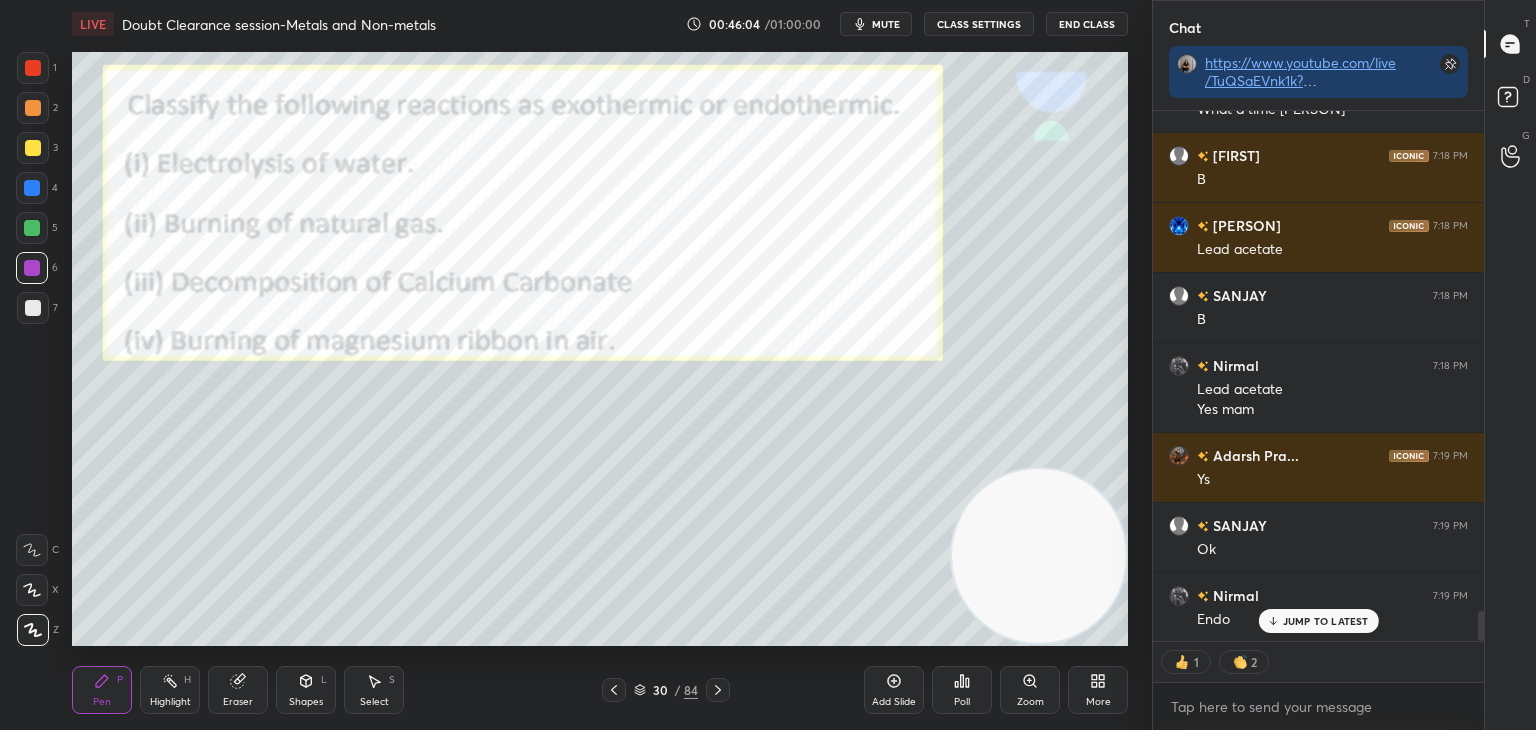 type on "x" 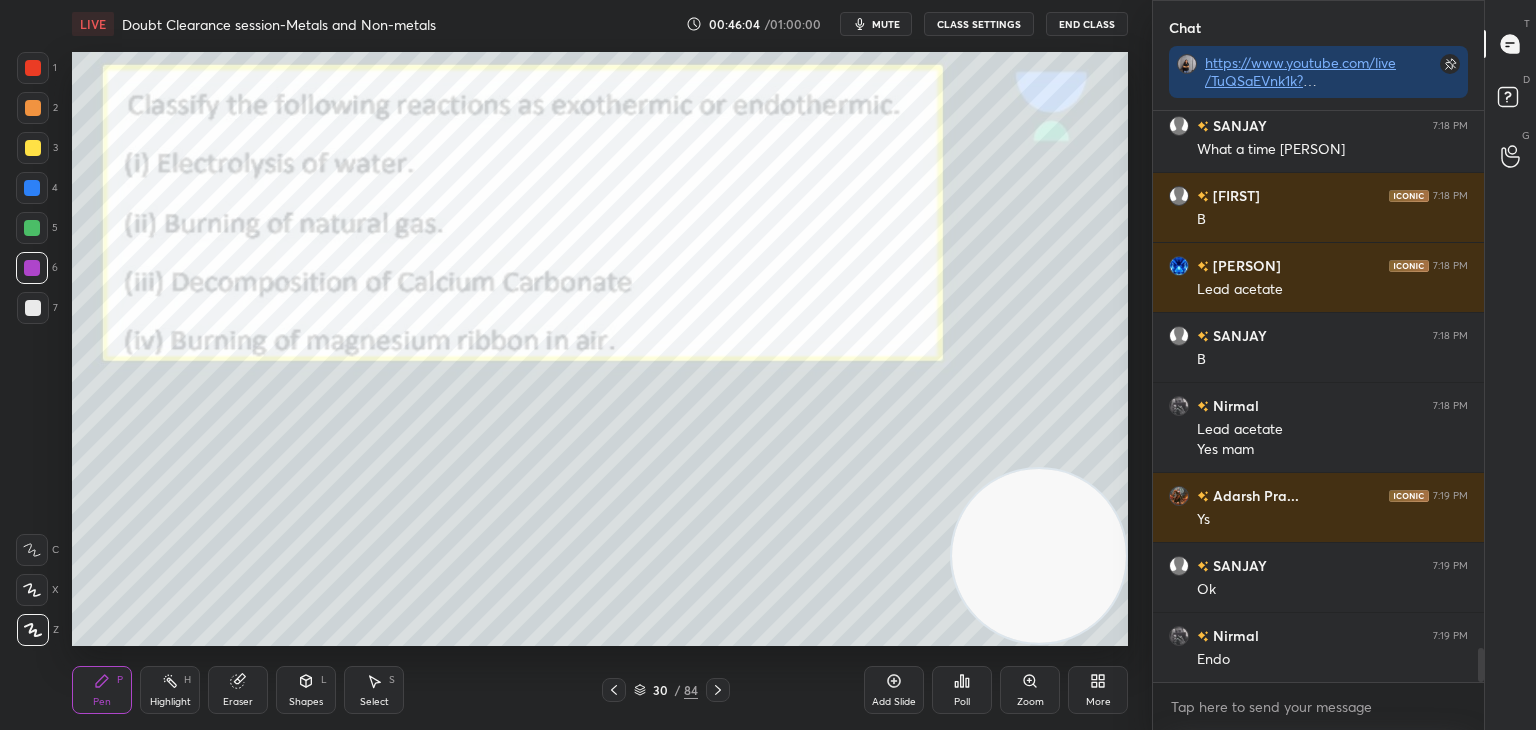 scroll, scrollTop: 6, scrollLeft: 6, axis: both 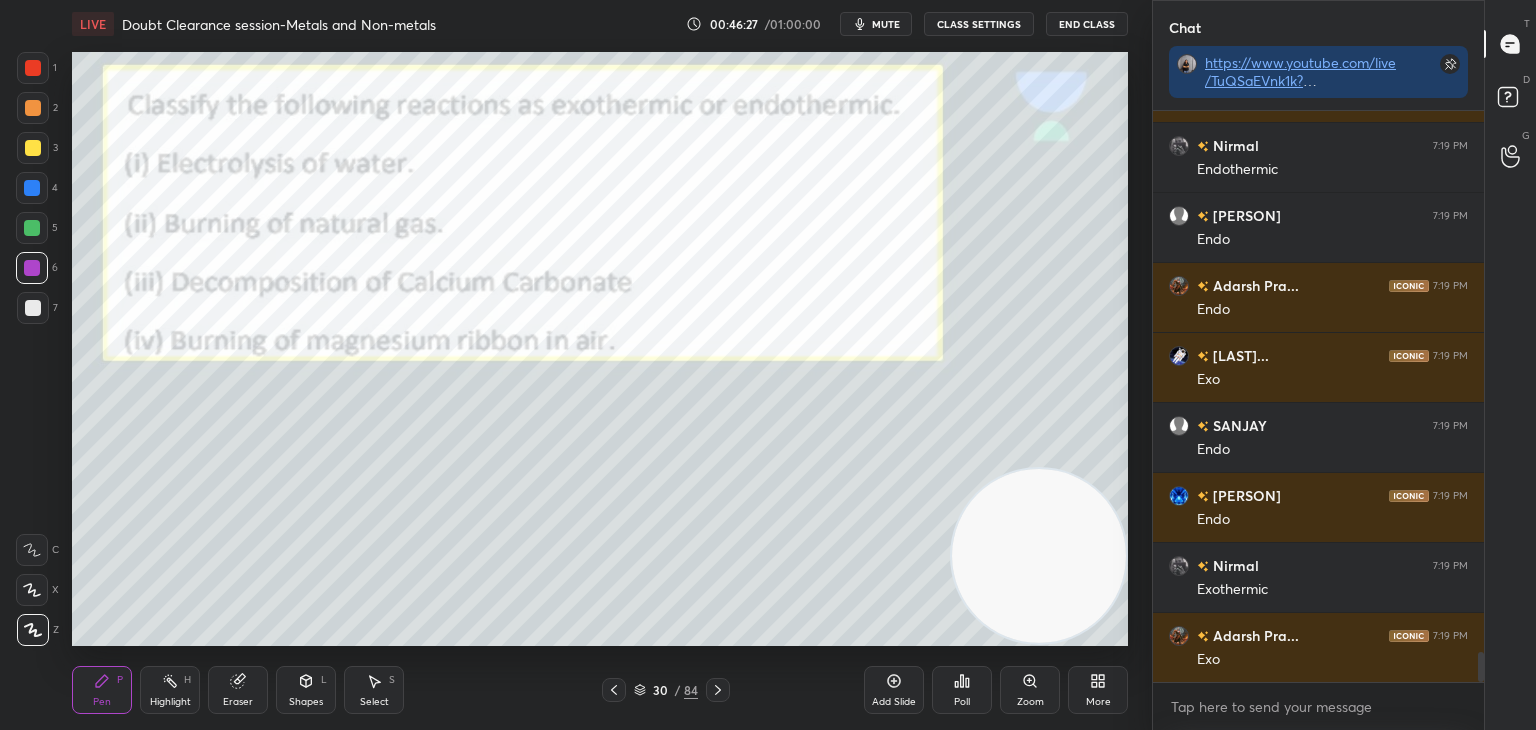 click 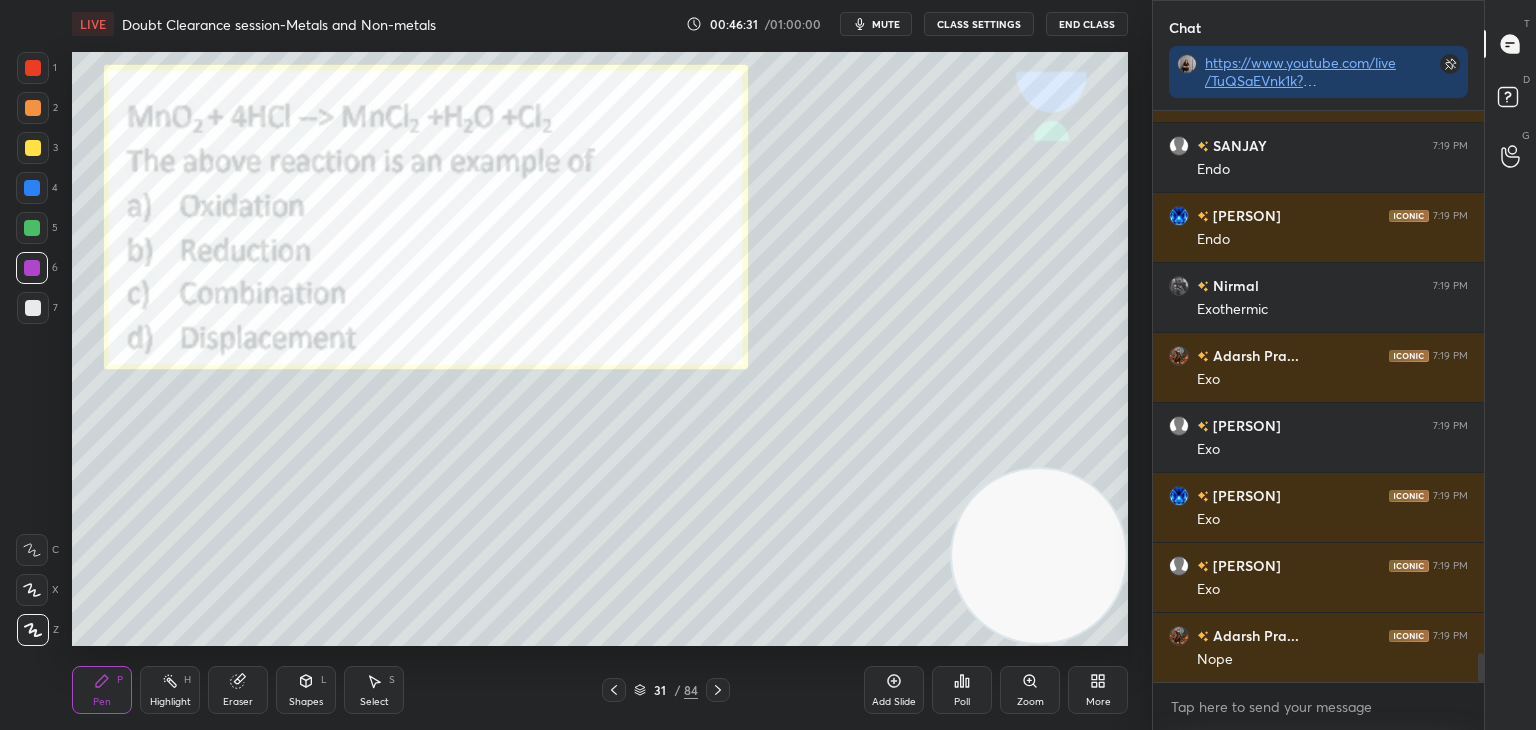 scroll, scrollTop: 10740, scrollLeft: 0, axis: vertical 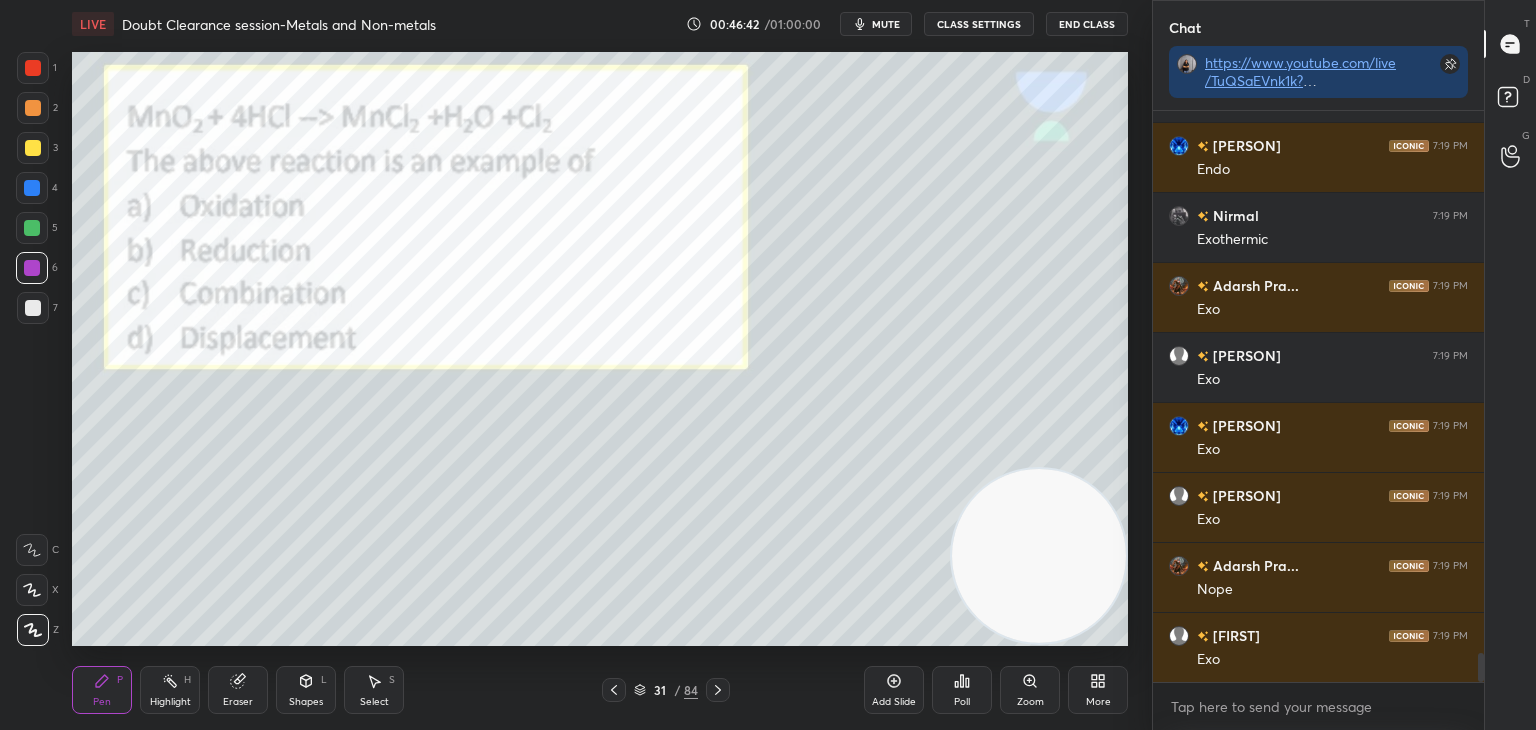 click at bounding box center (718, 690) 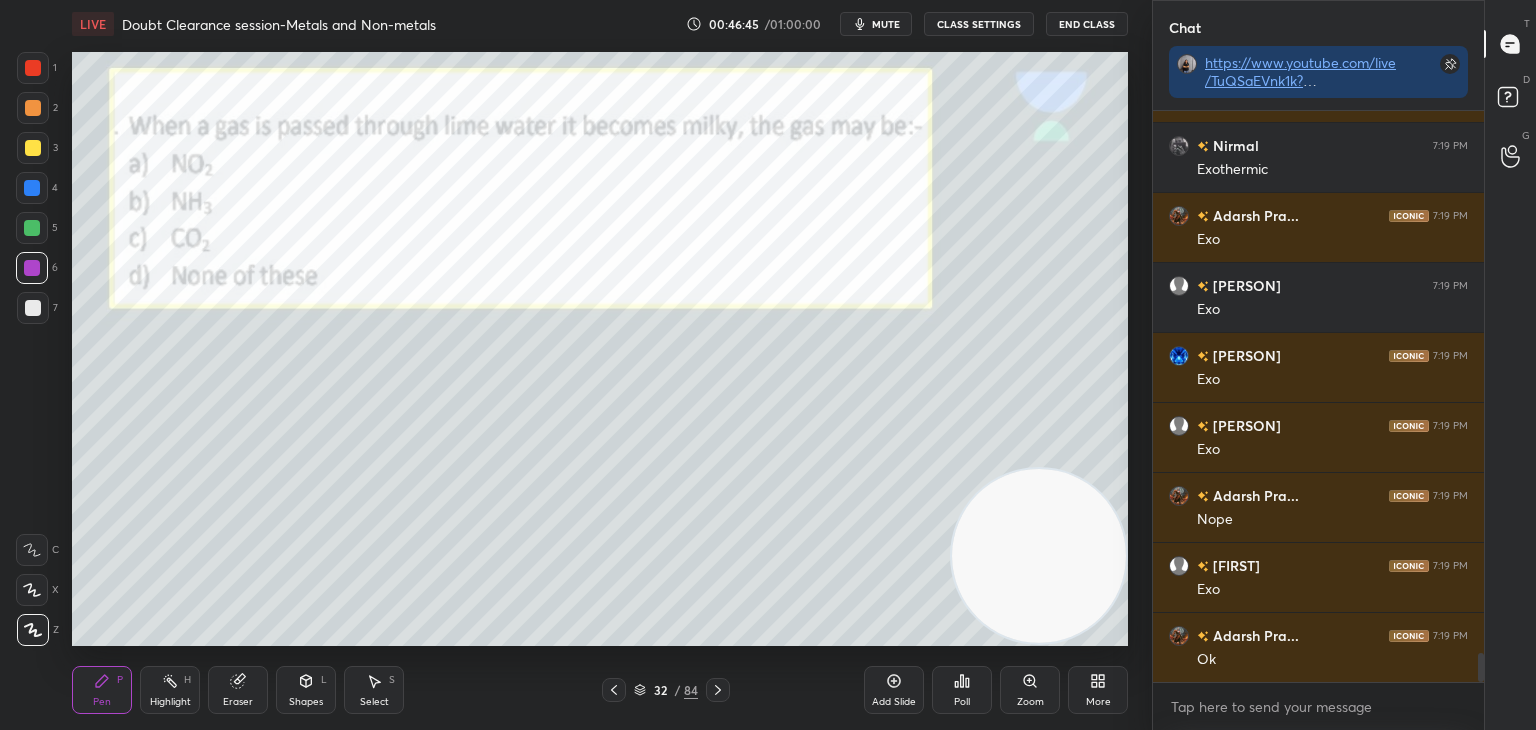 scroll, scrollTop: 10880, scrollLeft: 0, axis: vertical 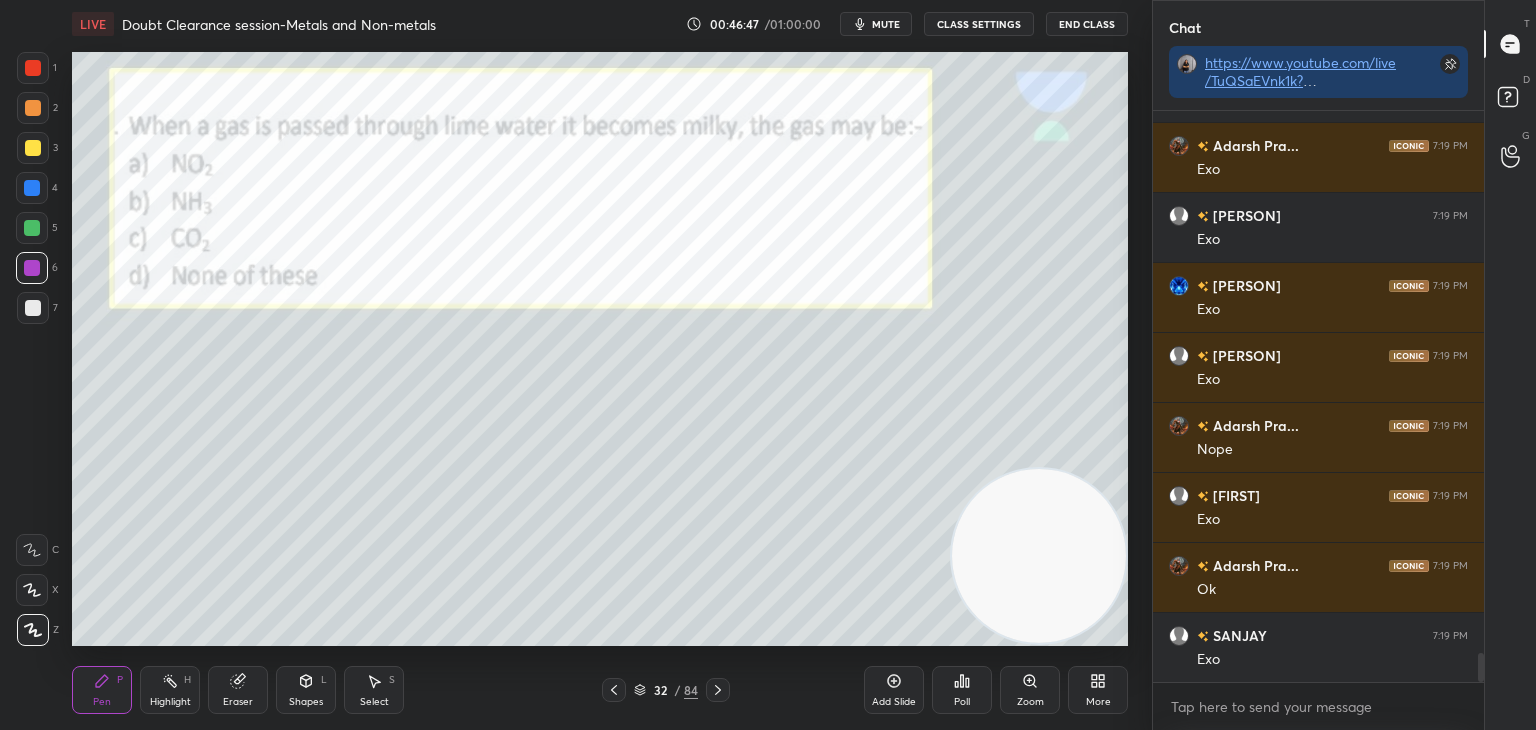 click 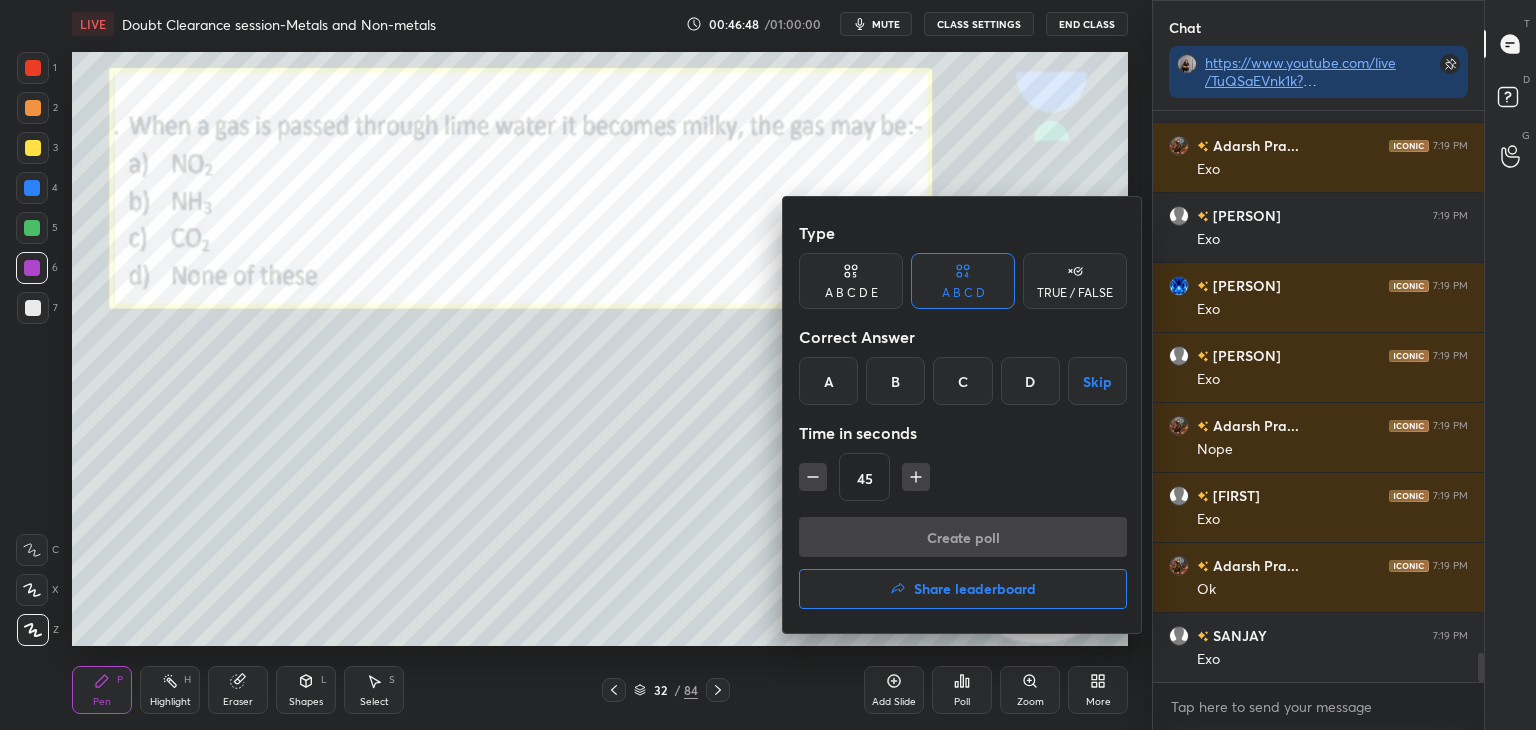 click on "C" at bounding box center (962, 381) 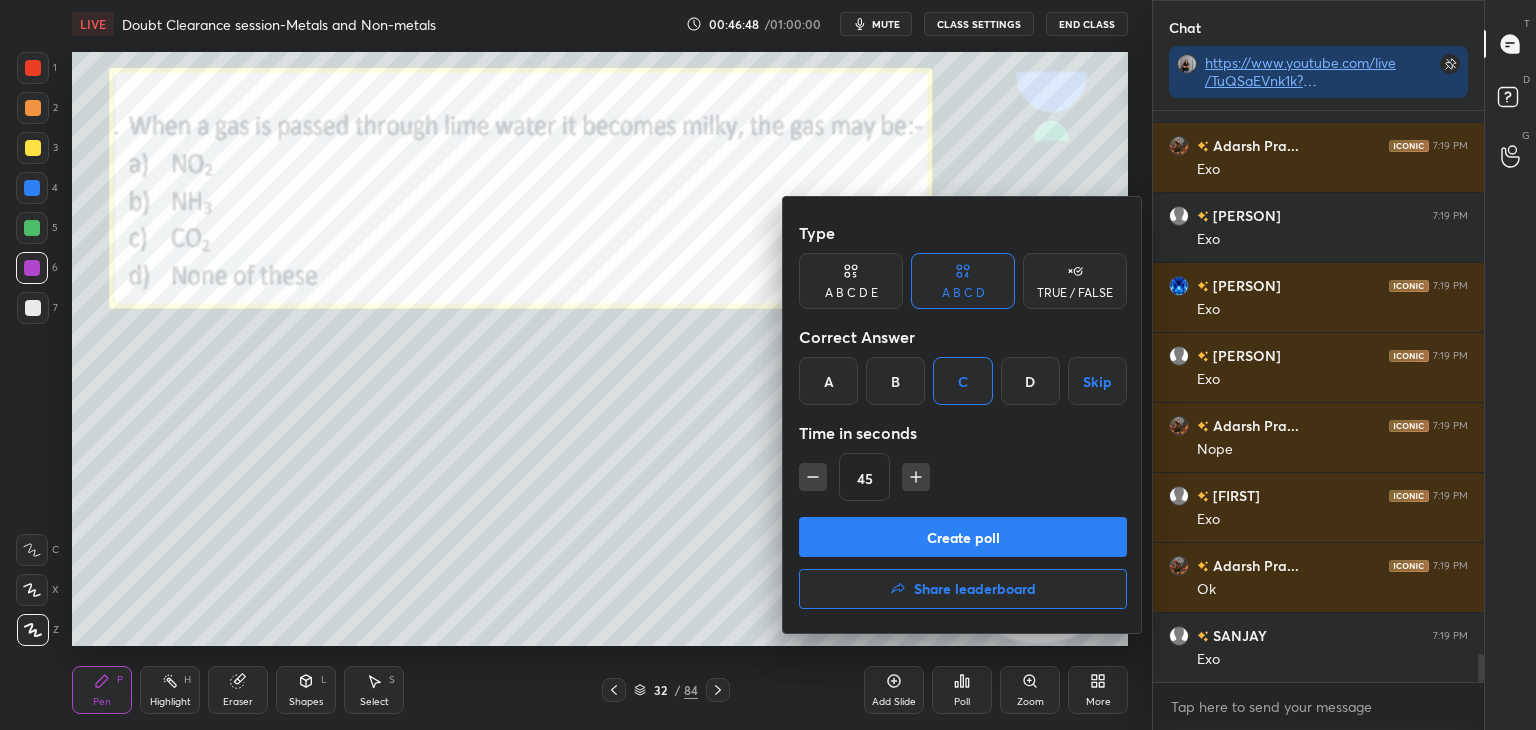 scroll, scrollTop: 10950, scrollLeft: 0, axis: vertical 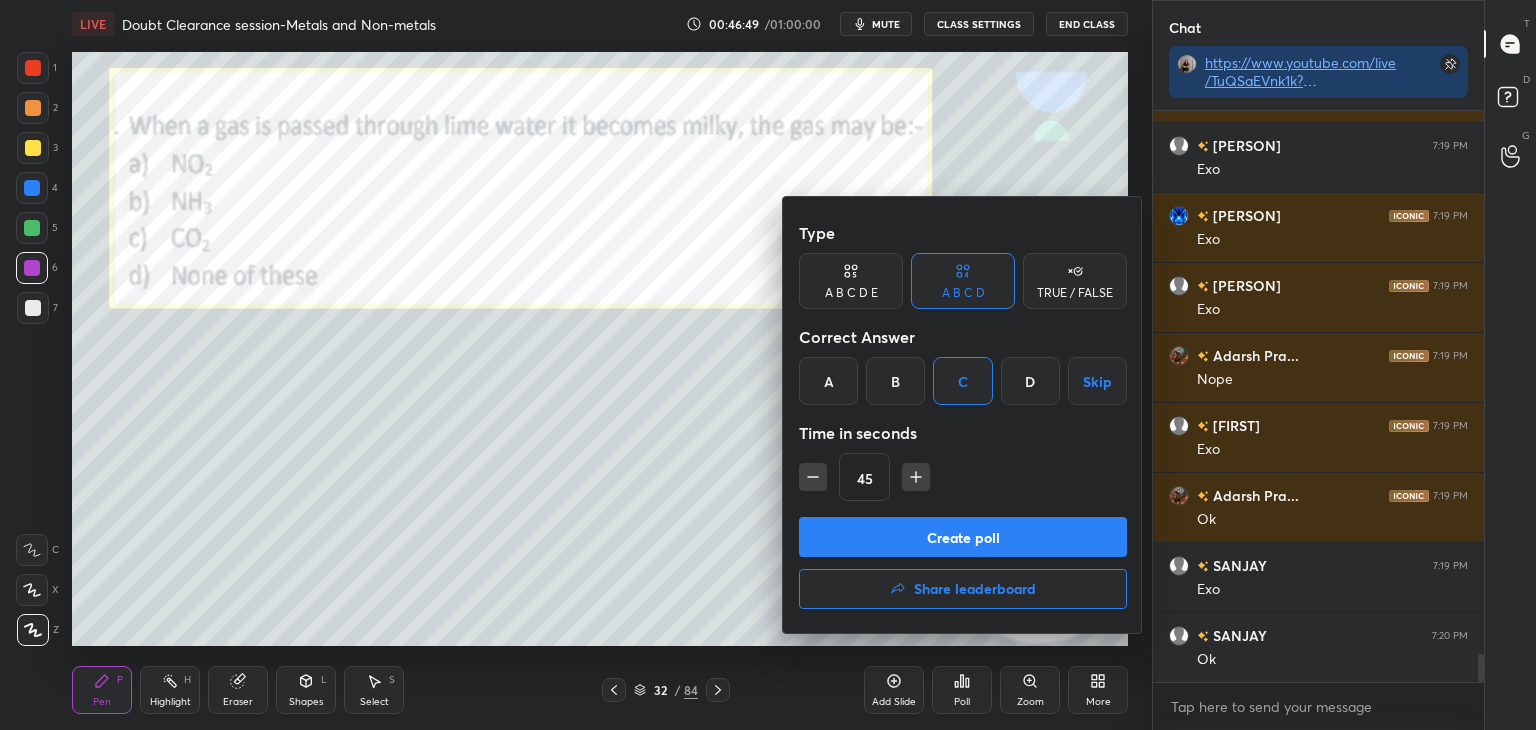 click 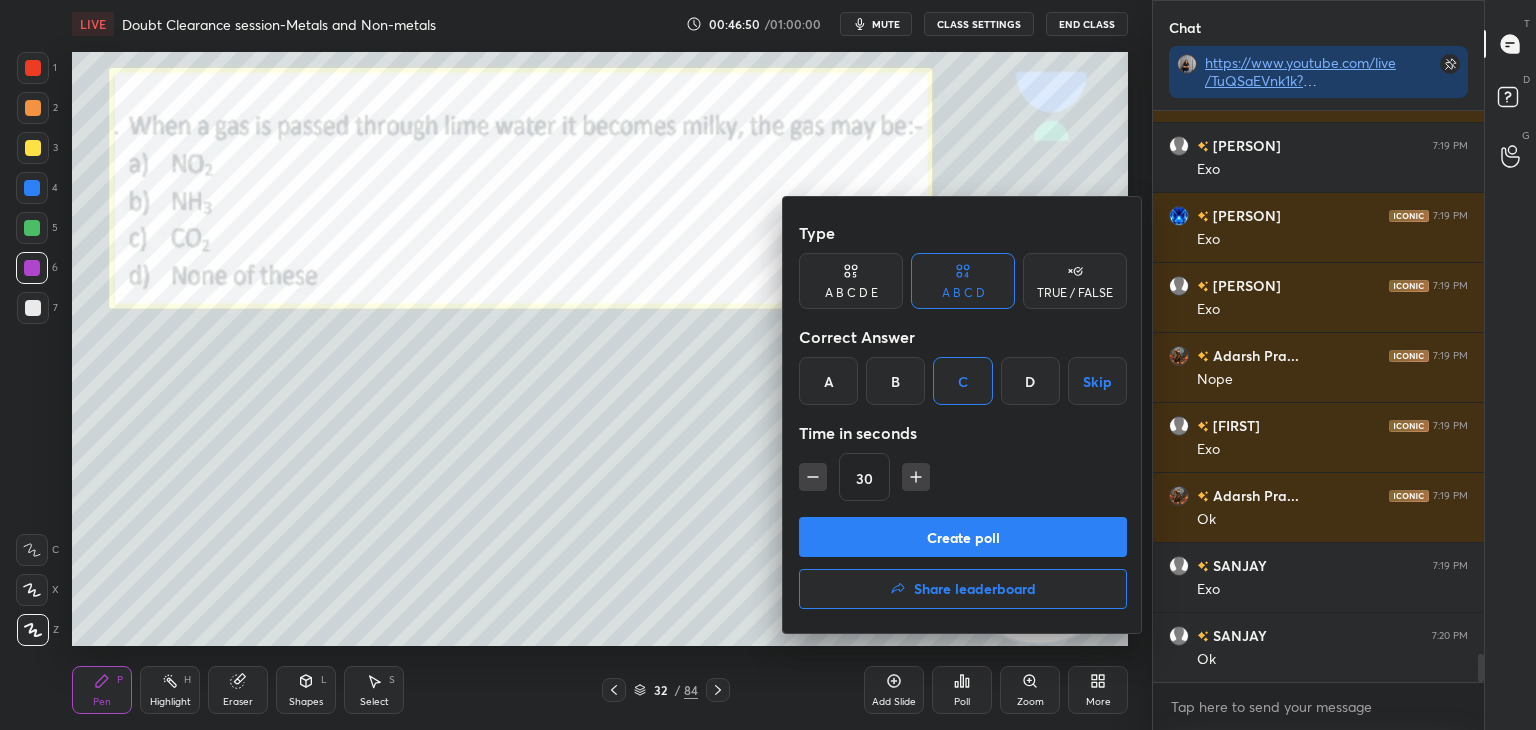 click on "Create poll" at bounding box center (963, 537) 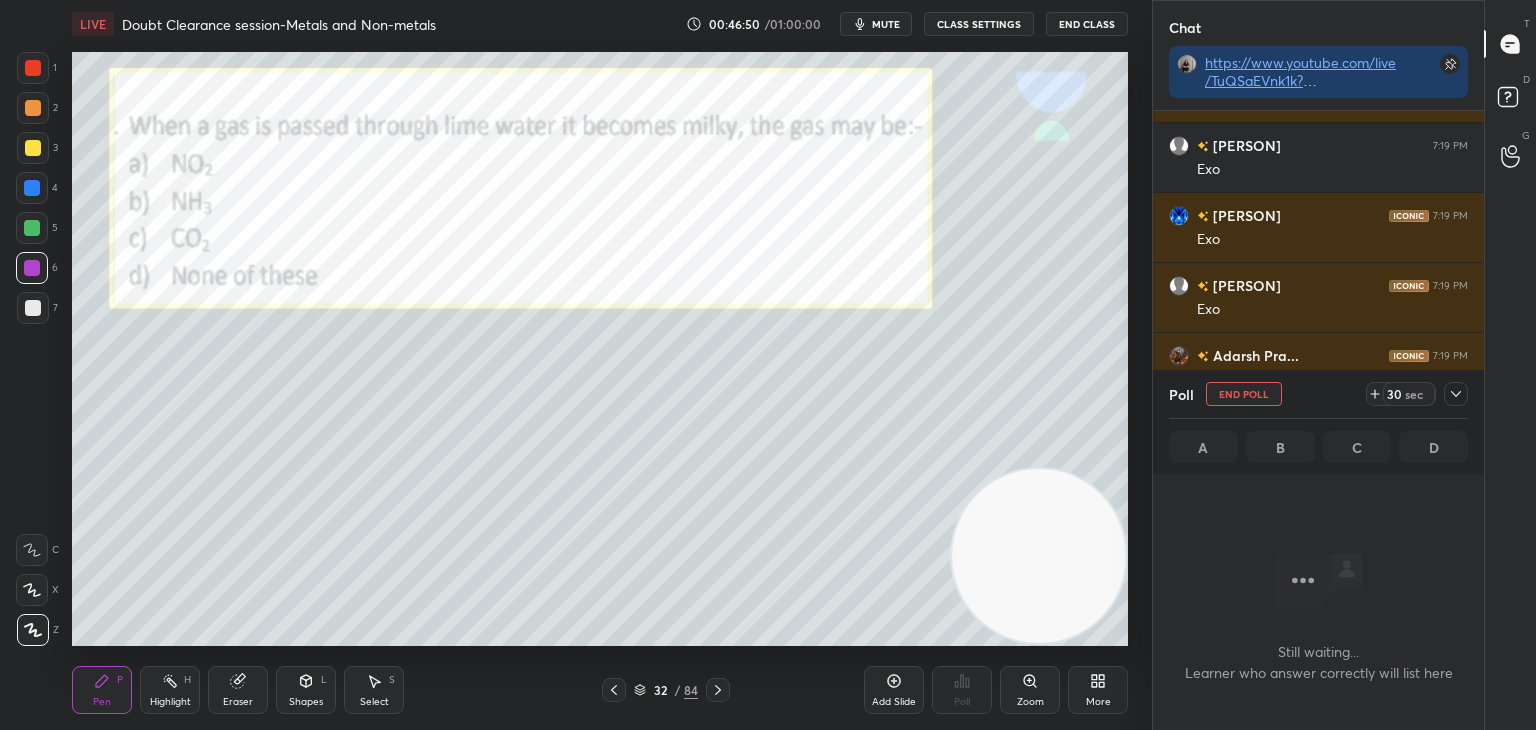 scroll, scrollTop: 479, scrollLeft: 325, axis: both 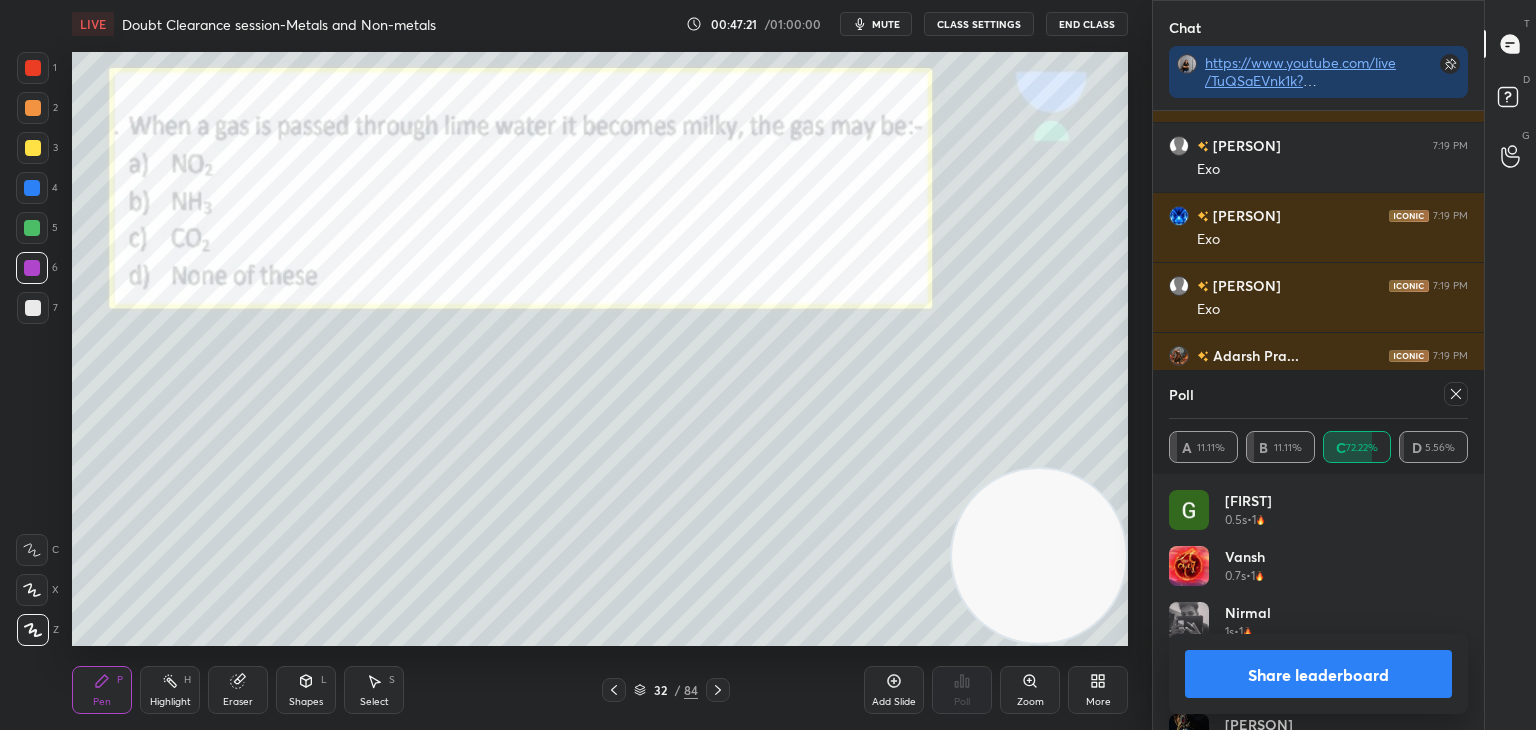 click on "Share leaderboard" at bounding box center [1318, 674] 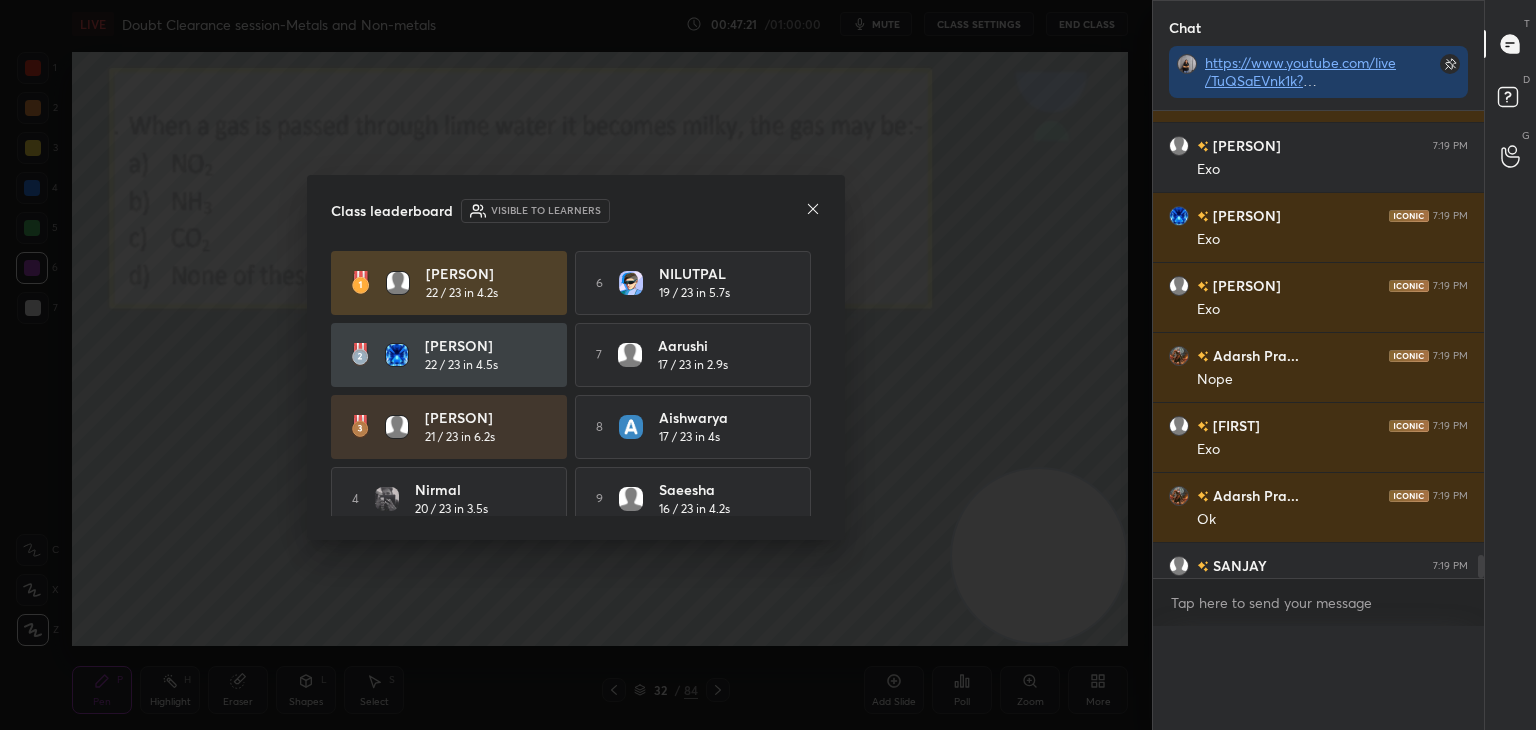 scroll, scrollTop: 0, scrollLeft: 0, axis: both 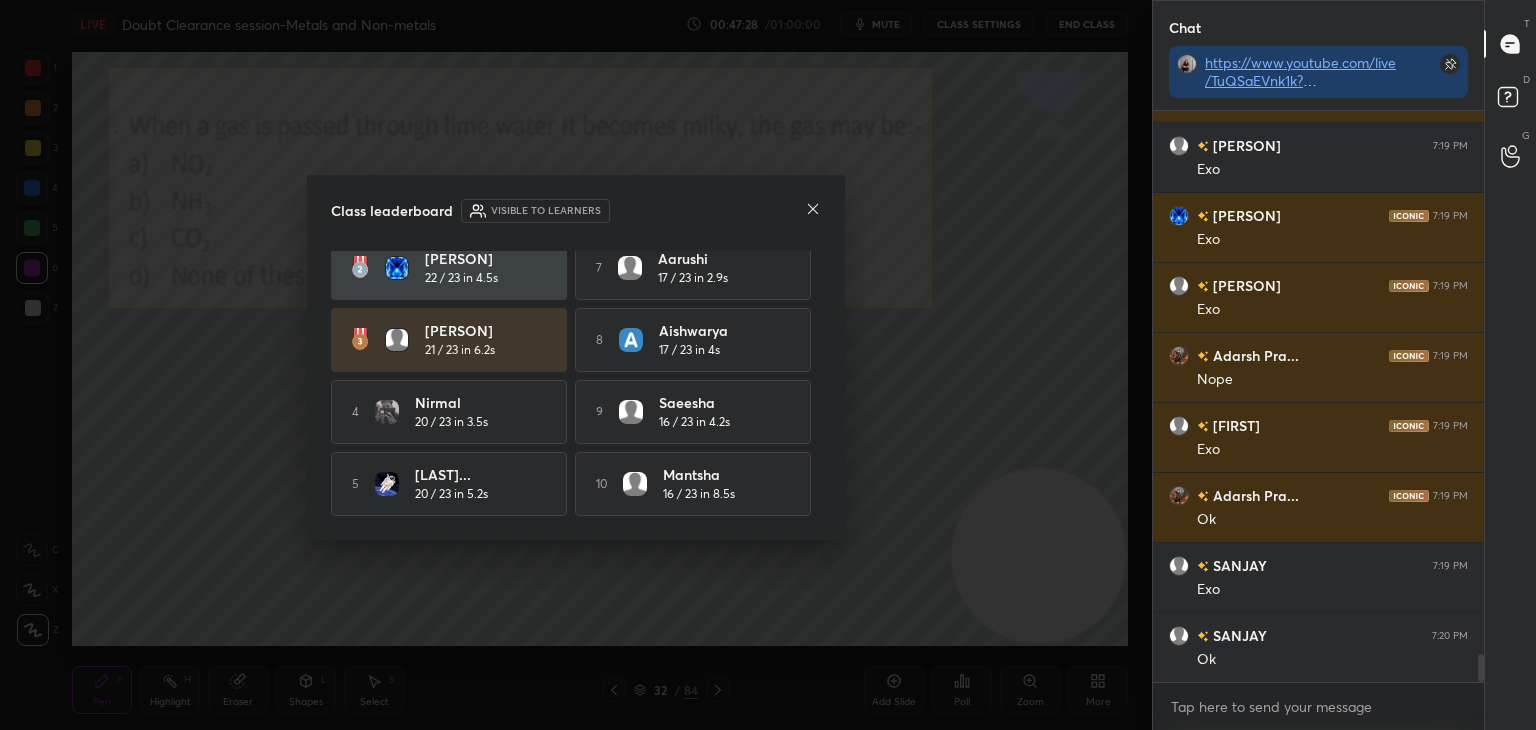 click 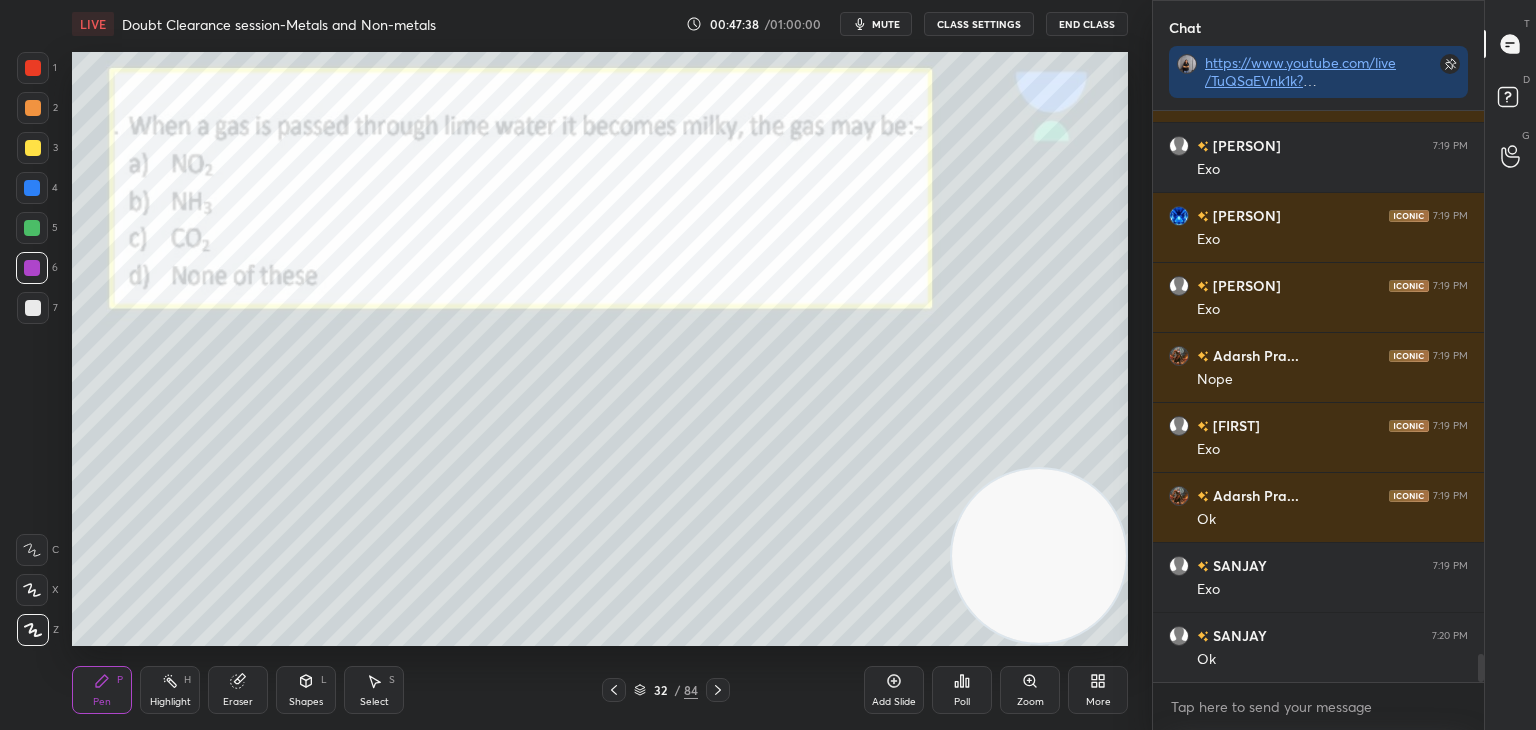 click 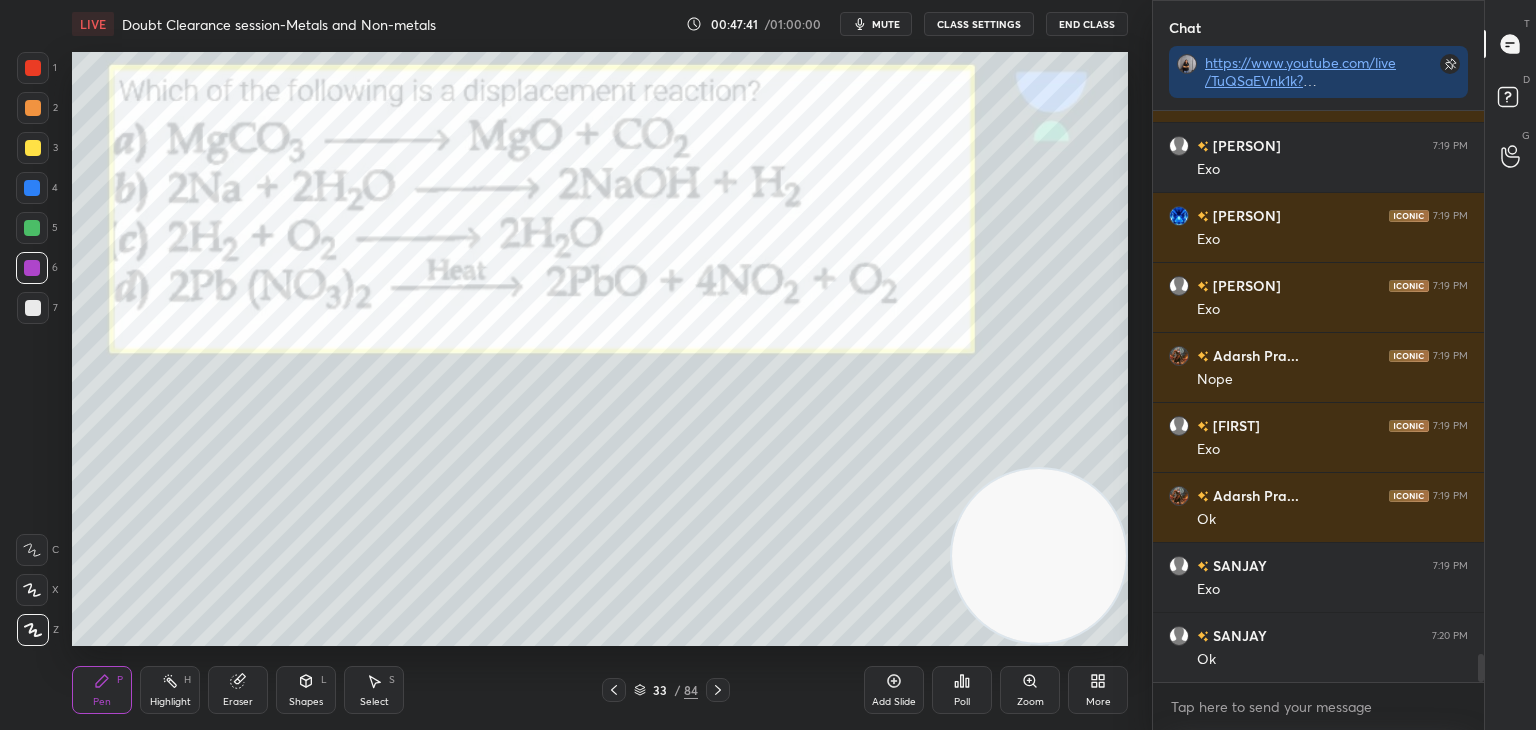 click on "Poll" at bounding box center (962, 690) 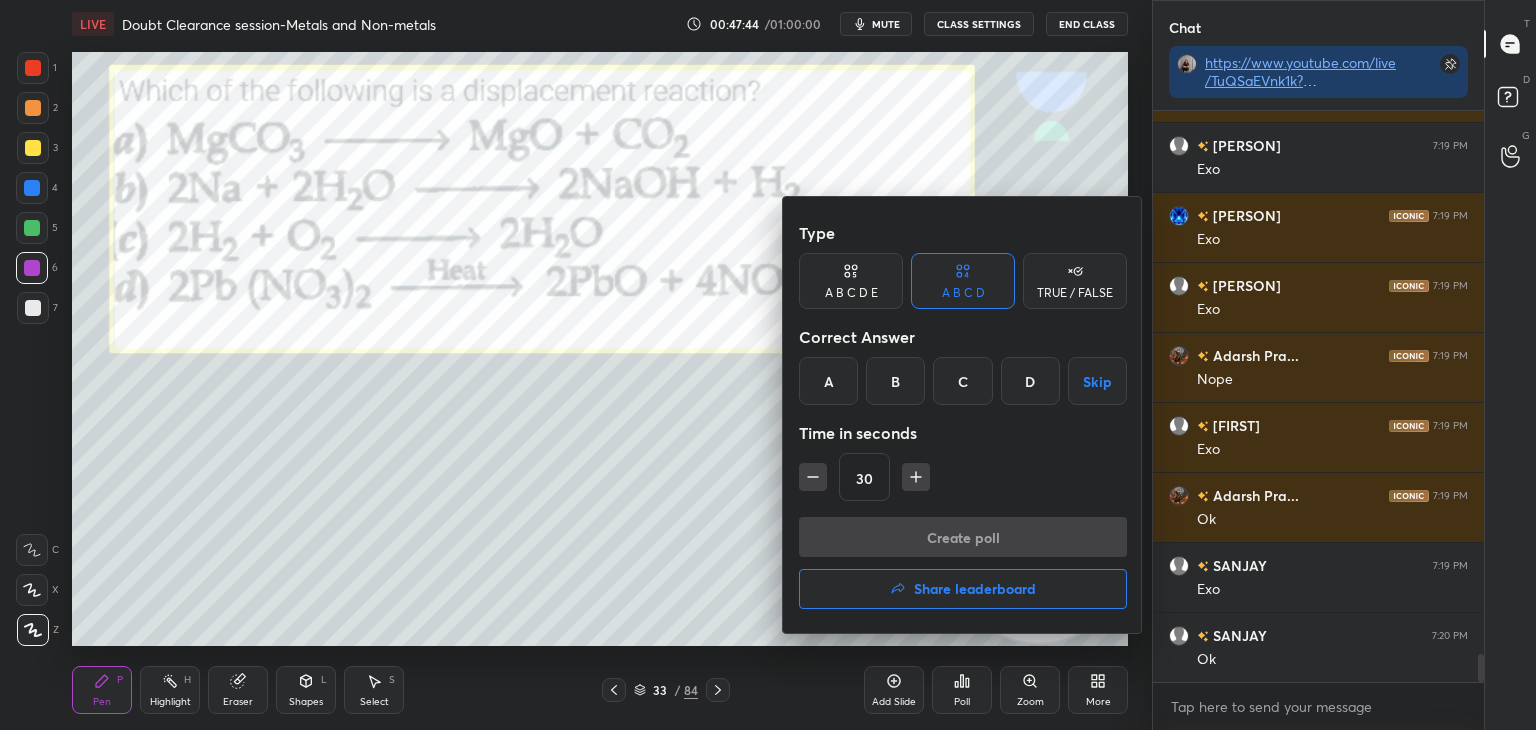click on "B" at bounding box center (895, 381) 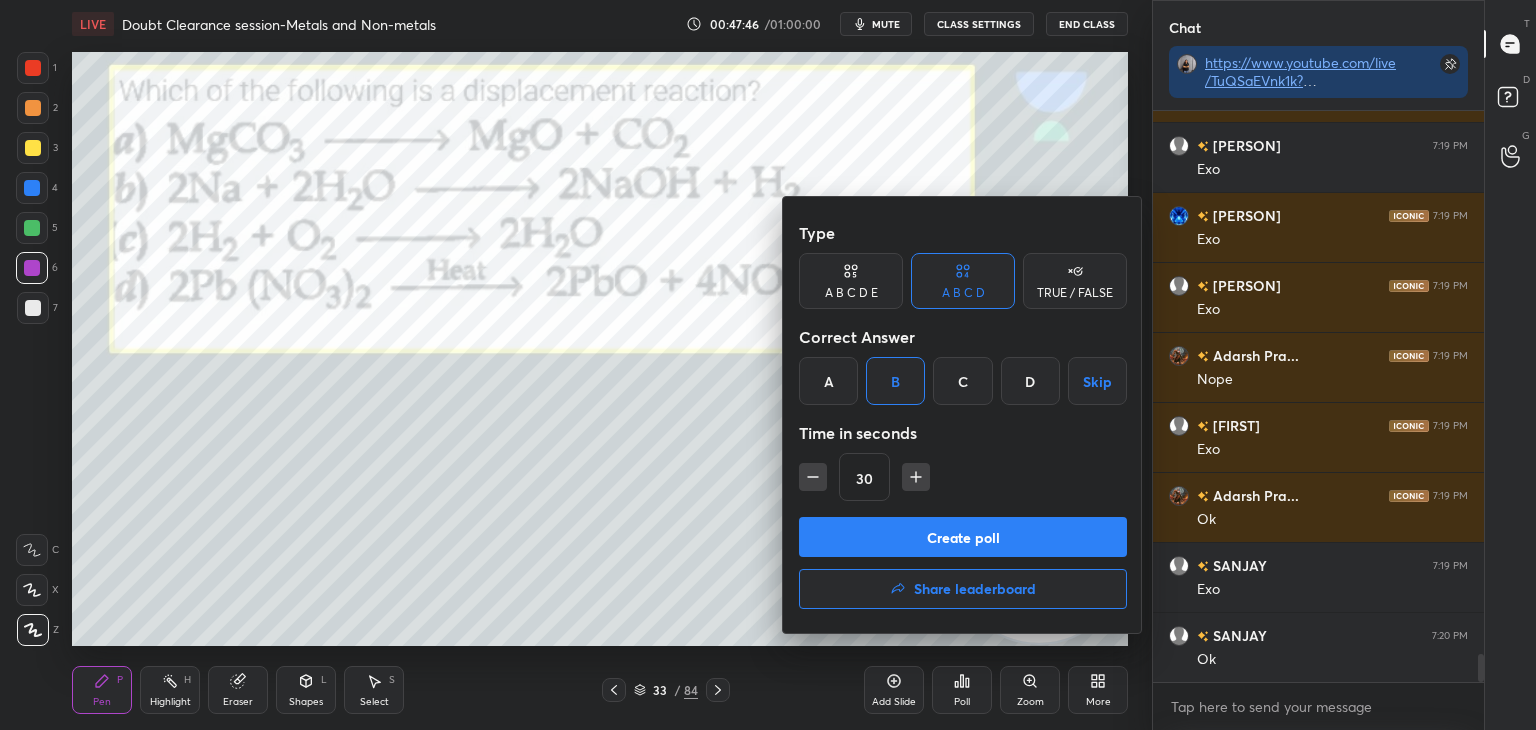 click on "Create poll" at bounding box center (963, 537) 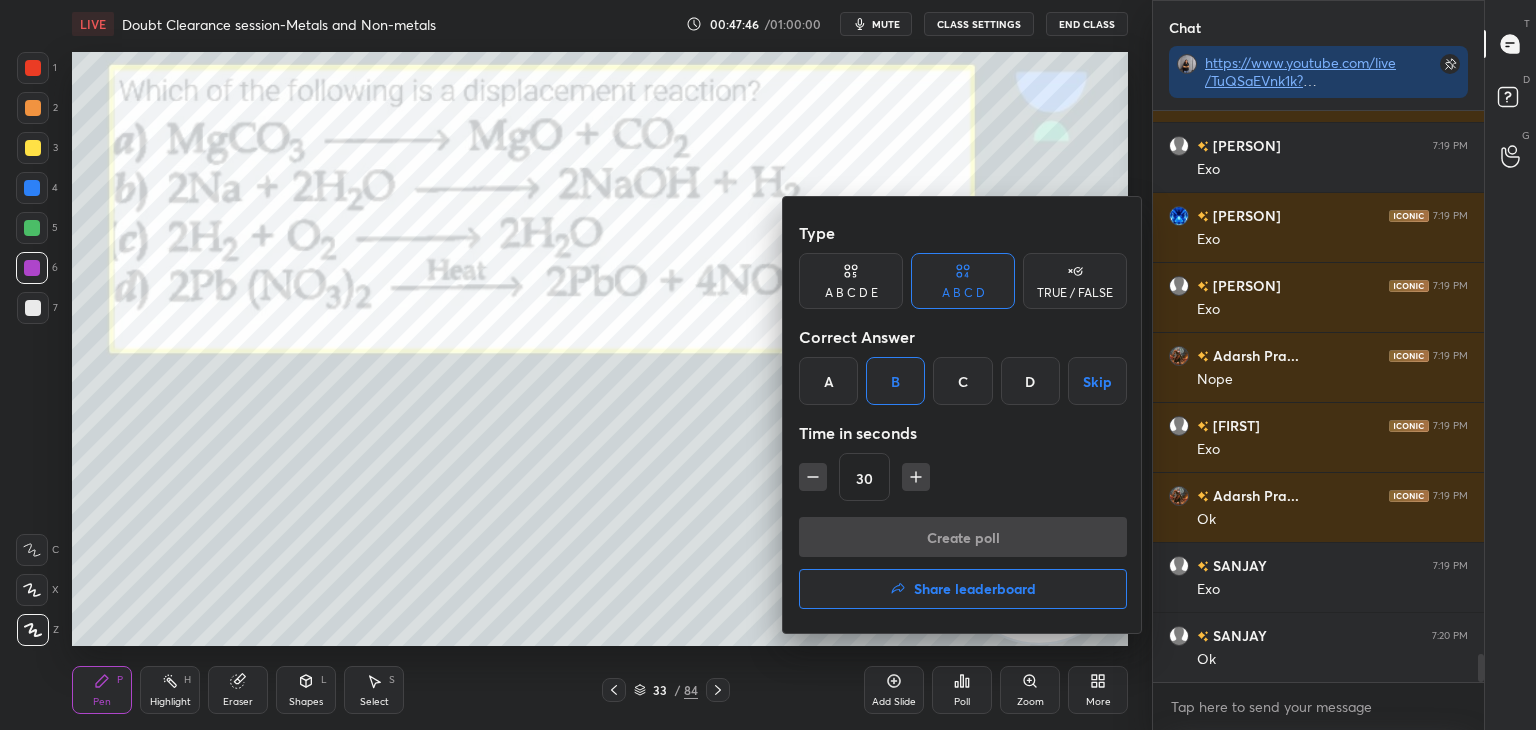 scroll, scrollTop: 533, scrollLeft: 325, axis: both 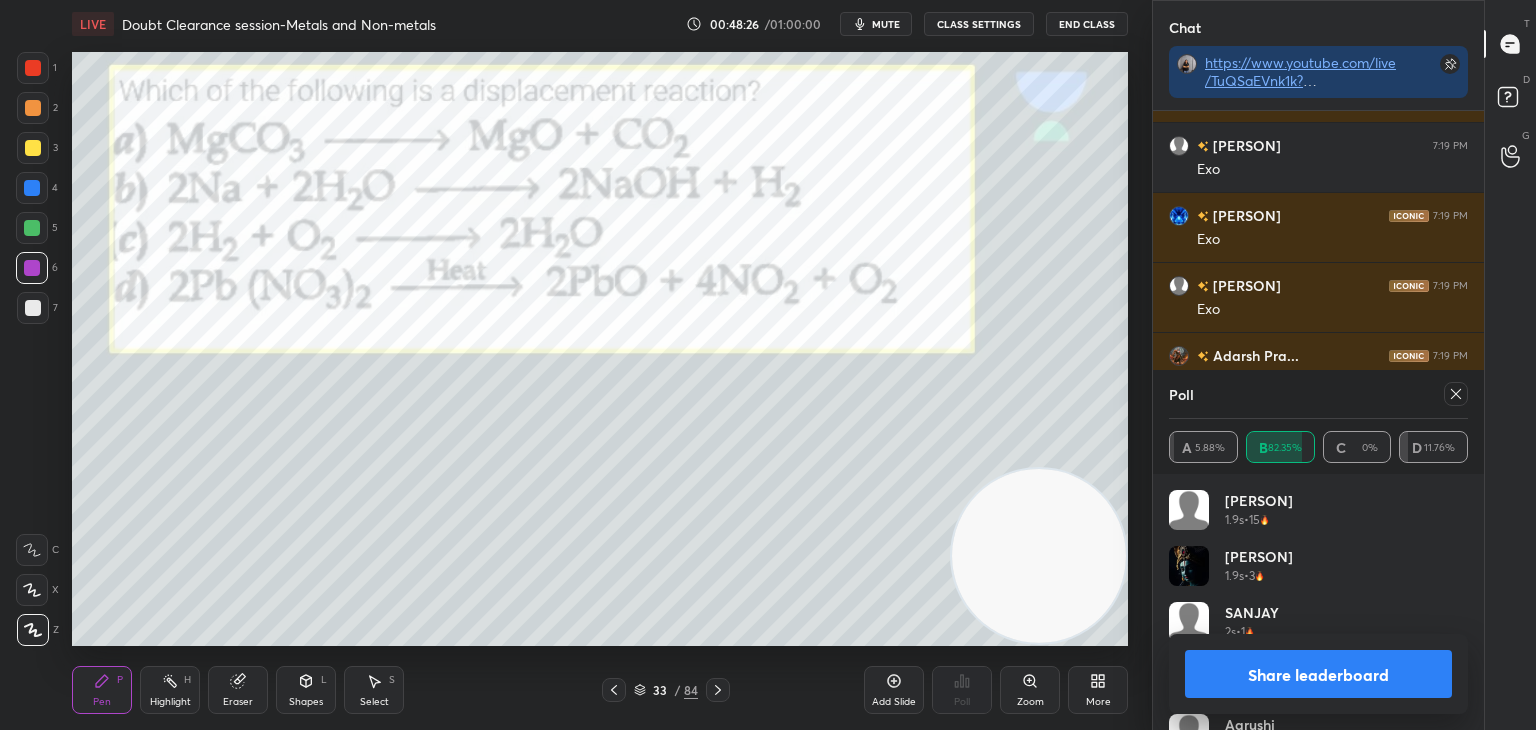 click on "Share leaderboard" at bounding box center [1318, 674] 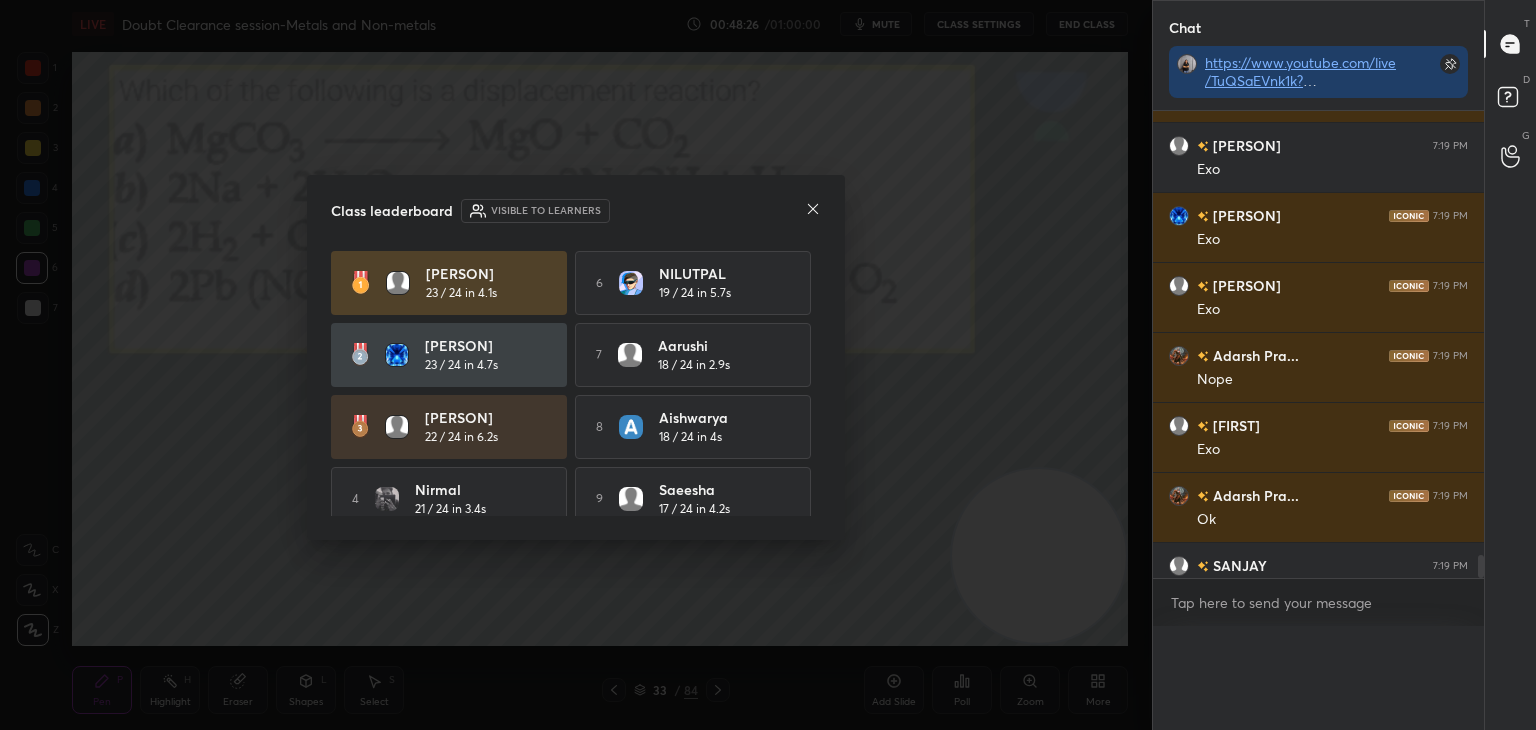 scroll, scrollTop: 0, scrollLeft: 6, axis: horizontal 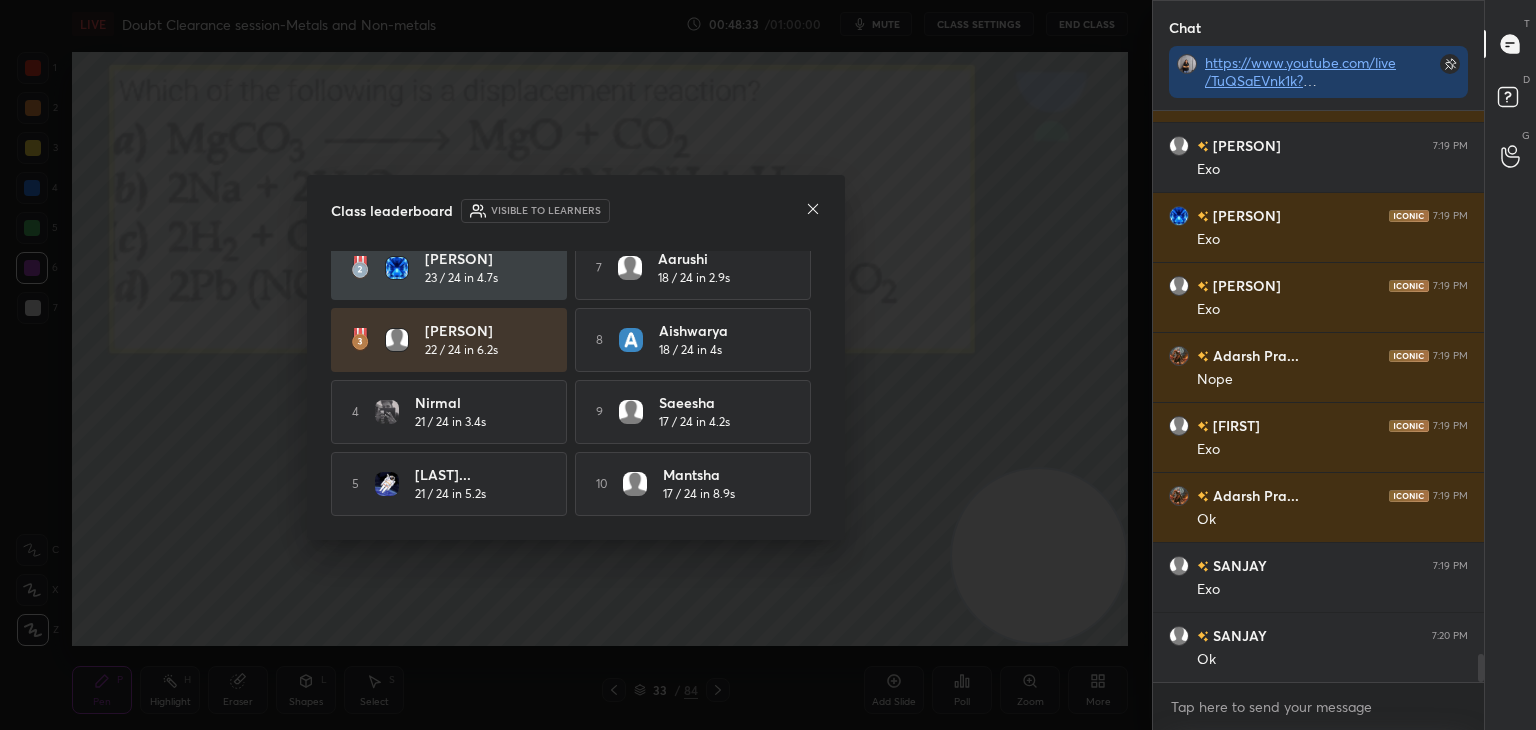 click 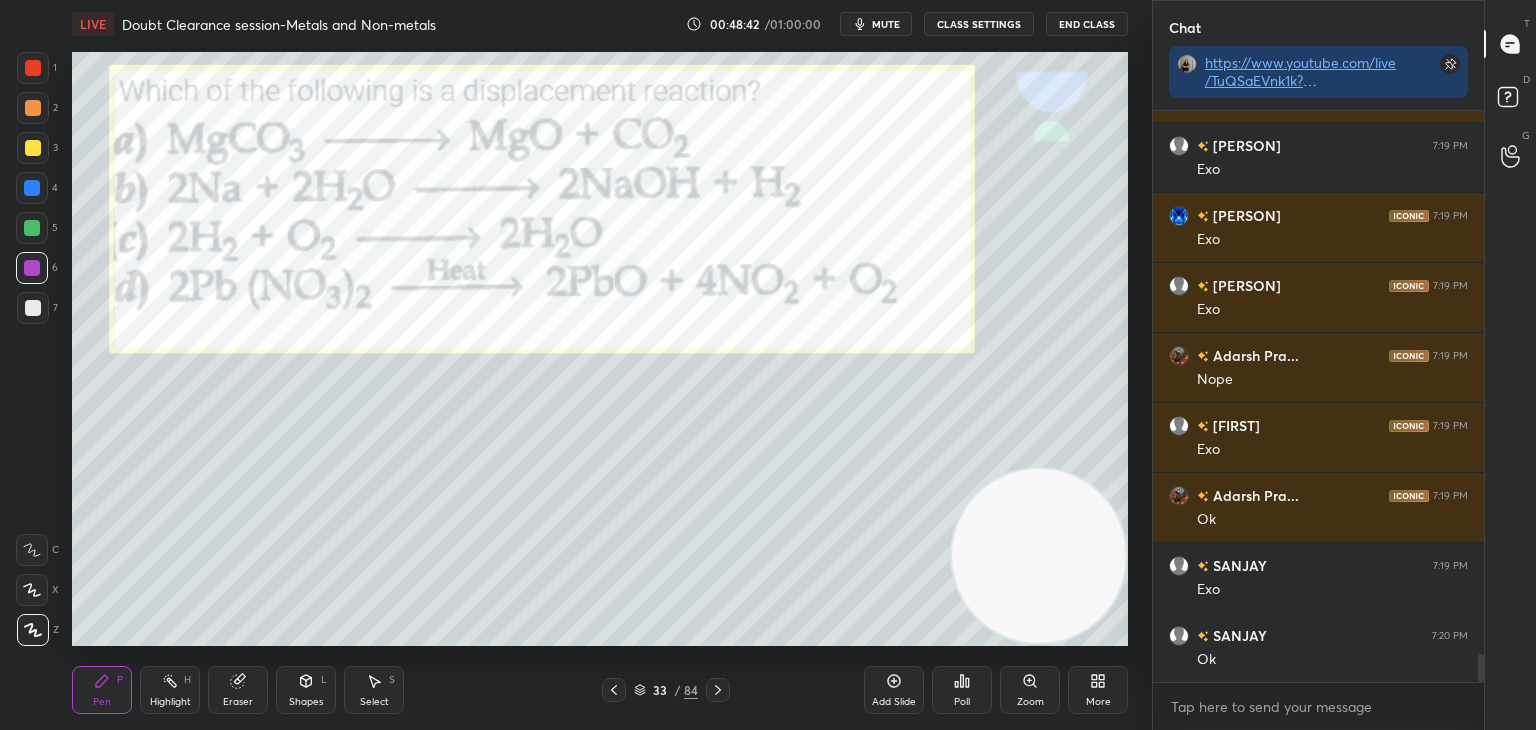 click 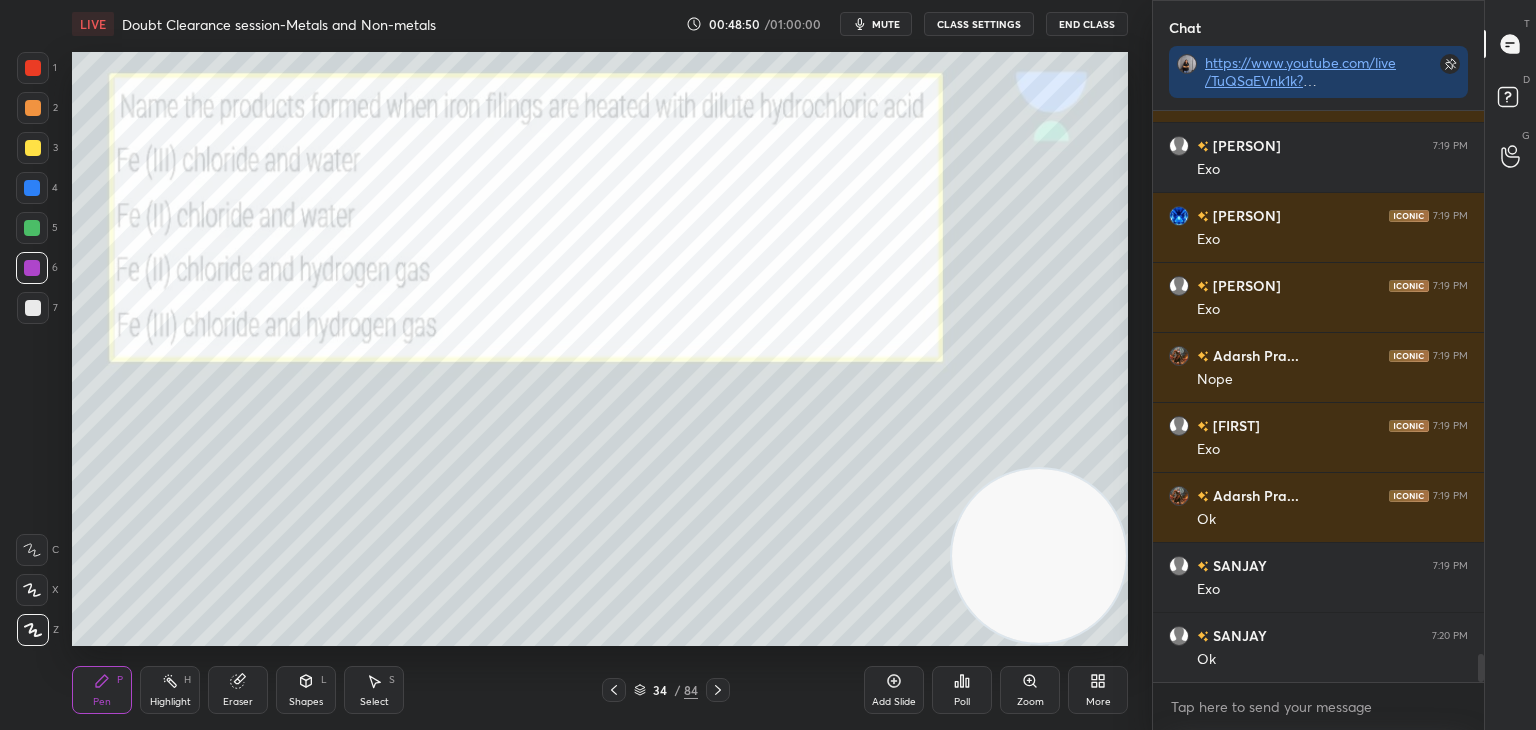 click on "Poll" at bounding box center (962, 690) 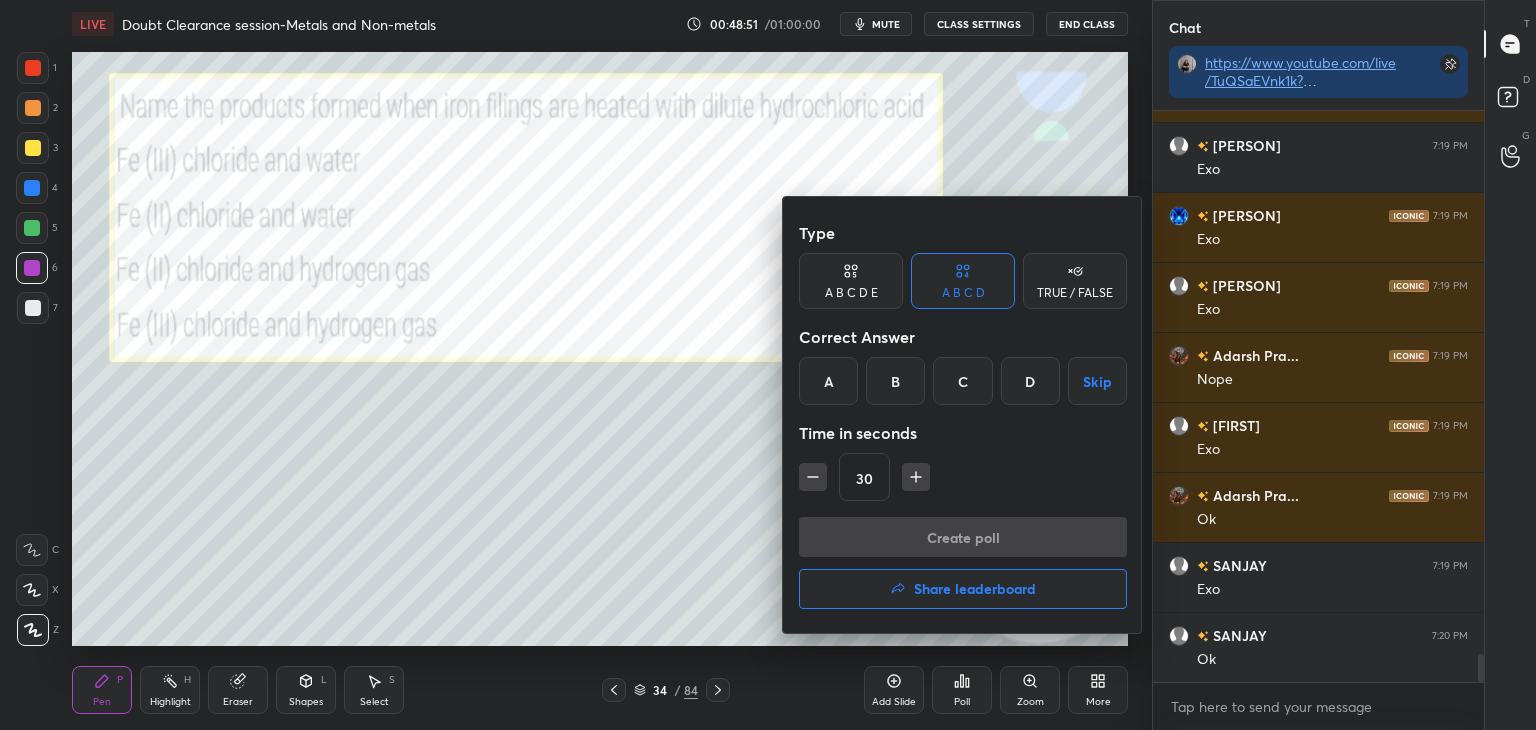 click on "C" at bounding box center [962, 381] 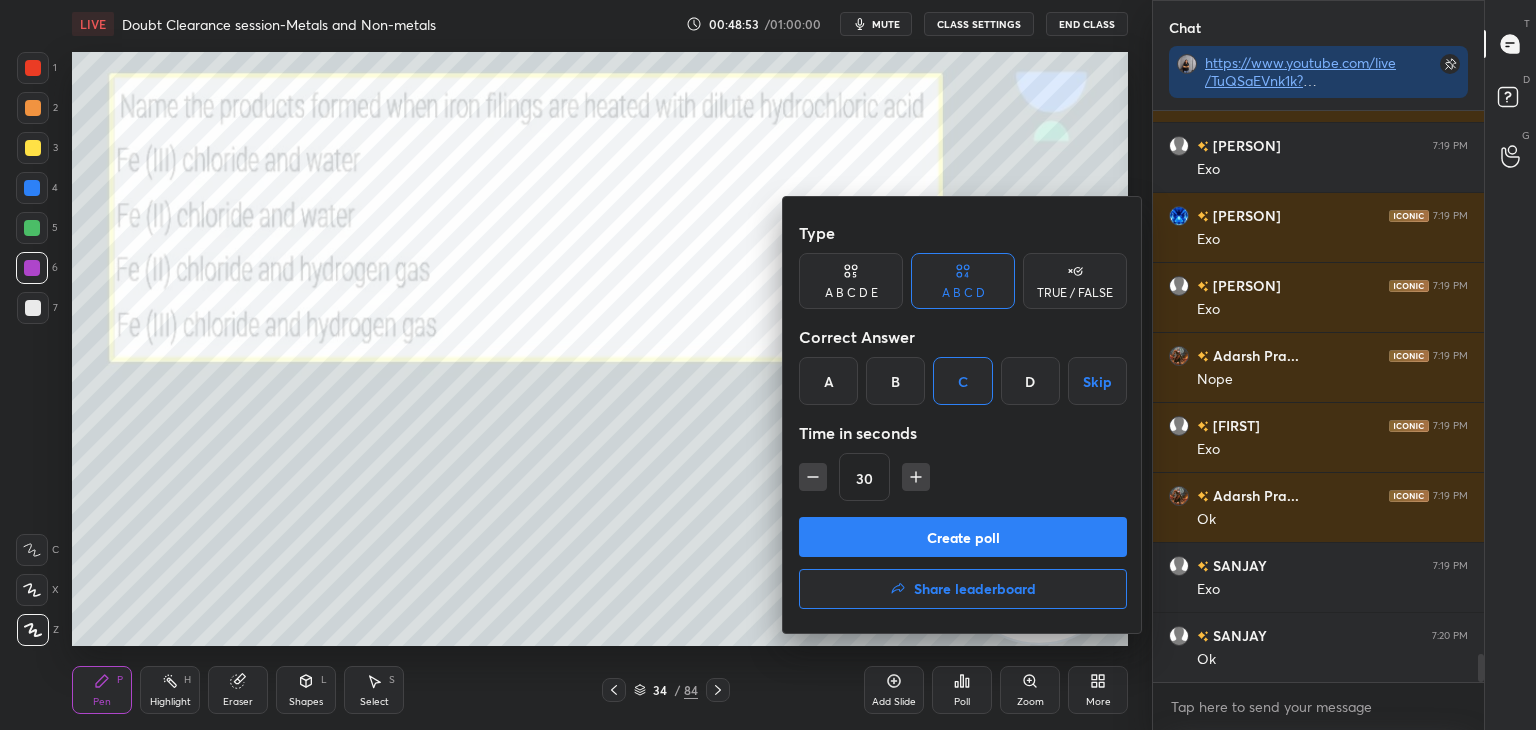 click on "Create poll" at bounding box center [963, 537] 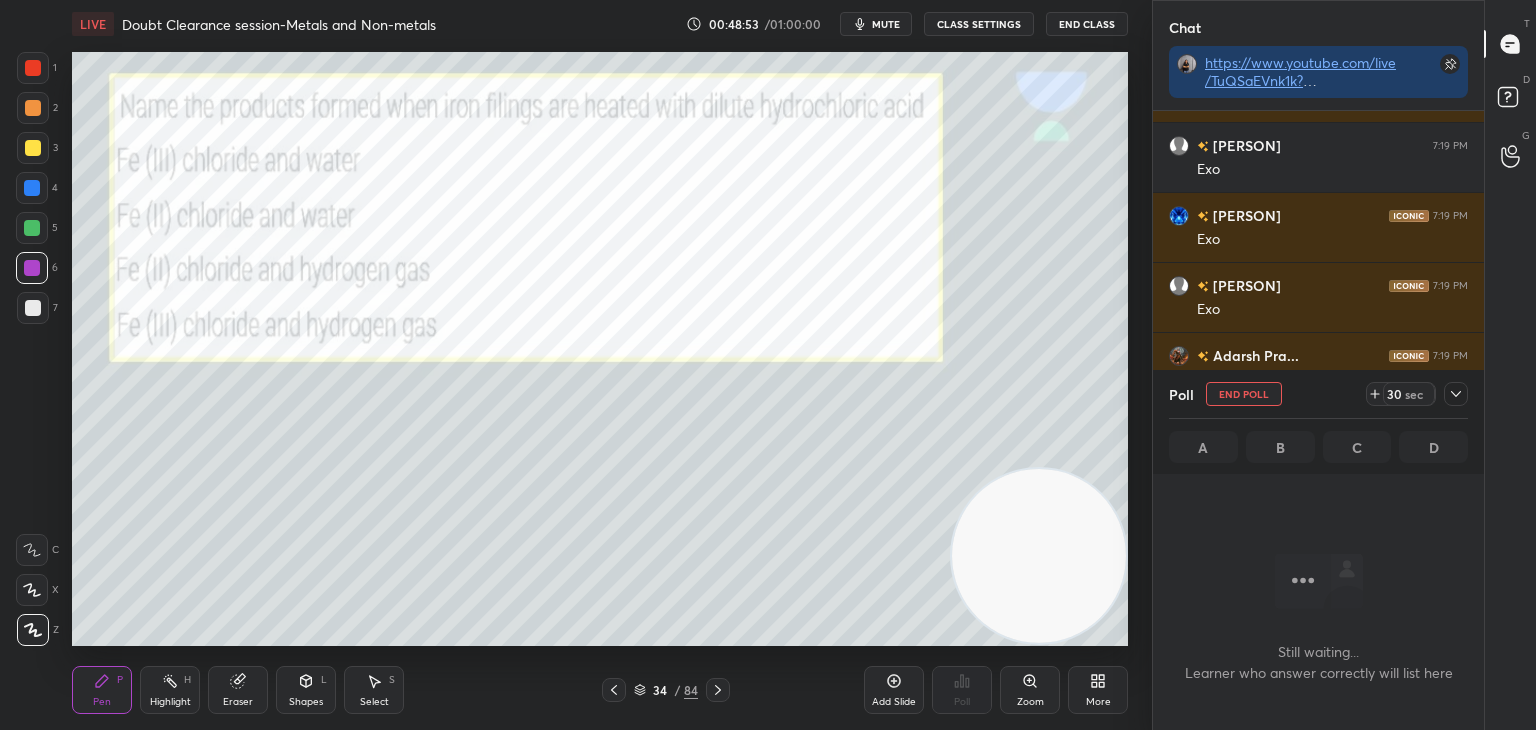 scroll, scrollTop: 479, scrollLeft: 325, axis: both 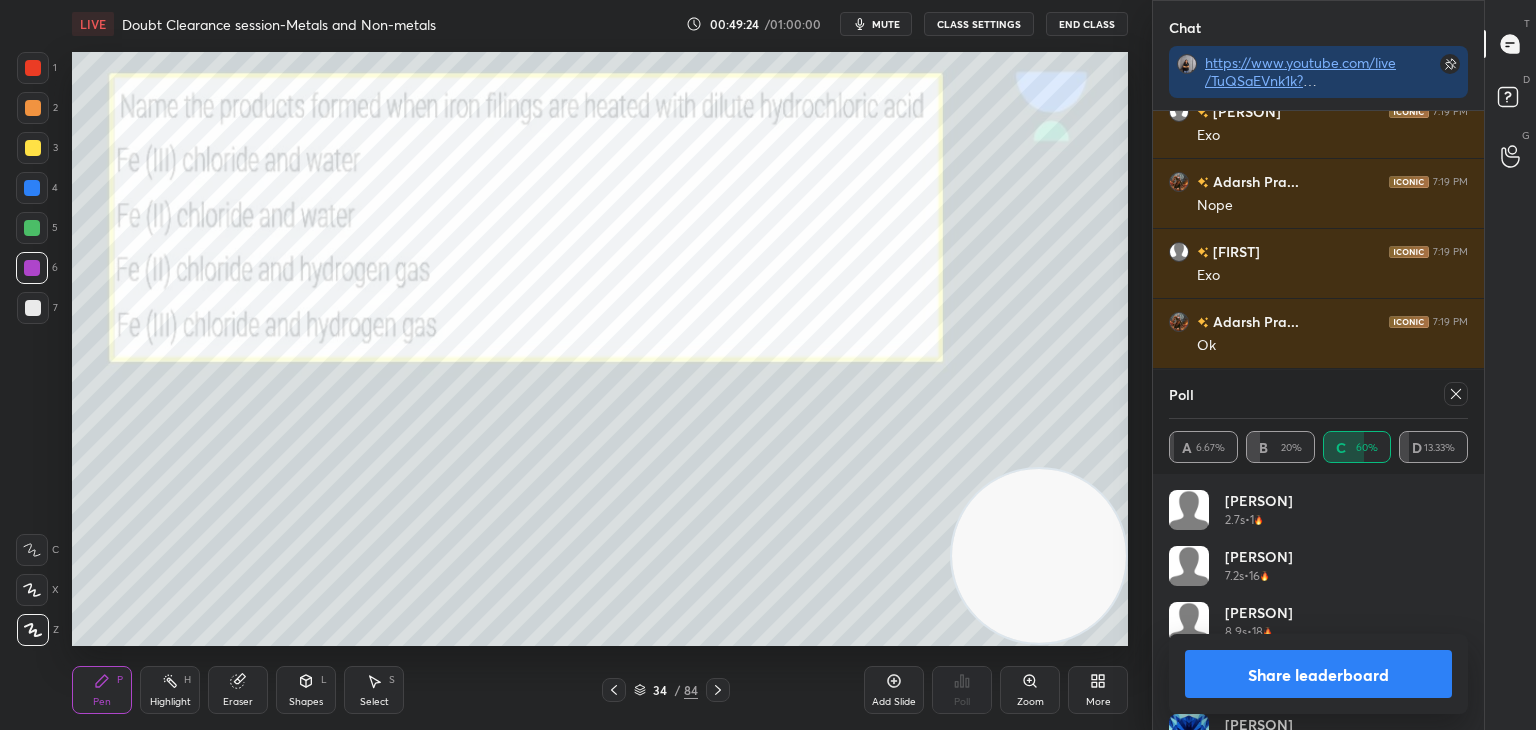 click on "Share leaderboard" at bounding box center (1318, 674) 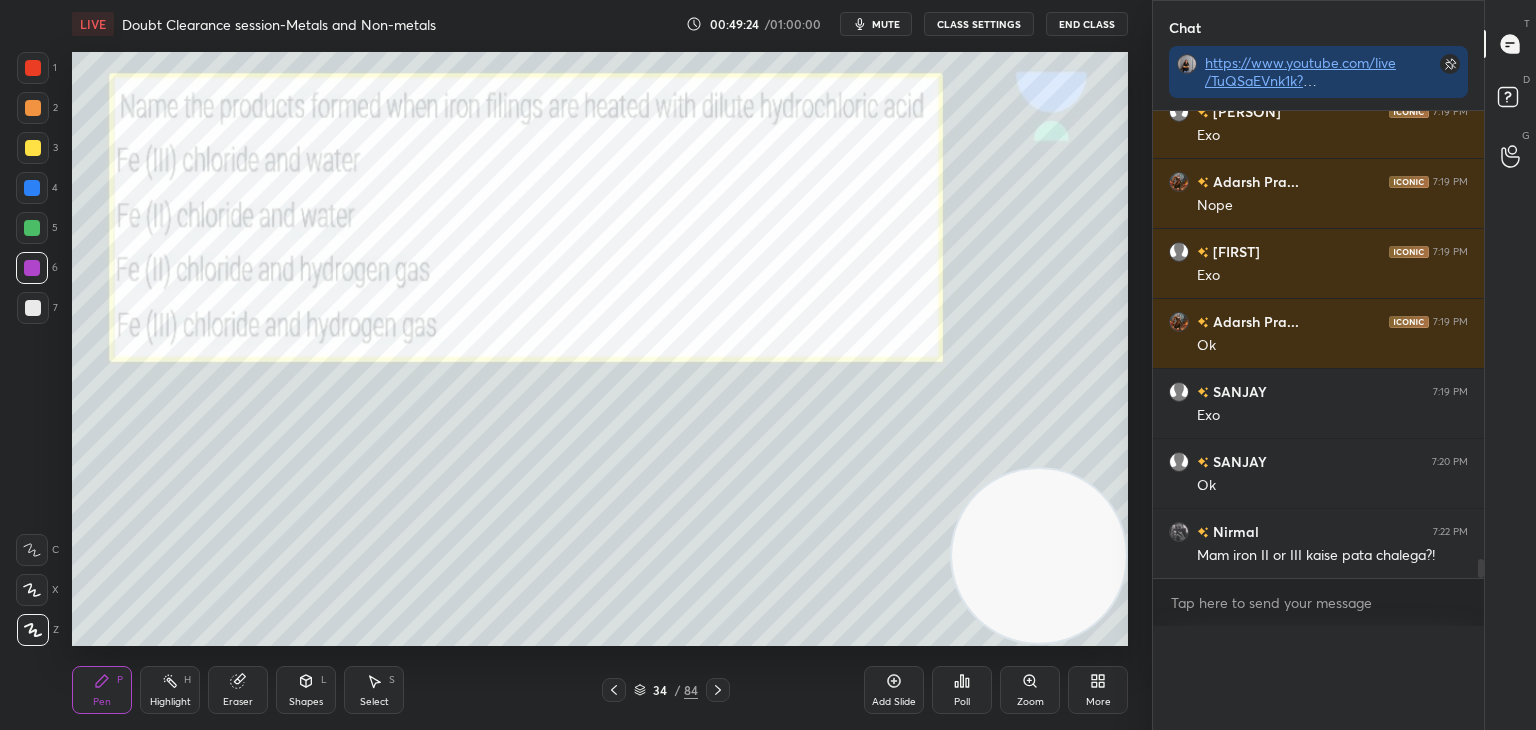 scroll, scrollTop: 88, scrollLeft: 293, axis: both 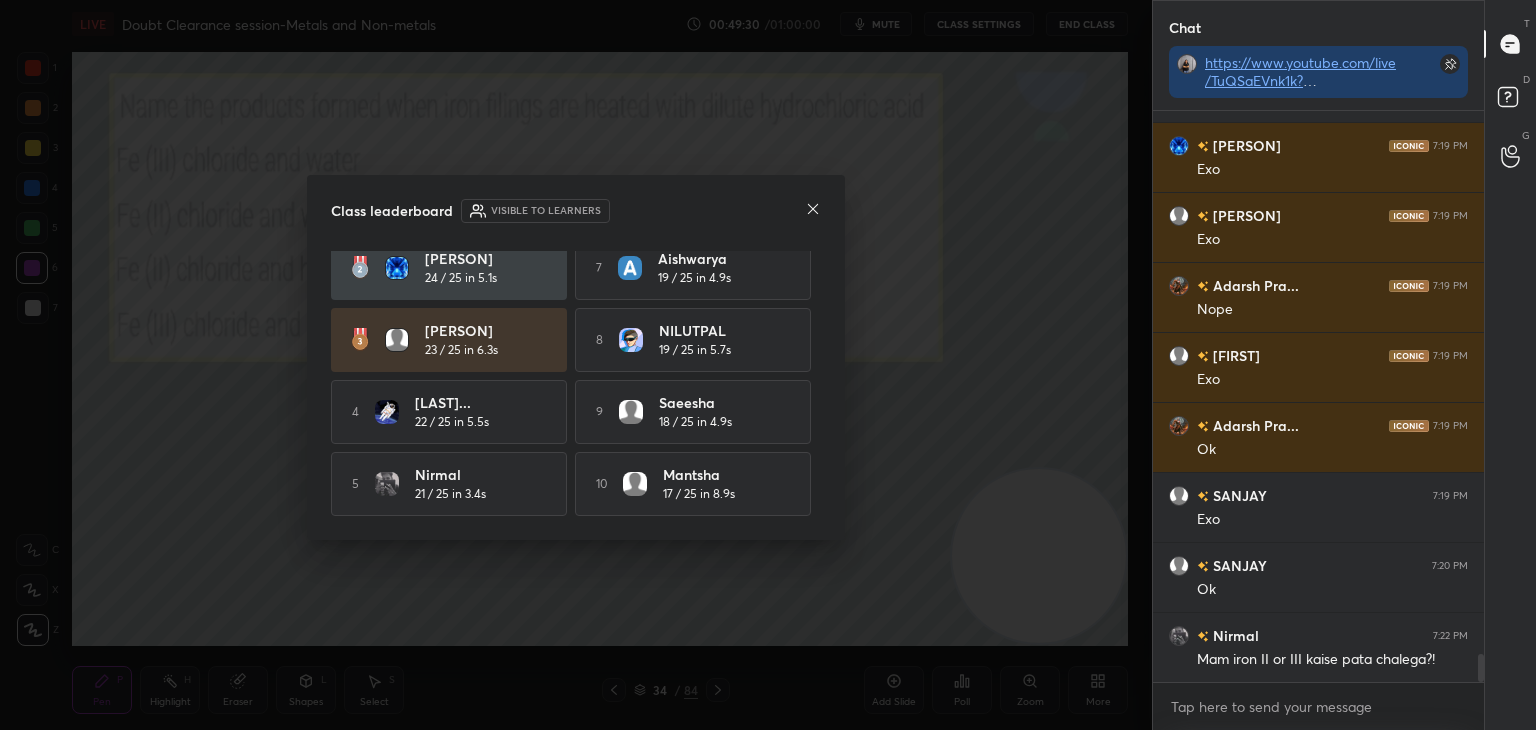 click 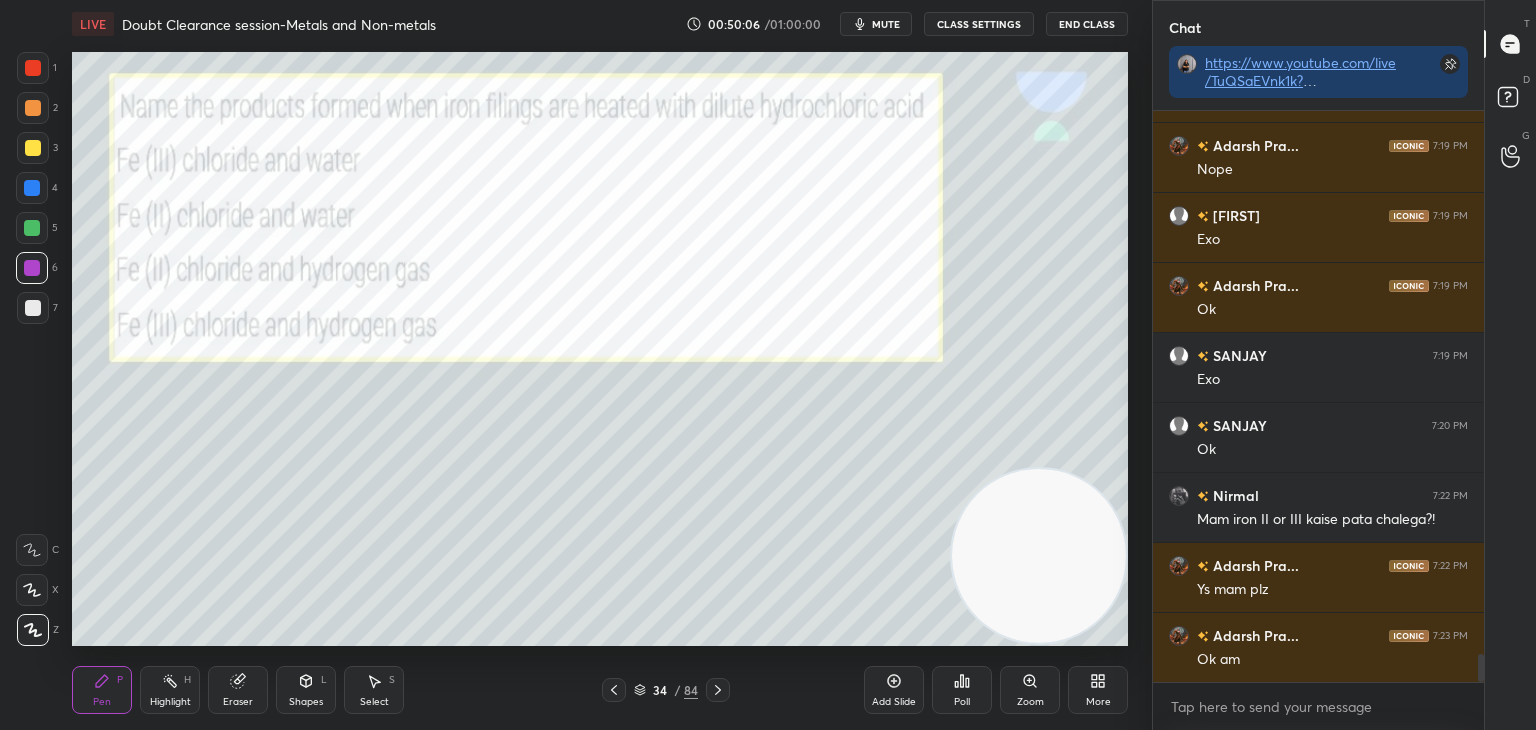 scroll, scrollTop: 11230, scrollLeft: 0, axis: vertical 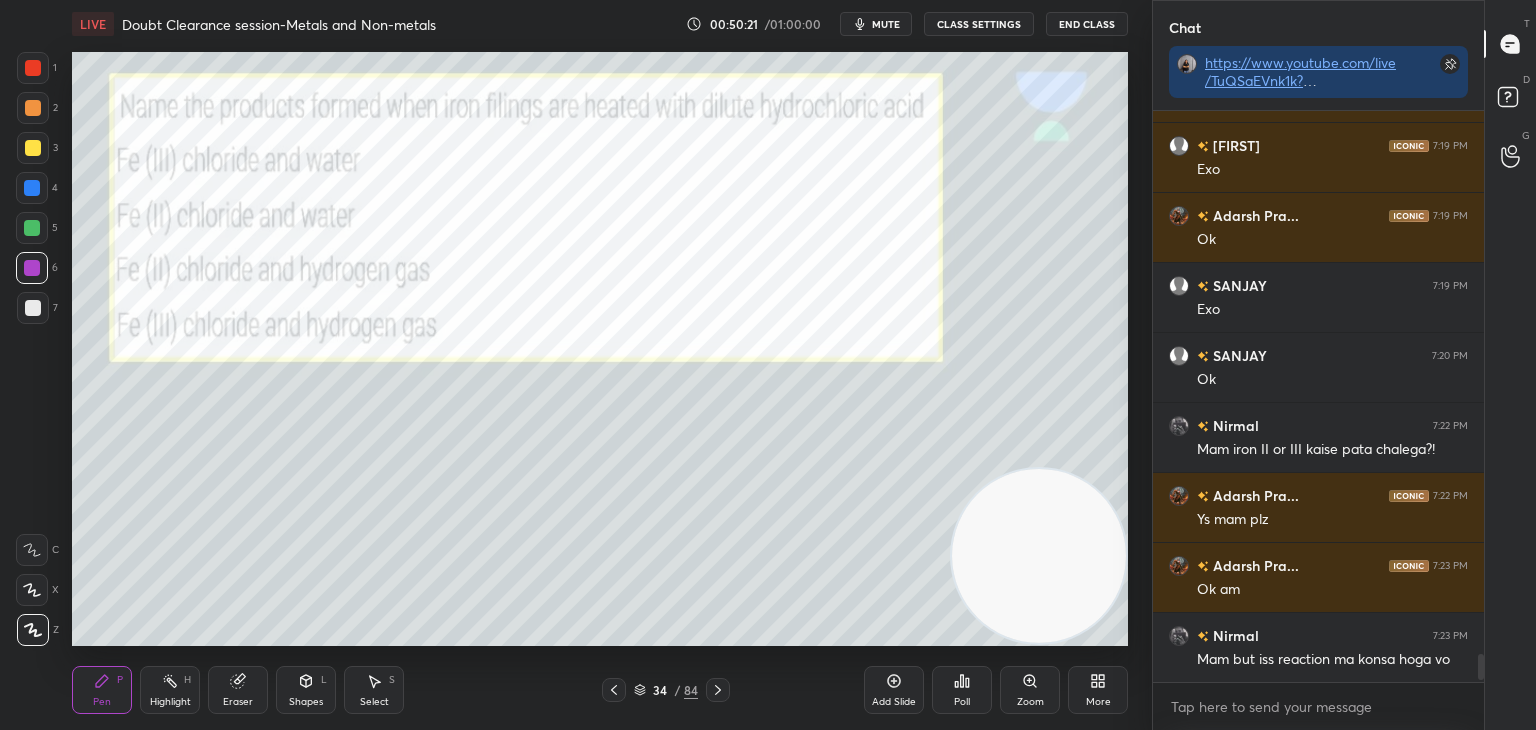 click at bounding box center [718, 690] 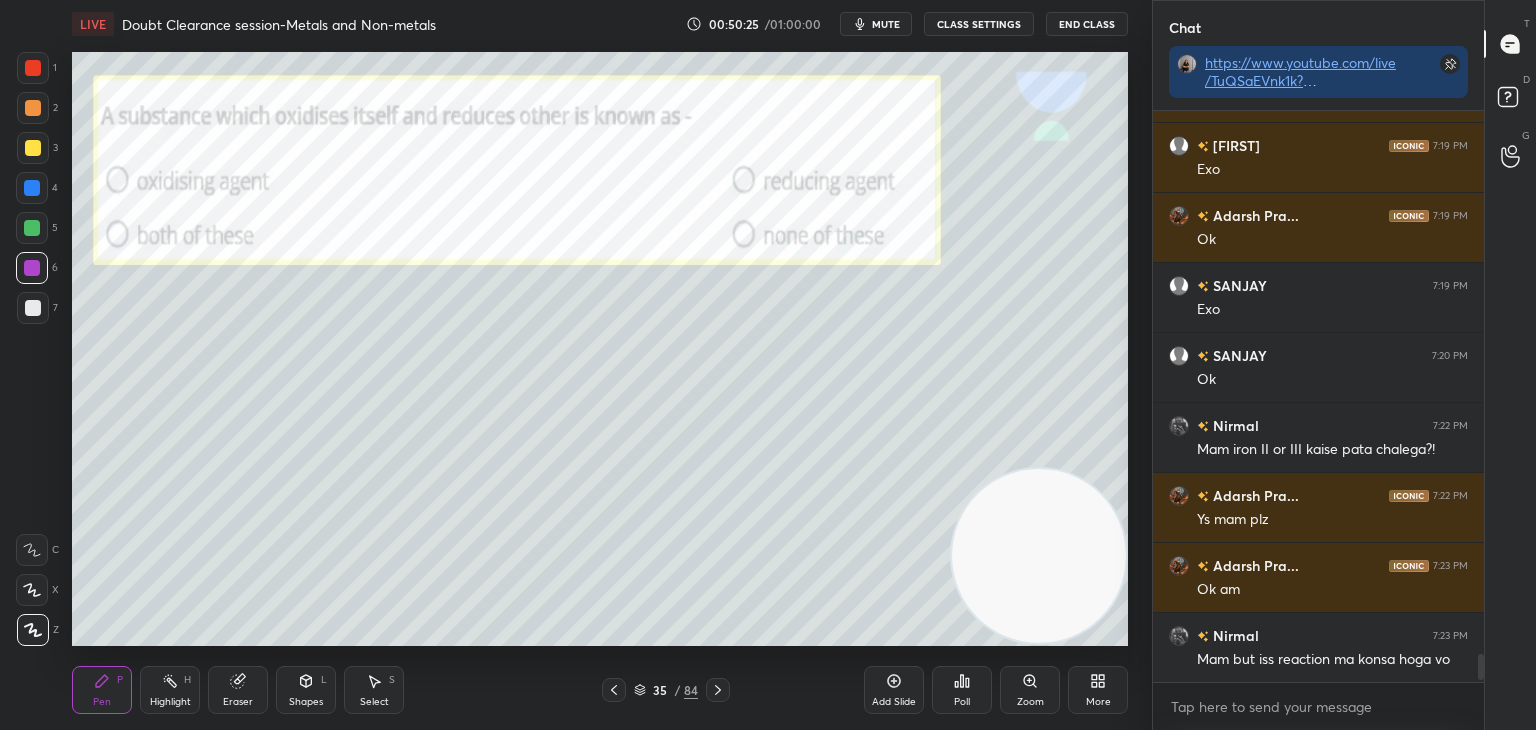 scroll, scrollTop: 11300, scrollLeft: 0, axis: vertical 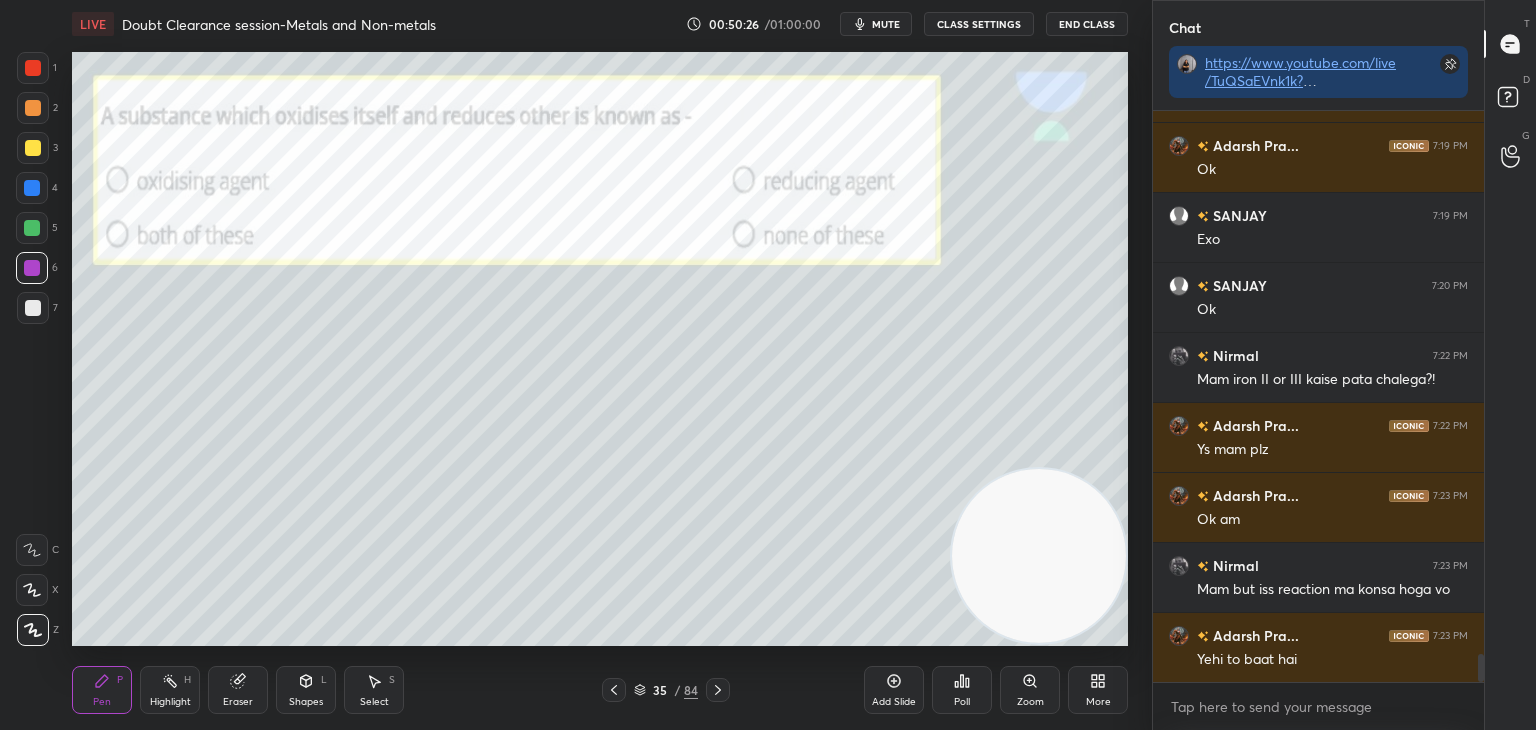 click on "Poll" at bounding box center [962, 690] 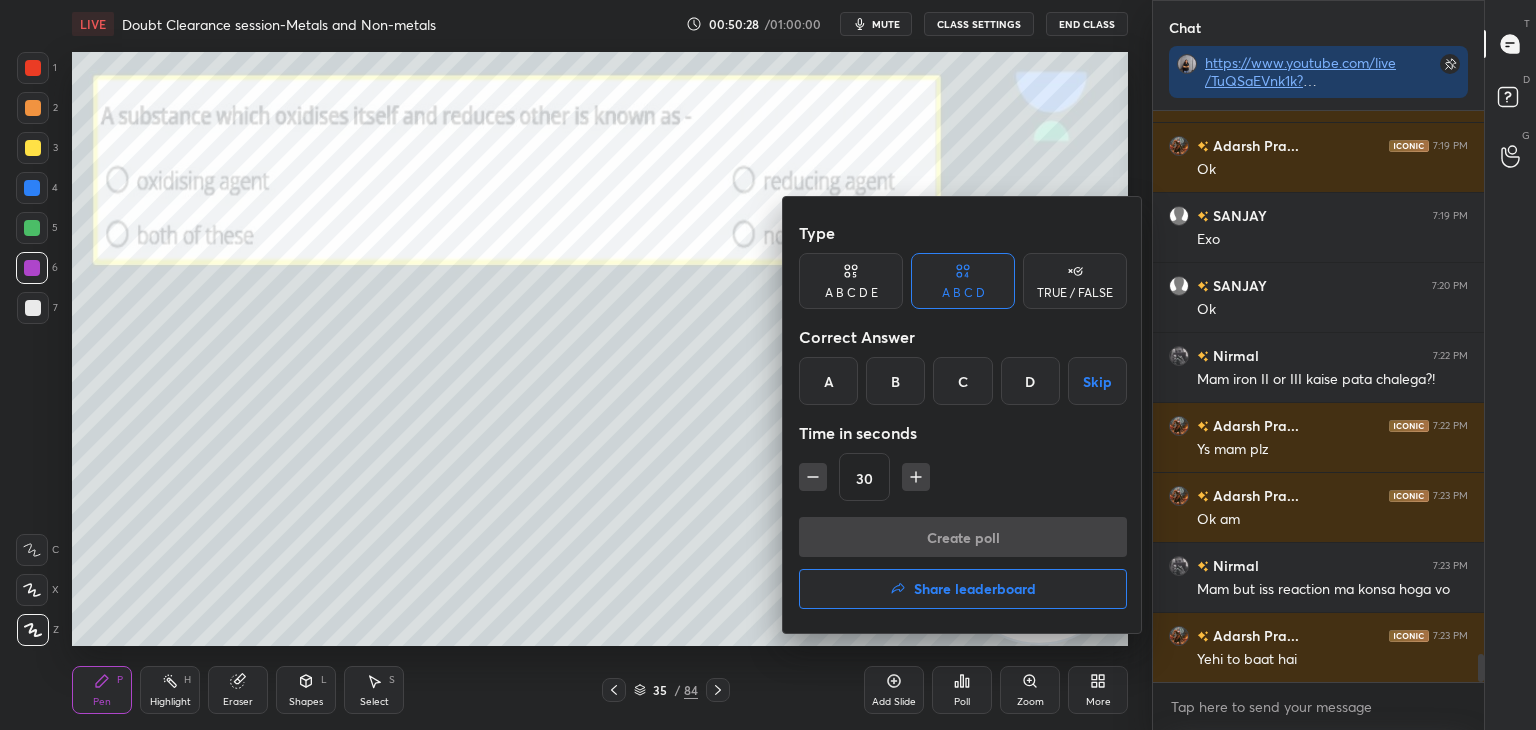 click on "B" at bounding box center [895, 381] 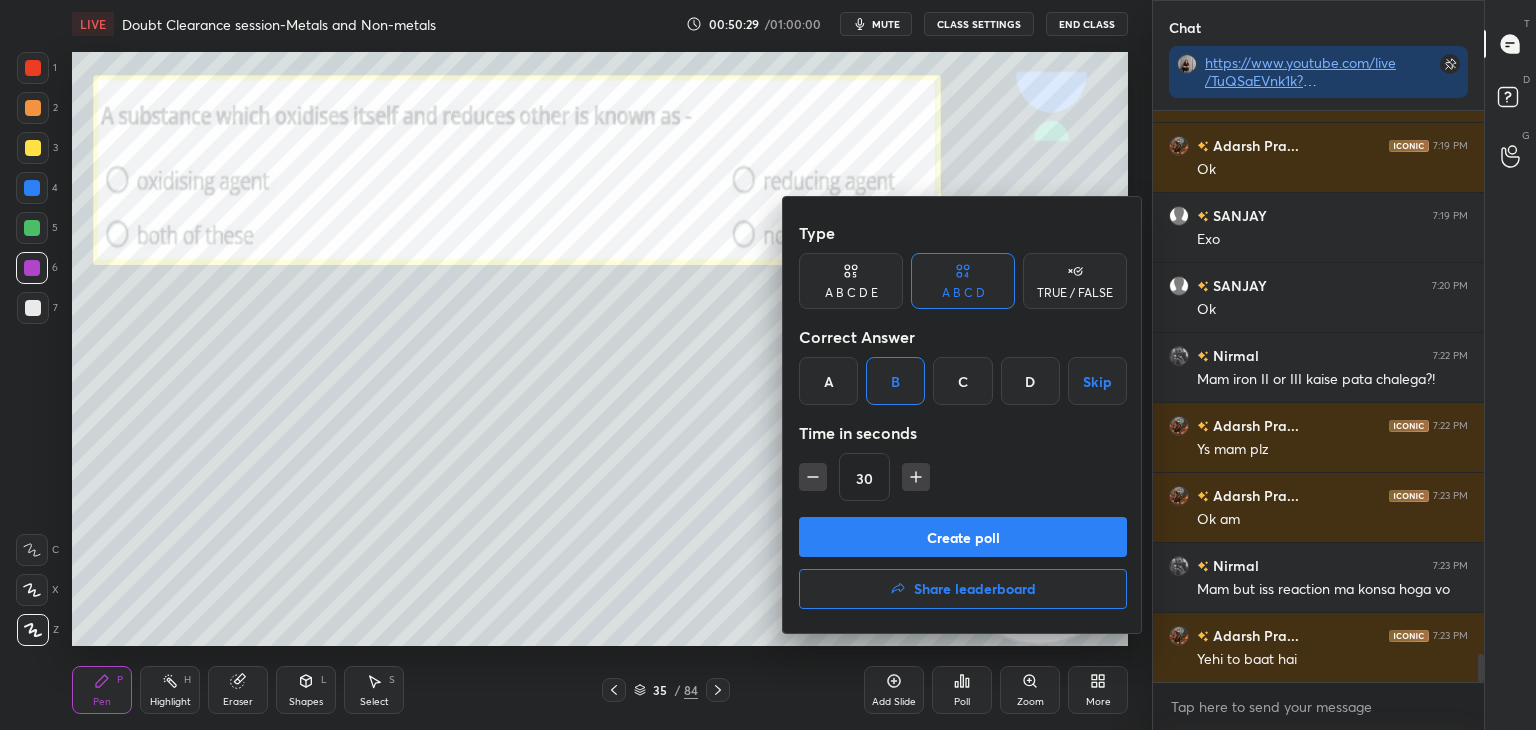 click on "Create poll" at bounding box center [963, 537] 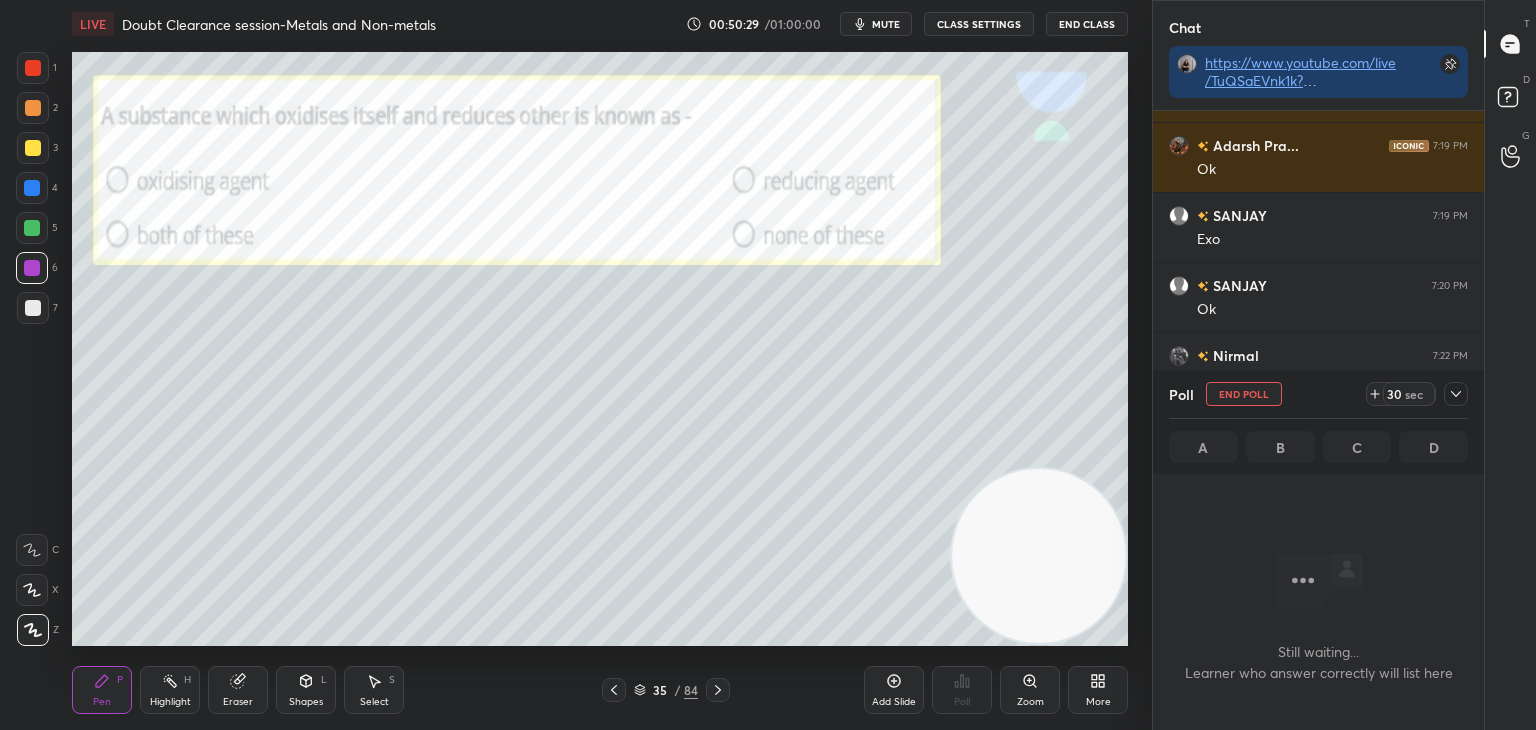 scroll, scrollTop: 472, scrollLeft: 325, axis: both 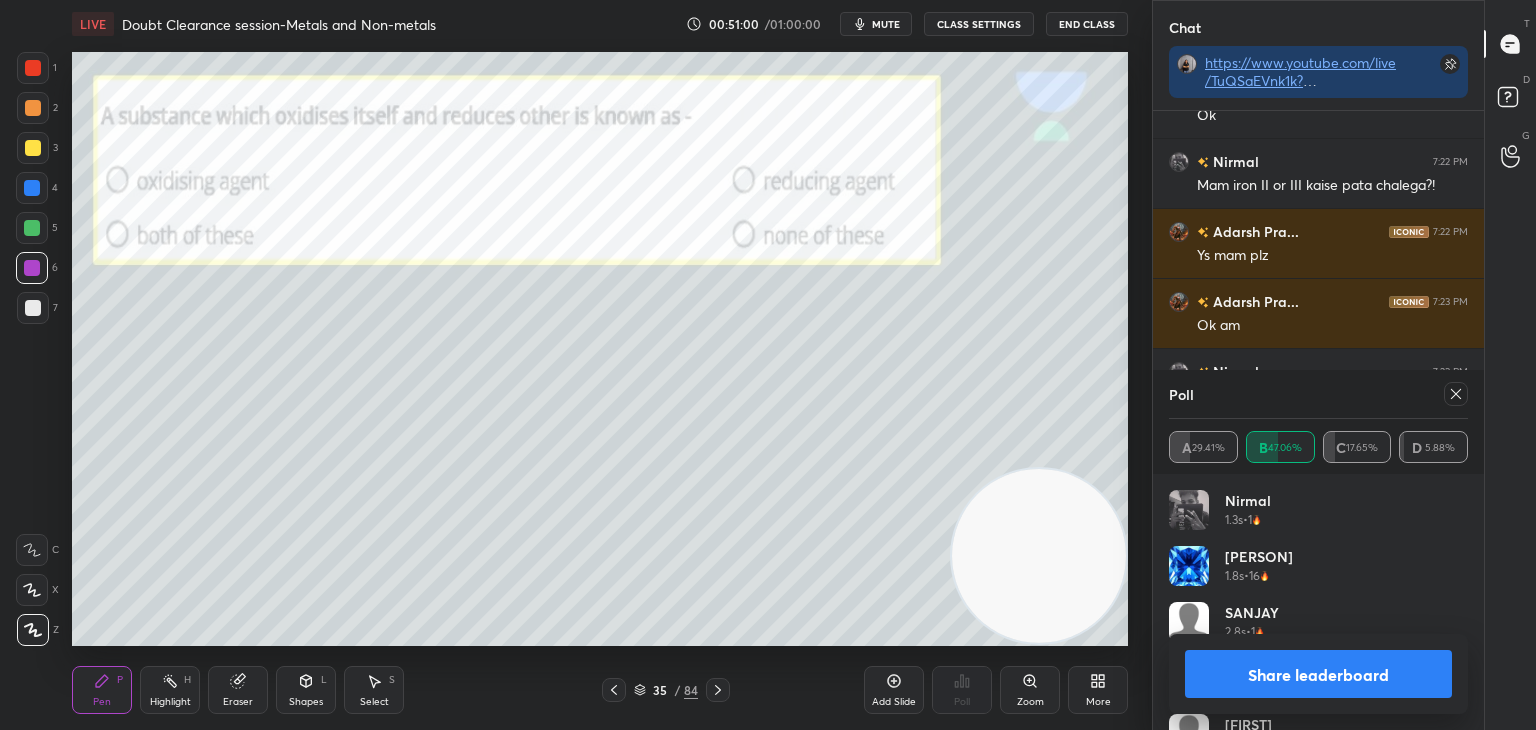 click on "Share leaderboard" at bounding box center (1318, 674) 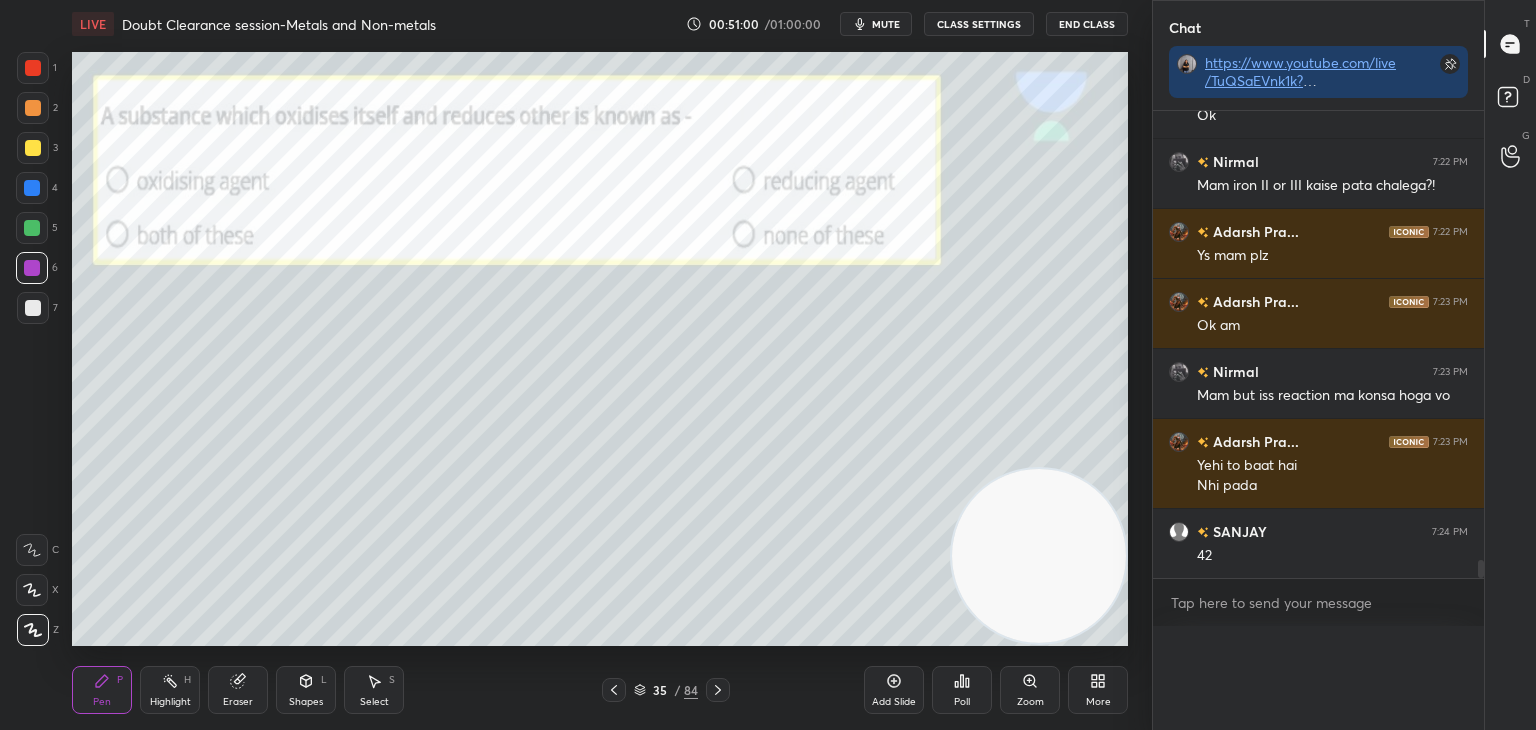 scroll, scrollTop: 0, scrollLeft: 0, axis: both 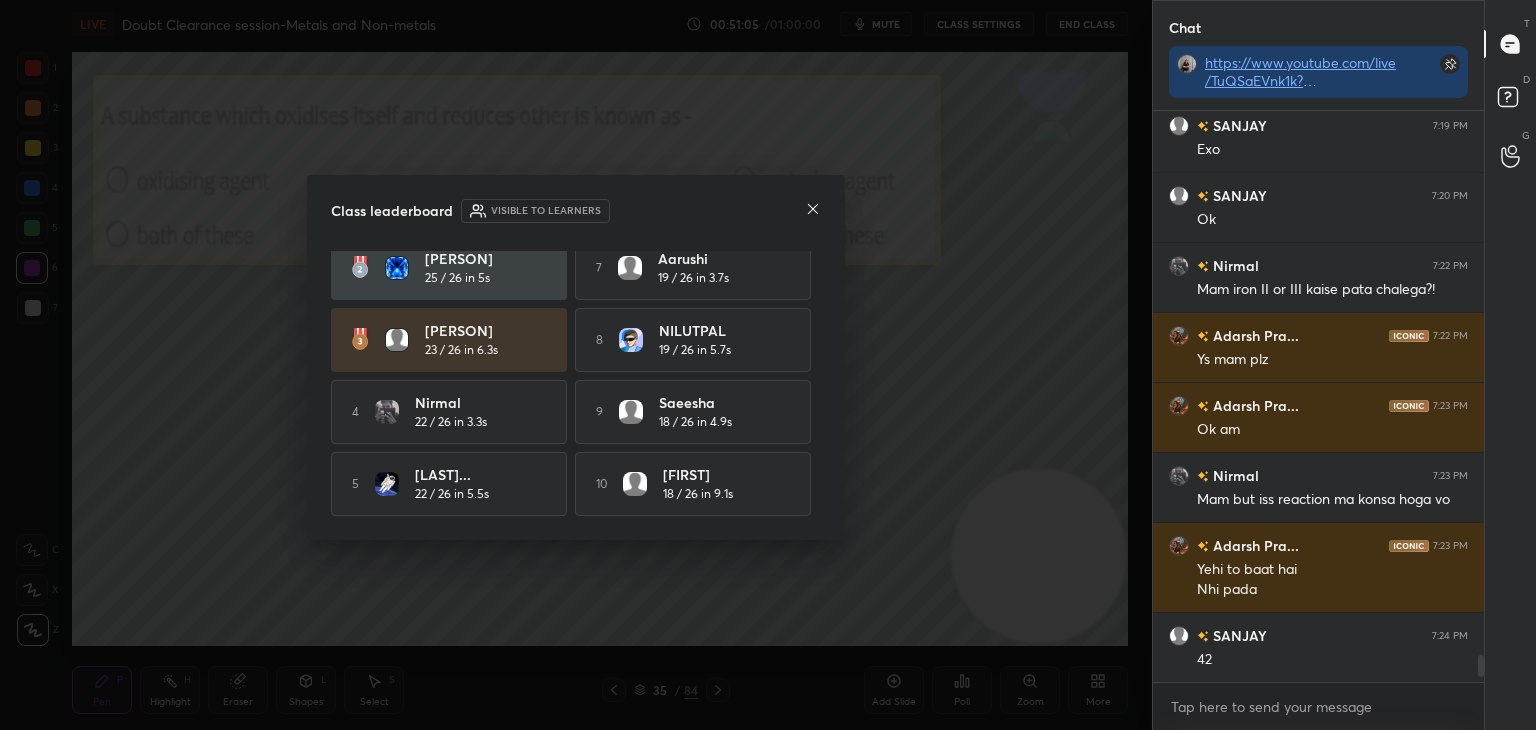 click 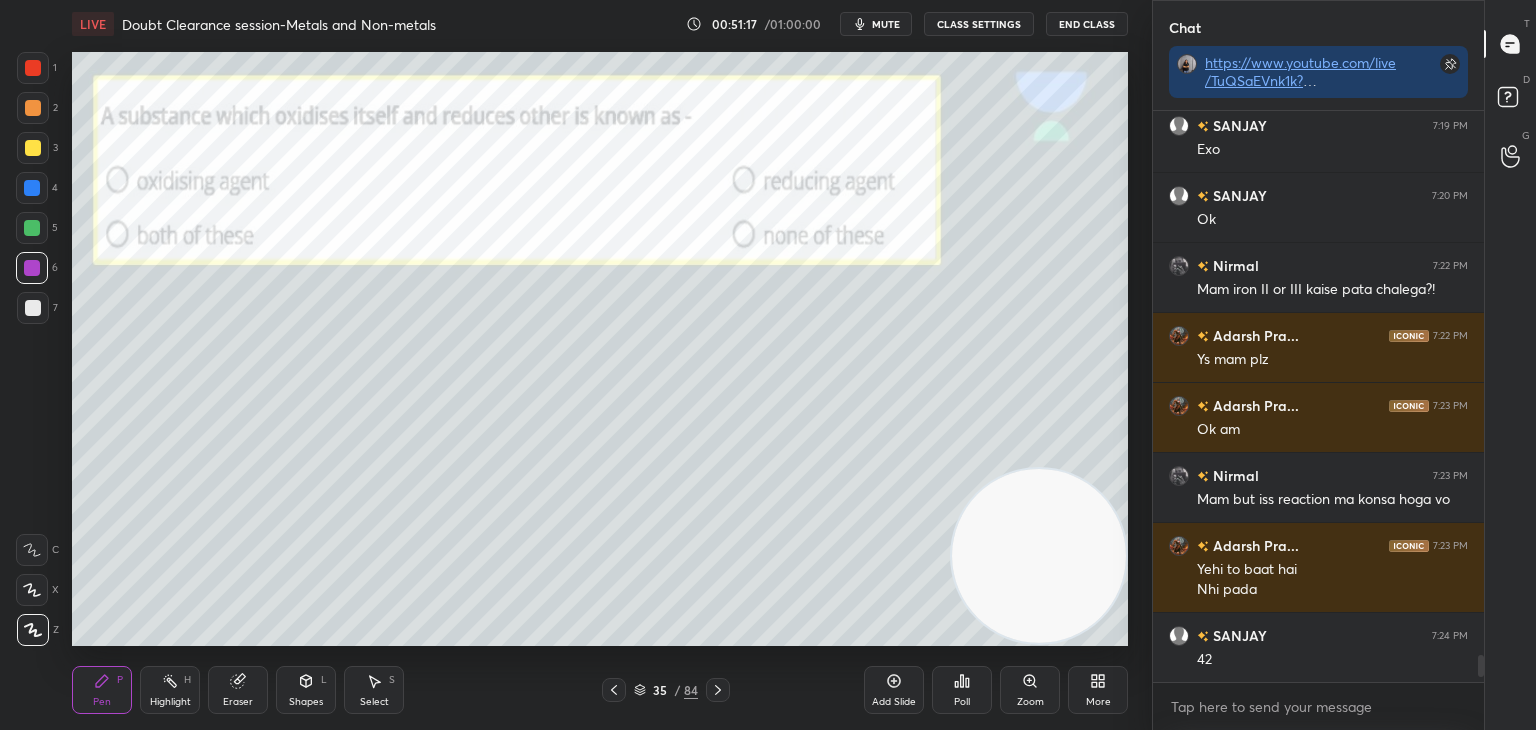 click at bounding box center (718, 690) 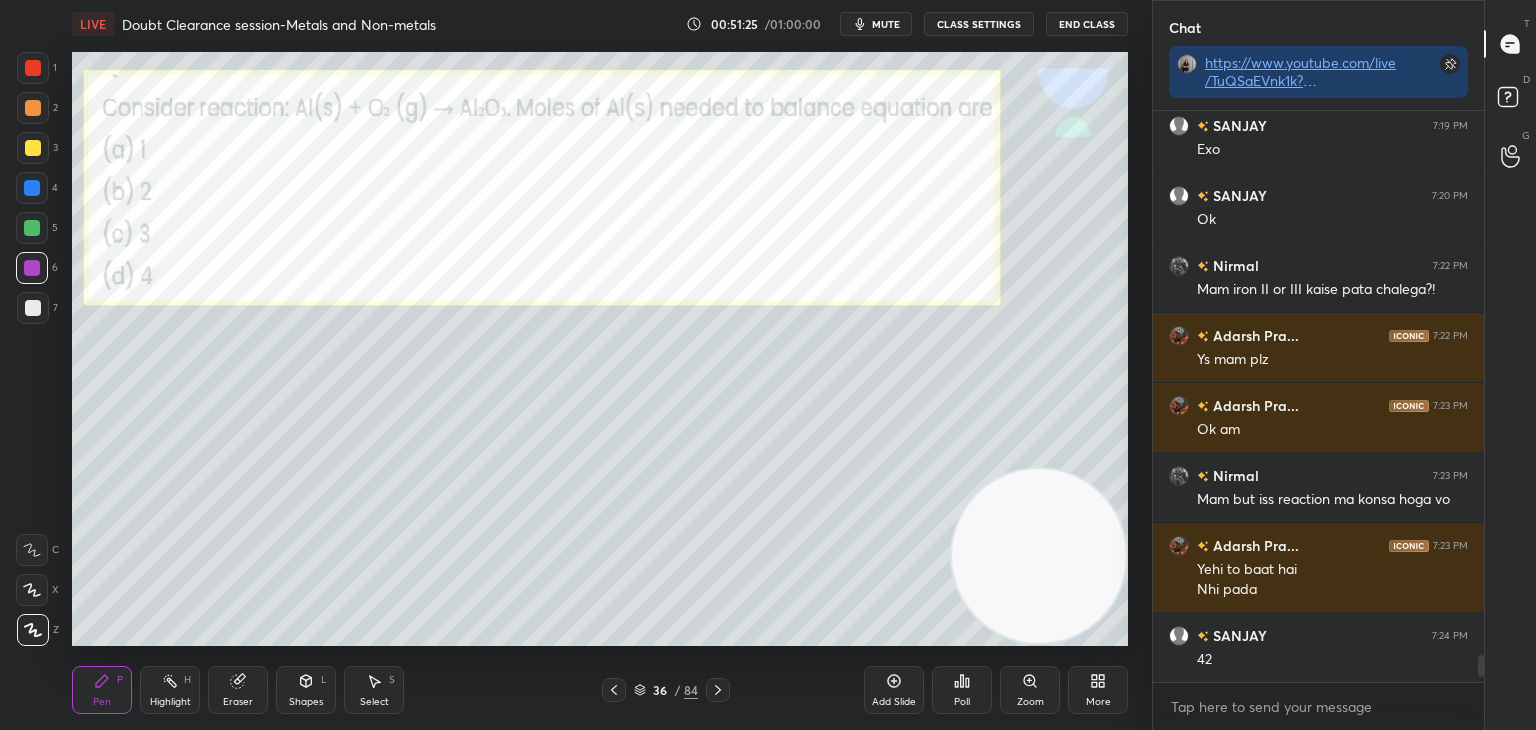 click 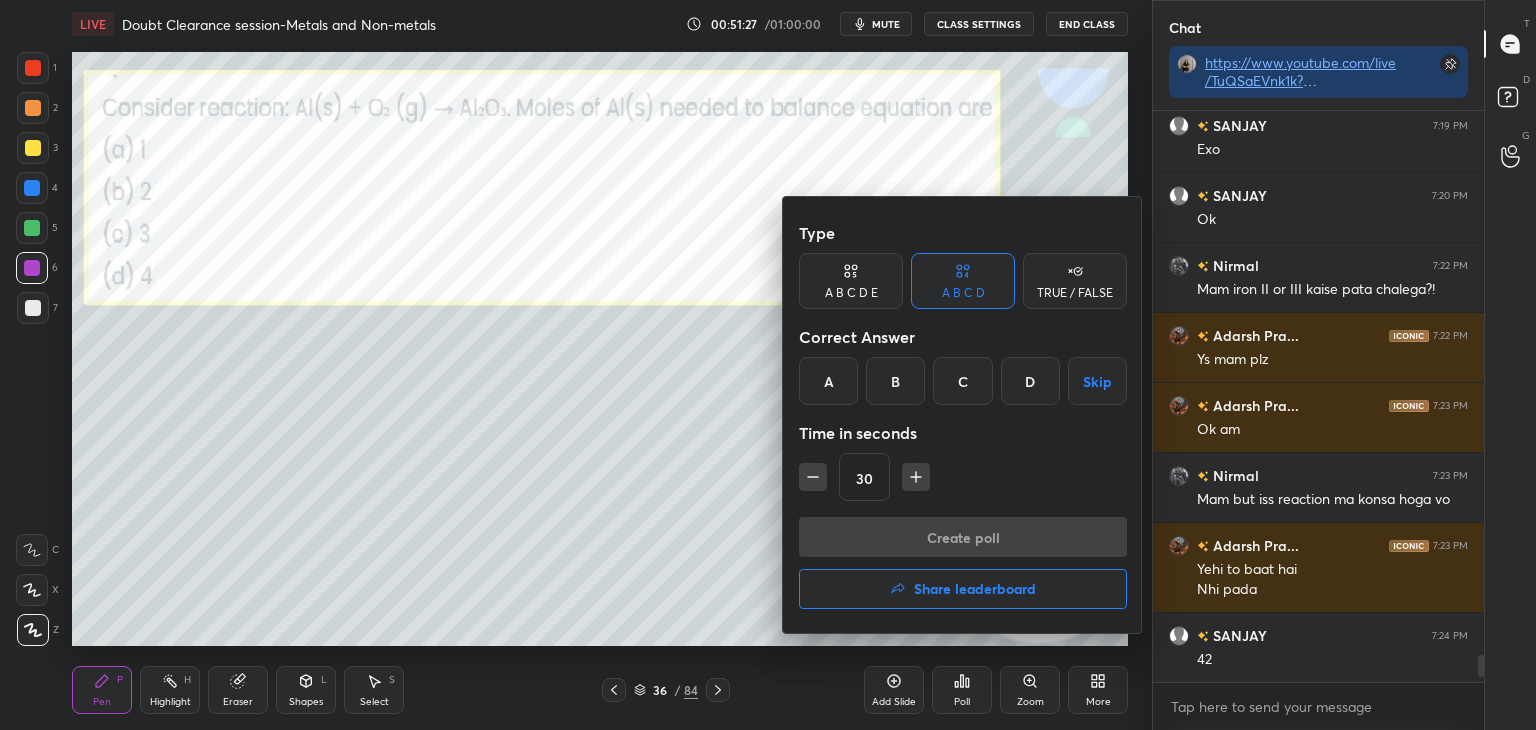 click on "D" at bounding box center [1030, 381] 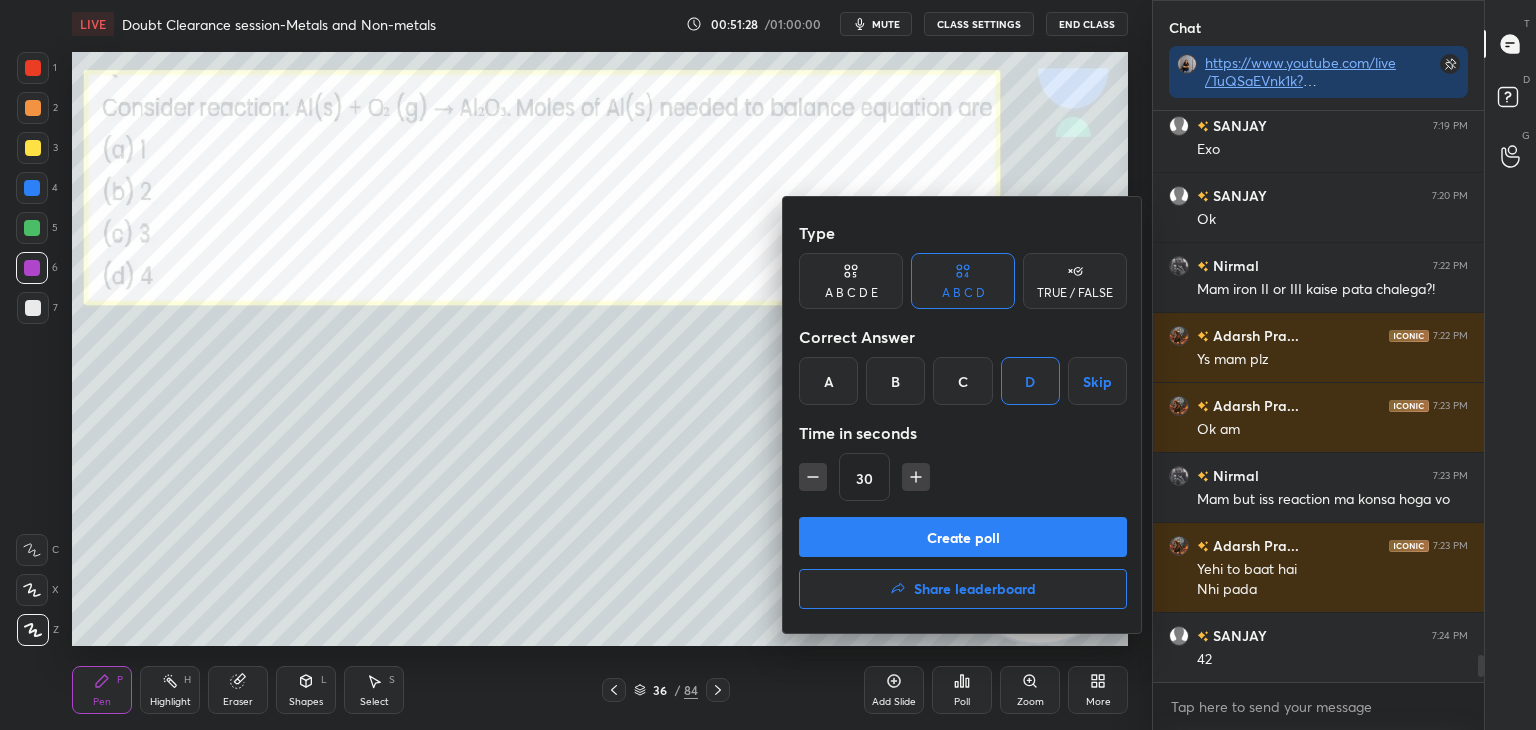 click 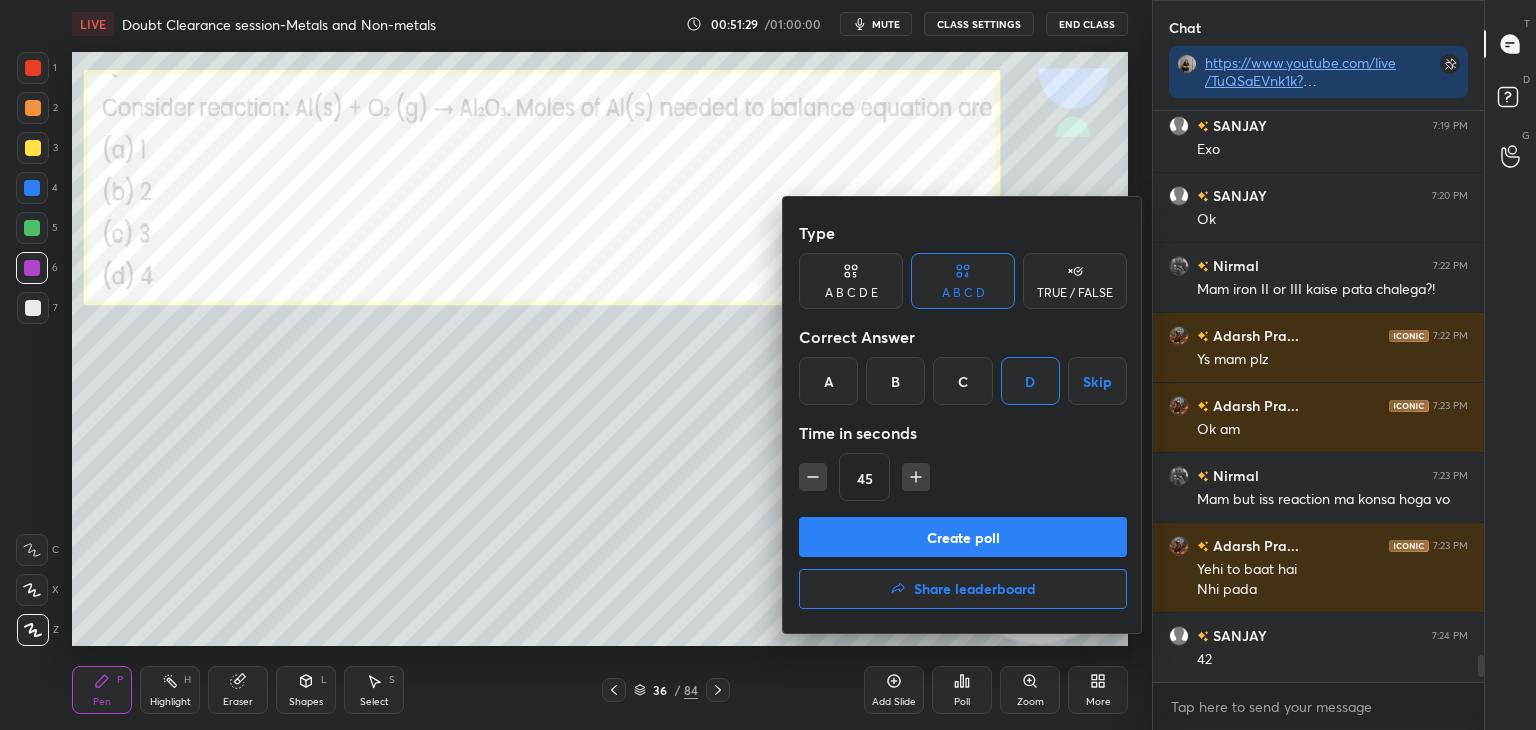 click on "Create poll" at bounding box center [963, 537] 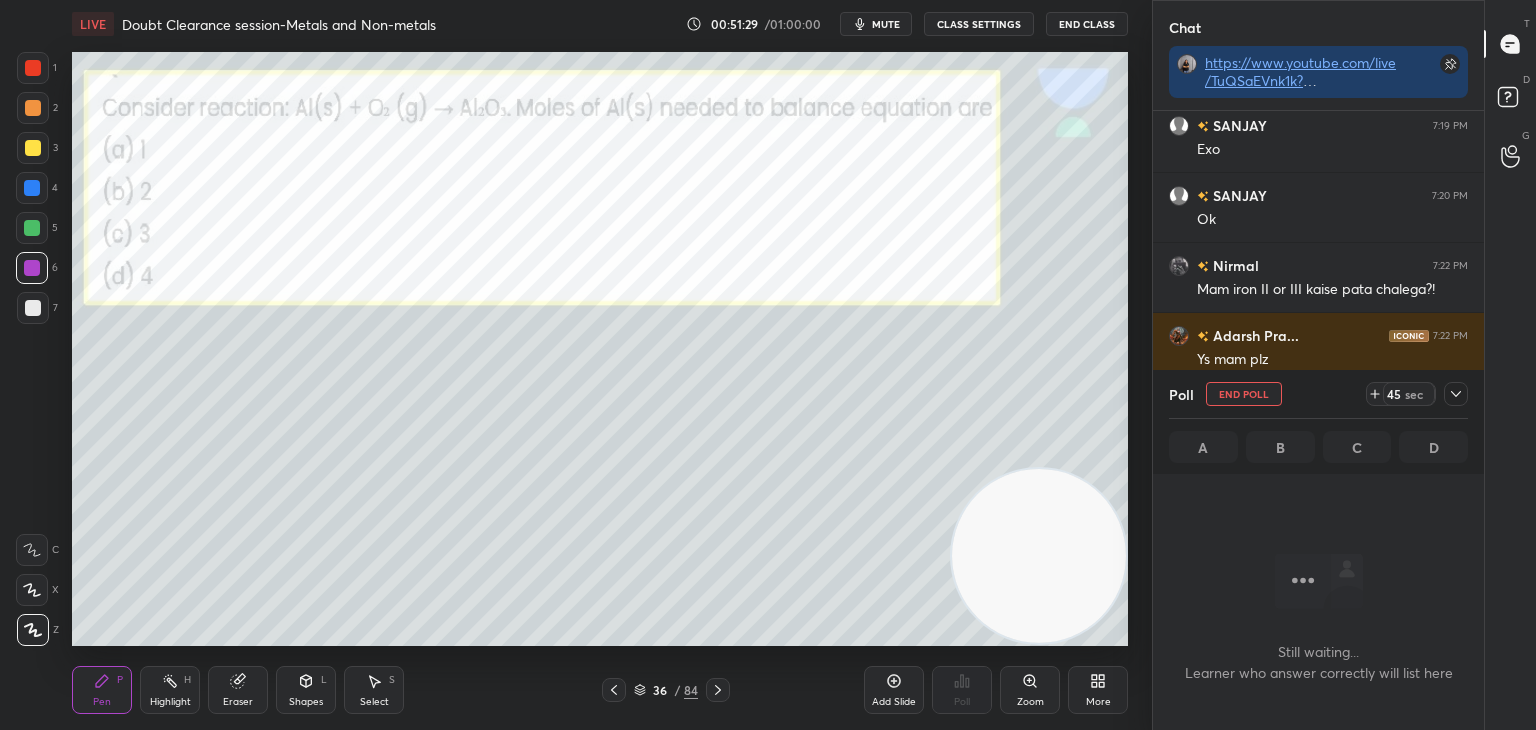 scroll, scrollTop: 479, scrollLeft: 325, axis: both 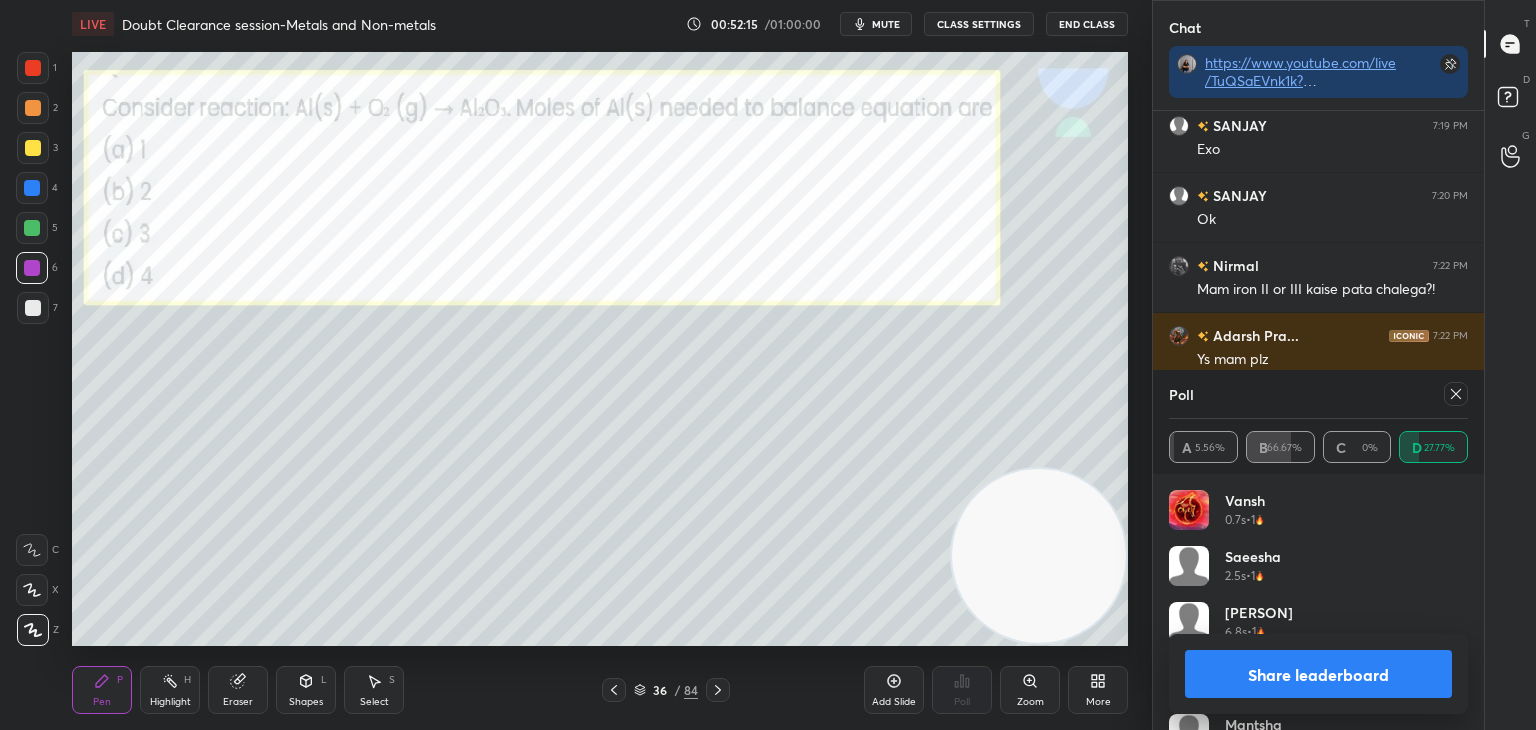 click on "Share leaderboard" at bounding box center (1318, 674) 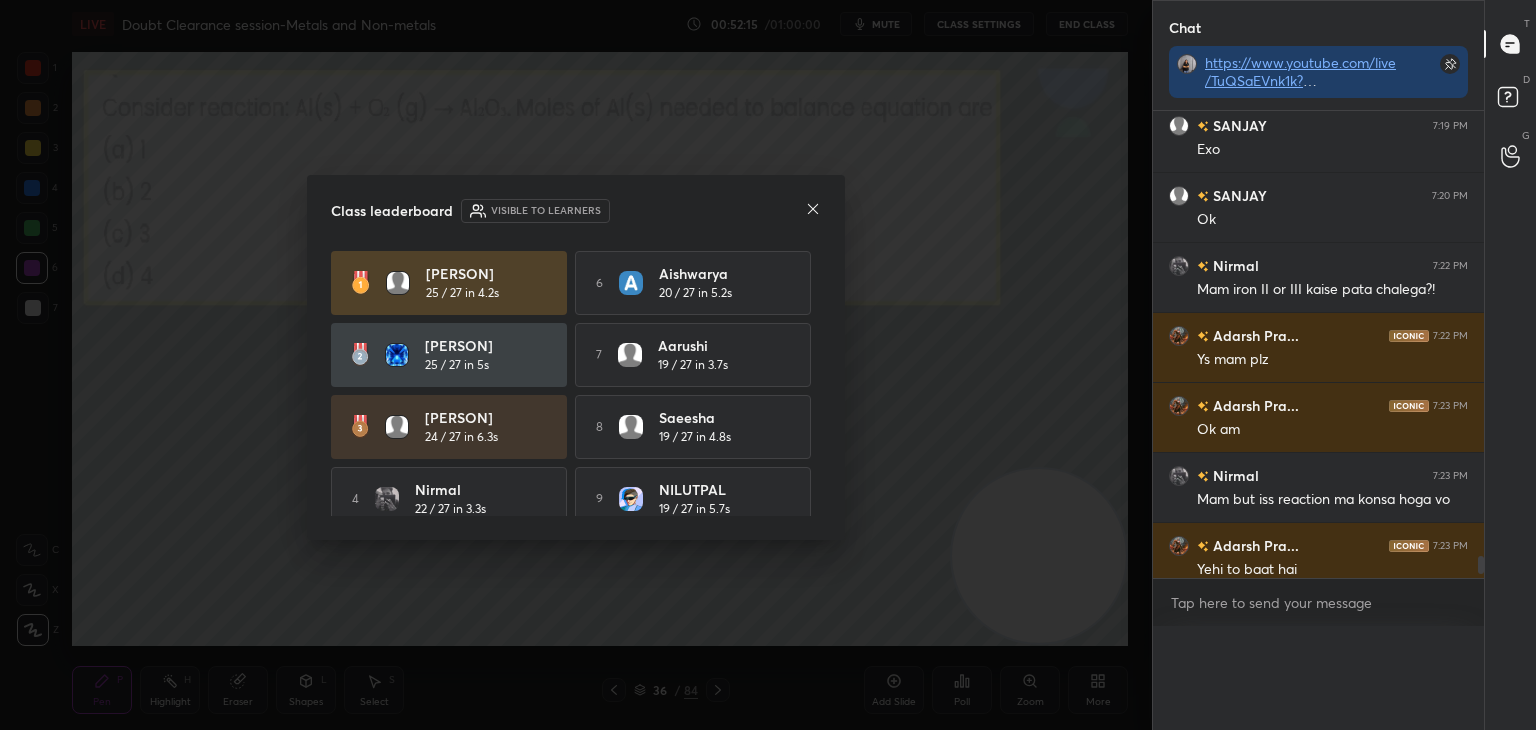 scroll, scrollTop: 0, scrollLeft: 0, axis: both 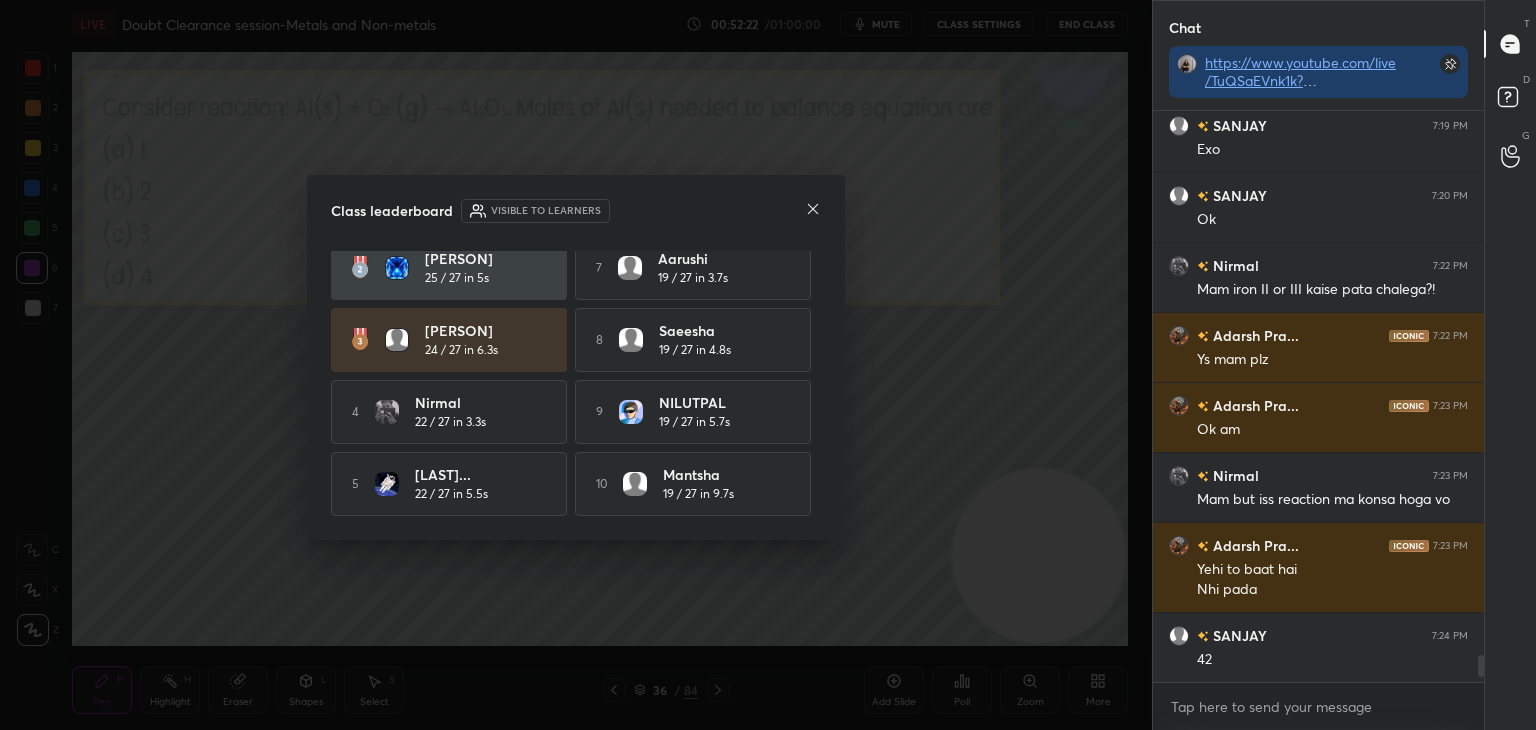 click 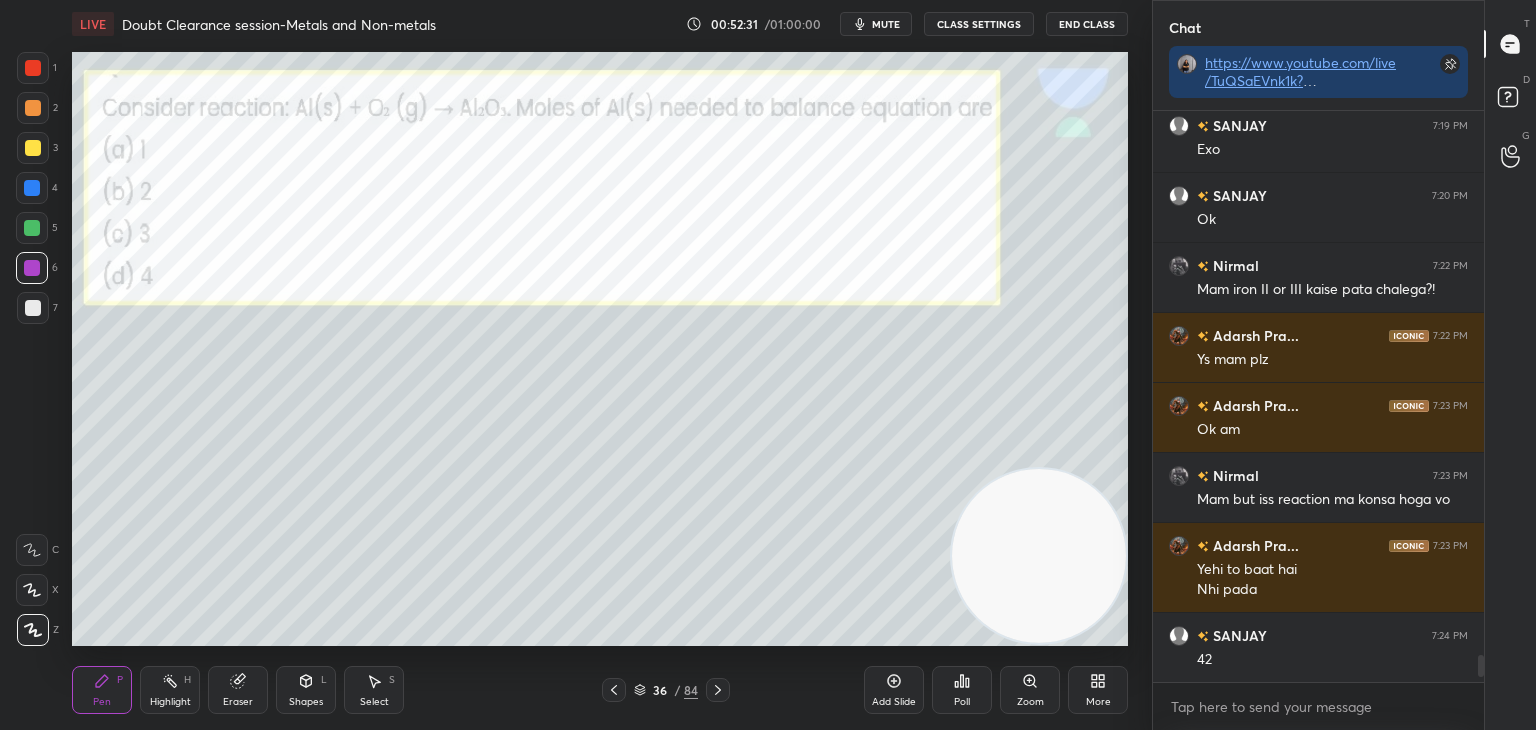 scroll, scrollTop: 11460, scrollLeft: 0, axis: vertical 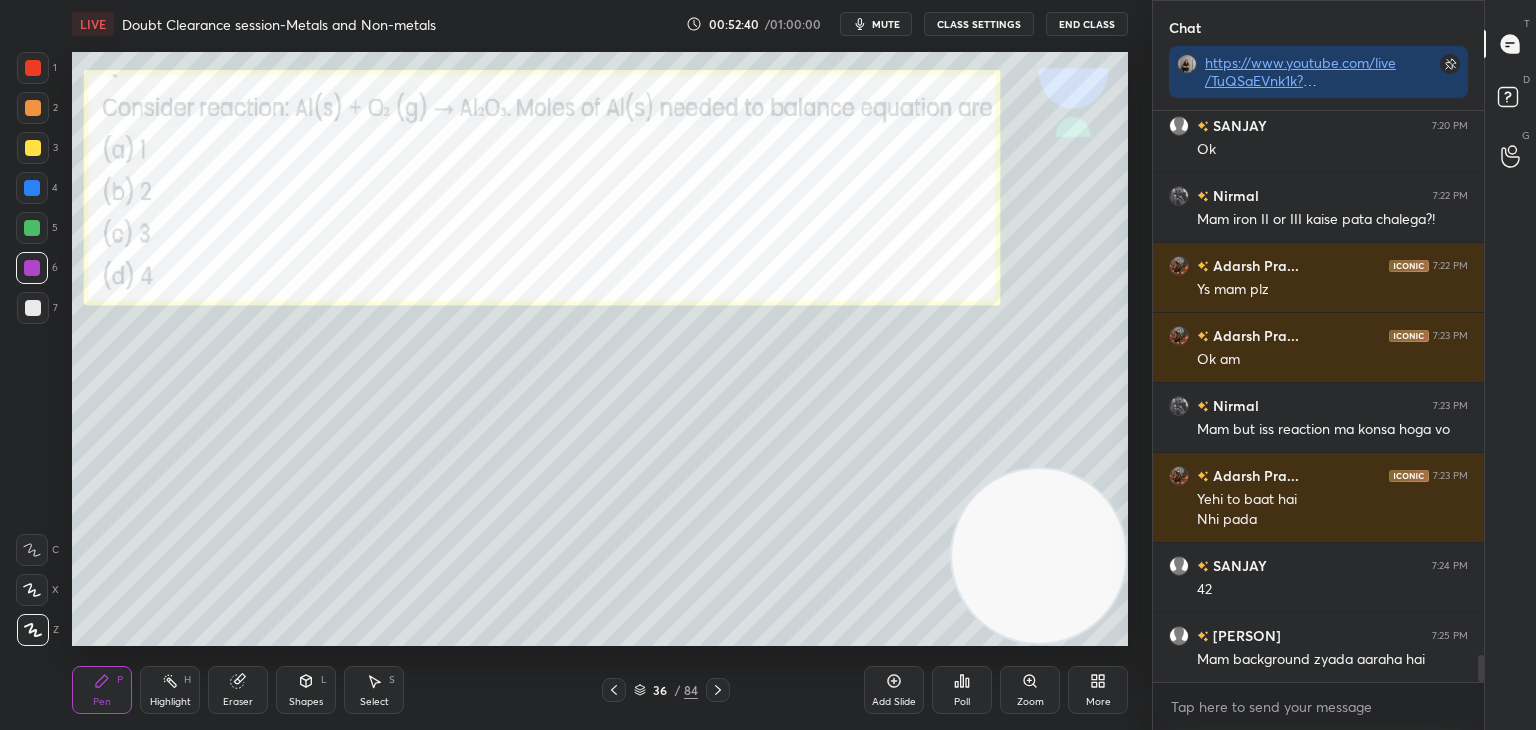 click 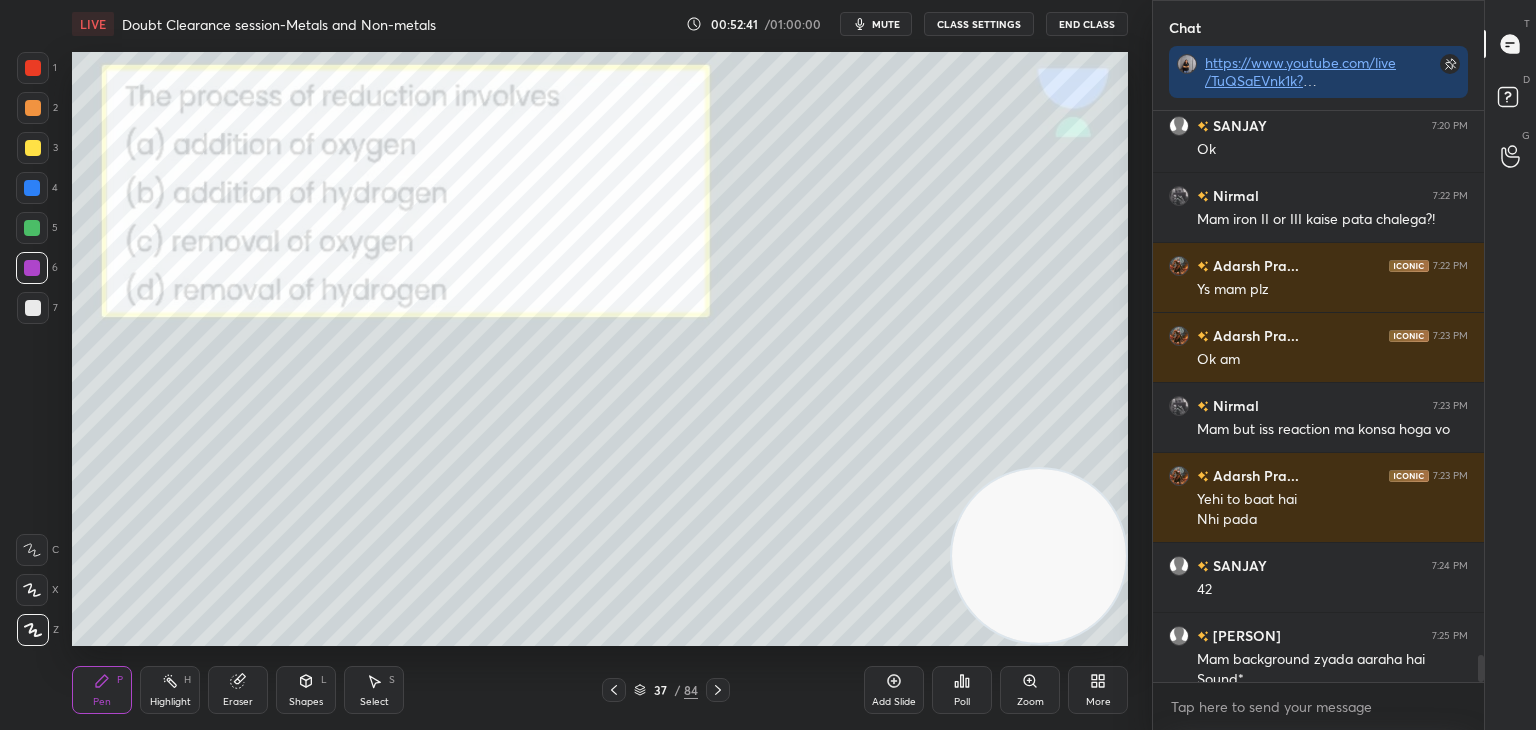 scroll, scrollTop: 11480, scrollLeft: 0, axis: vertical 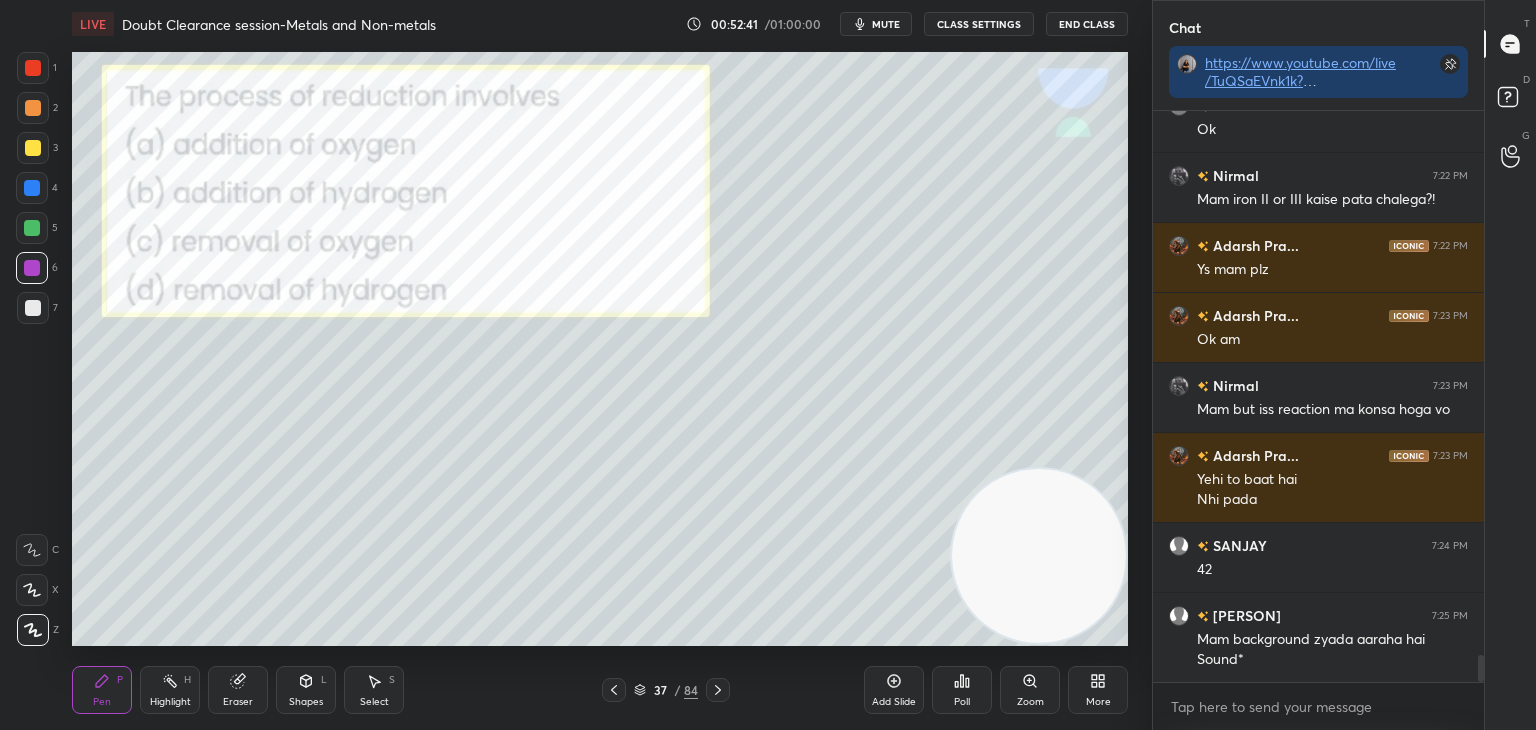 click 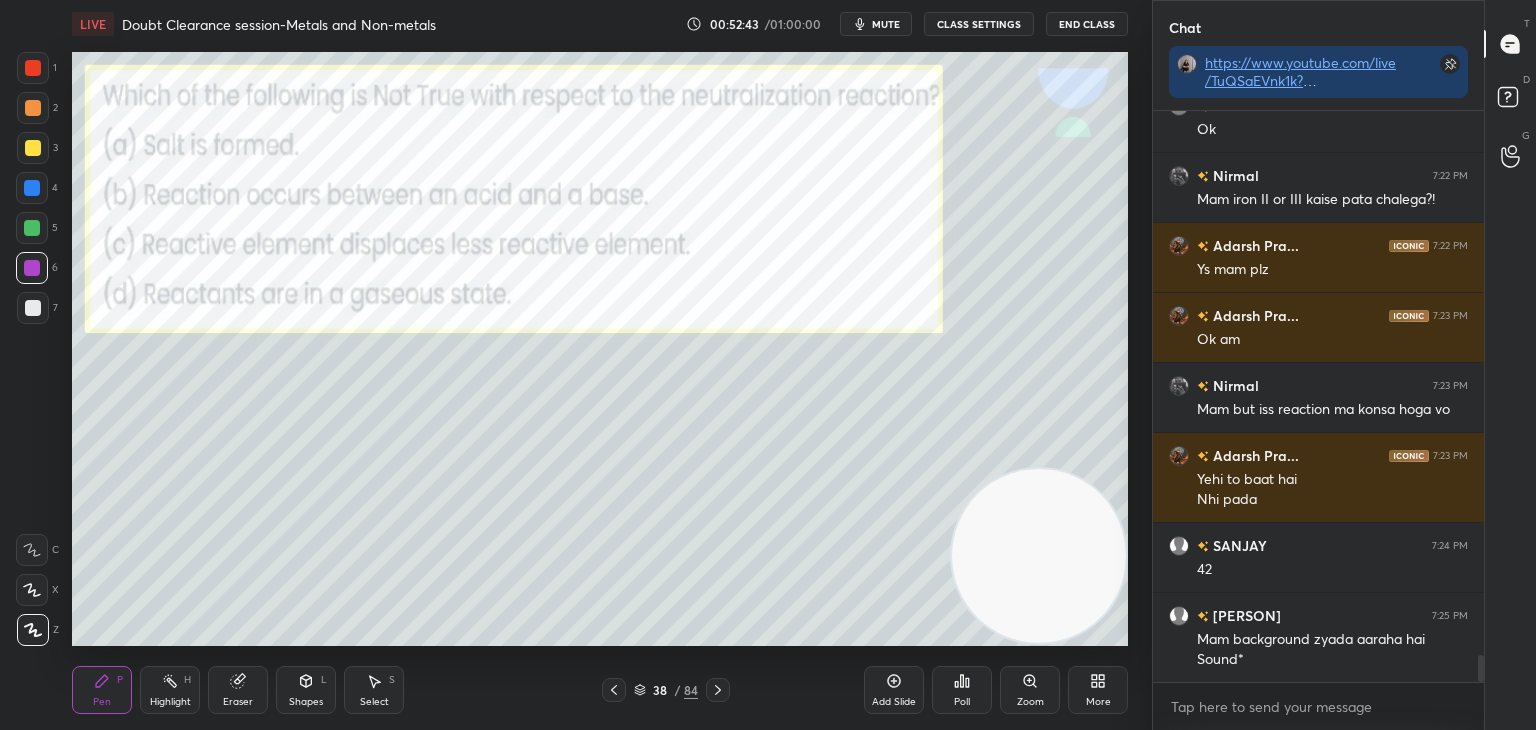 click 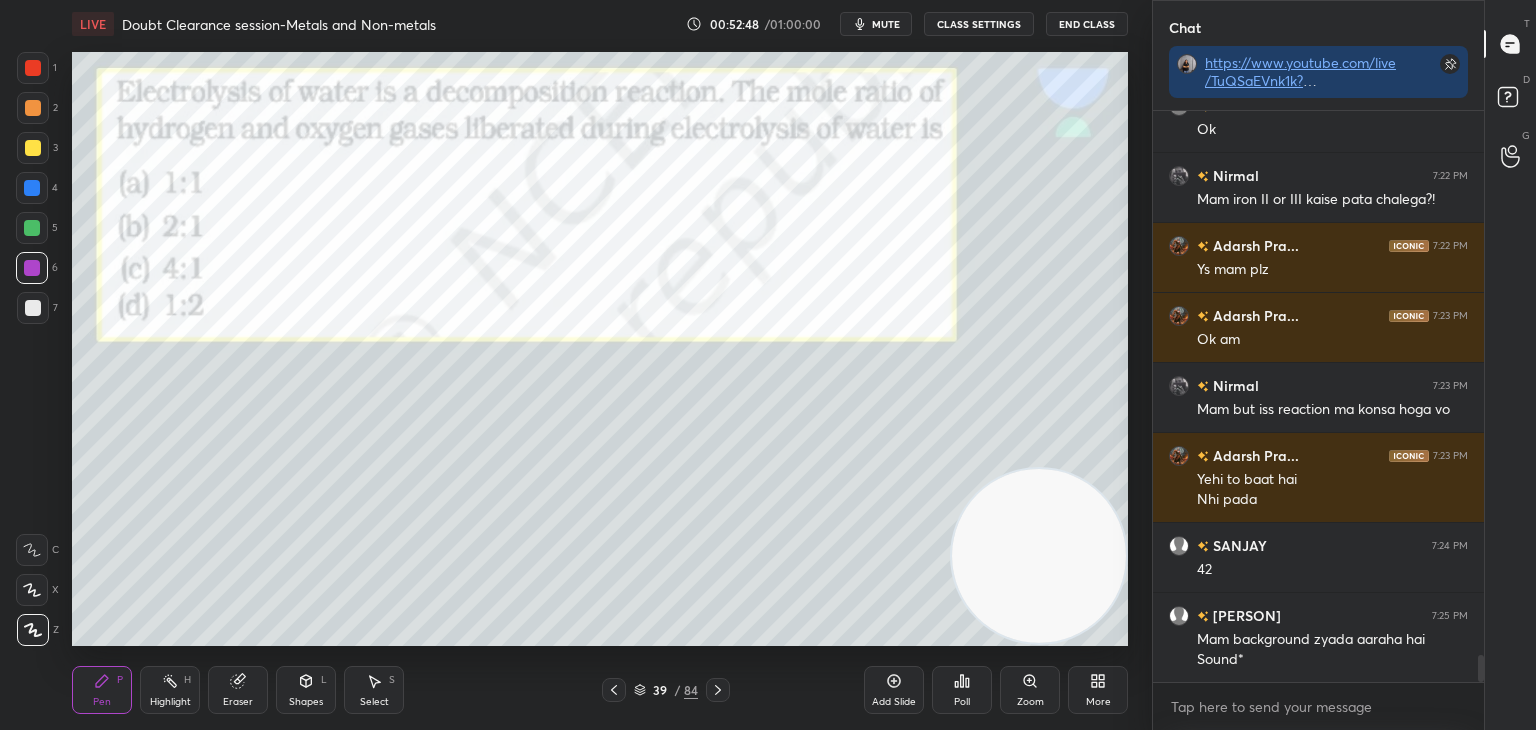 click 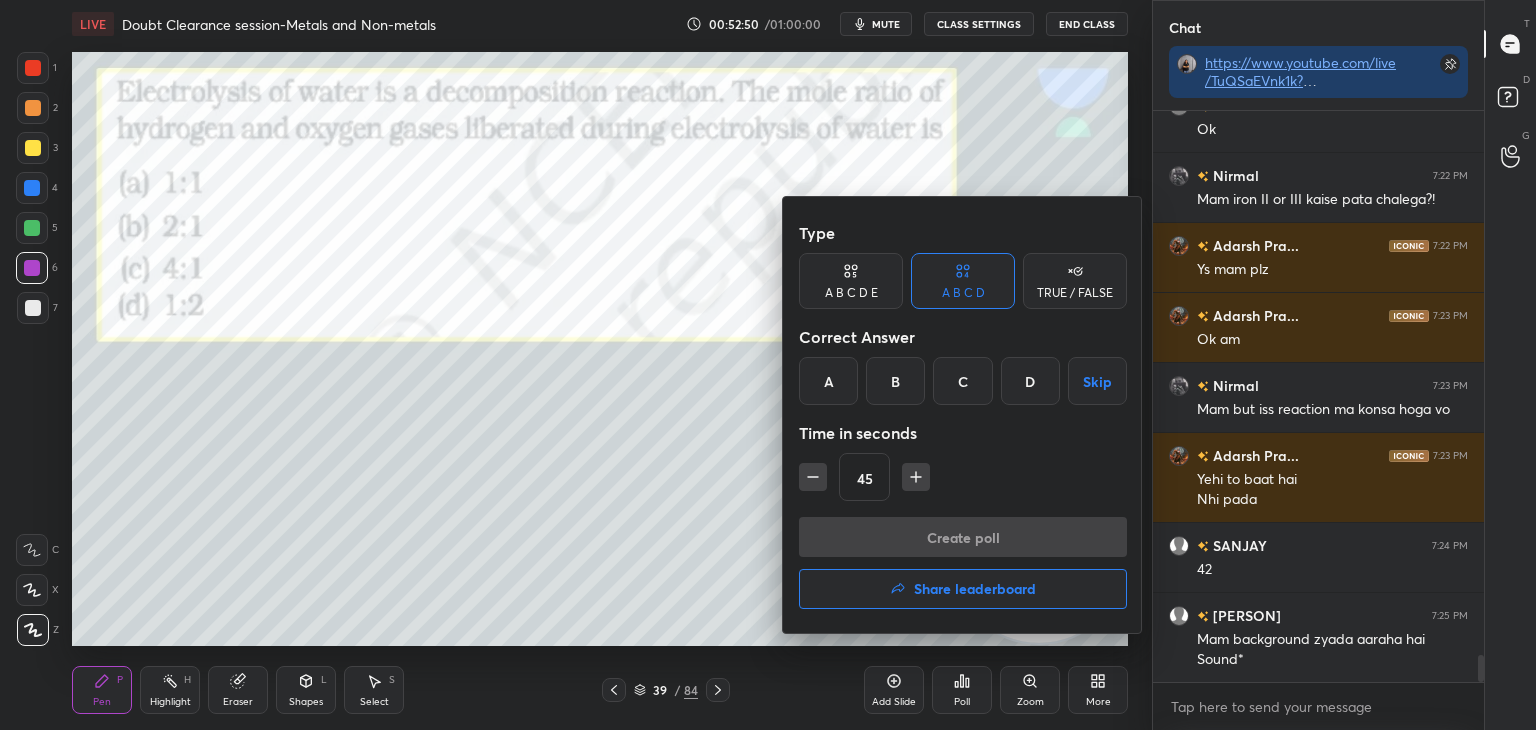 click 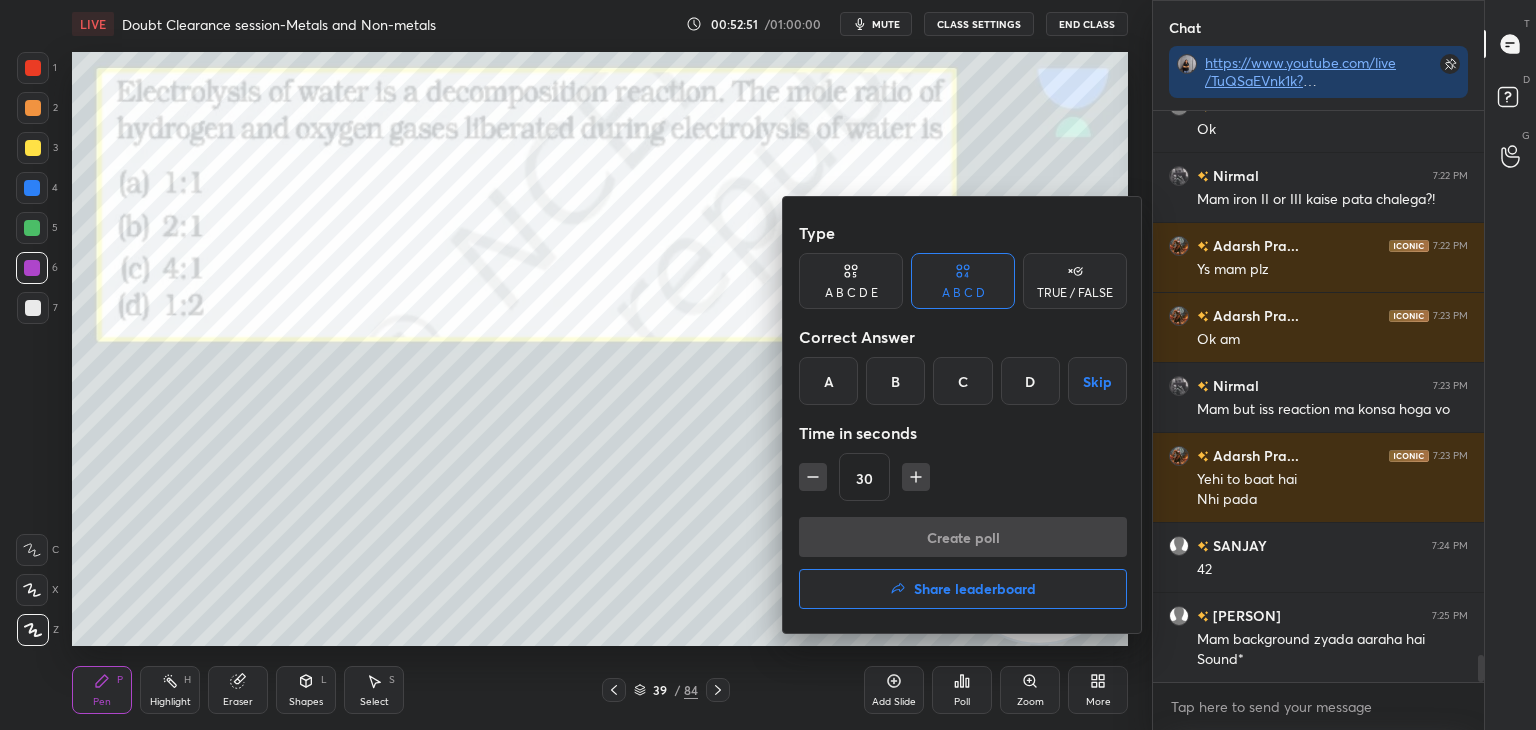 click on "B" at bounding box center [895, 381] 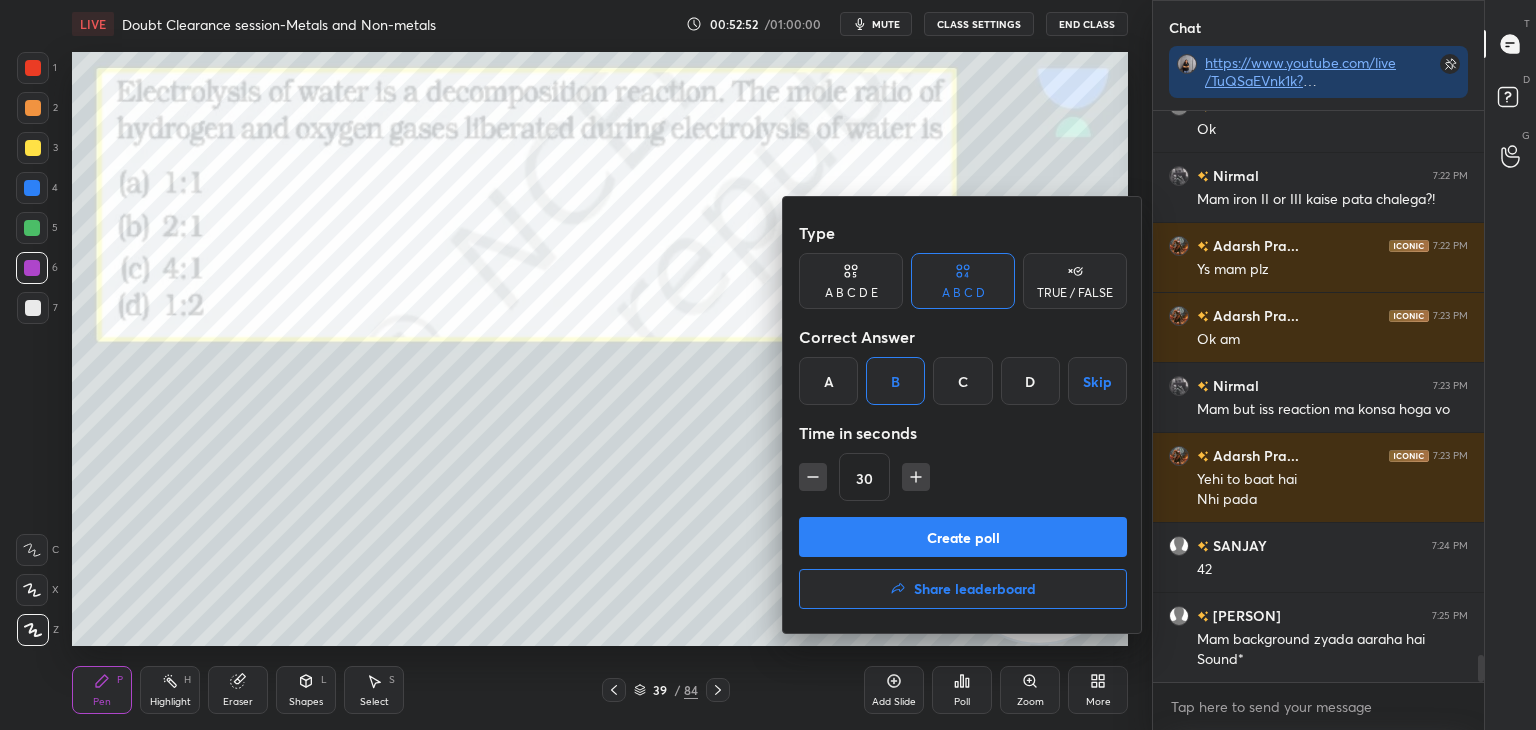 click on "Create poll" at bounding box center [963, 537] 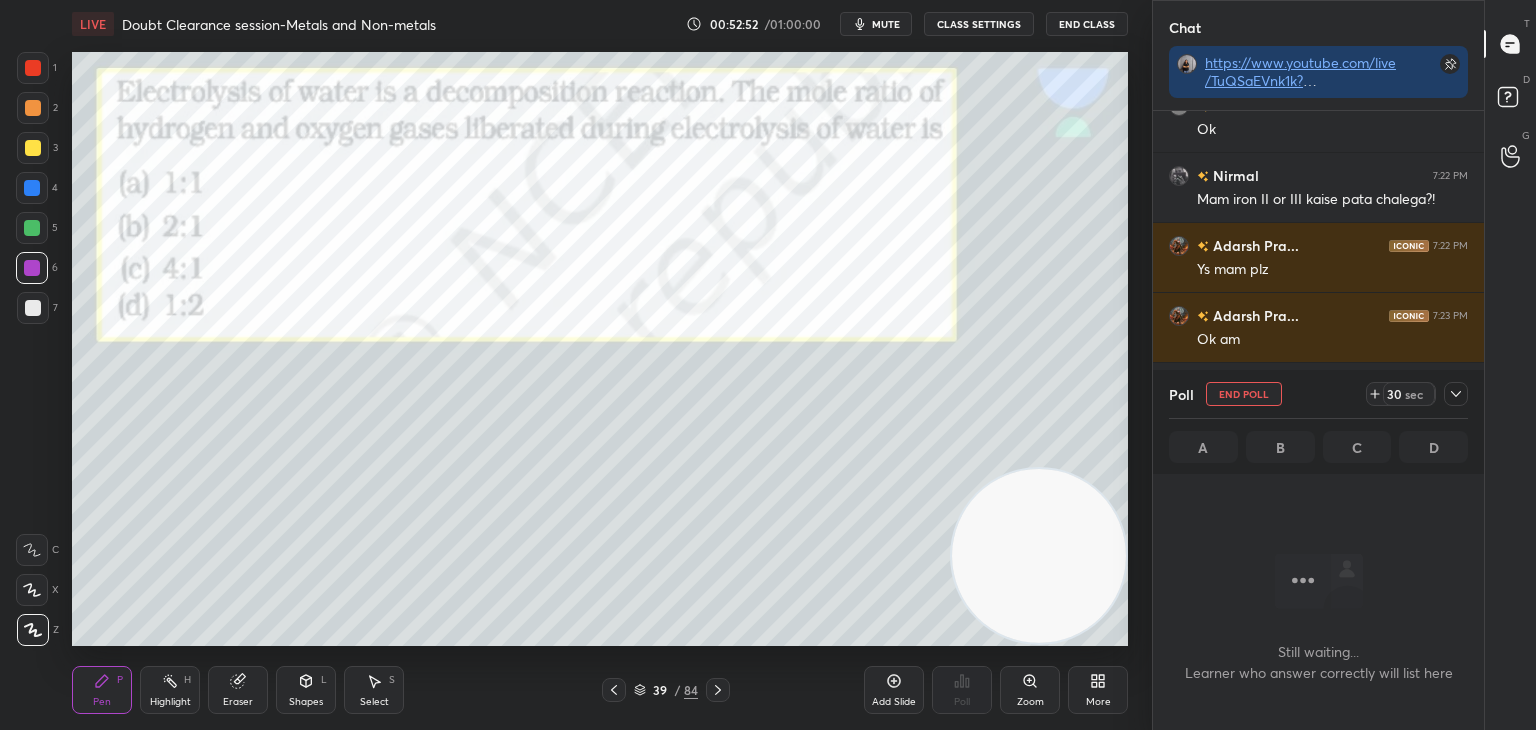 scroll, scrollTop: 479, scrollLeft: 325, axis: both 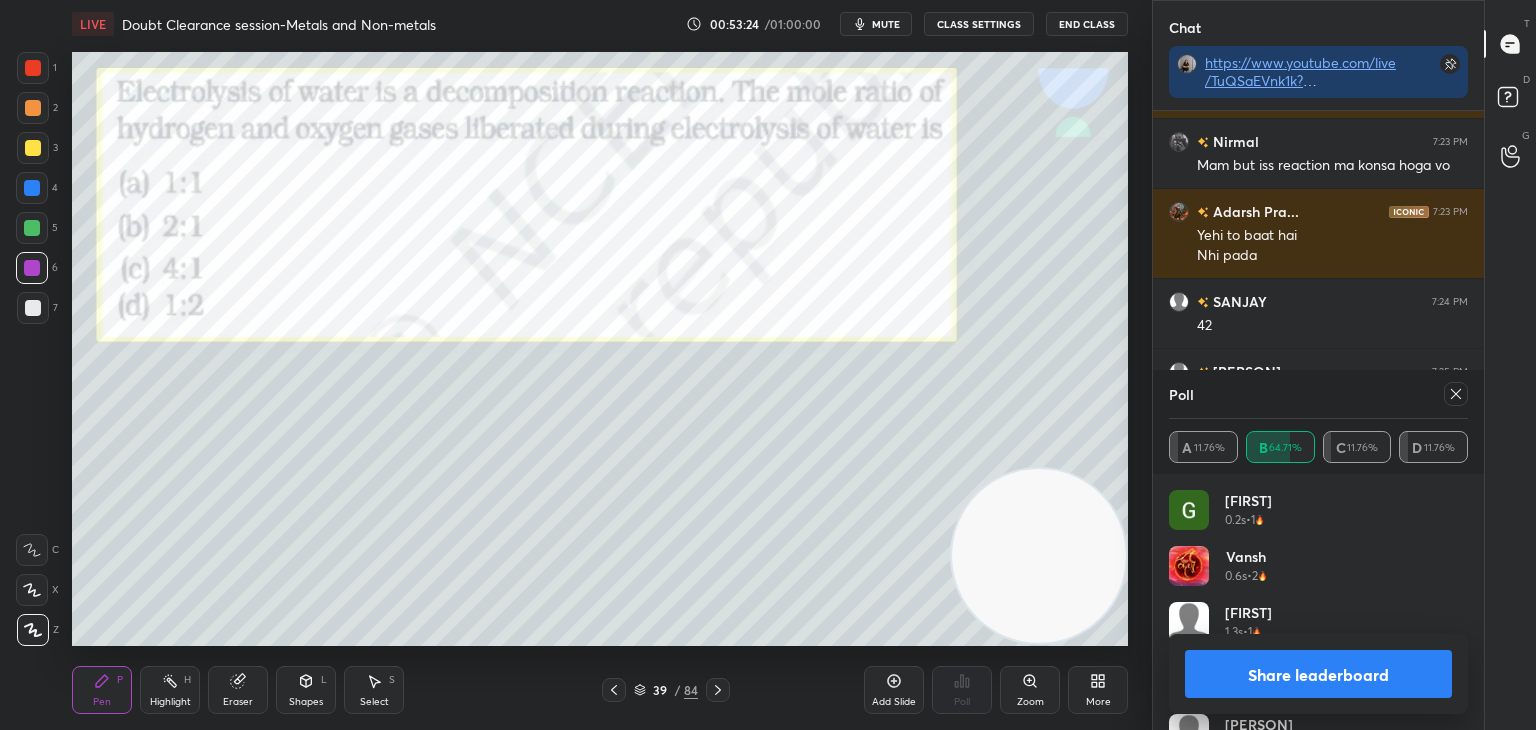 click on "Share leaderboard" at bounding box center [1318, 674] 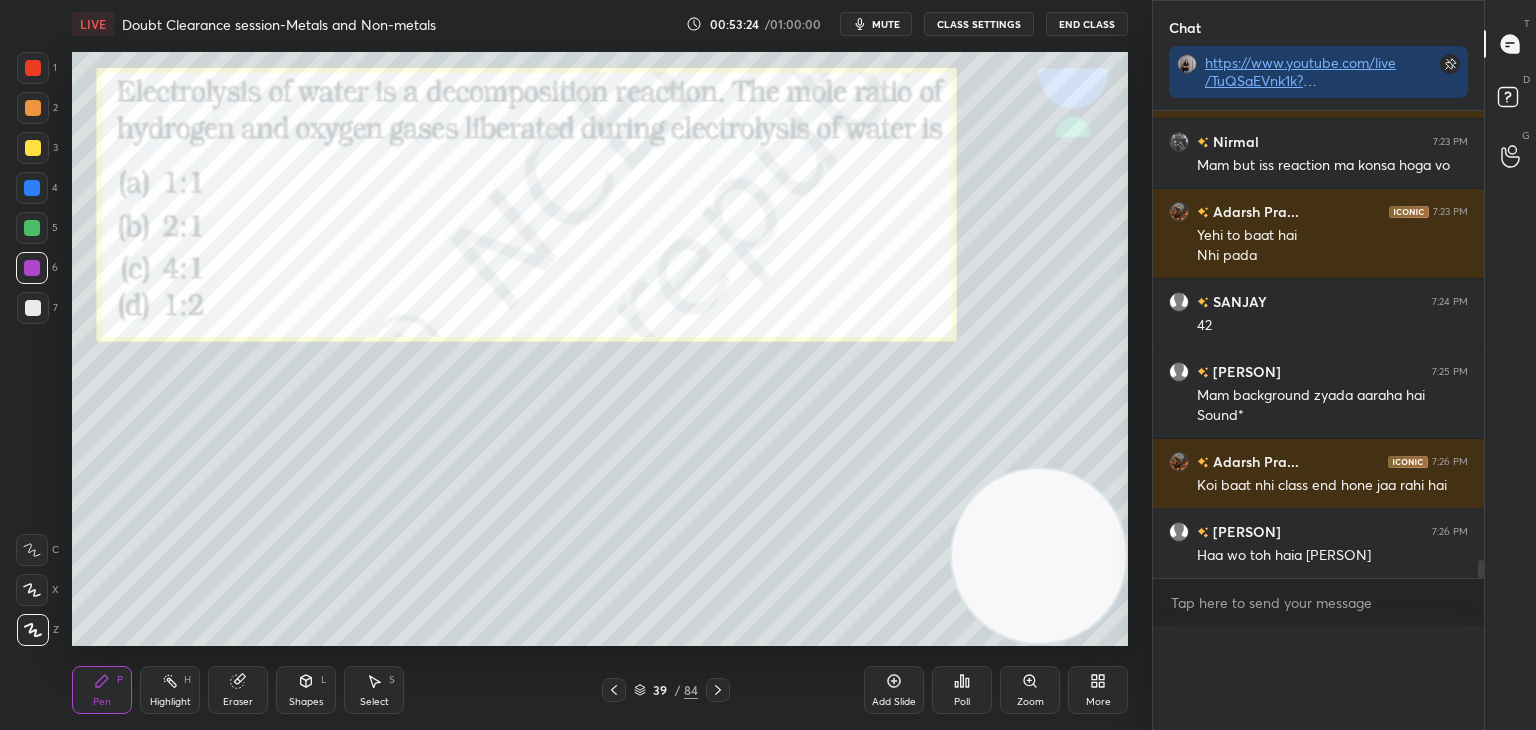 scroll, scrollTop: 0, scrollLeft: 0, axis: both 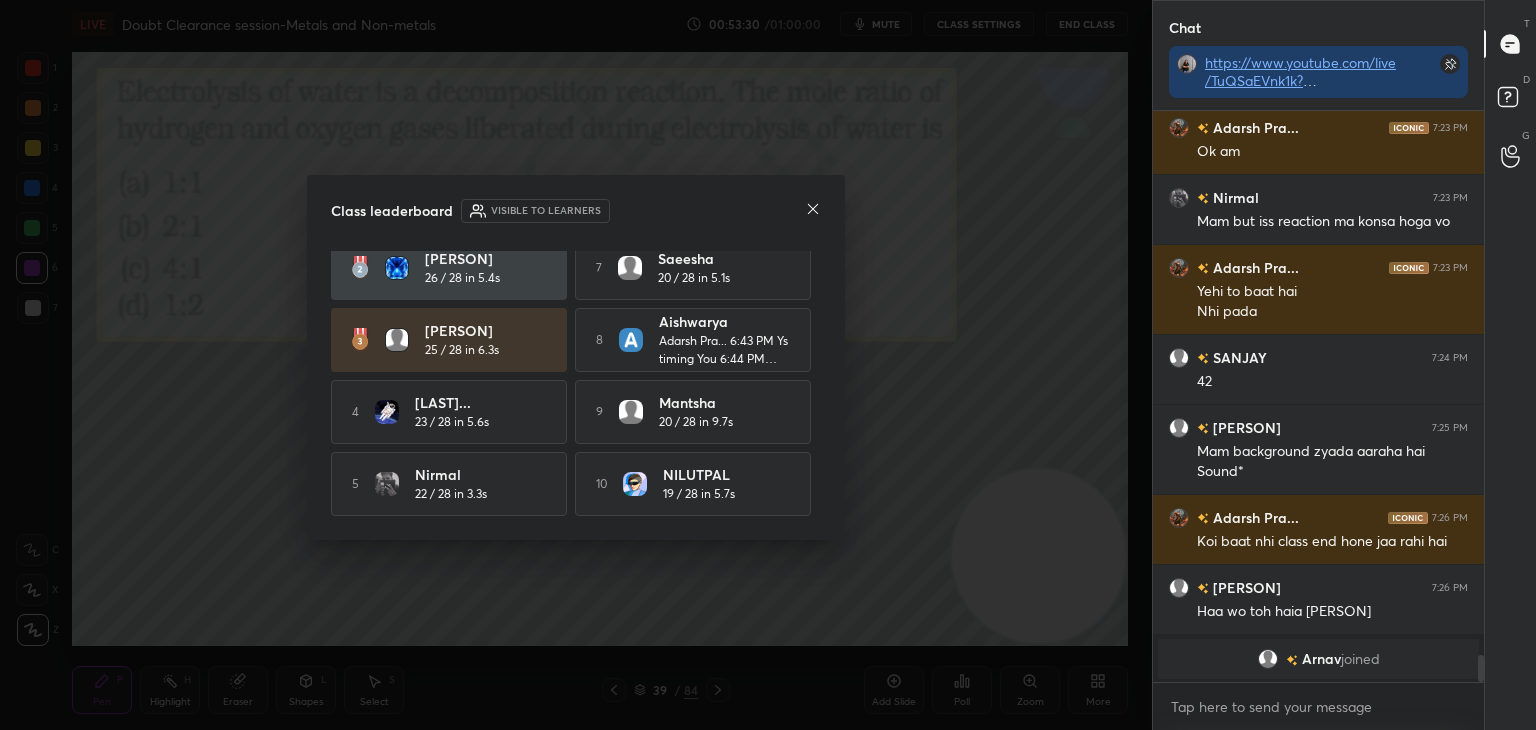 click 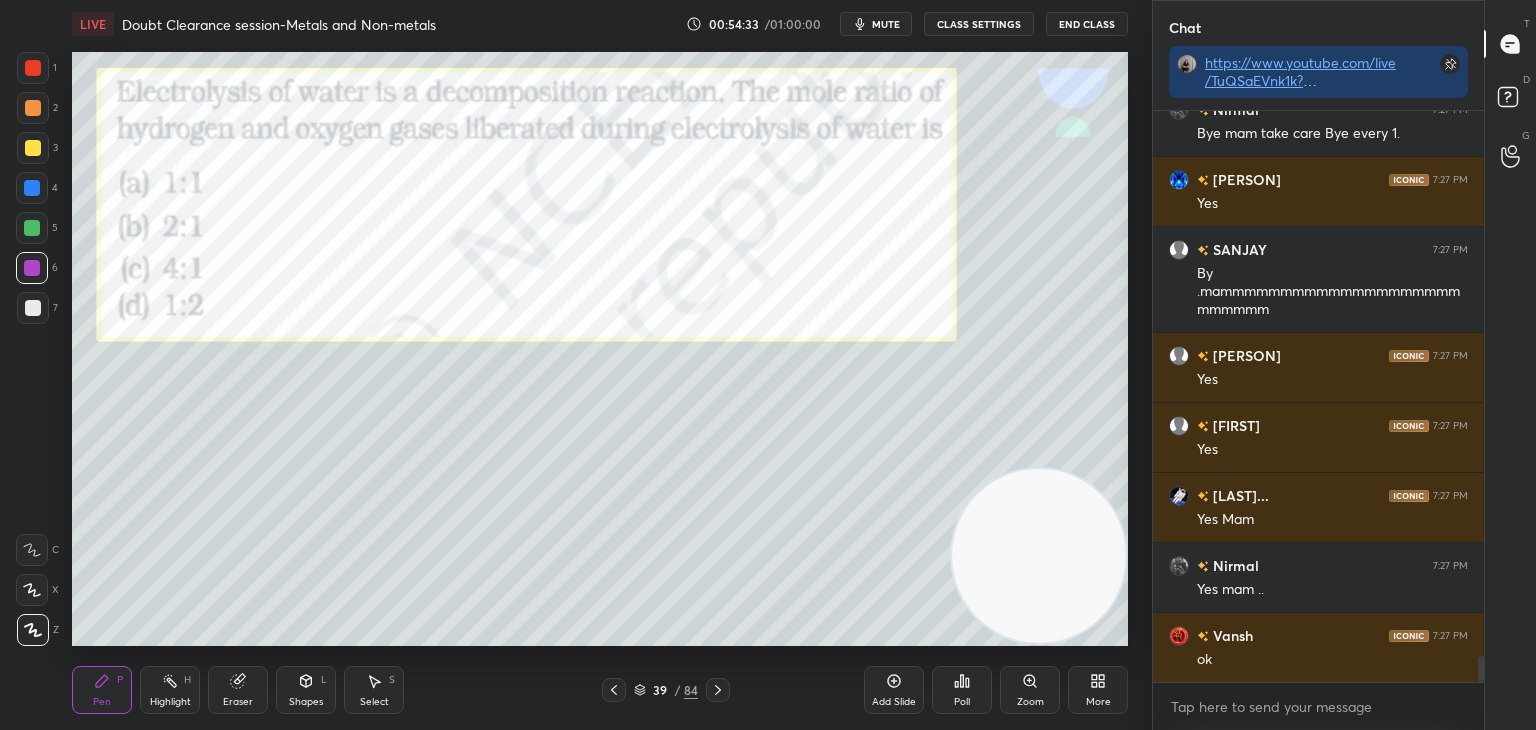 scroll, scrollTop: 11982, scrollLeft: 0, axis: vertical 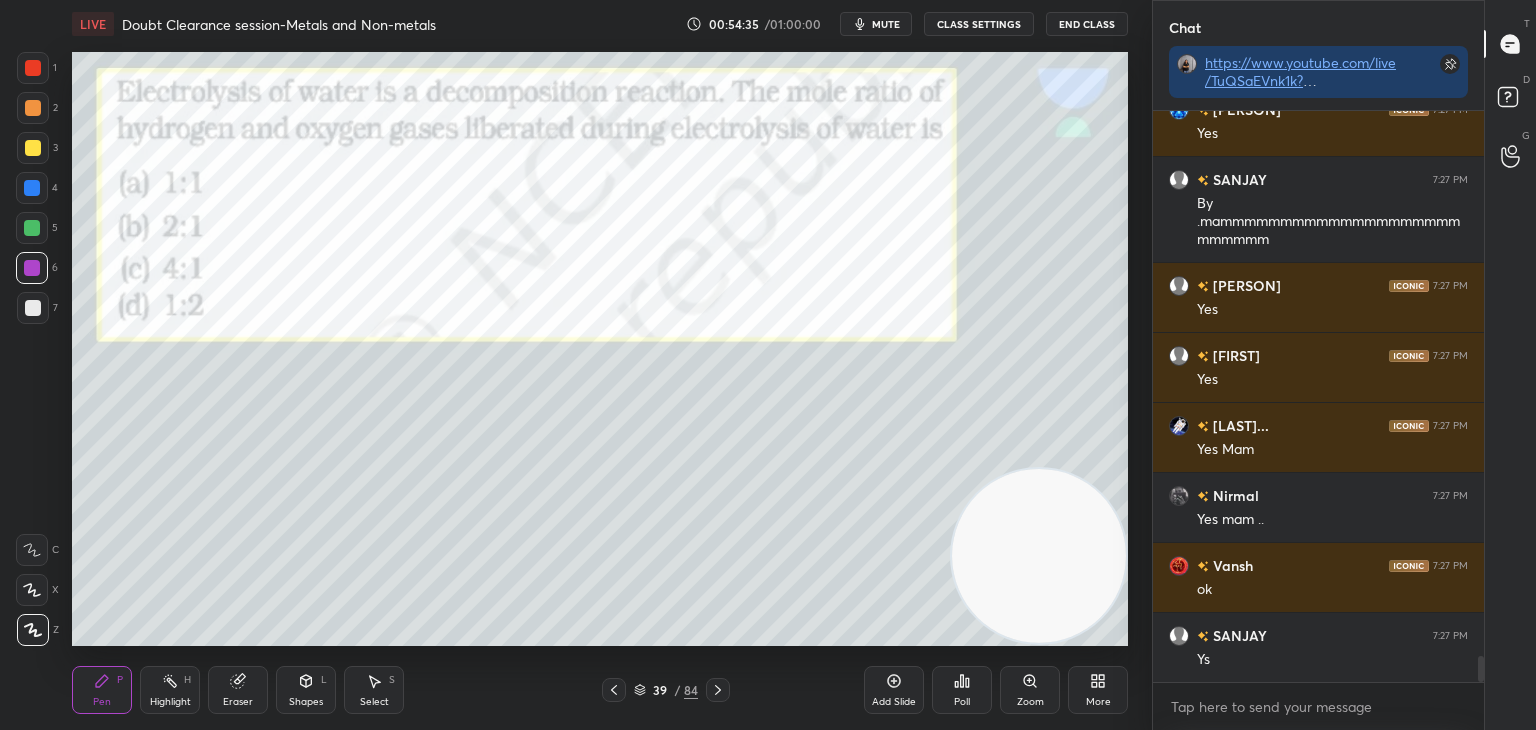 click on "End Class" at bounding box center [1087, 24] 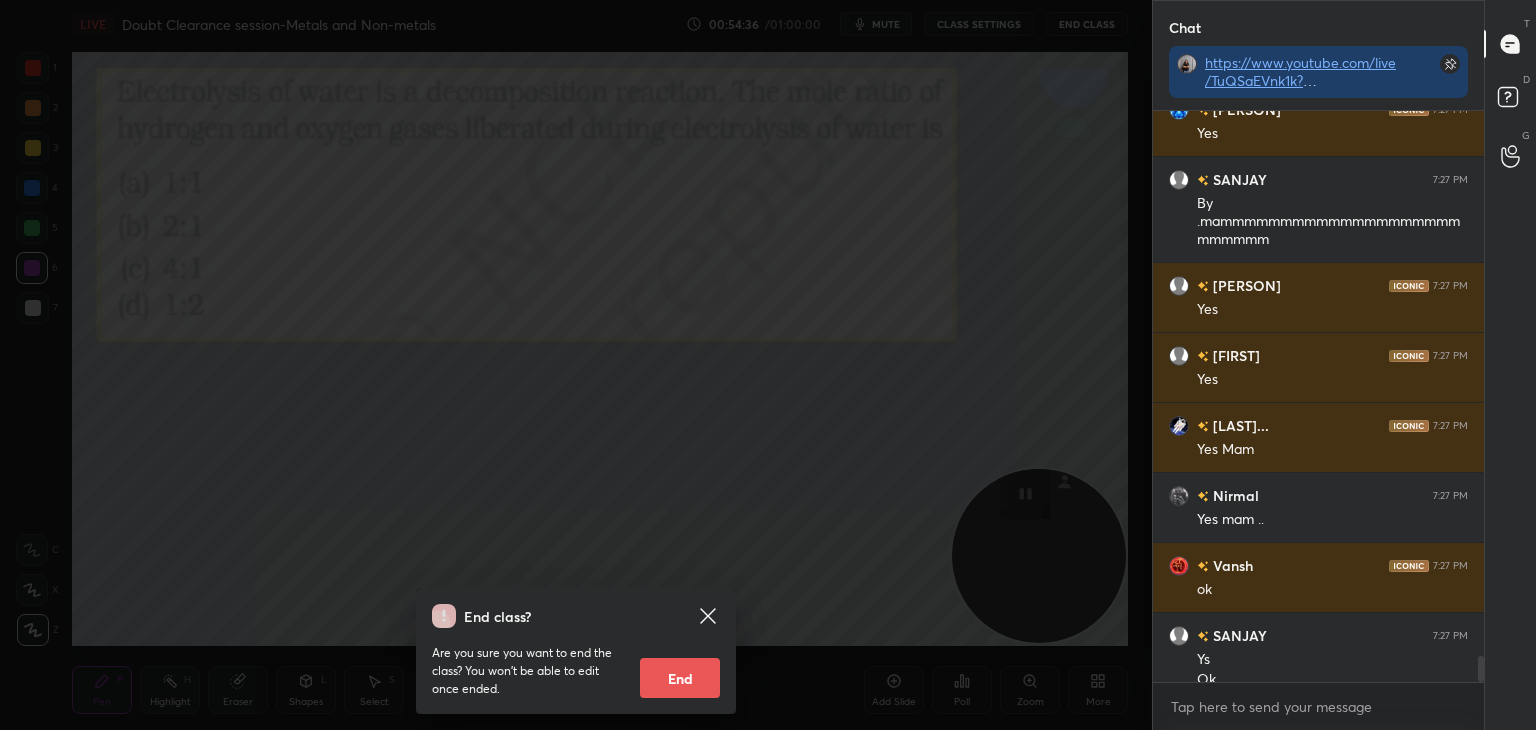scroll, scrollTop: 12002, scrollLeft: 0, axis: vertical 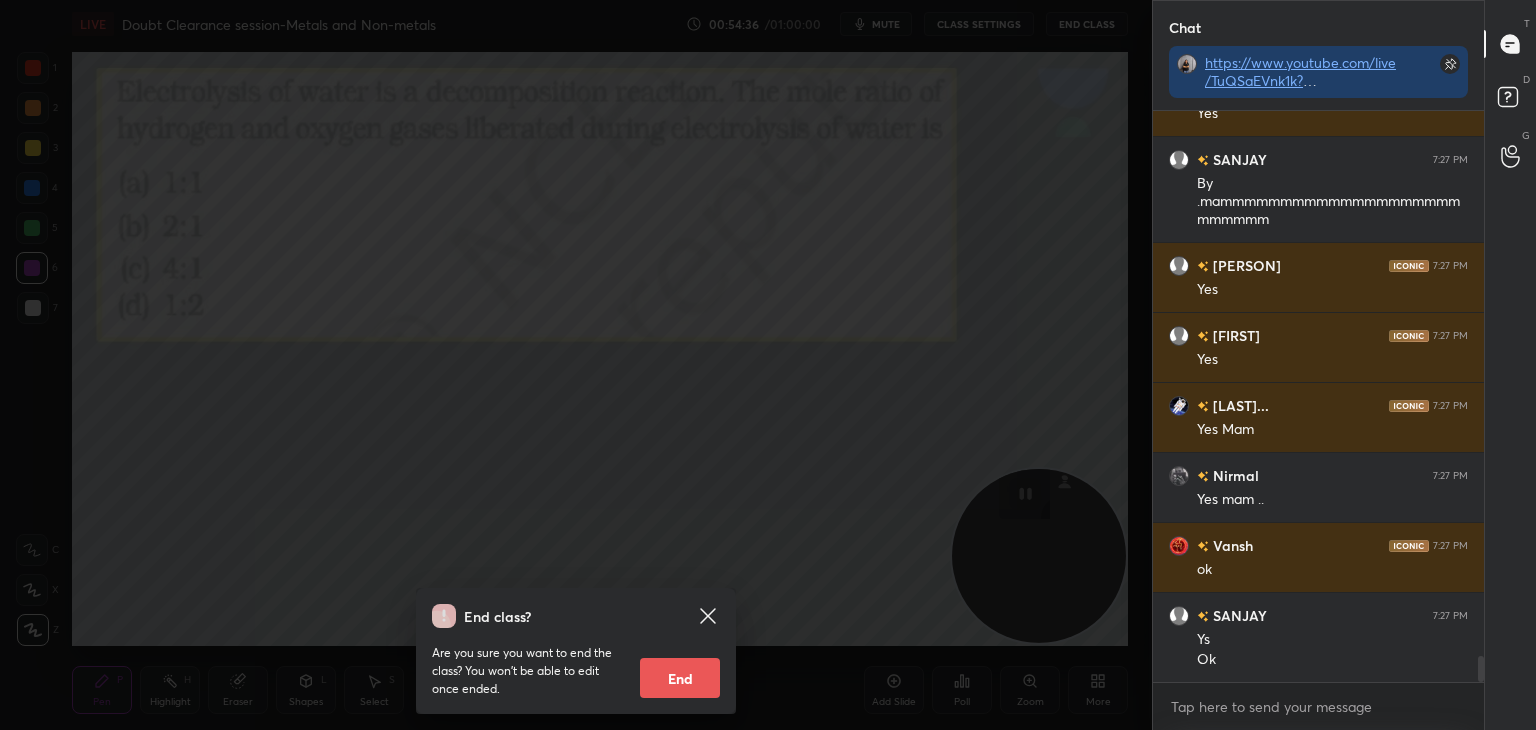 click on "End" at bounding box center [680, 678] 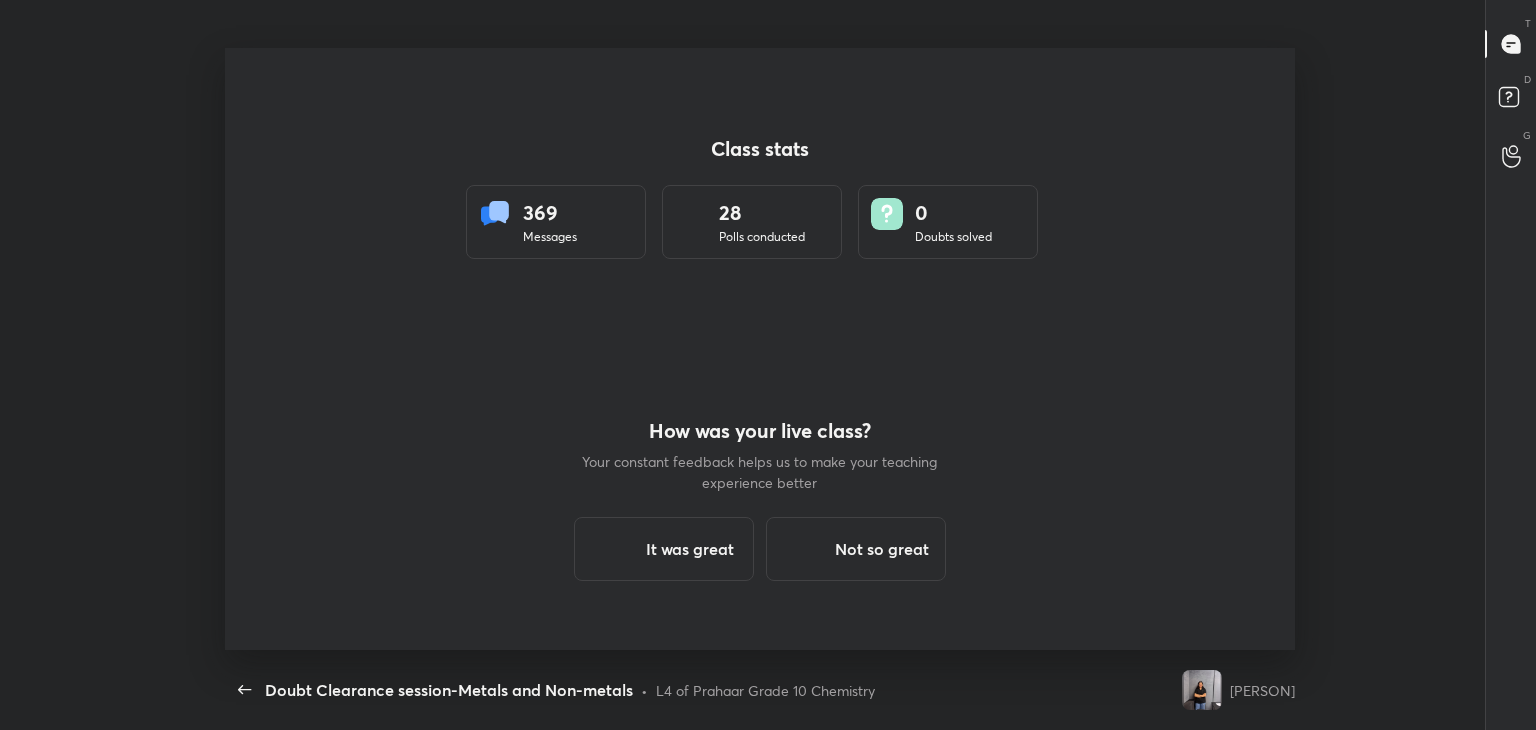 scroll, scrollTop: 99397, scrollLeft: 98628, axis: both 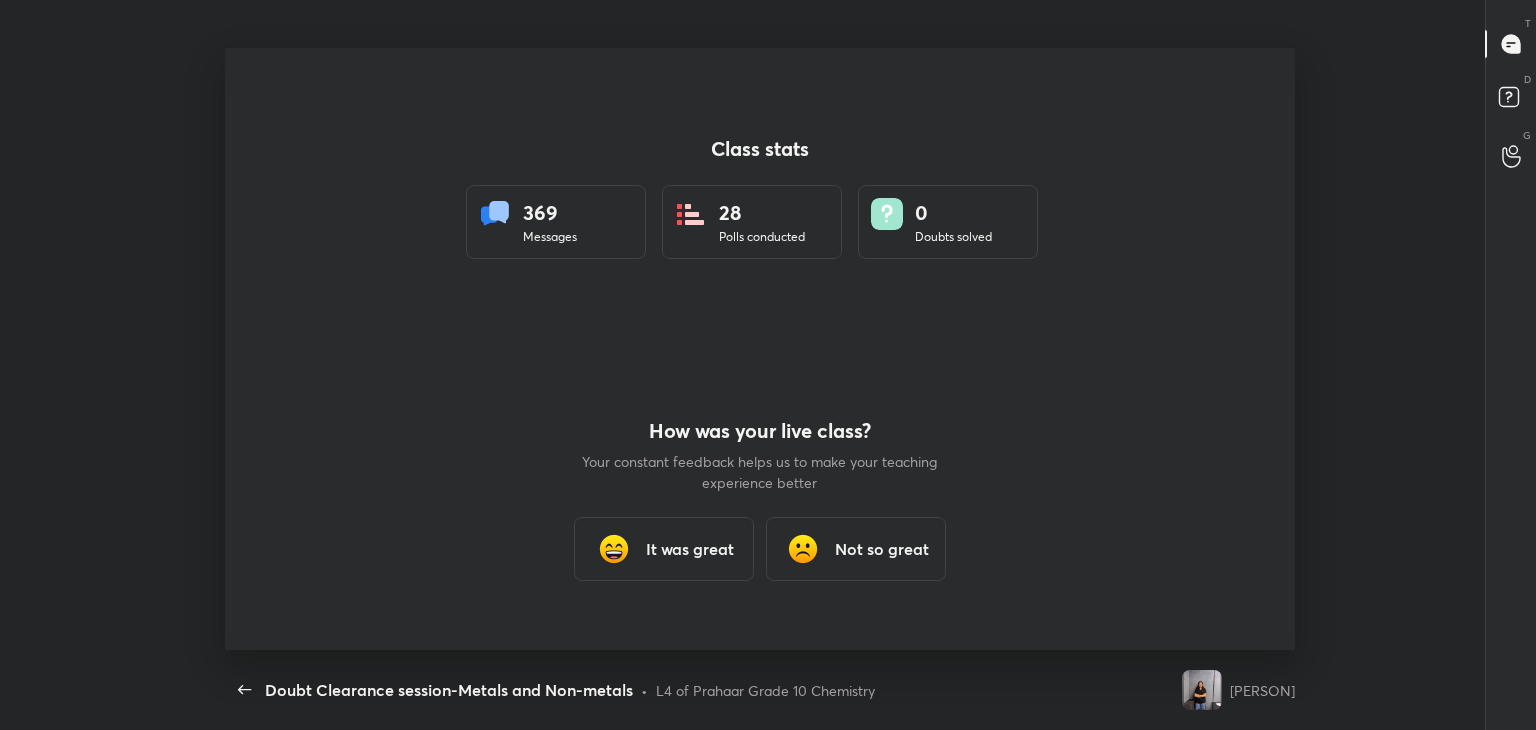 type on "x" 